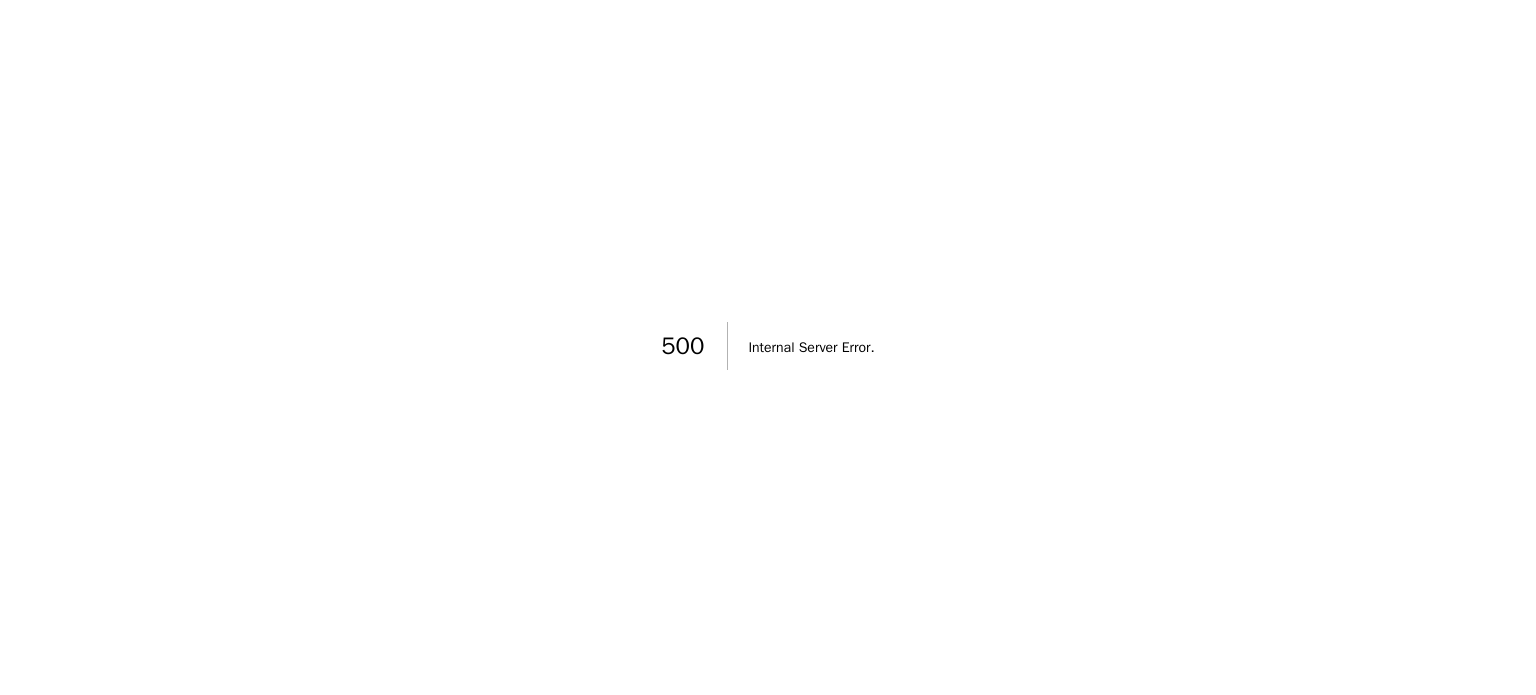 scroll, scrollTop: 0, scrollLeft: 0, axis: both 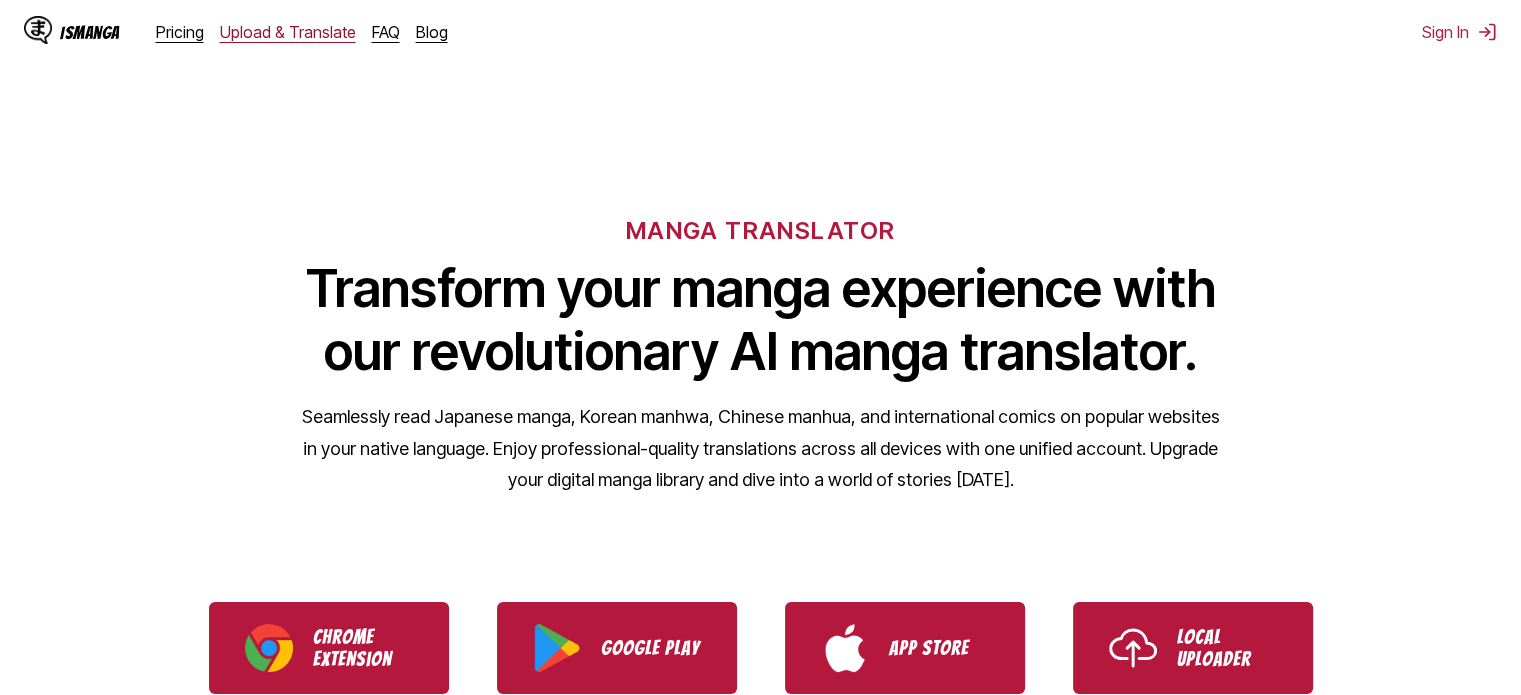click on "Upload & Translate" at bounding box center (288, 32) 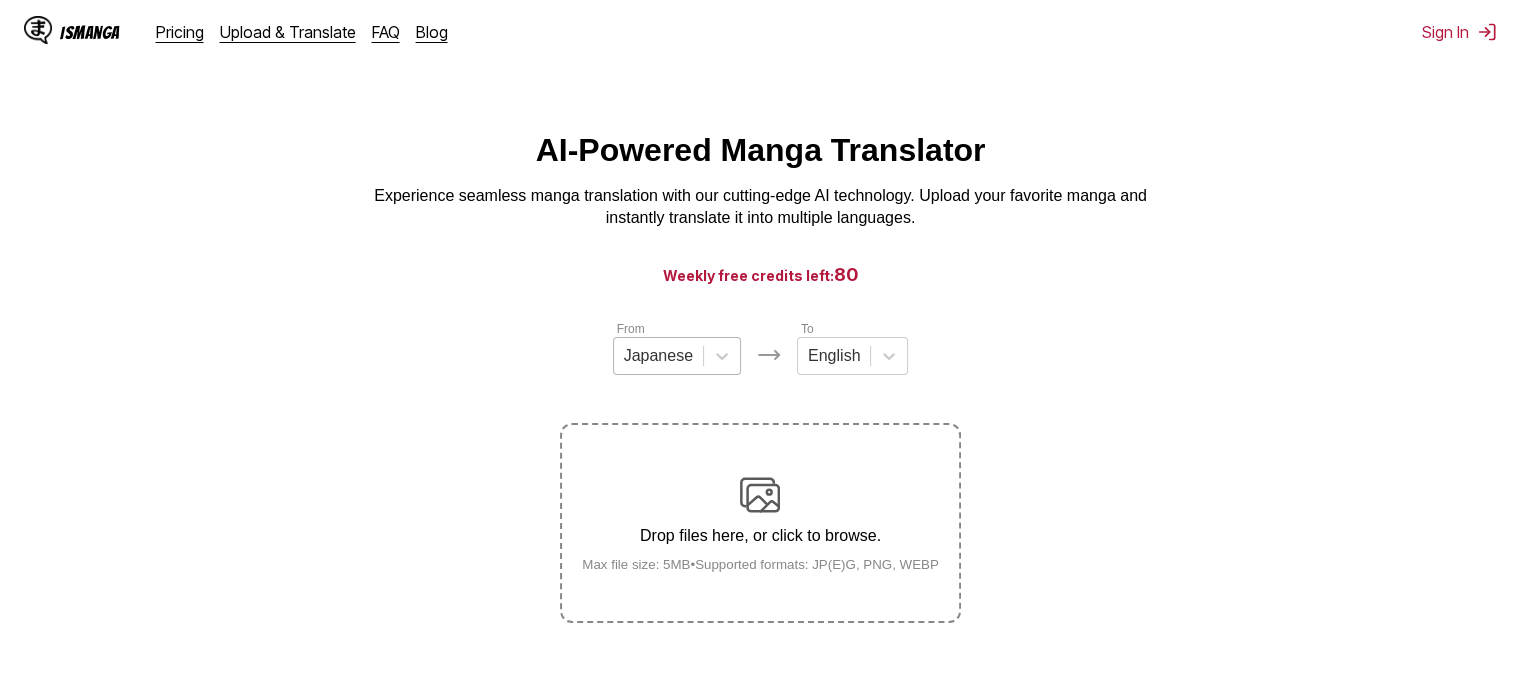 click at bounding box center [658, 356] 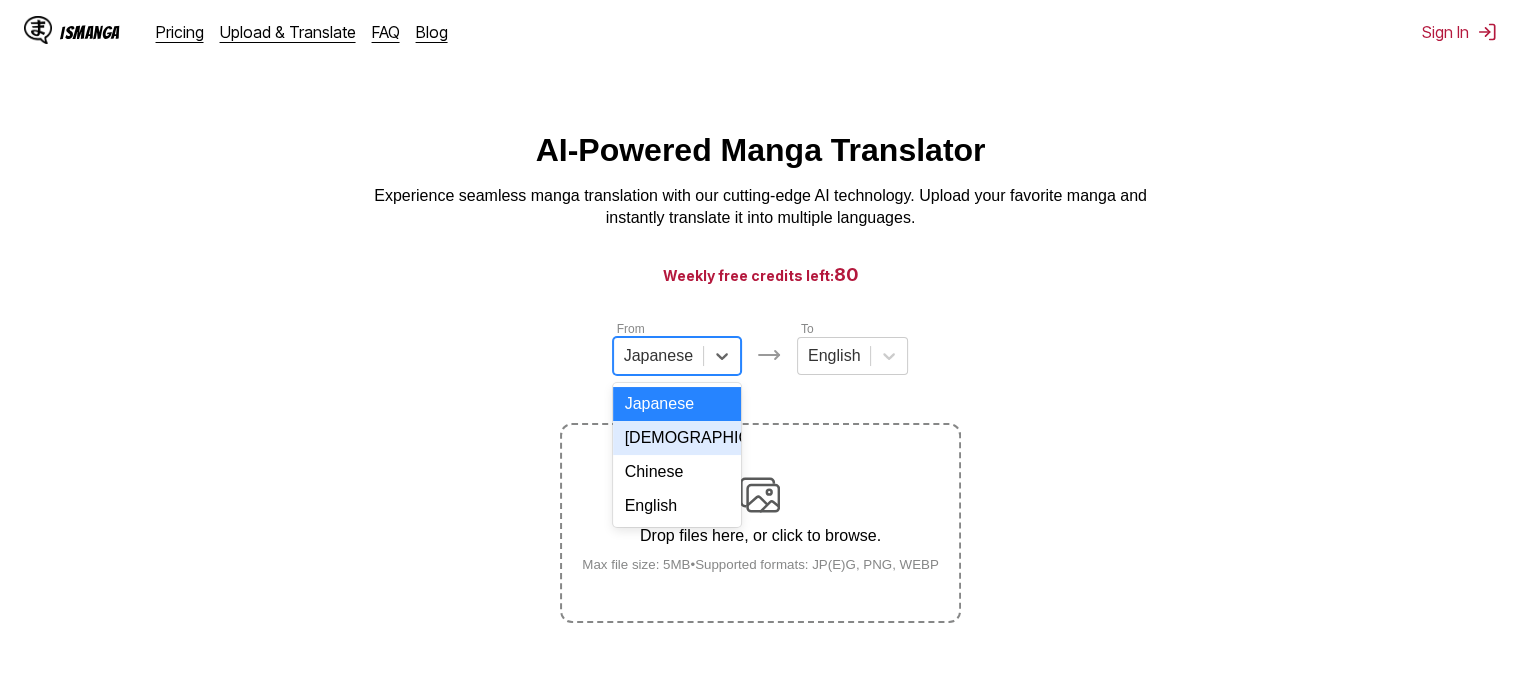 click on "[DEMOGRAPHIC_DATA]" at bounding box center [677, 438] 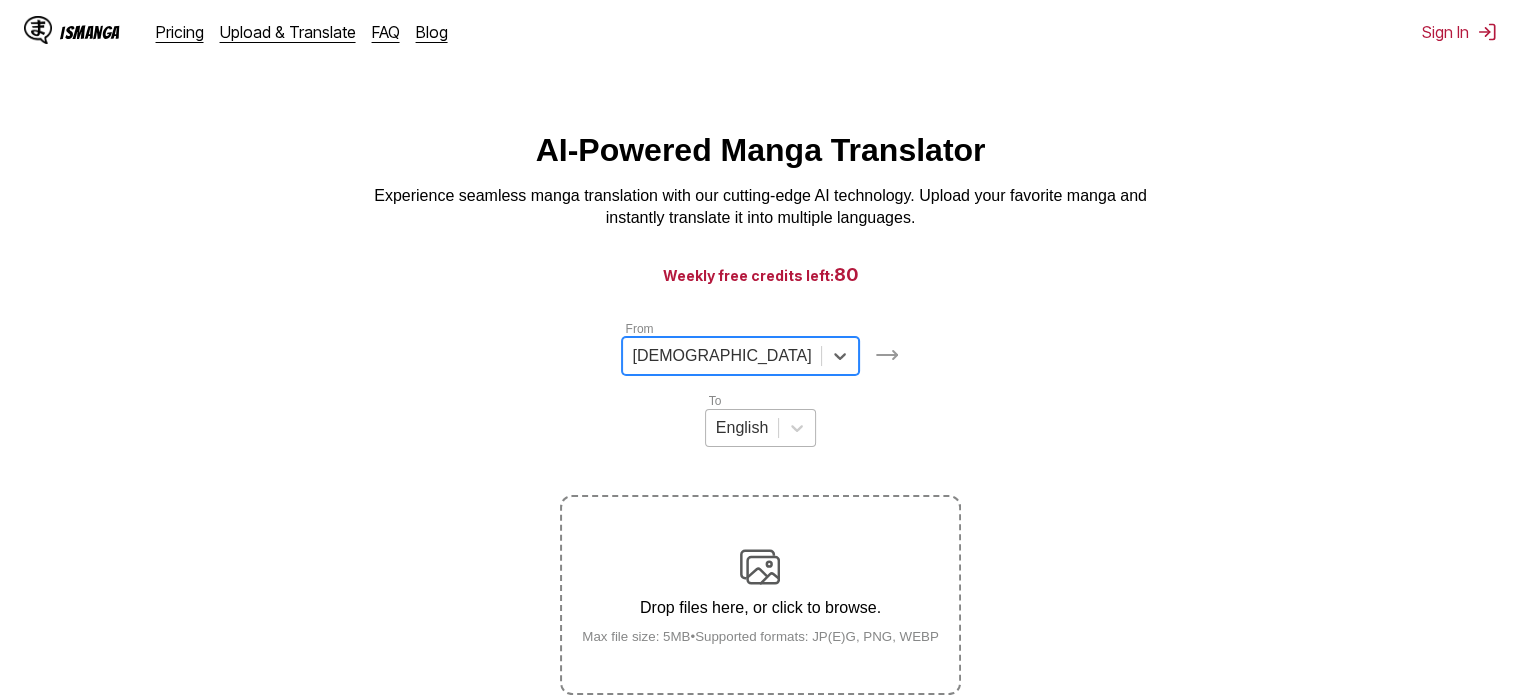 click at bounding box center (742, 428) 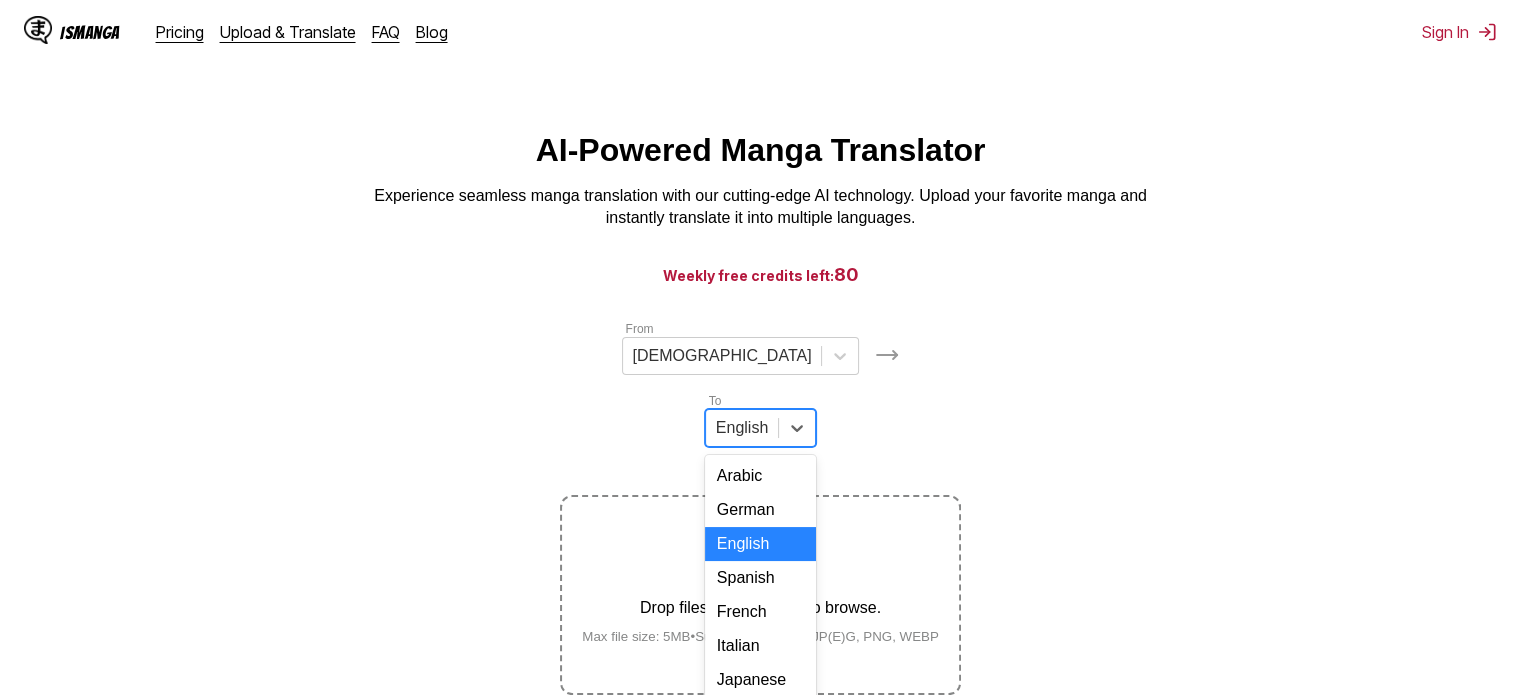 click on "English" at bounding box center (760, 544) 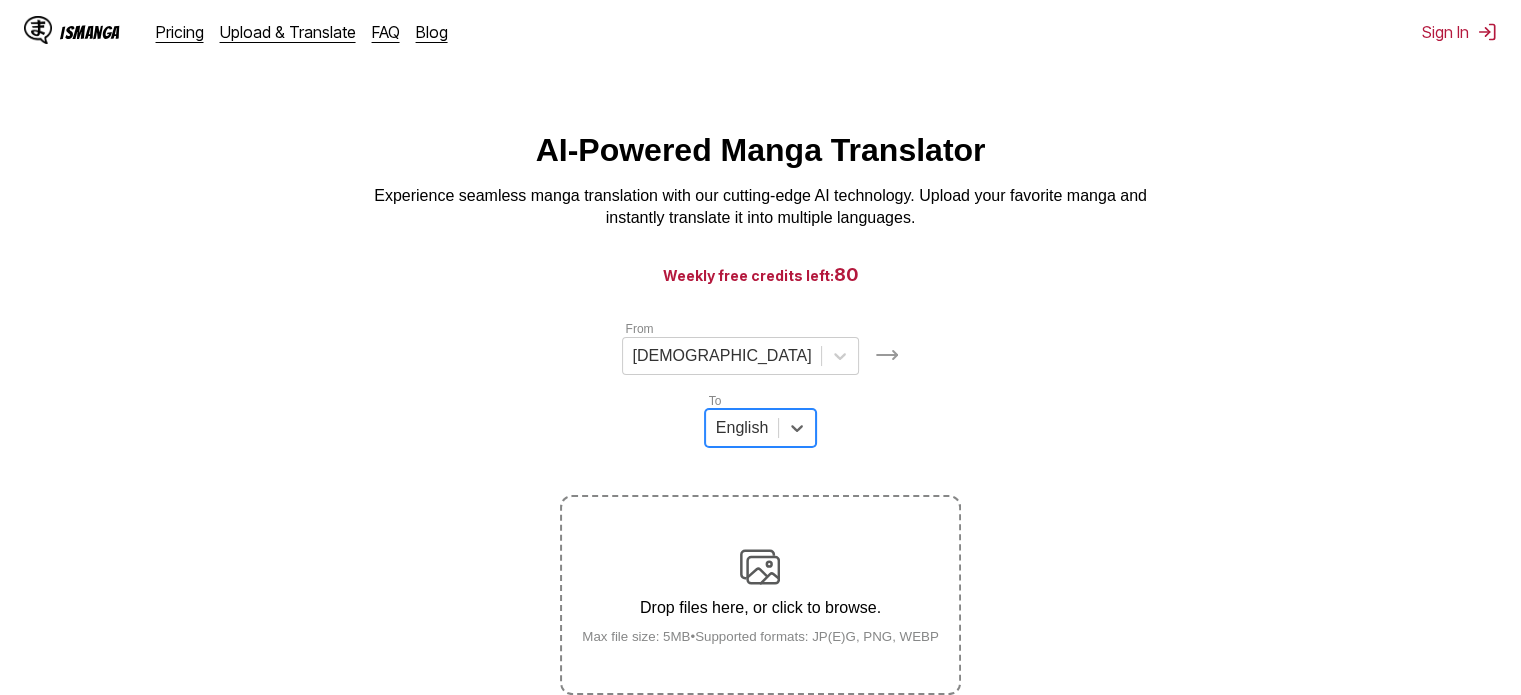 click at bounding box center [760, 567] 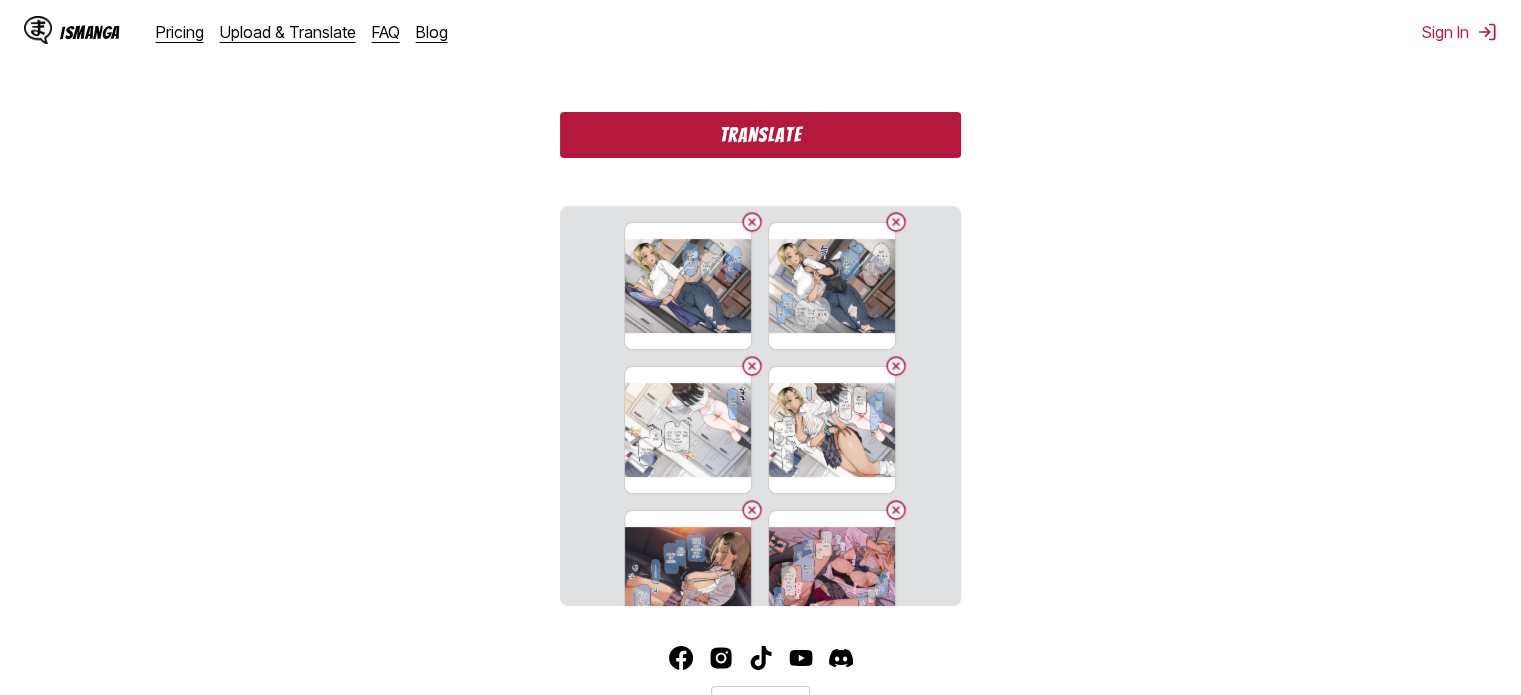 scroll, scrollTop: 658, scrollLeft: 0, axis: vertical 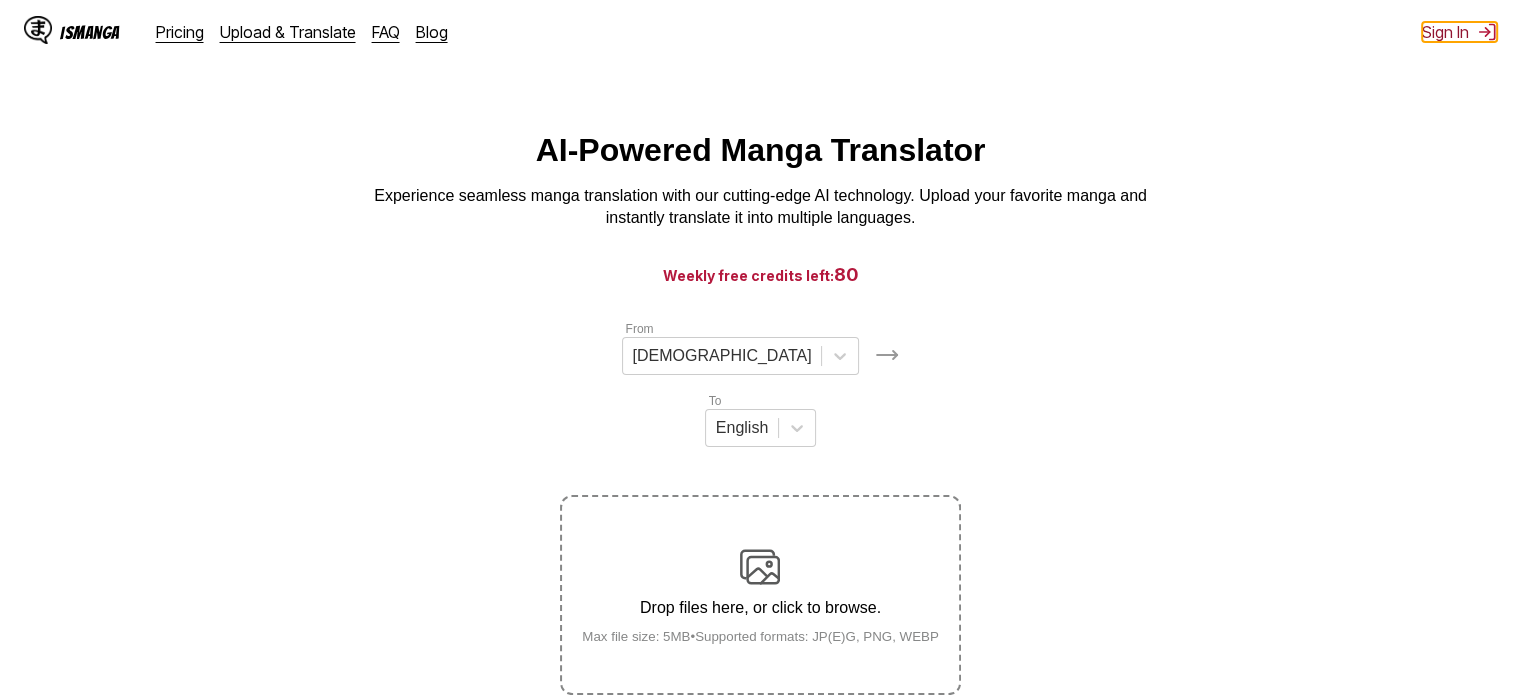 click on "Sign In" at bounding box center [1459, 32] 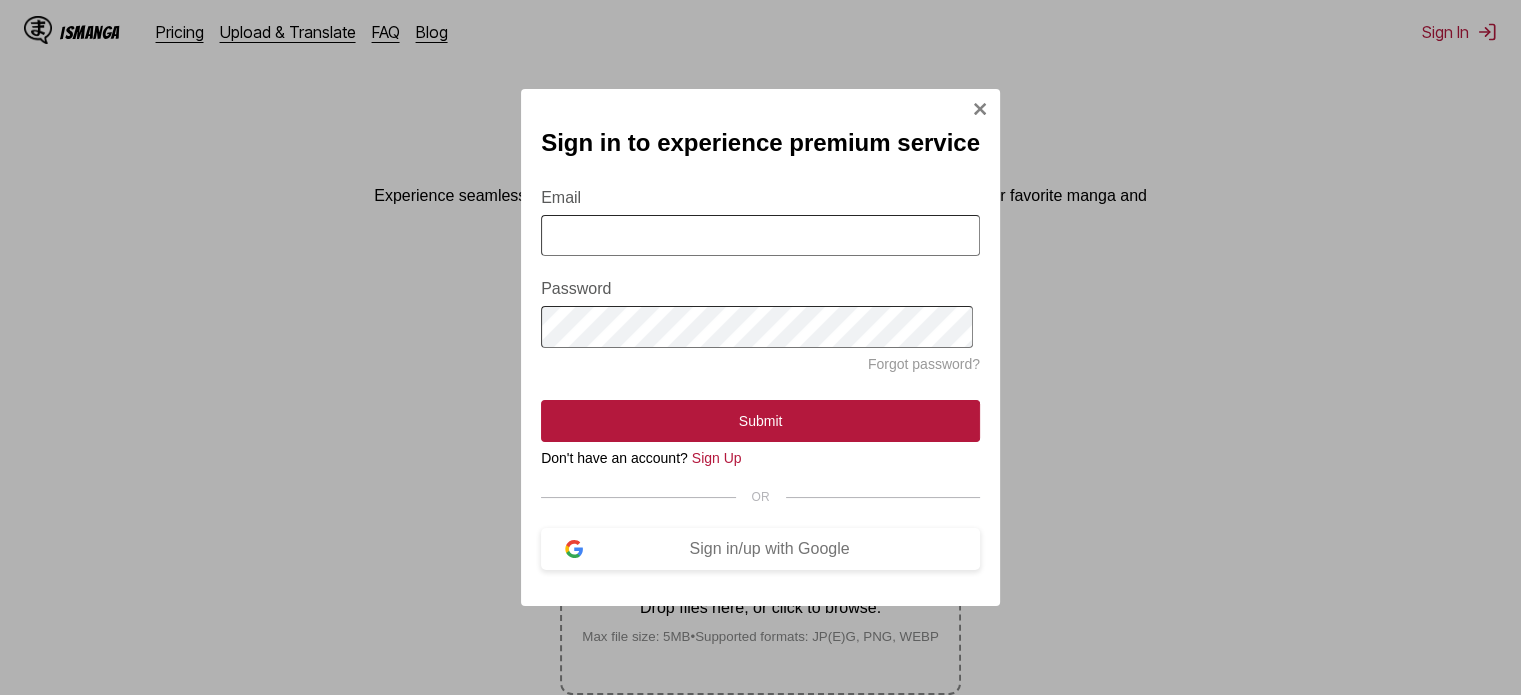 click on "Email" at bounding box center (760, 235) 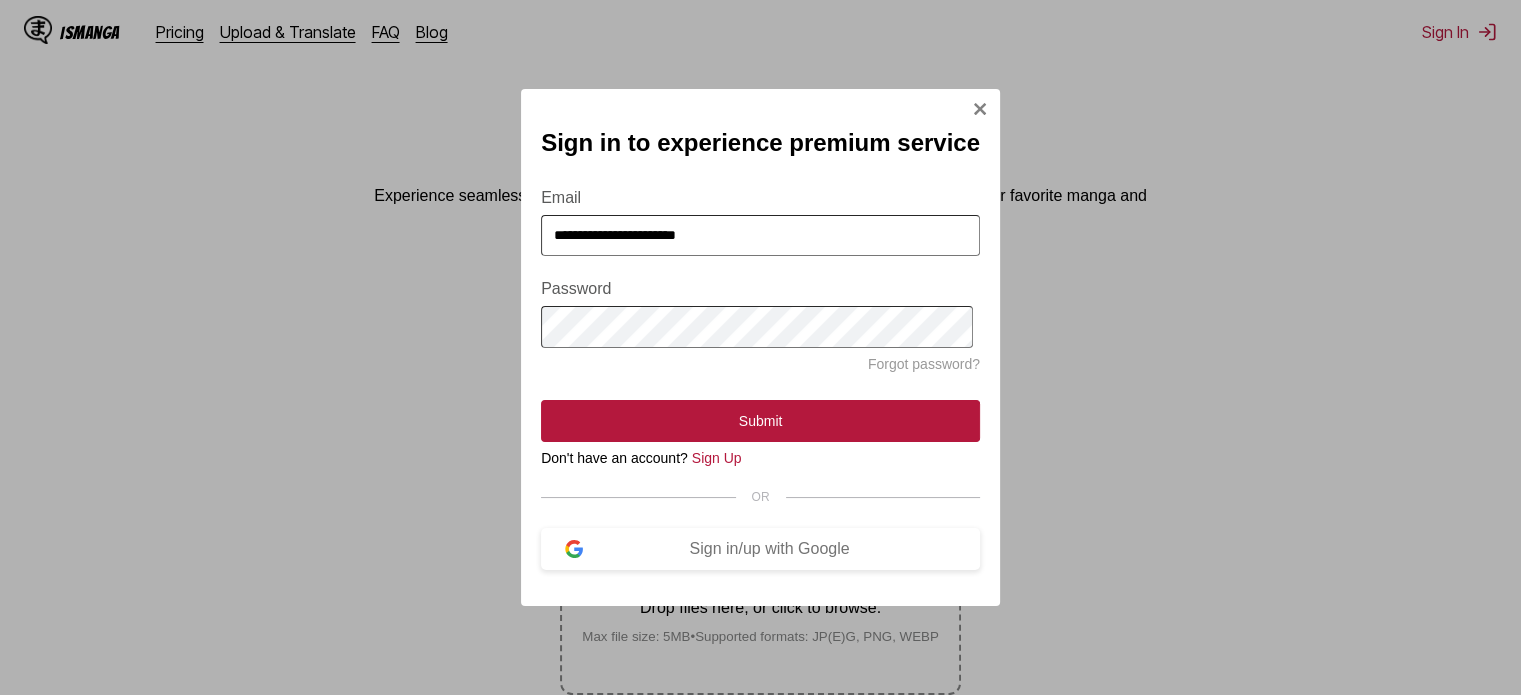 type on "**********" 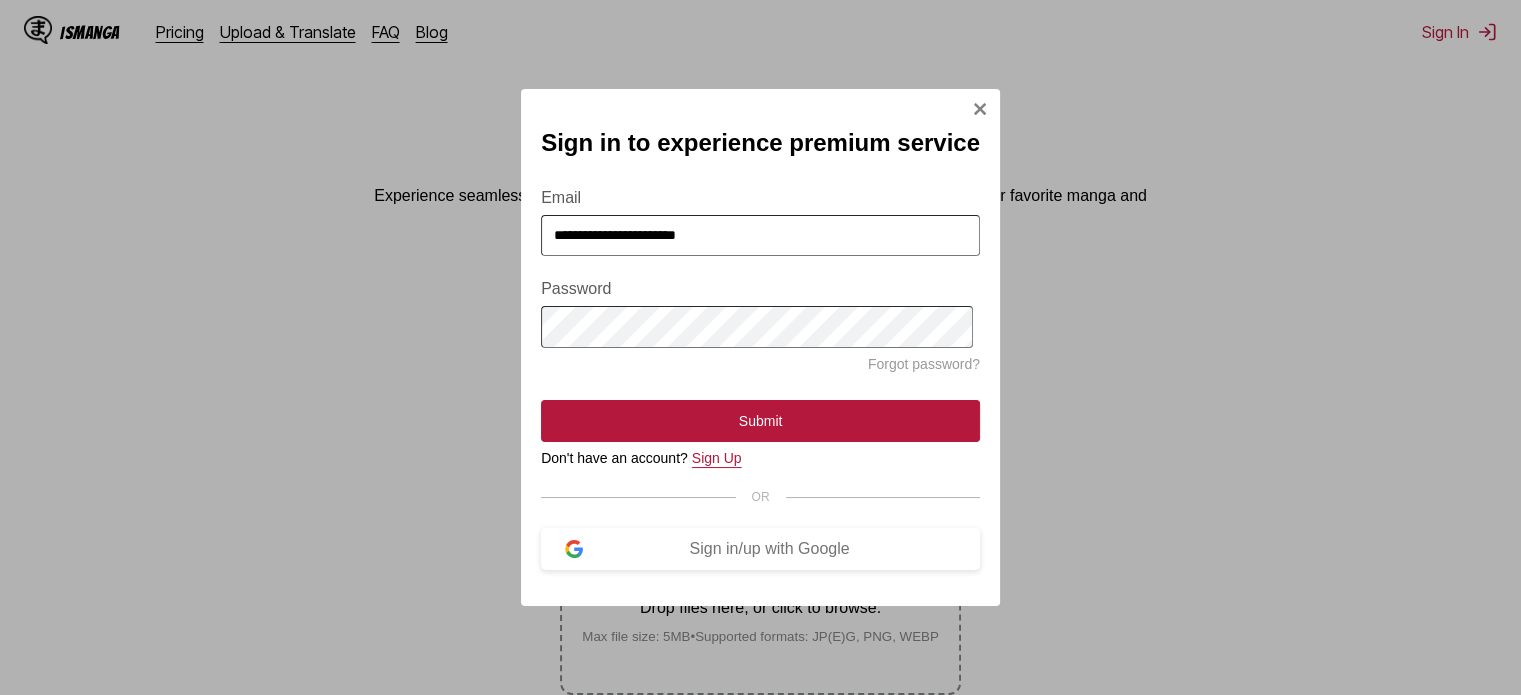 click on "Sign Up" at bounding box center (717, 458) 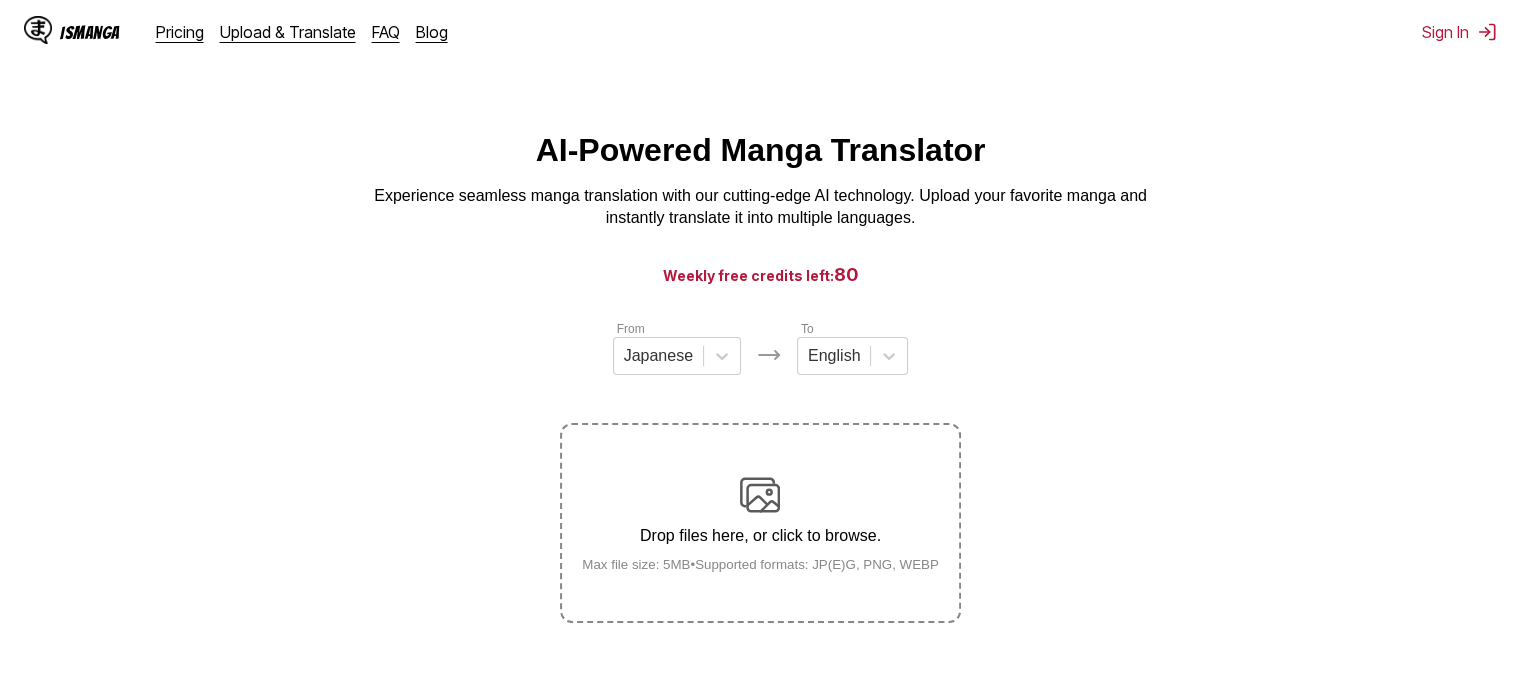 click on "IsManga  Pricing Upload & Translate FAQ Blog Sign In Pricing Upload & Translate FAQ Blog" at bounding box center (760, 32) 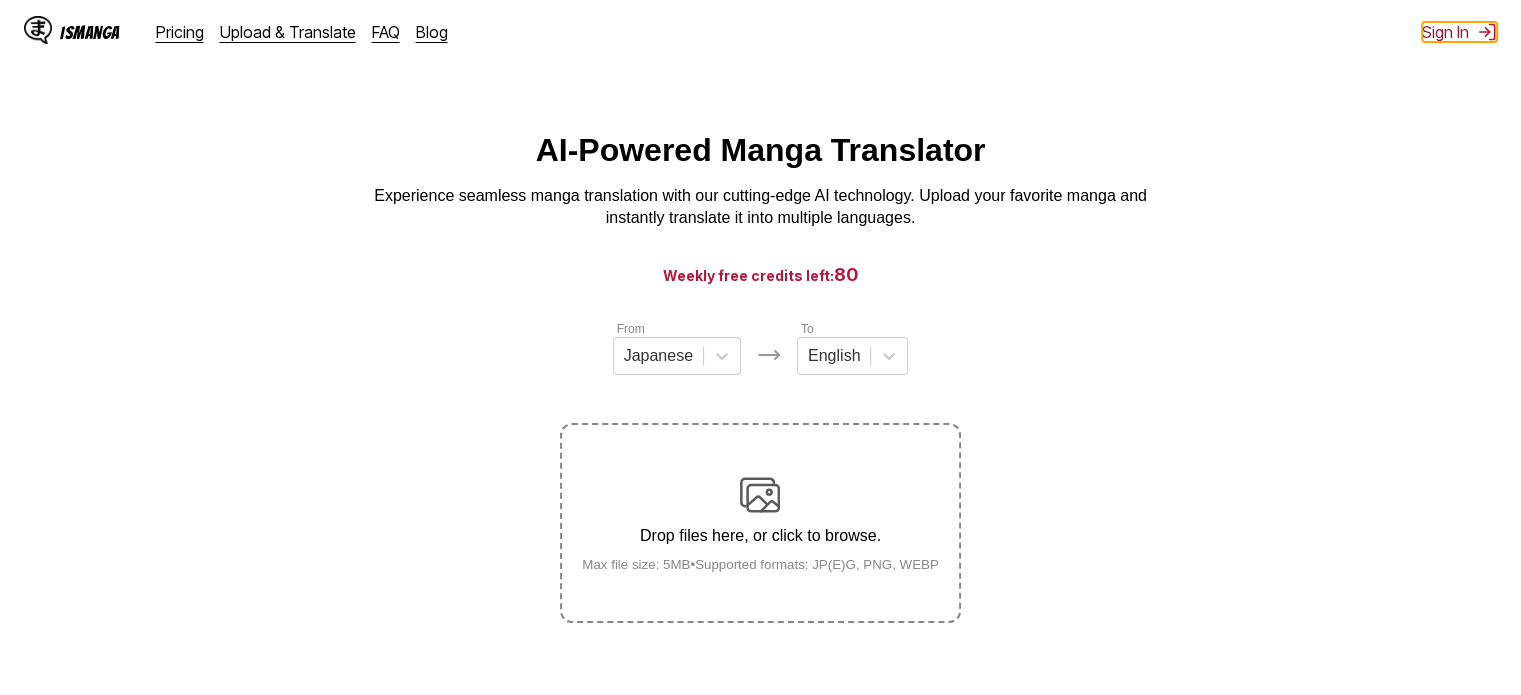 click on "Sign In" at bounding box center [1459, 32] 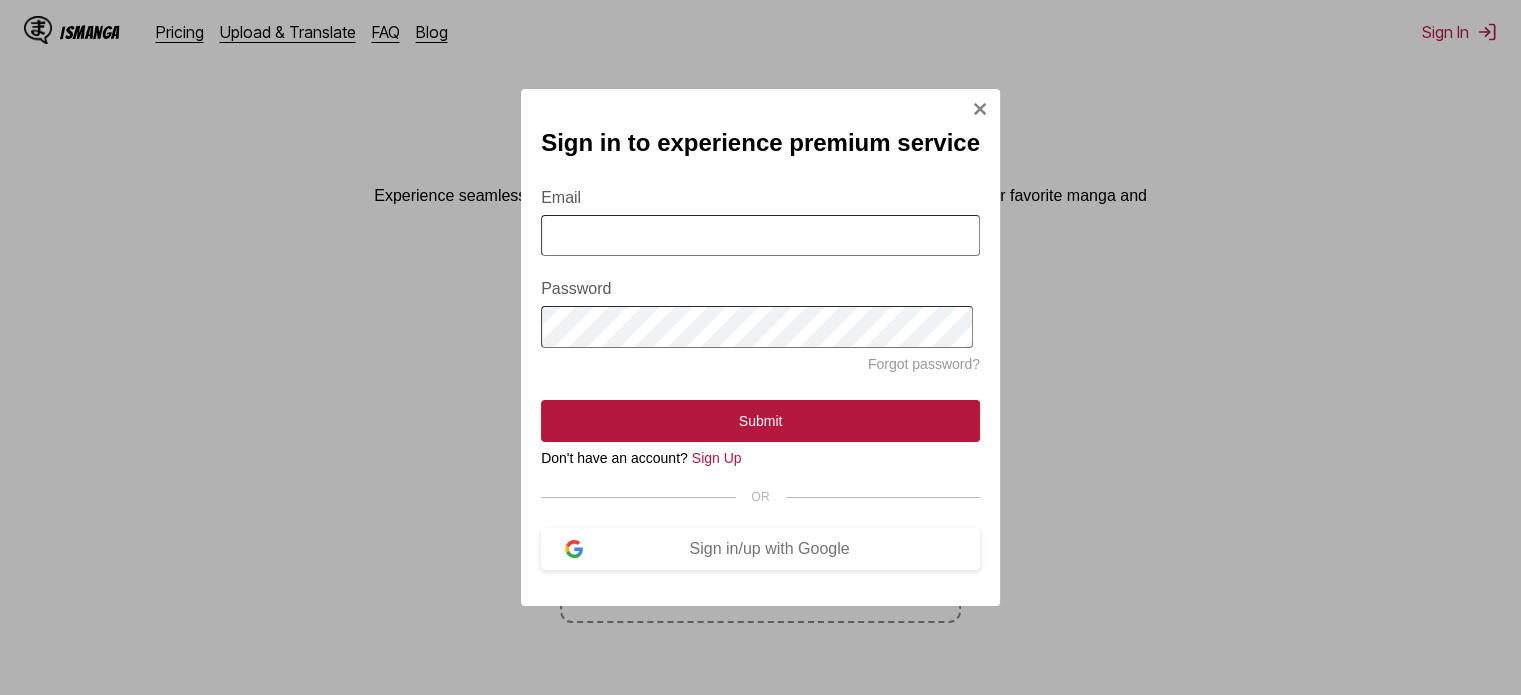 click on "Email" at bounding box center (760, 235) 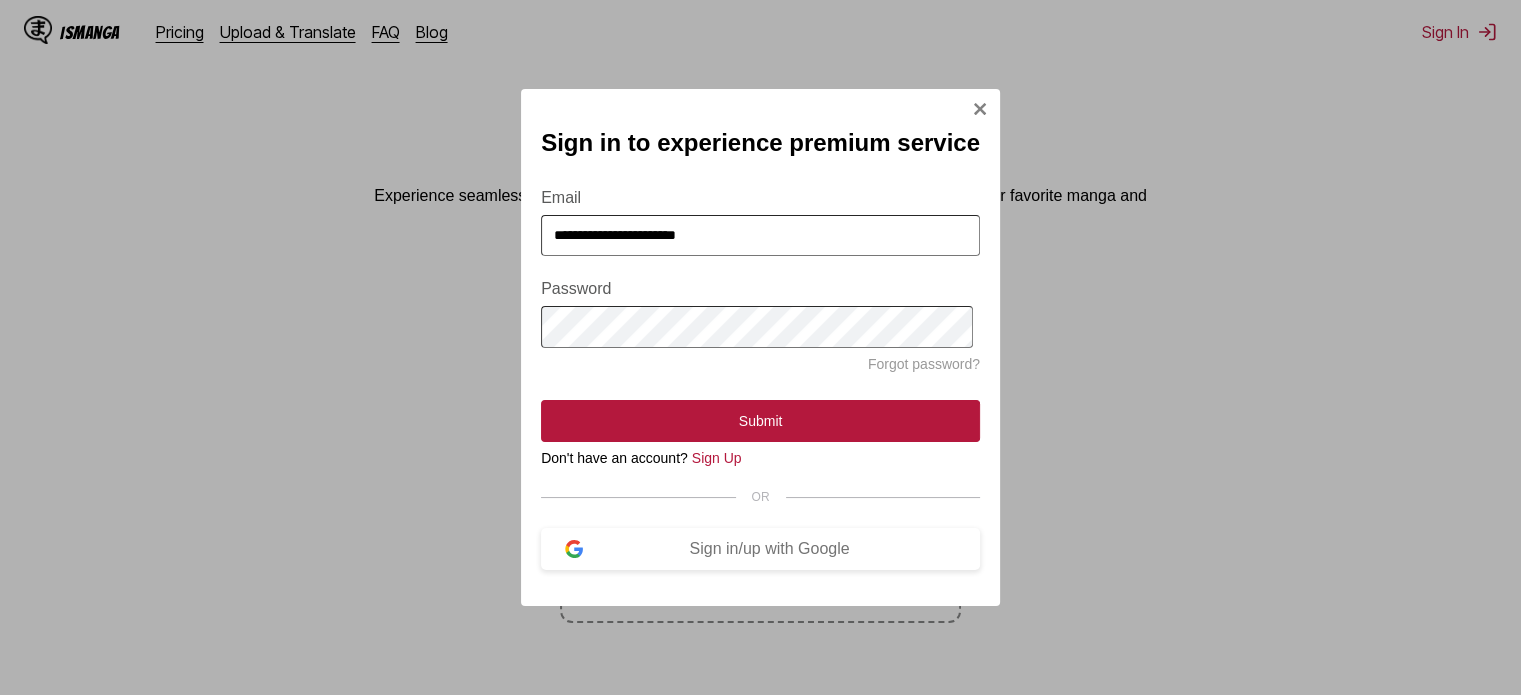 type on "**********" 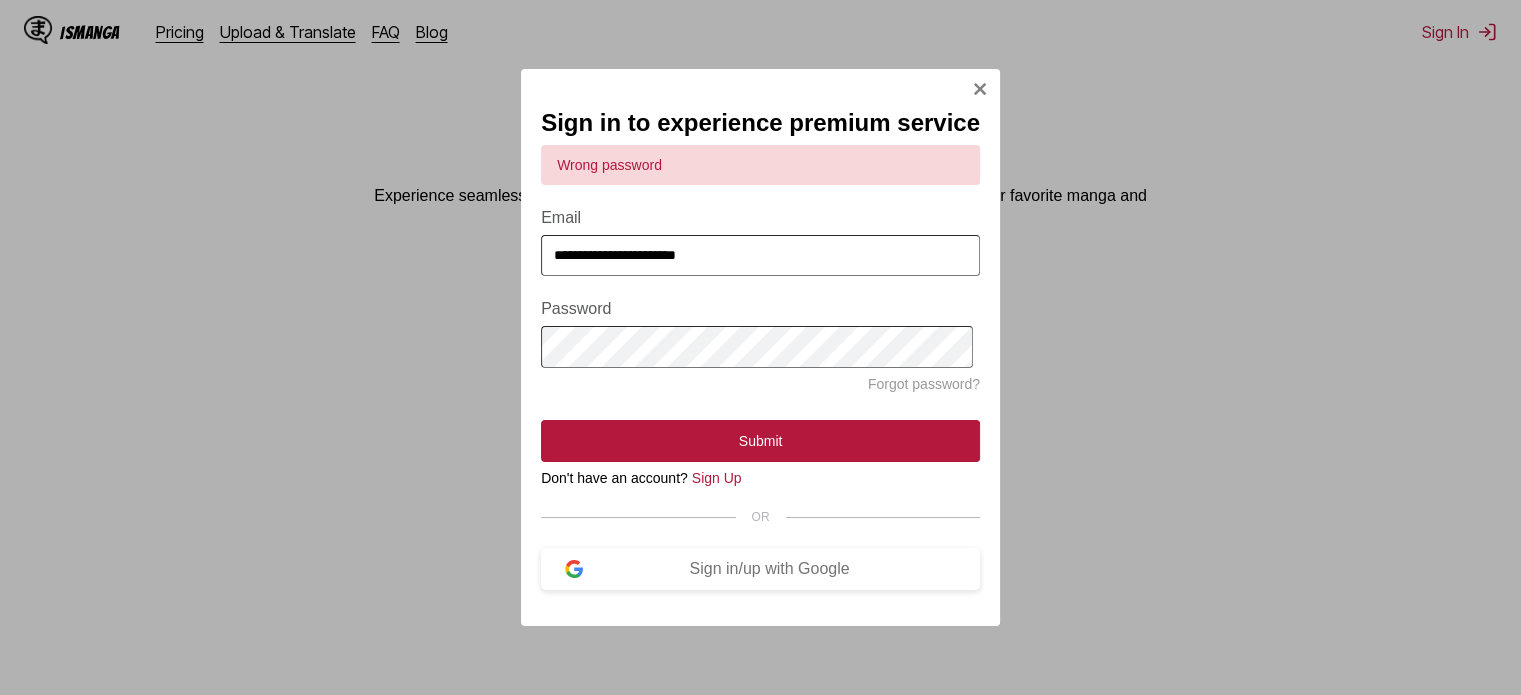 click on "**********" at bounding box center (760, 347) 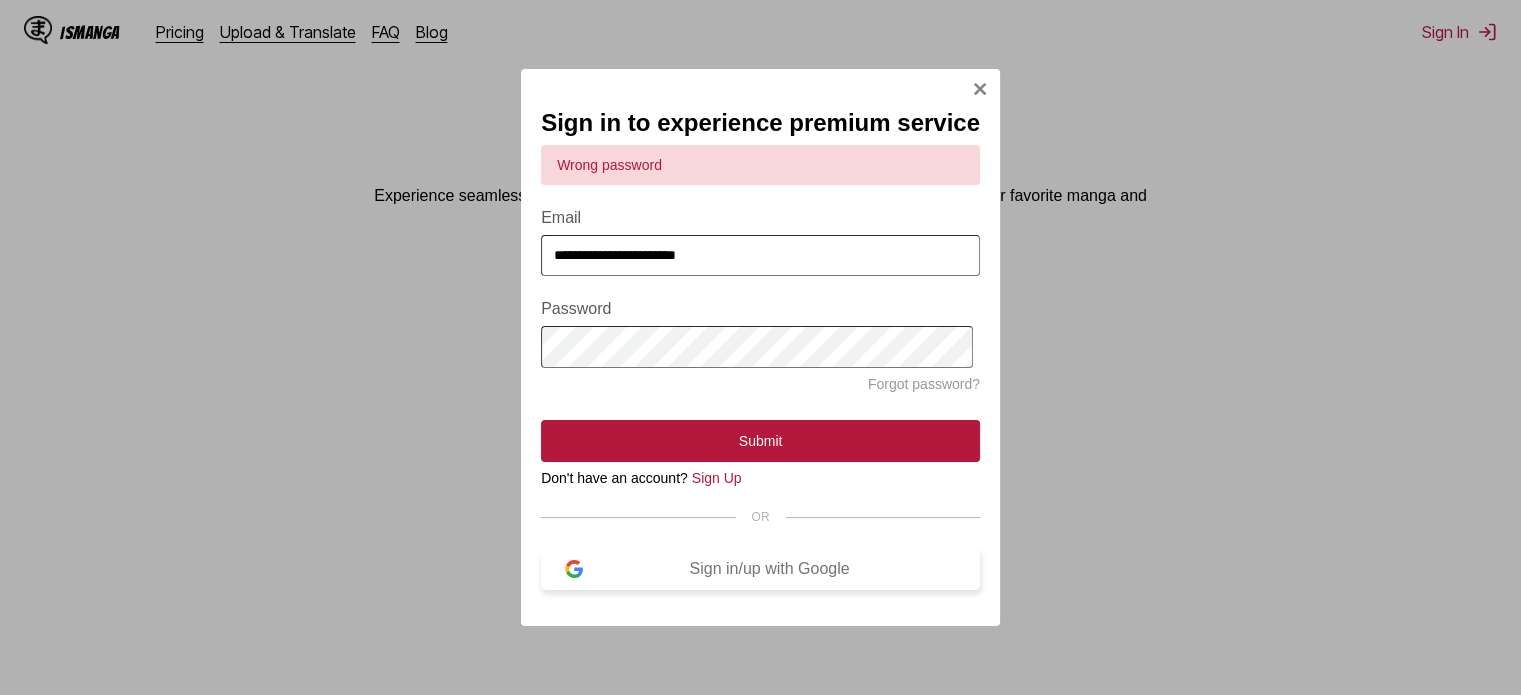 click on "Sign in/up with Google" at bounding box center [760, 569] 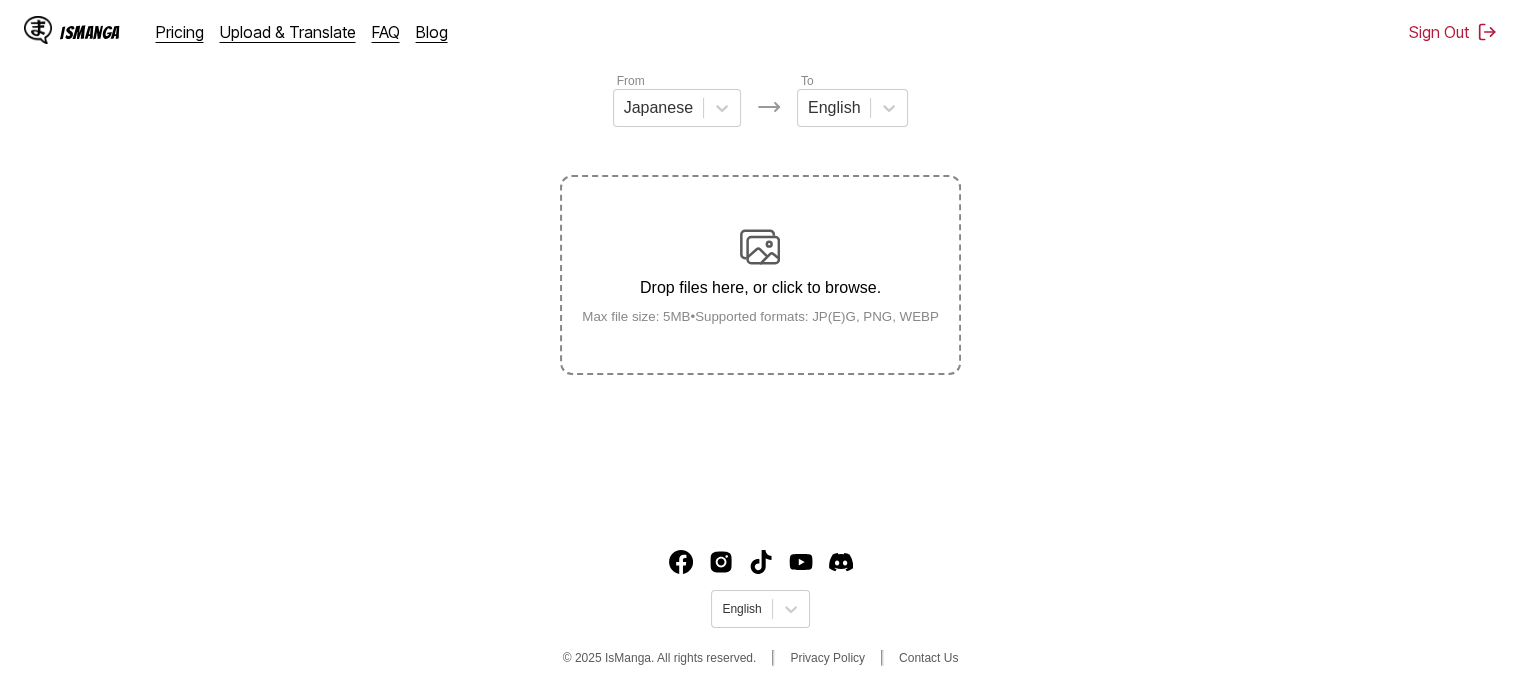 scroll, scrollTop: 248, scrollLeft: 0, axis: vertical 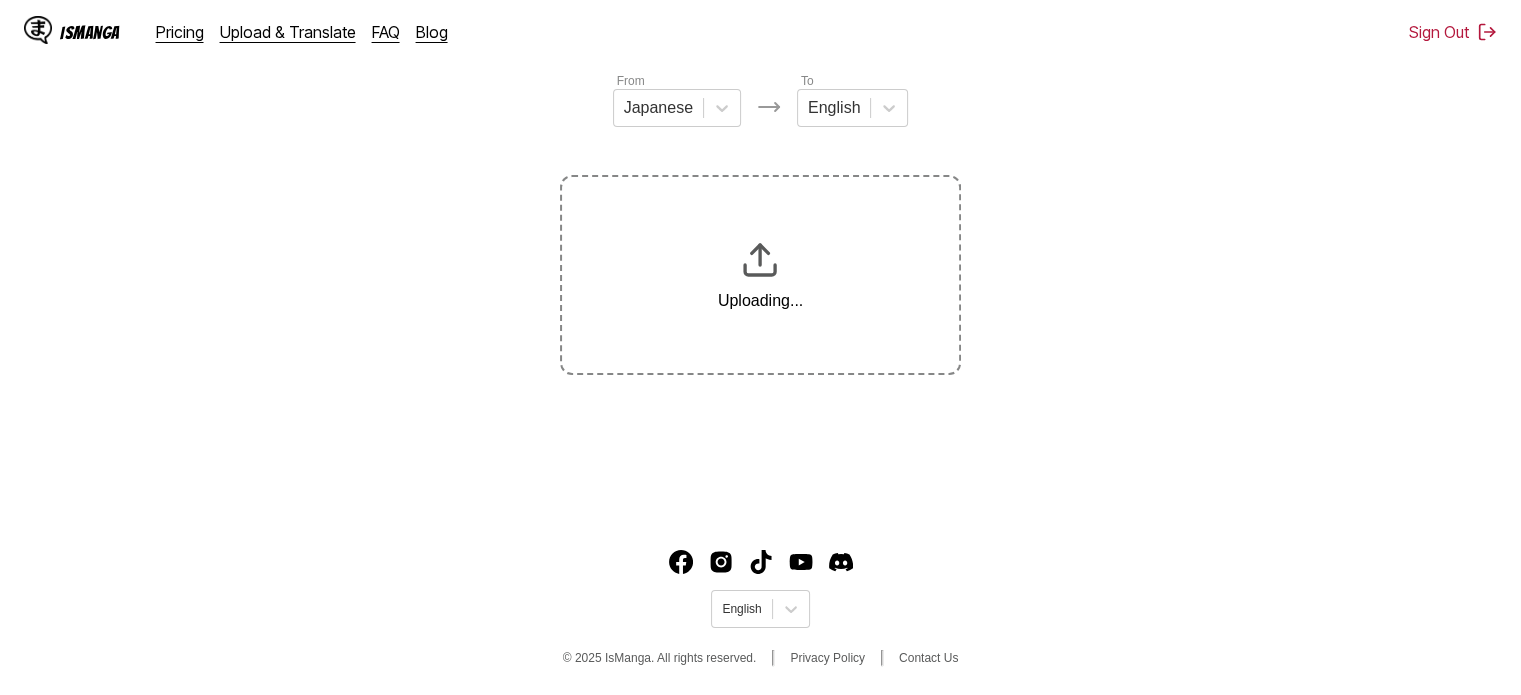 click on "Japanese" at bounding box center (658, 108) 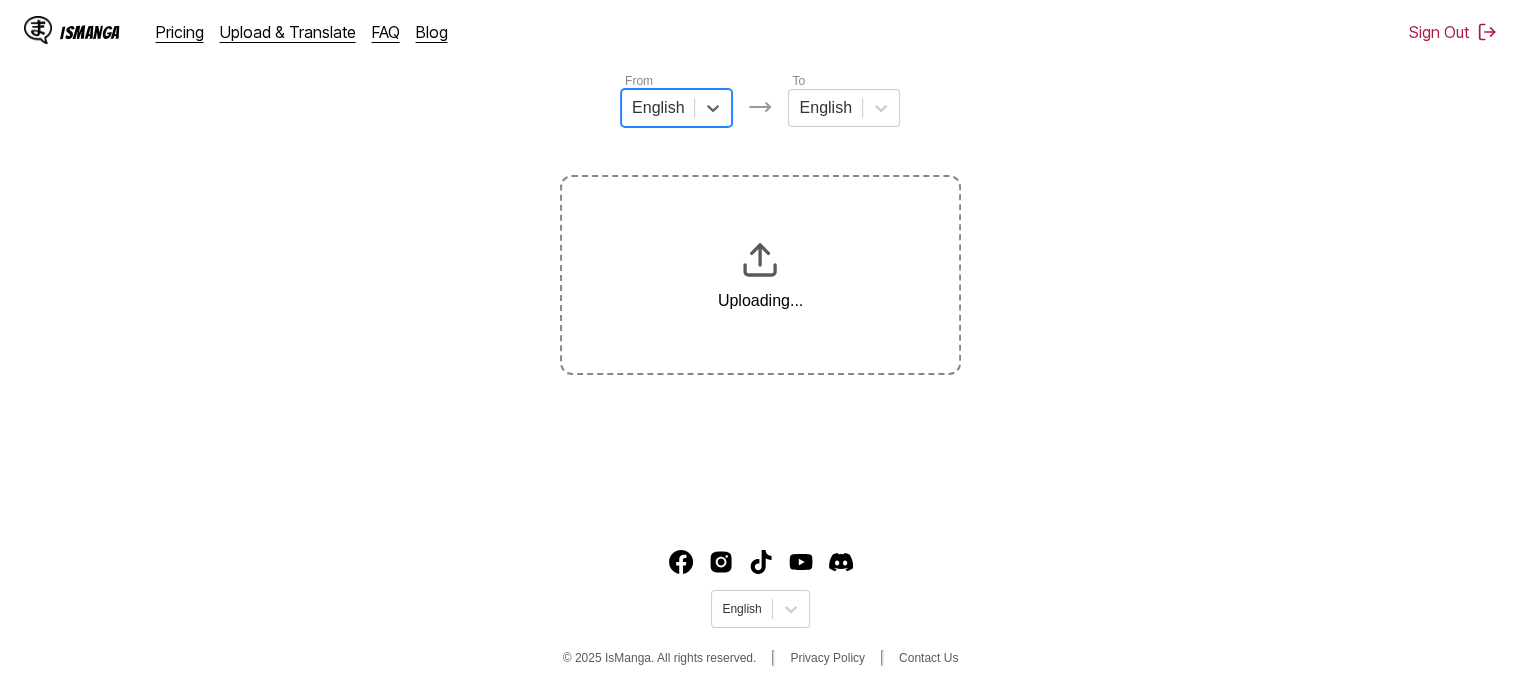 click on "English" at bounding box center [676, 108] 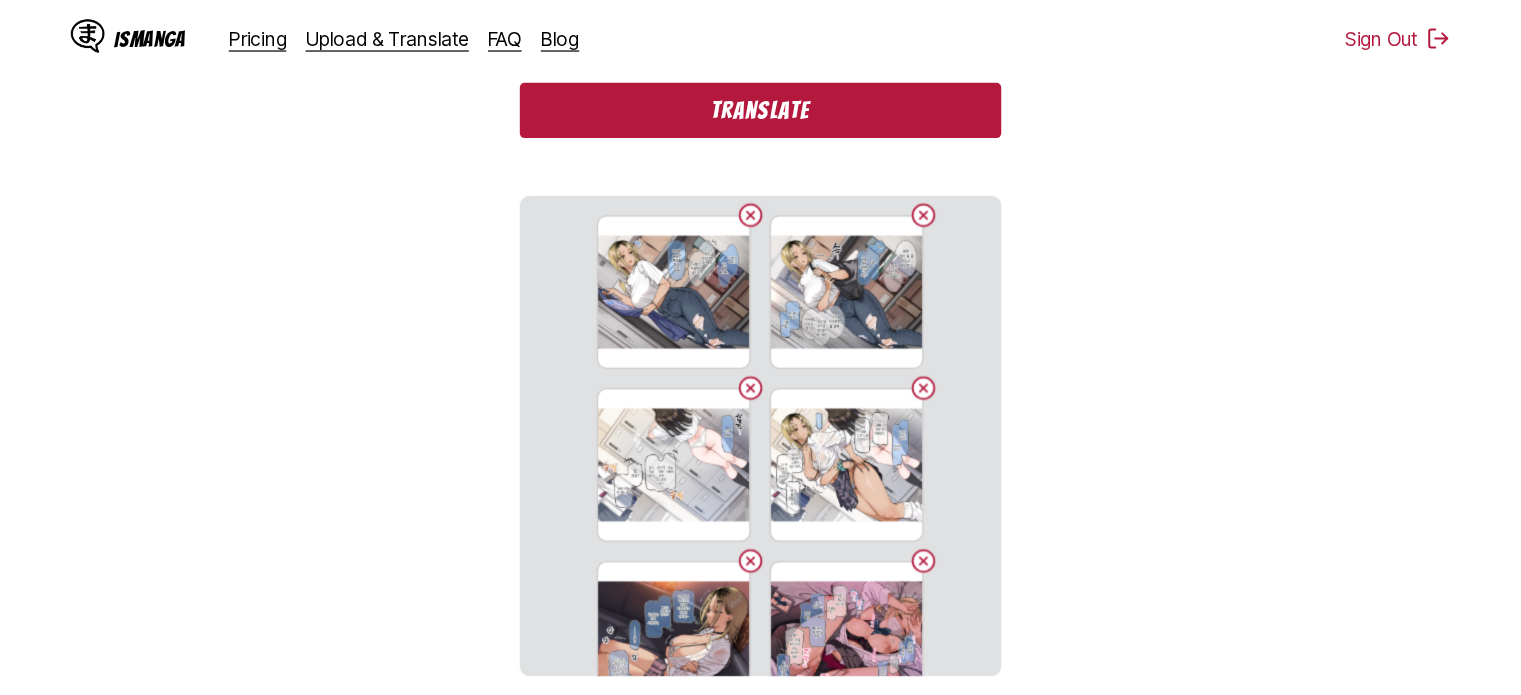 scroll, scrollTop: 658, scrollLeft: 0, axis: vertical 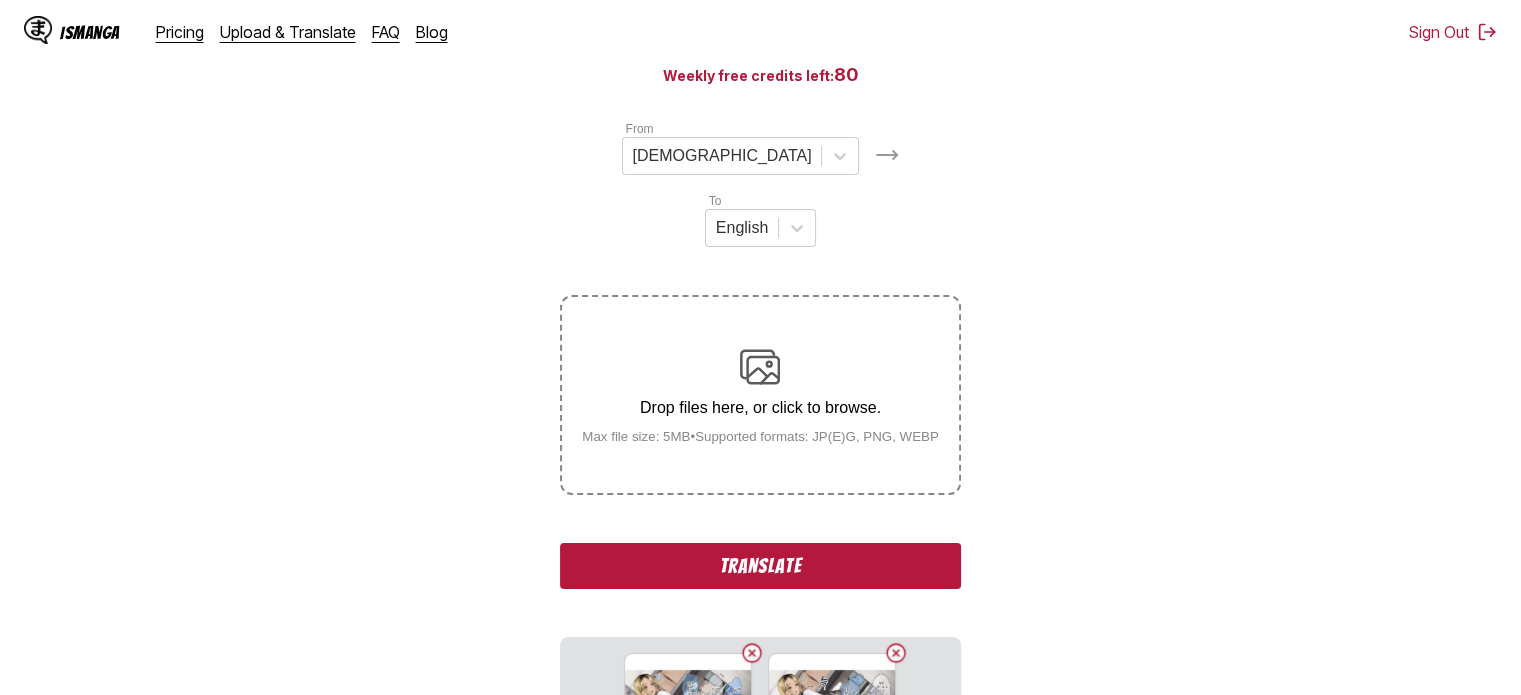 click on "Translate" at bounding box center [760, 566] 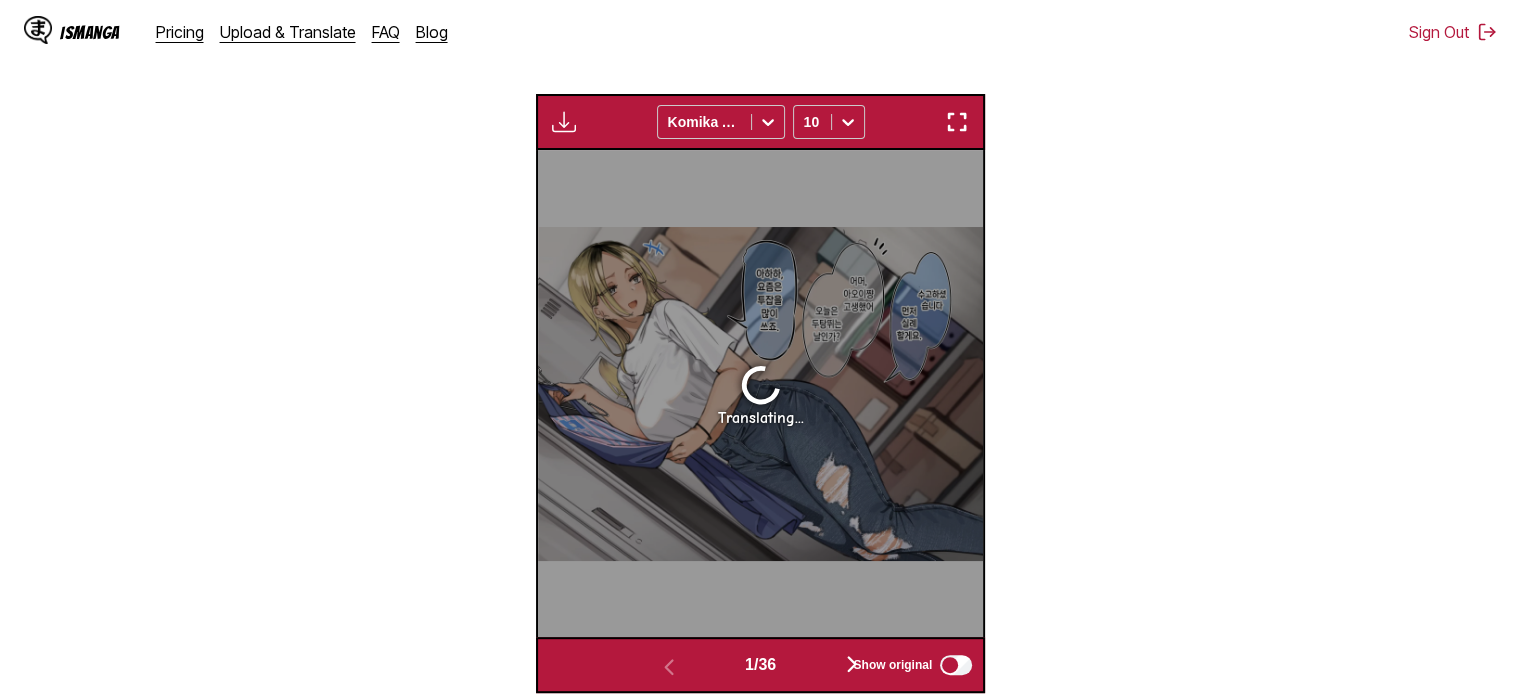 scroll, scrollTop: 620, scrollLeft: 0, axis: vertical 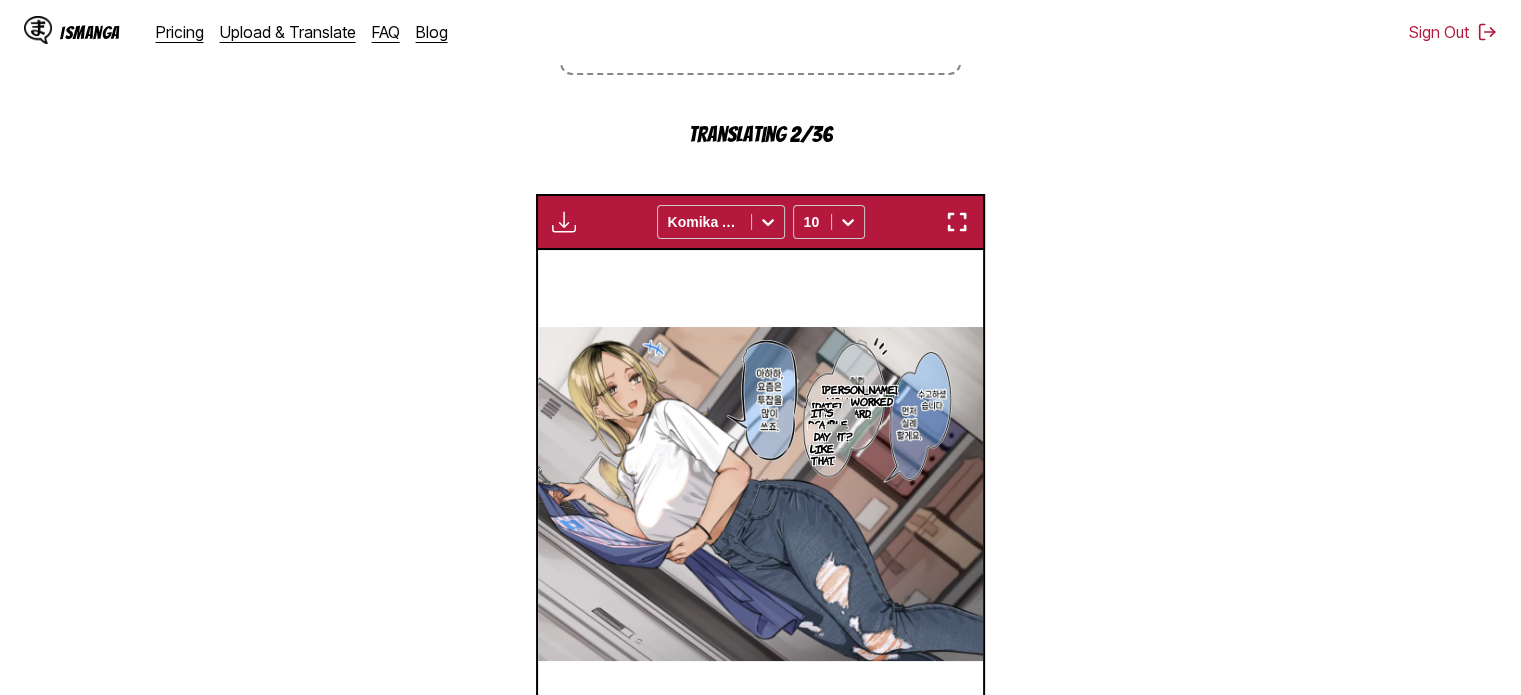click at bounding box center [957, 222] 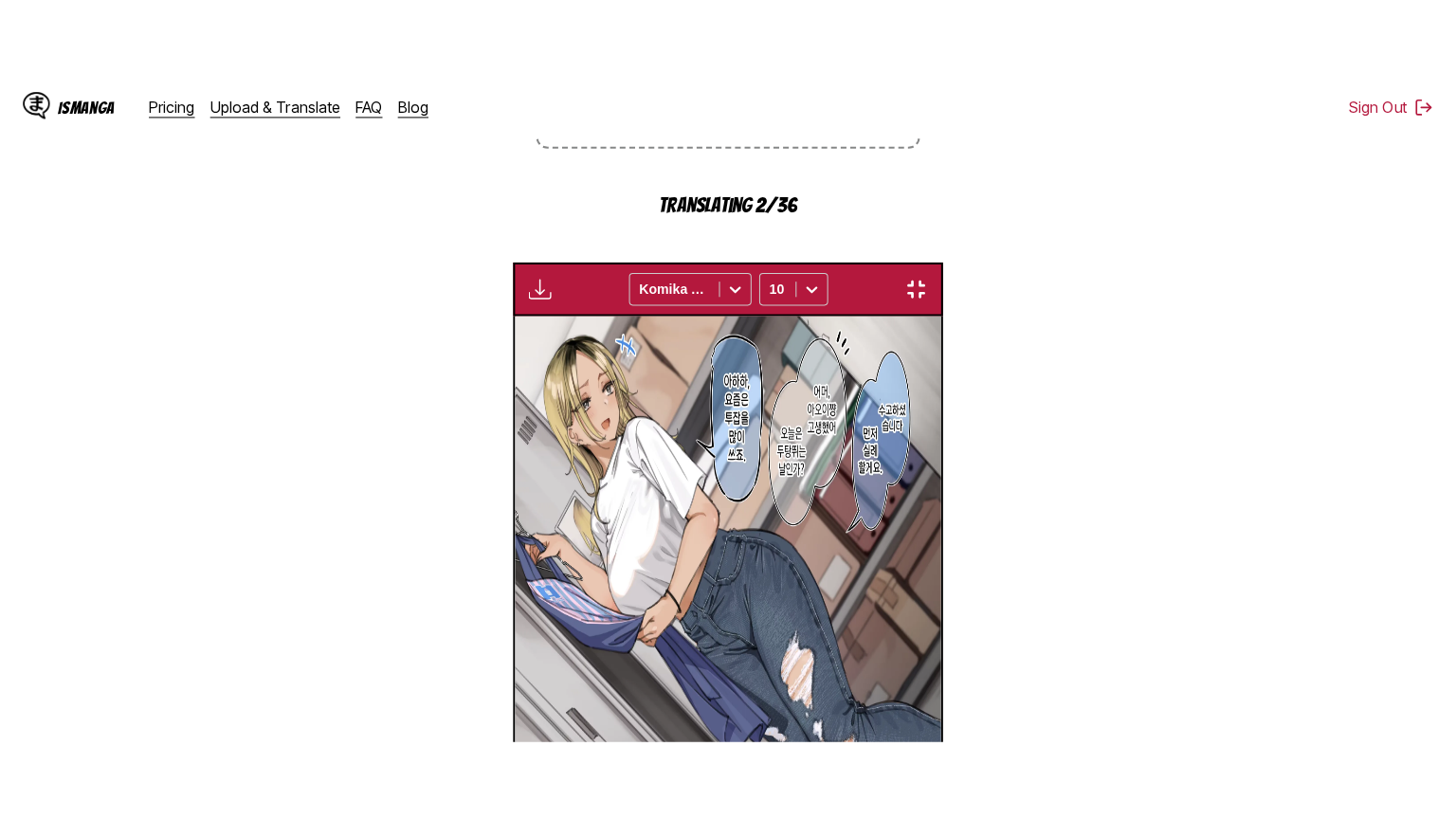 scroll, scrollTop: 220, scrollLeft: 0, axis: vertical 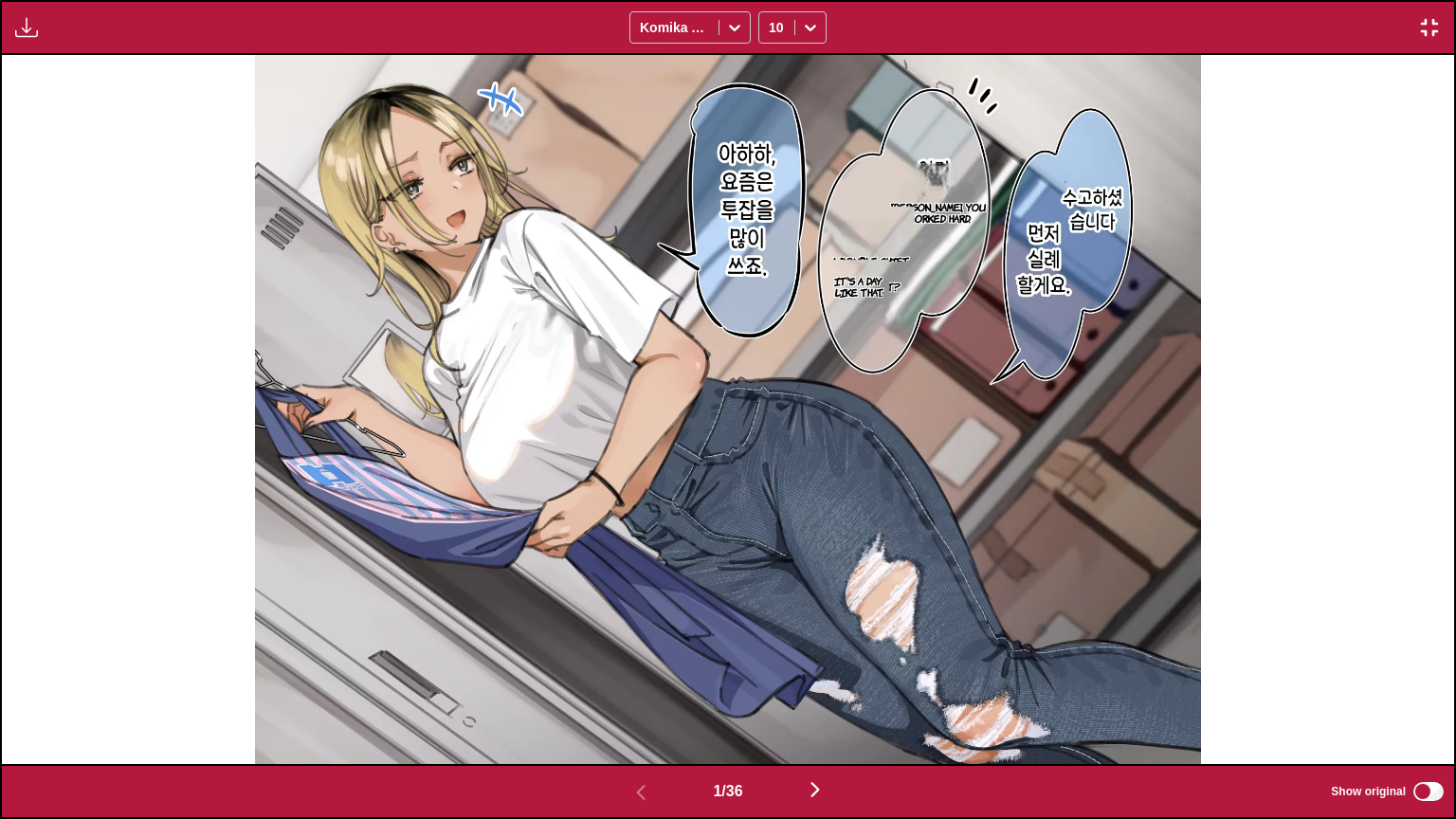 drag, startPoint x: 762, startPoint y: 186, endPoint x: 762, endPoint y: 165, distance: 21 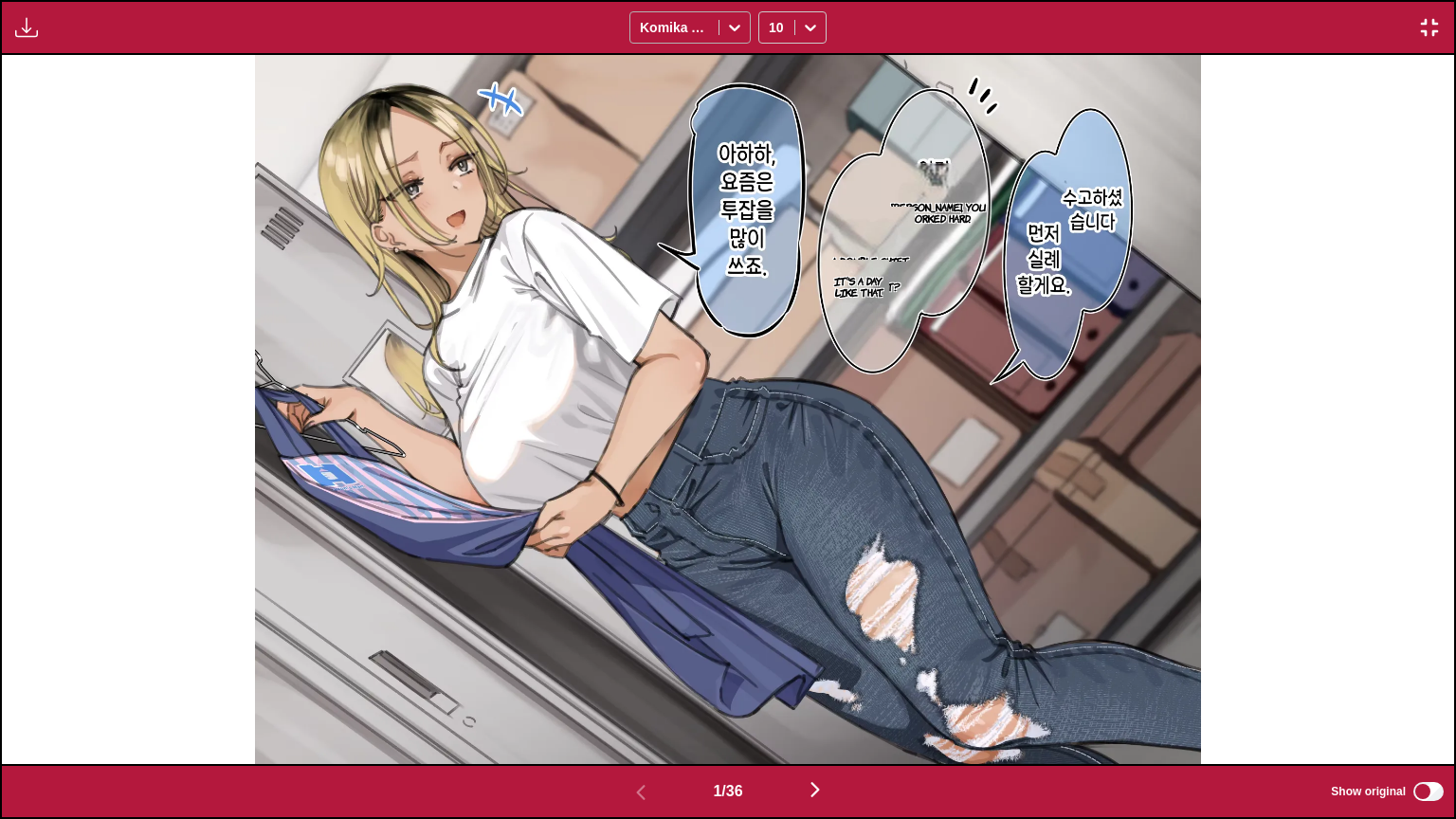 click on "Komika Axis" at bounding box center [674, 27] 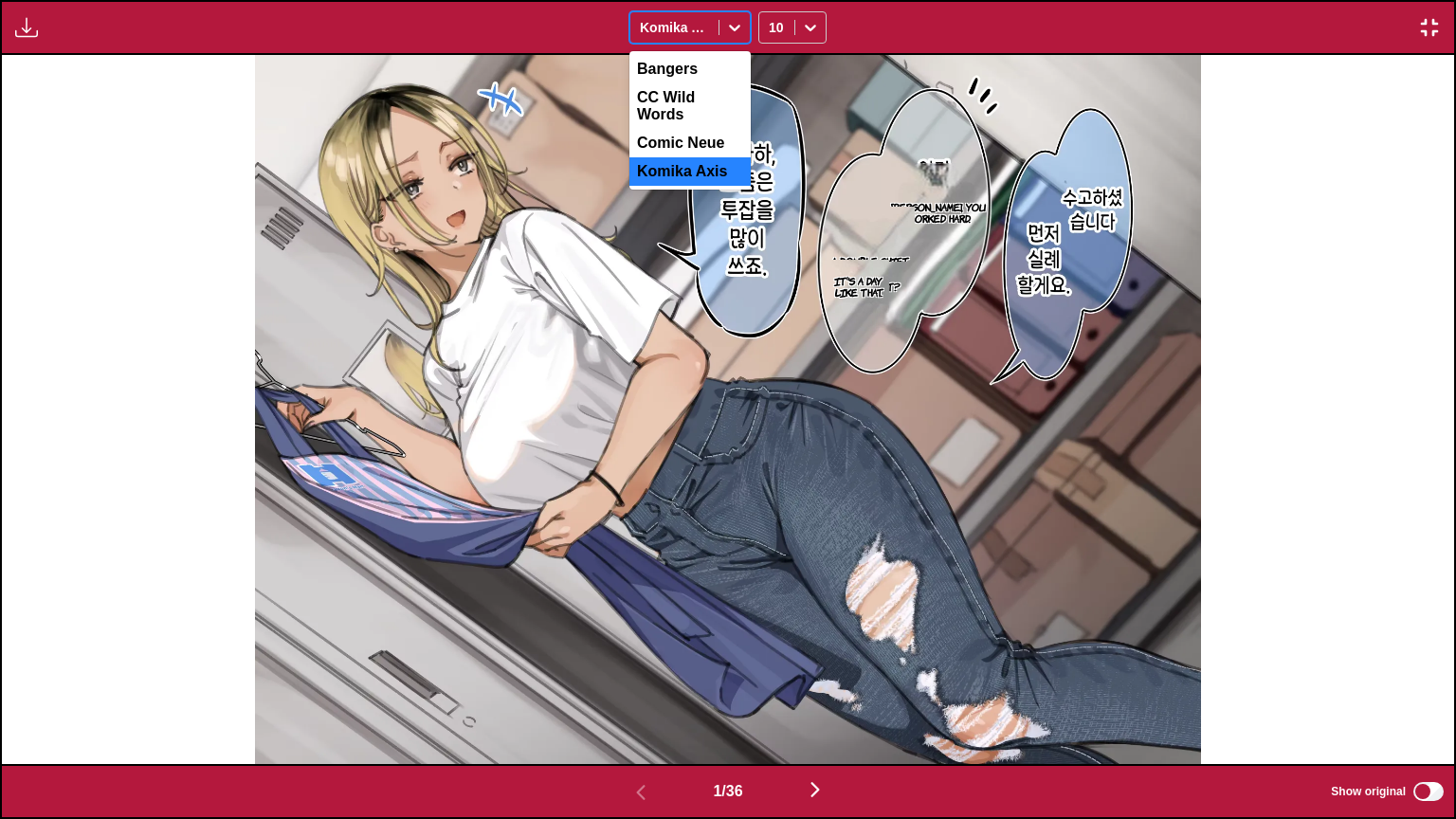 click on "Comic Neue" at bounding box center (690, 143) 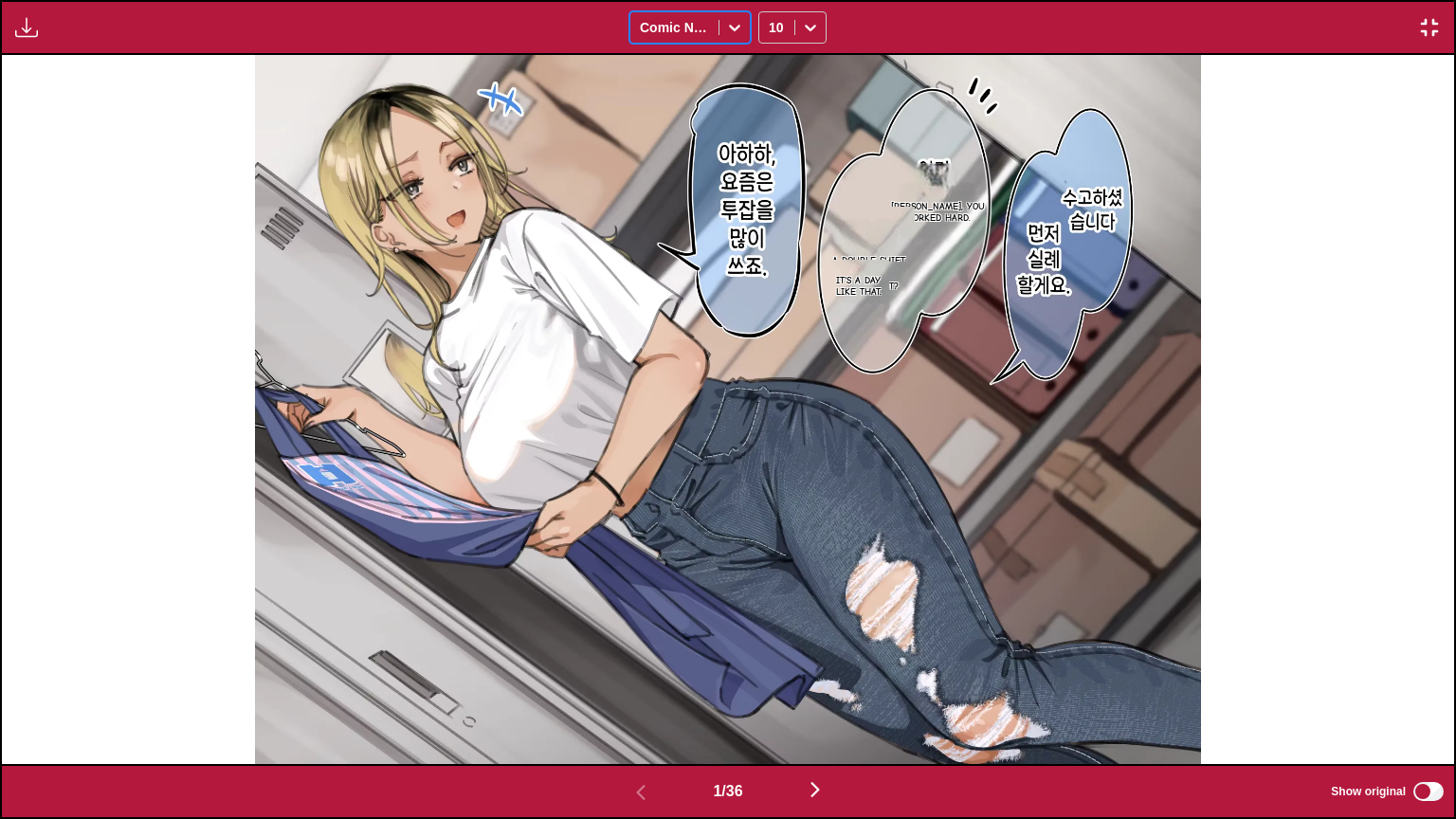 click on "Comic Neue" at bounding box center [674, 27] 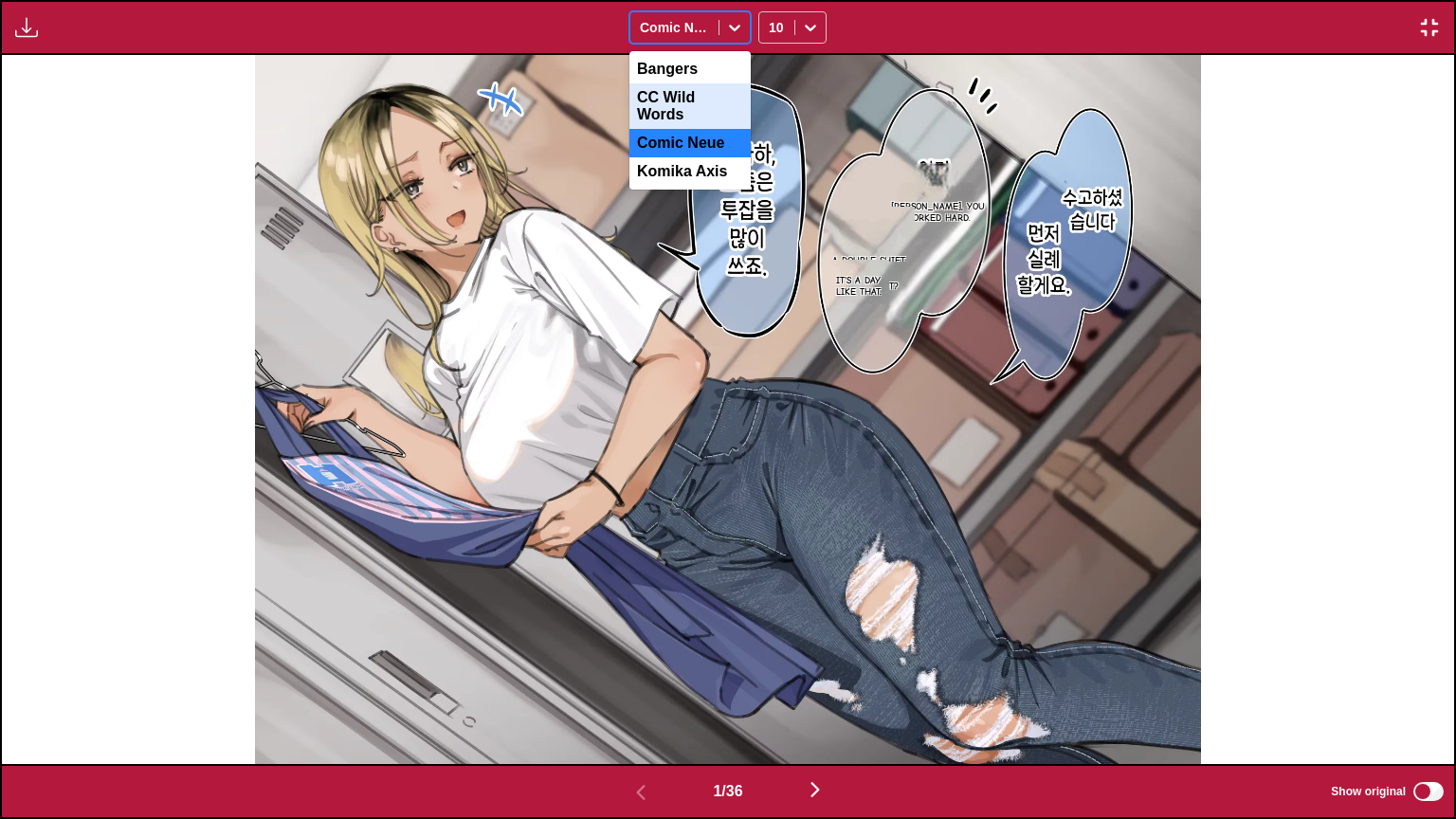 click on "Komika Axis" at bounding box center [690, 172] 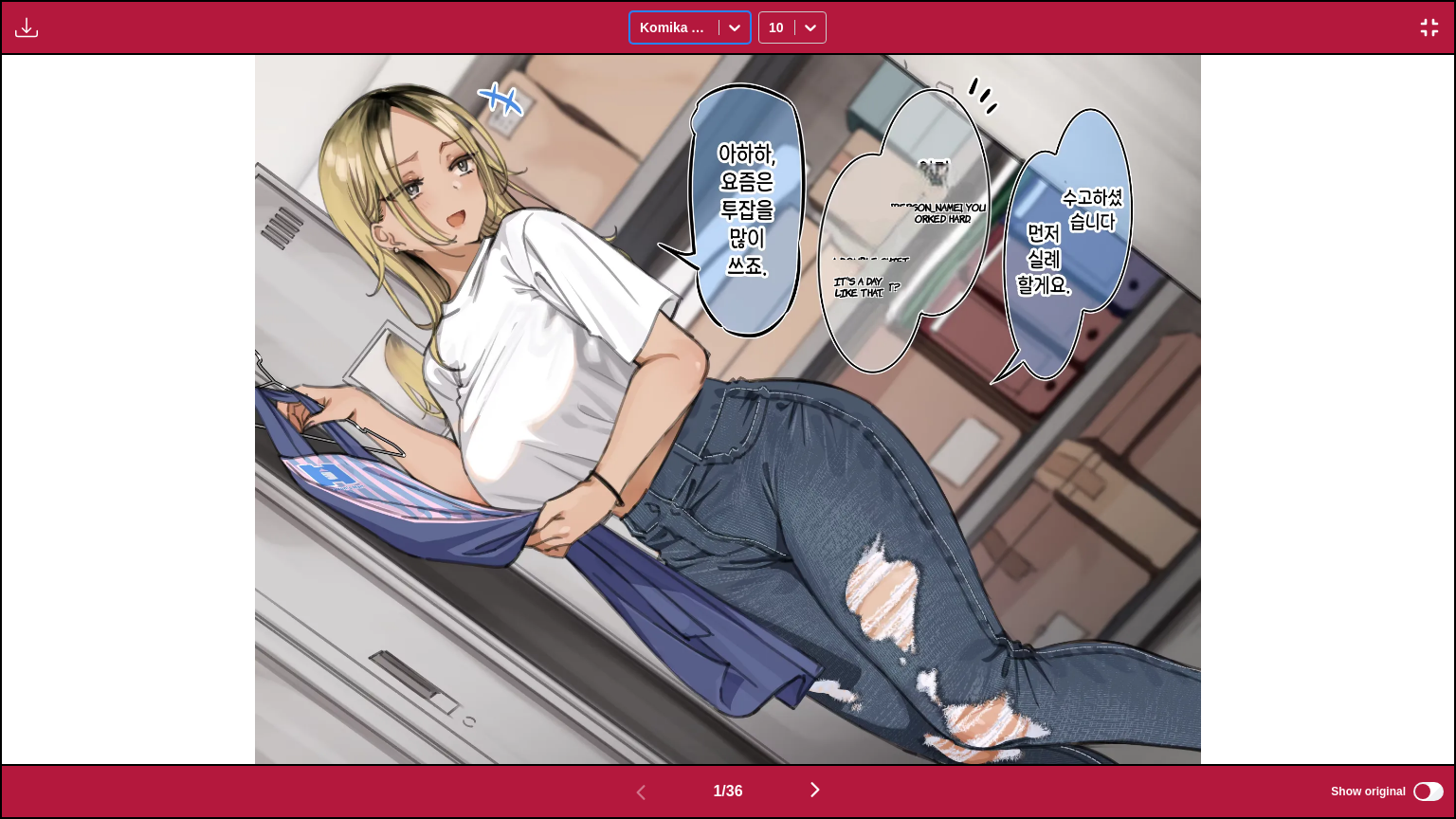 click on "Aoi-chan, you worked hard." at bounding box center [938, 212] 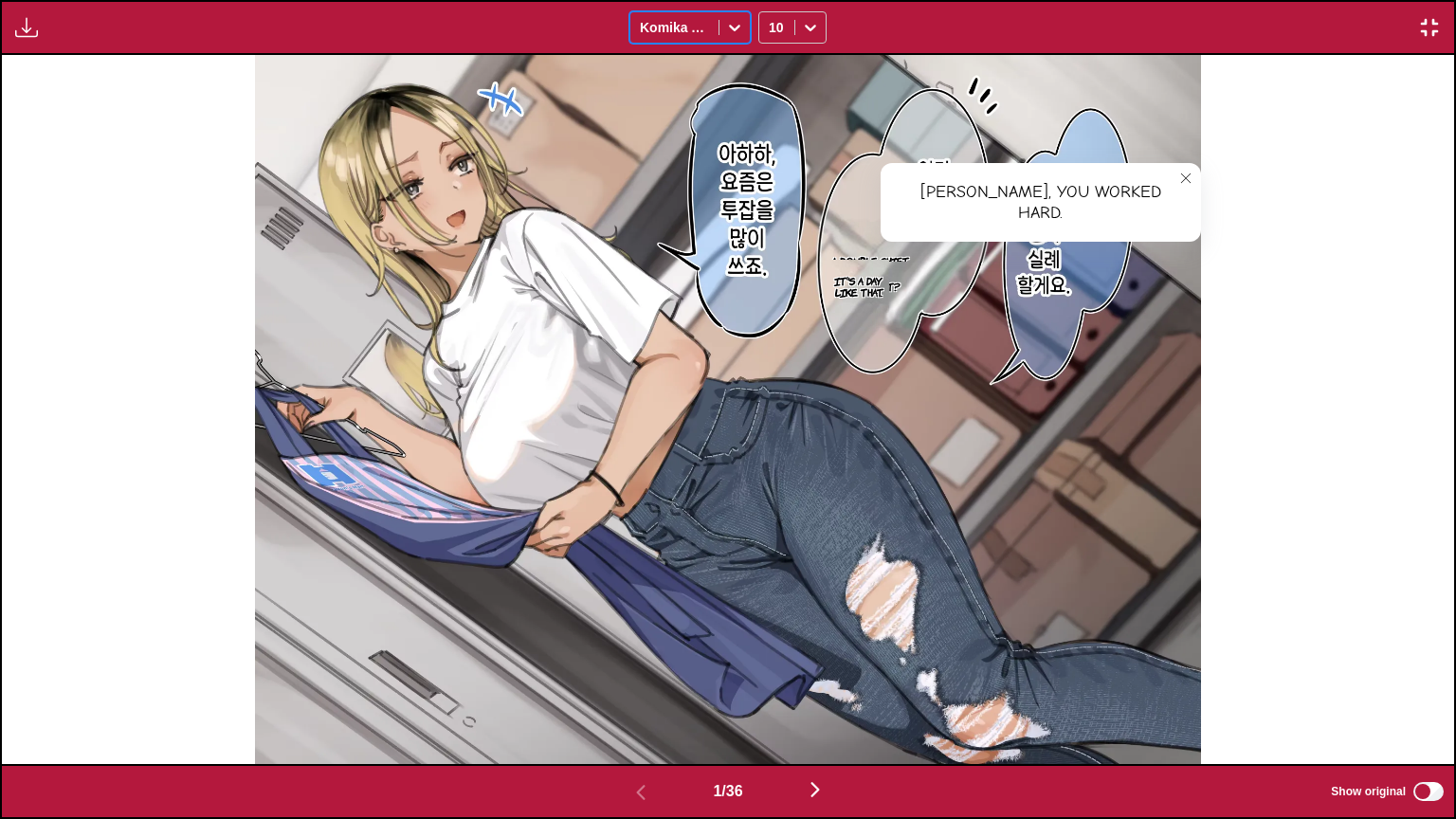 click on "It's a day like that." at bounding box center (858, 286) 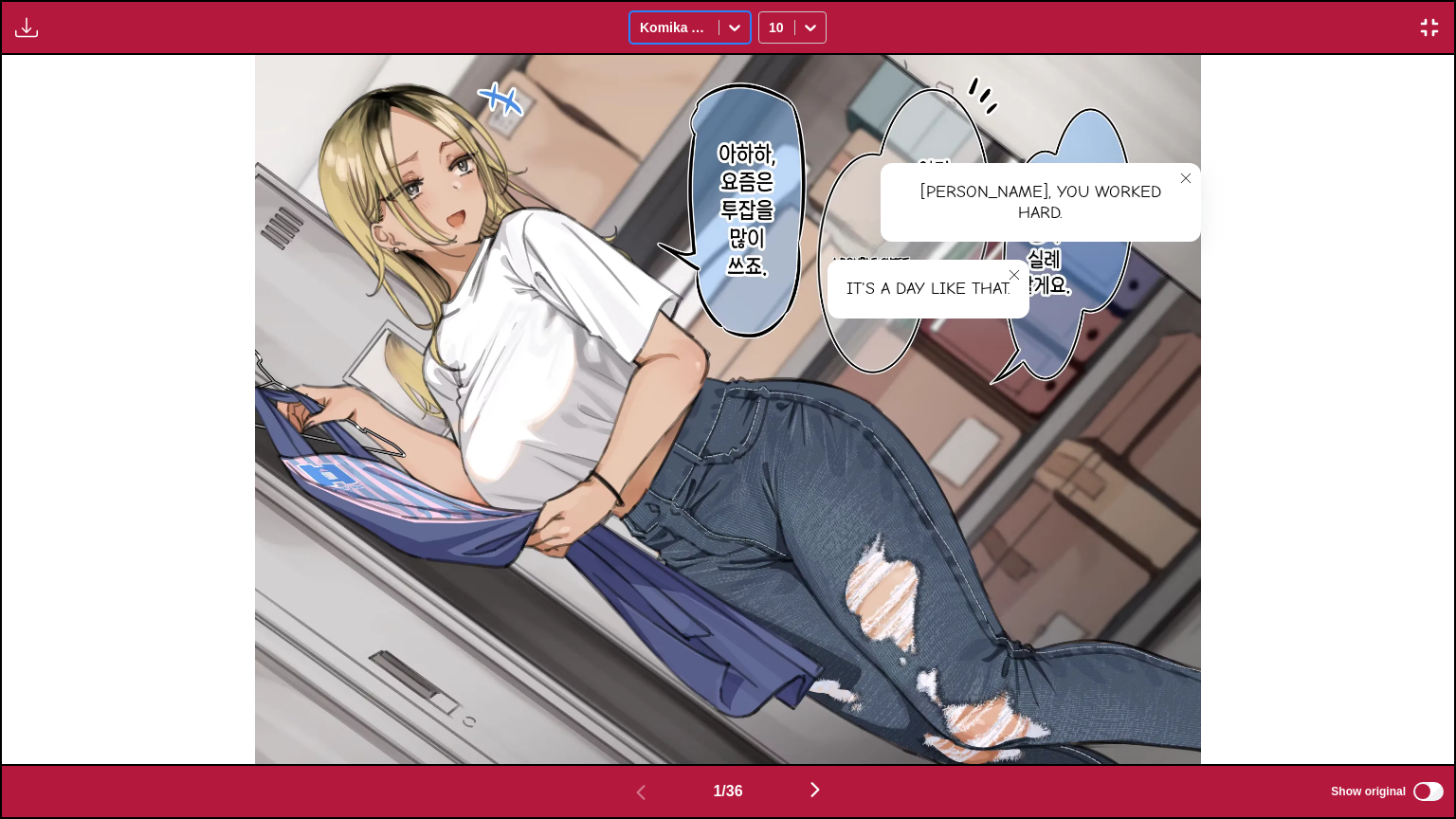 click 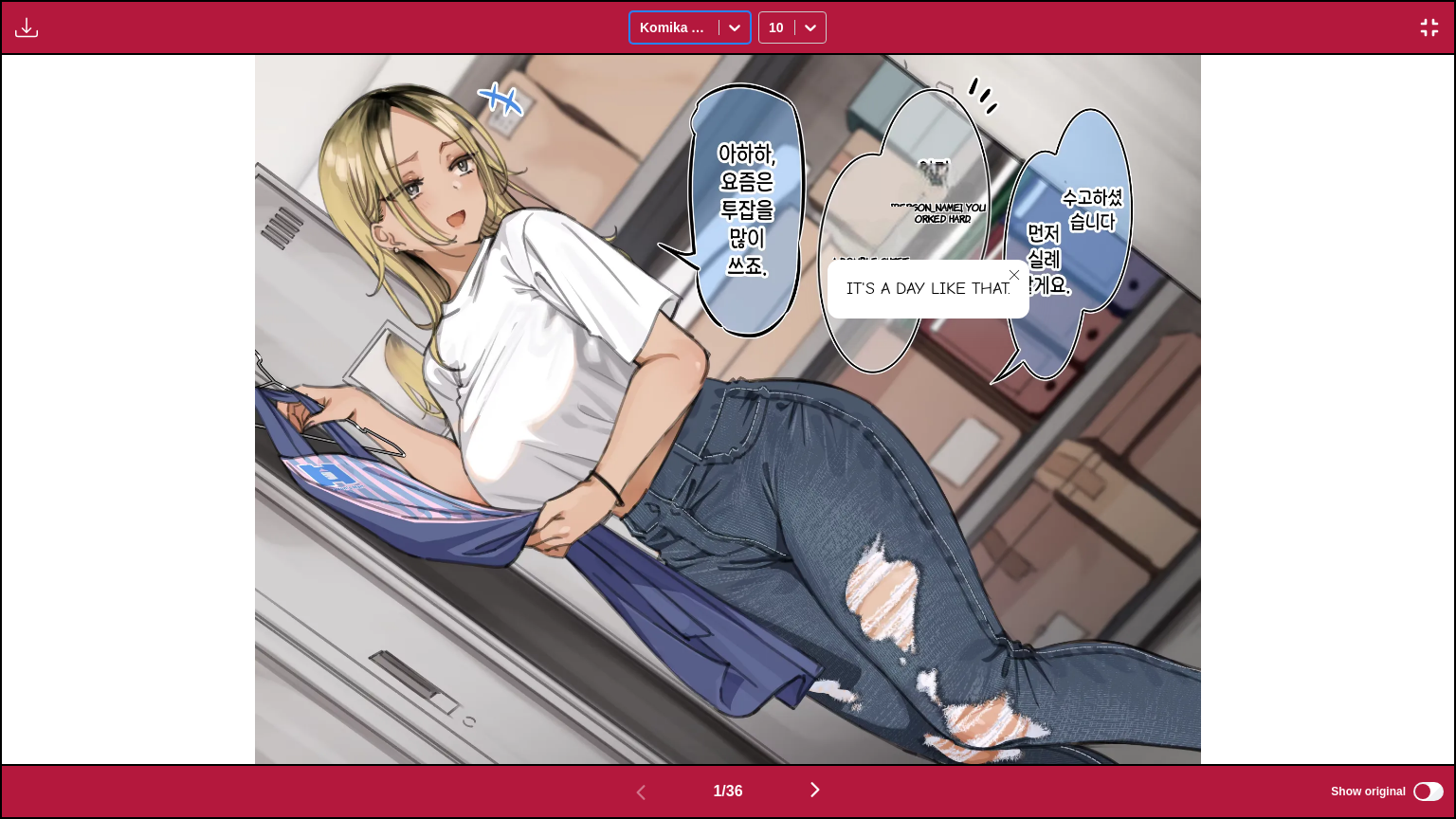 click at bounding box center (1014, 275) 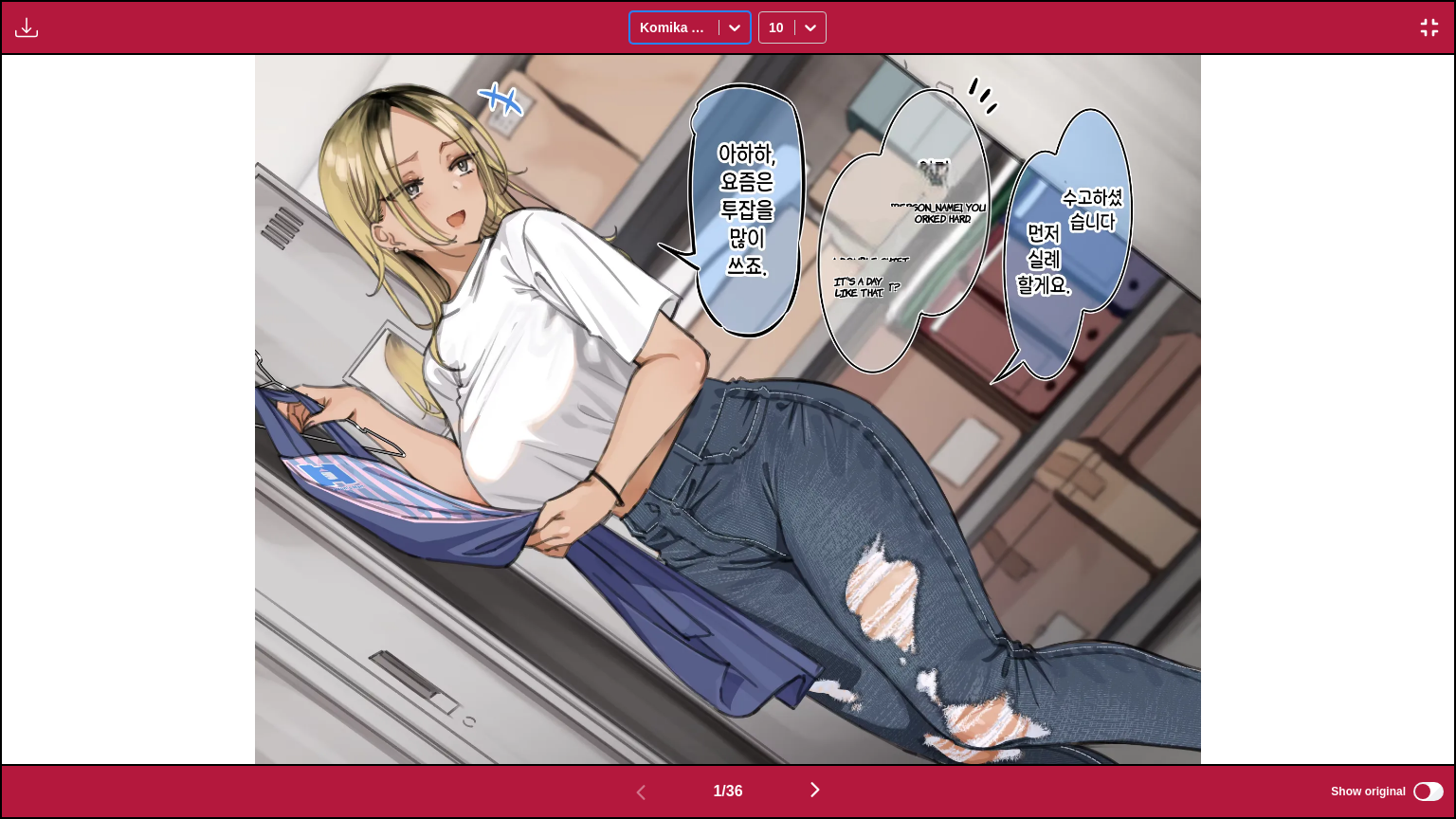 click at bounding box center (727, 410) 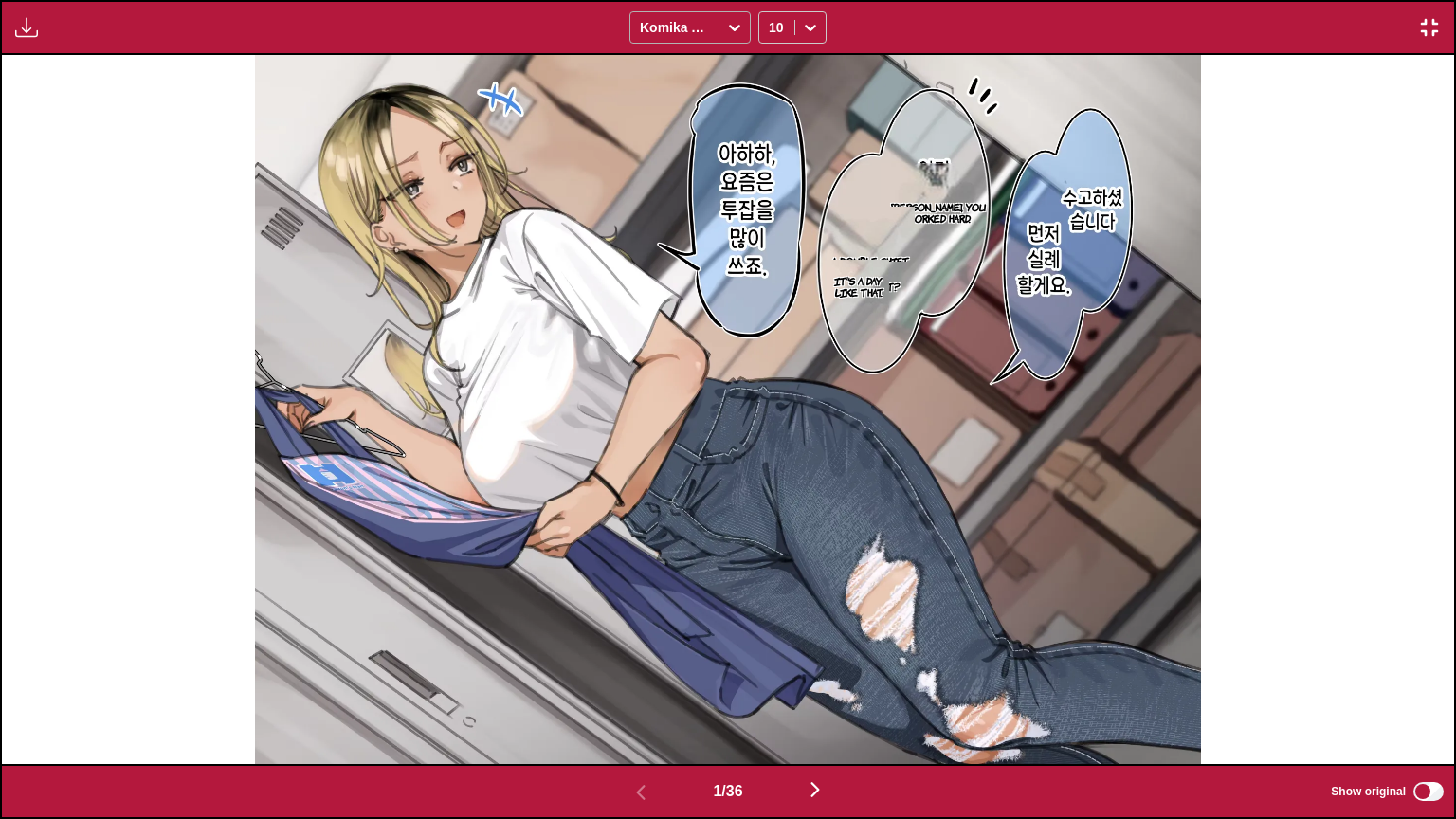click on "Komika Axis" at bounding box center (674, 27) 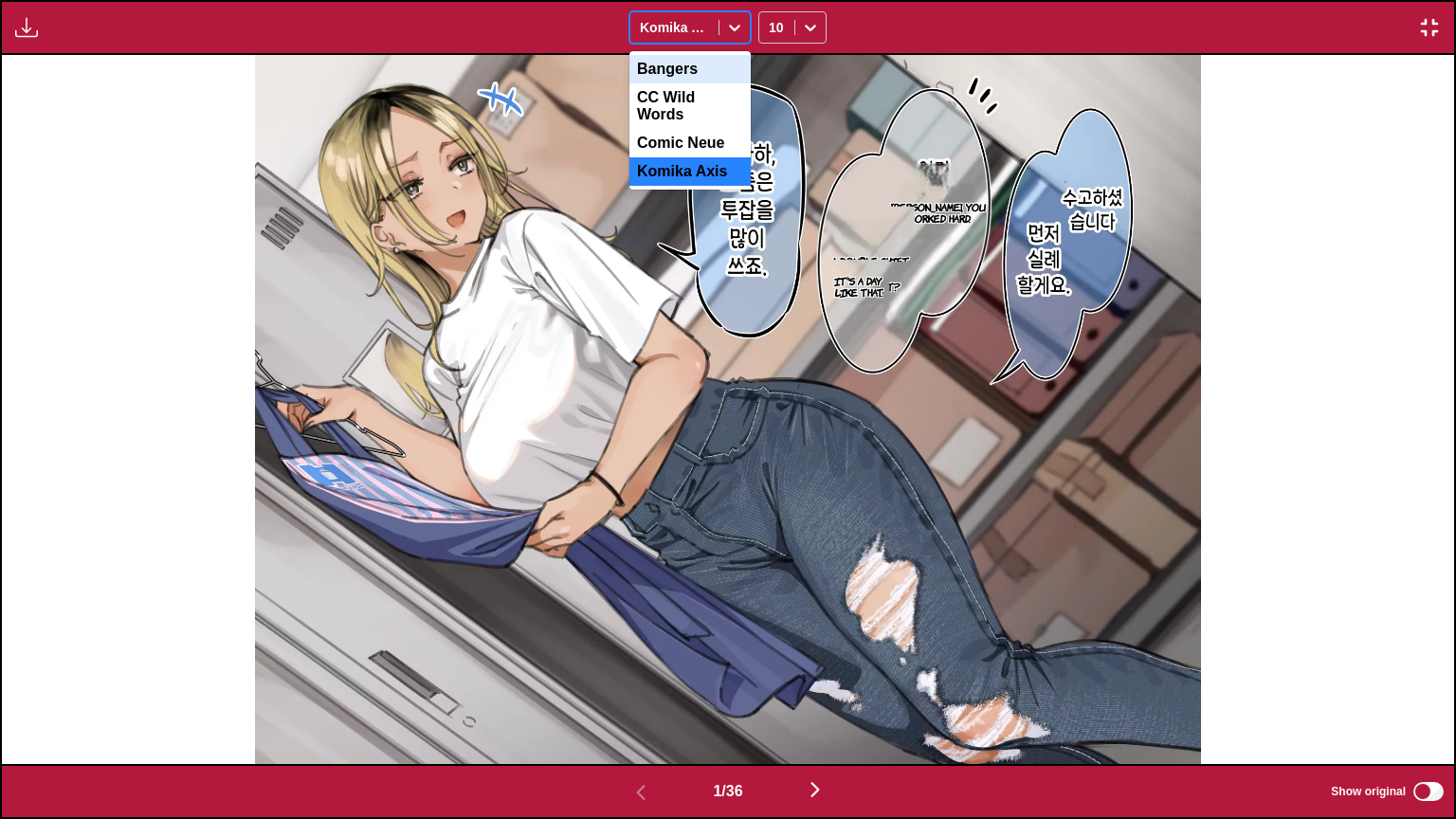 click on "Bangers" at bounding box center (690, 69) 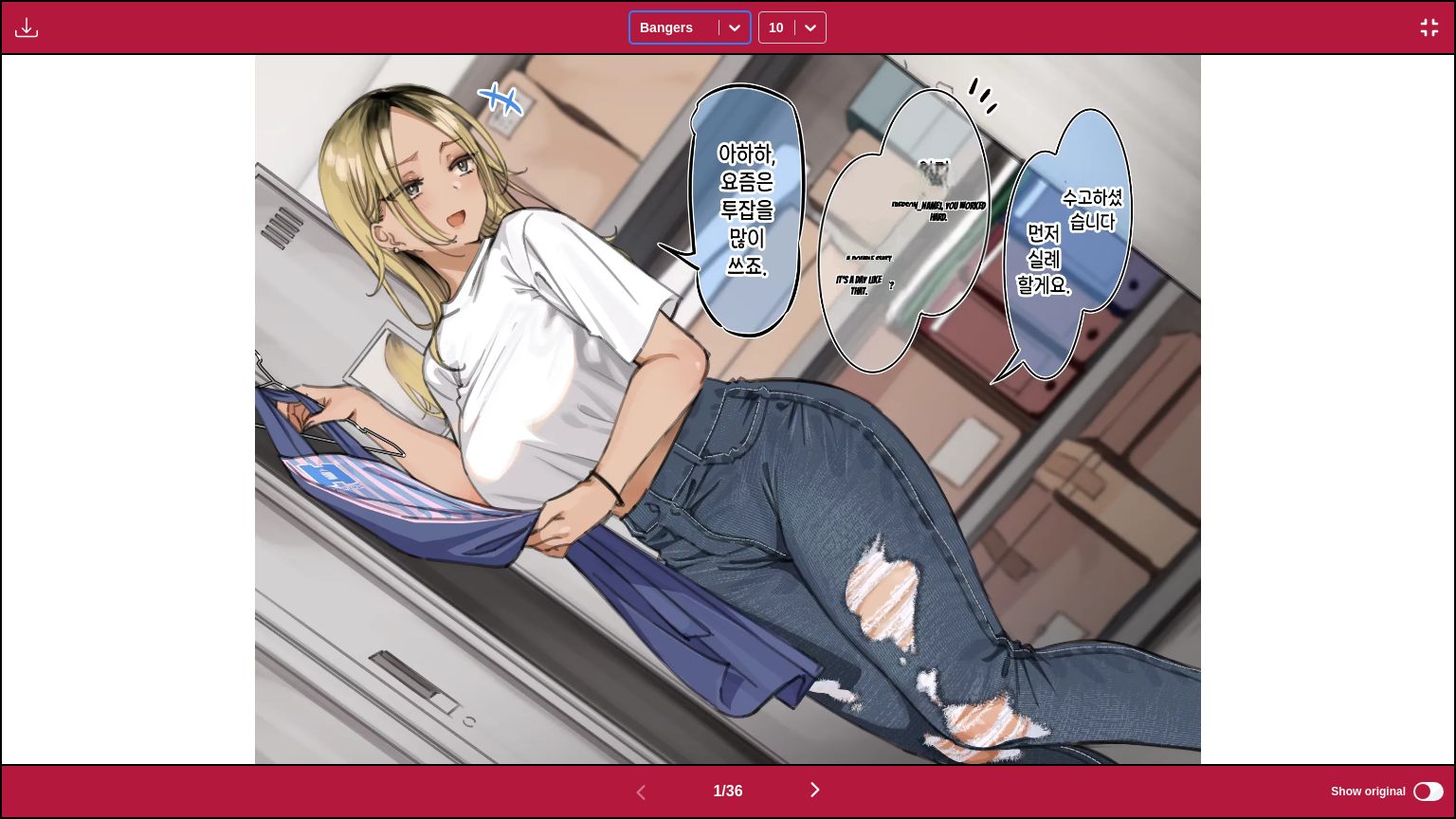 click at bounding box center [674, 27] 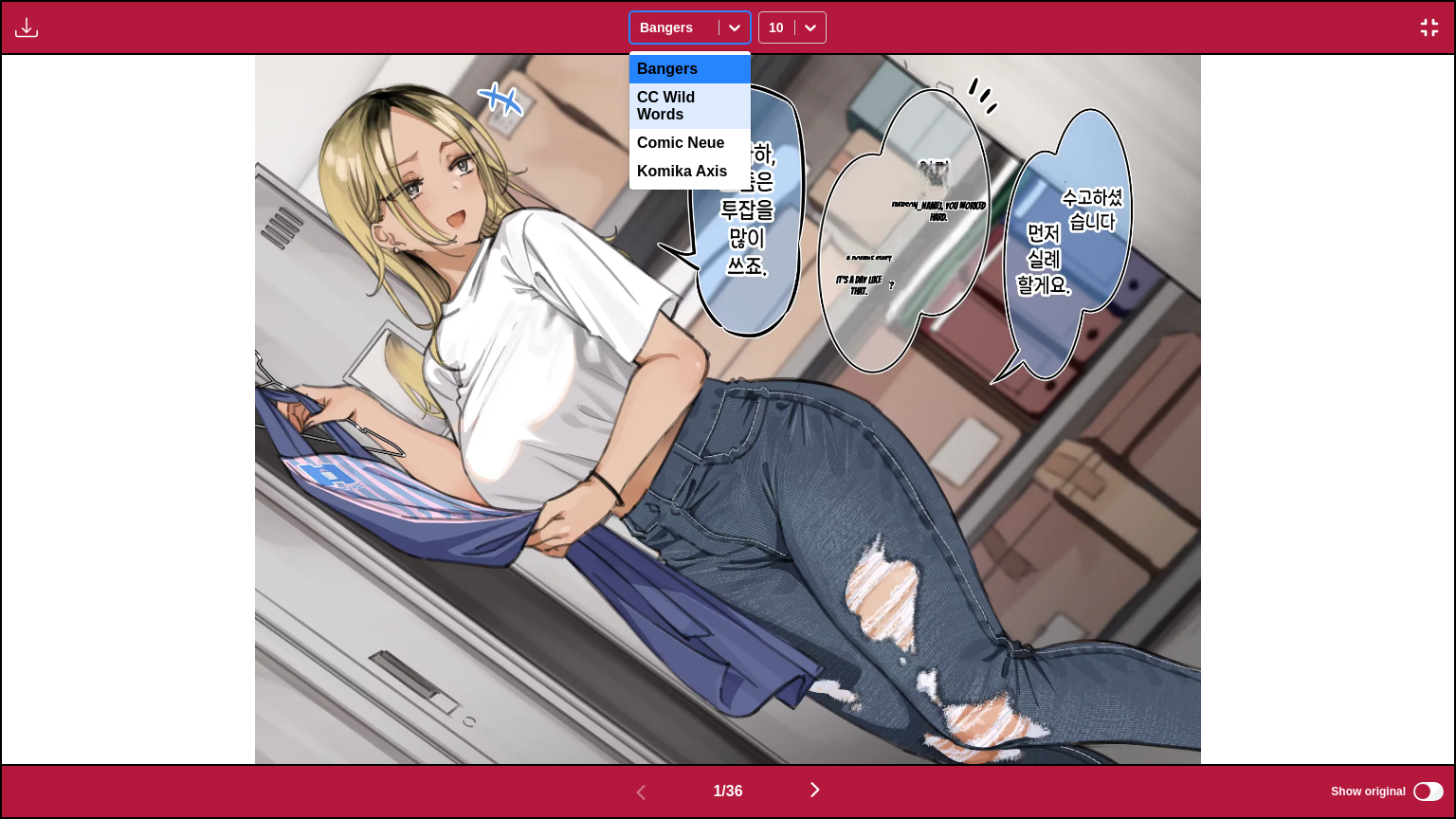 click on "CC Wild Words" at bounding box center (690, 106) 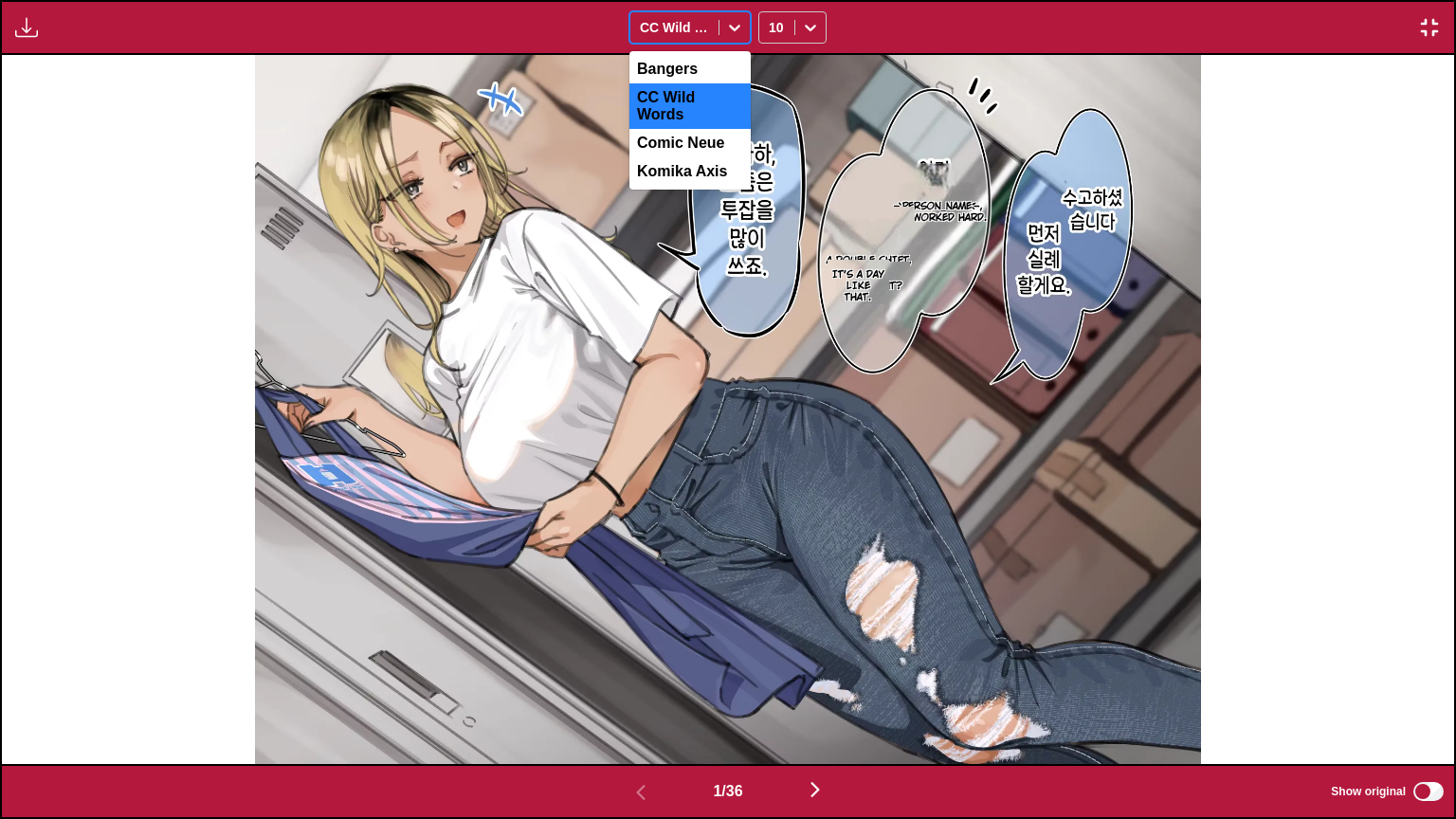 click at bounding box center [674, 27] 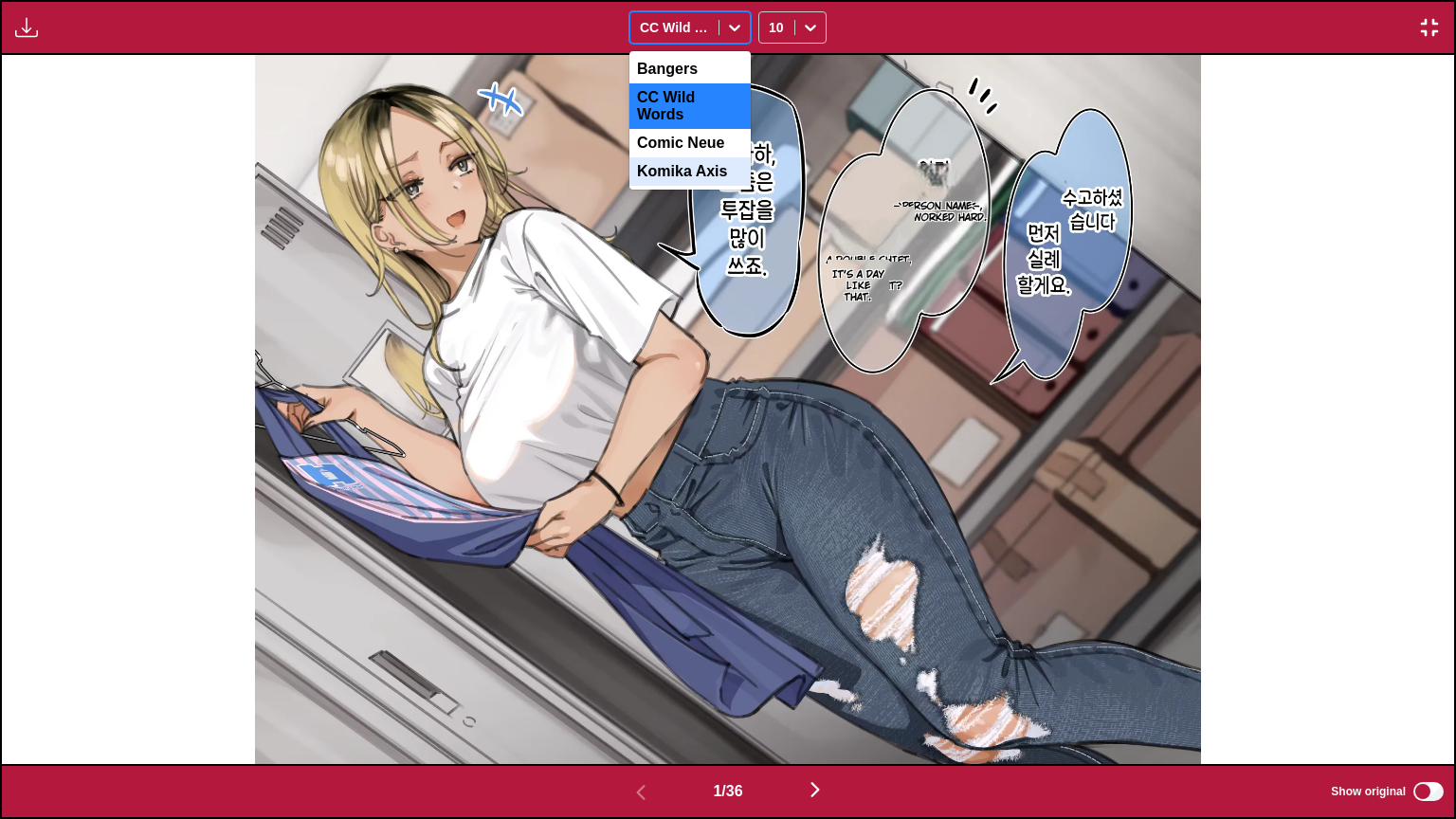 click on "Komika Axis" at bounding box center (690, 172) 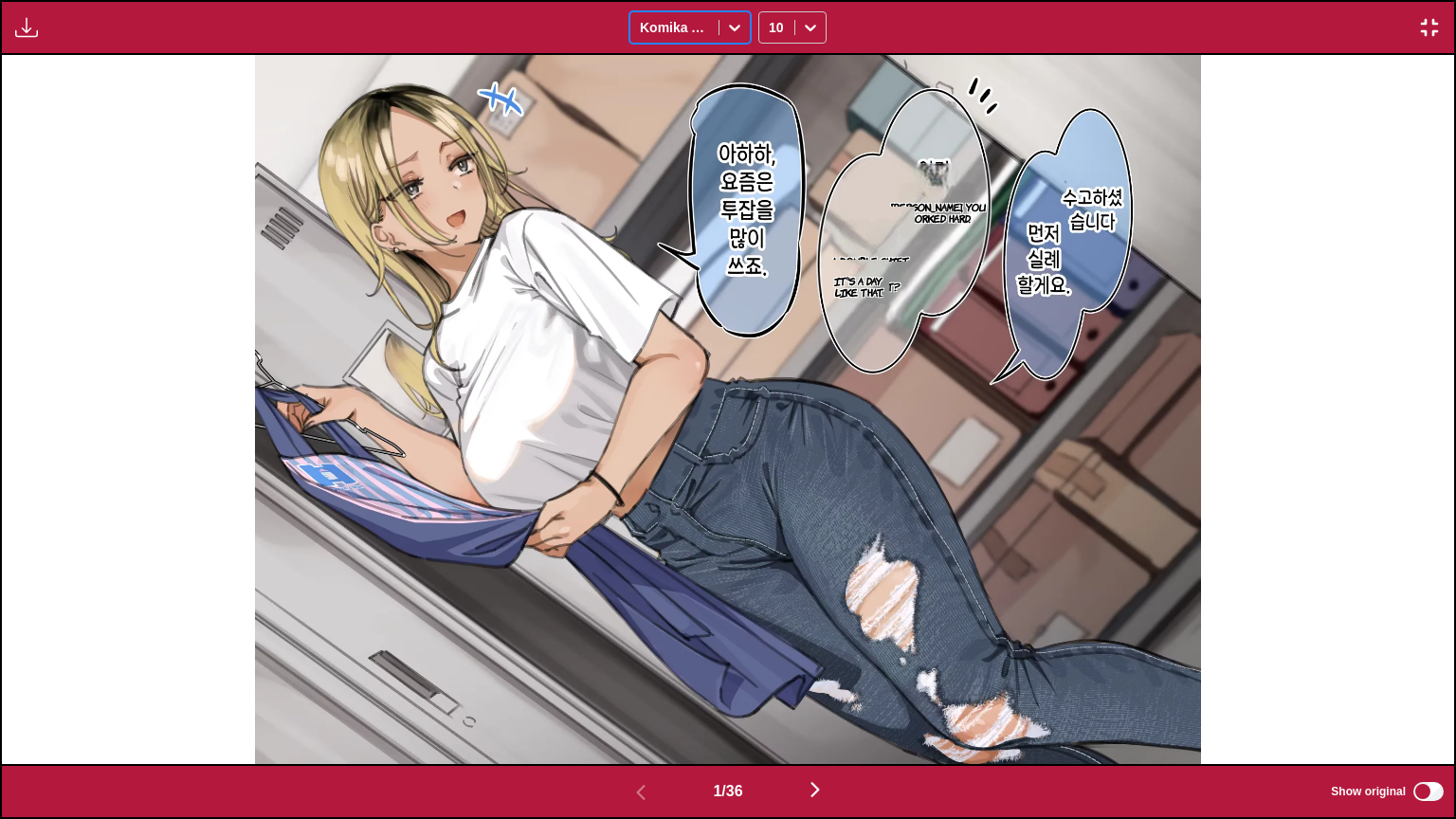 click on "Waiting for translations to be done... option Komika Axis, selected. Komika Axis 10" at bounding box center [728, 27] 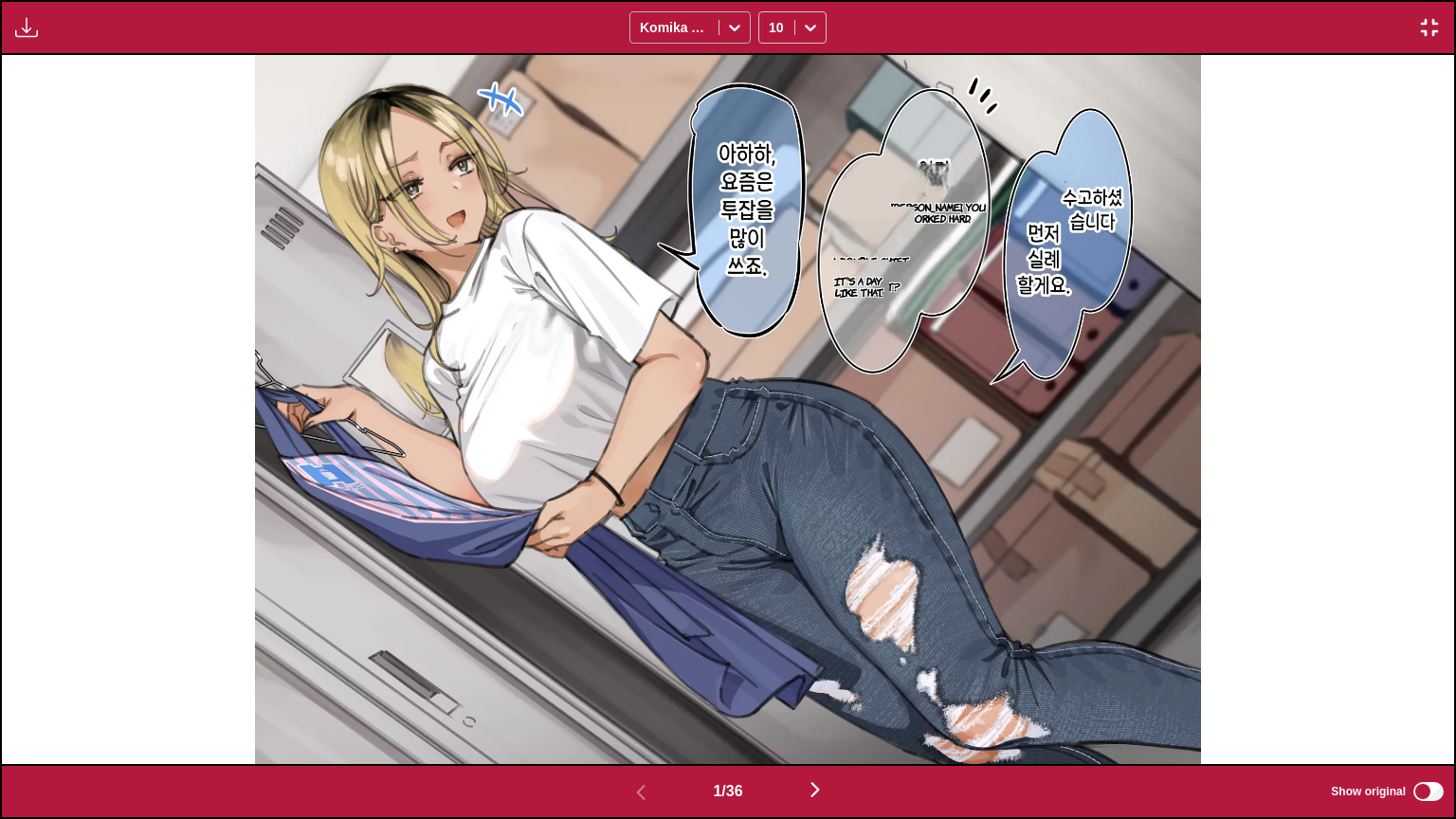 click at bounding box center (674, 27) 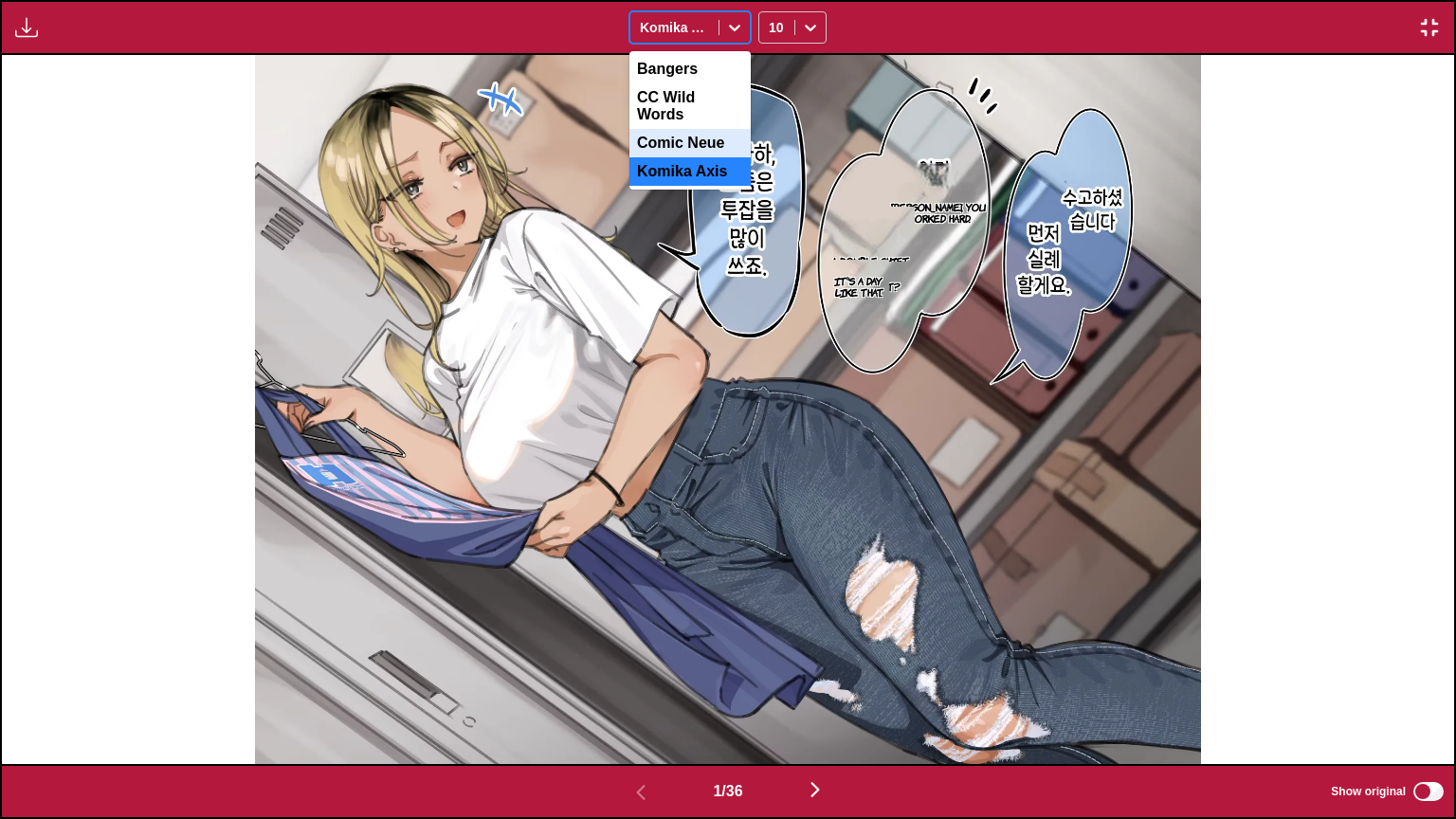 click on "Comic Neue" at bounding box center (690, 143) 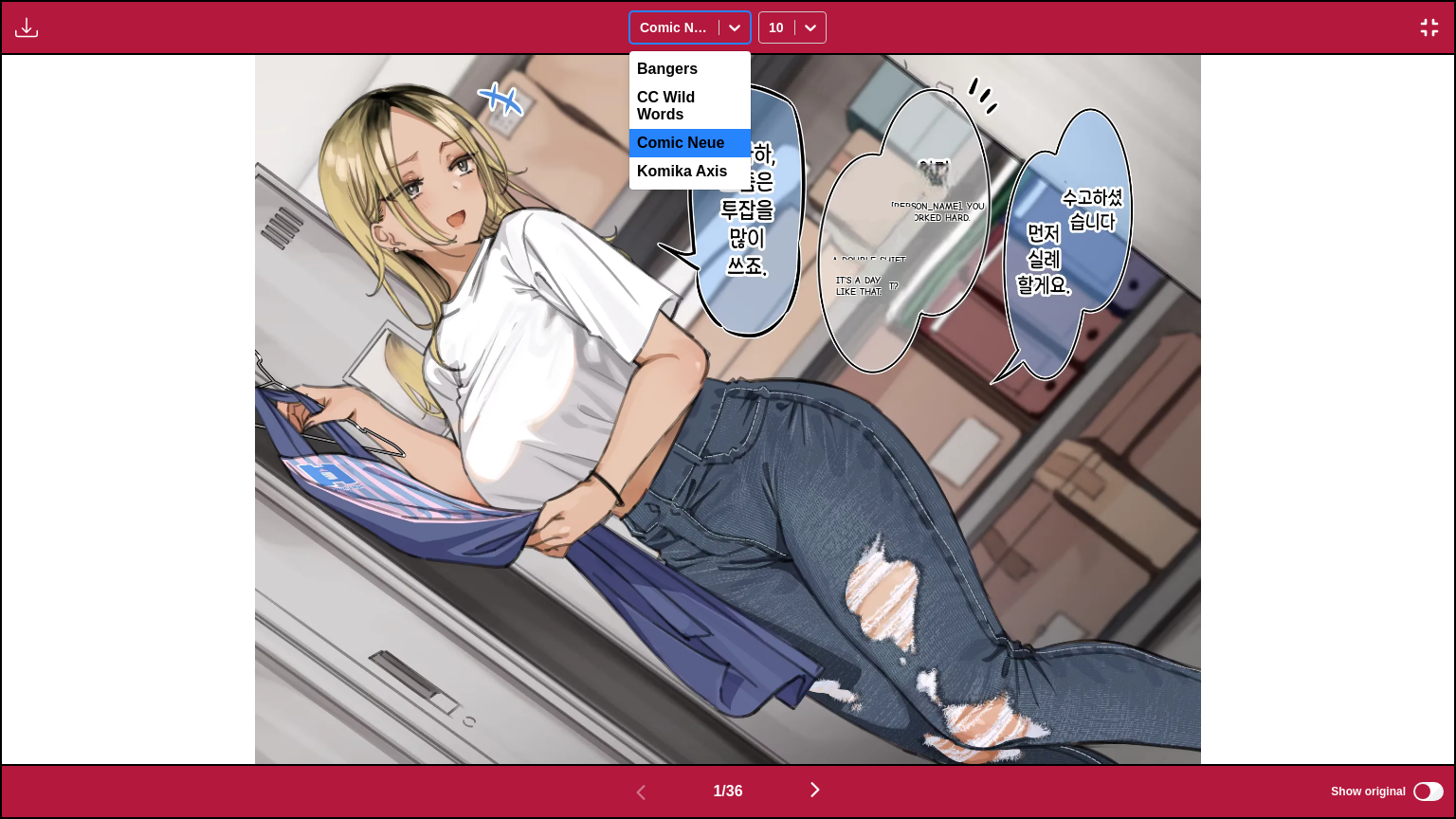 click on "Comic Neue" at bounding box center [674, 27] 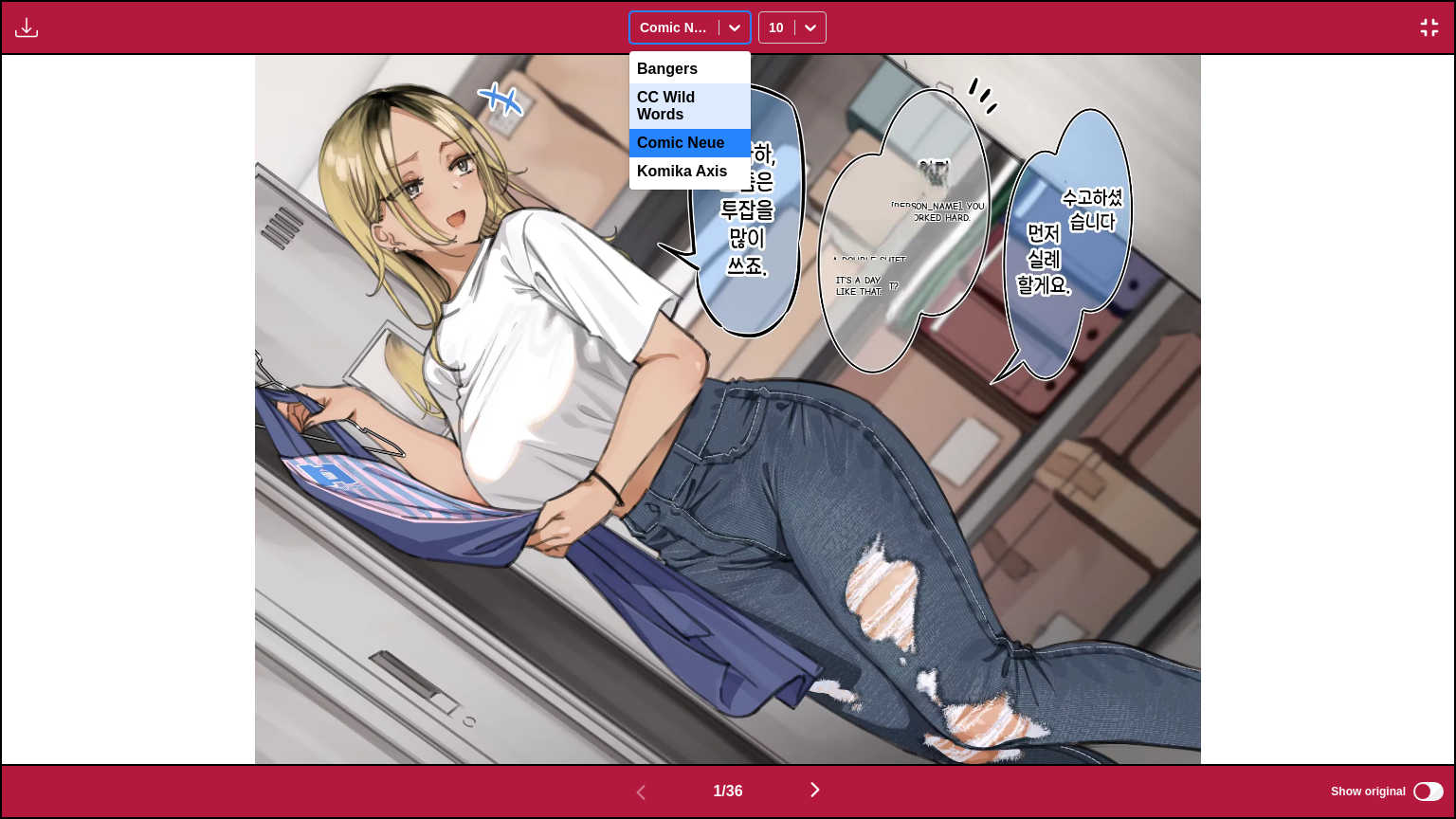 click on "CC Wild Words" at bounding box center (690, 106) 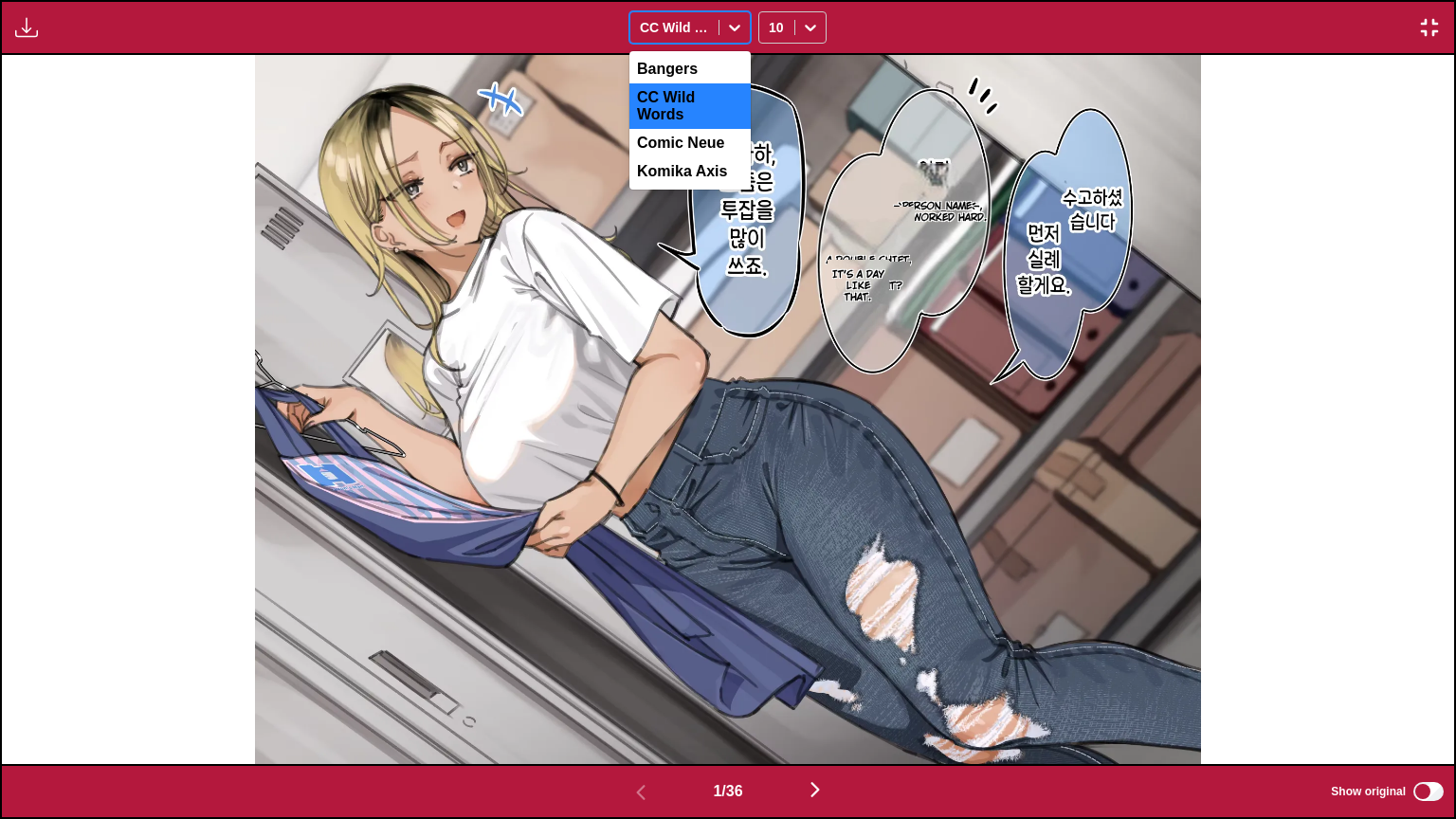 click on "Waiting for translations to be done... option CC Wild Words, selected. 4 results available. Use Up and Down to choose options, press Enter to select the currently focused option, press Escape to exit the menu, press Tab to select the option and exit the menu. CC Wild Words Bangers CC Wild Words Comic Neue Komika Axis 10" at bounding box center (728, 27) 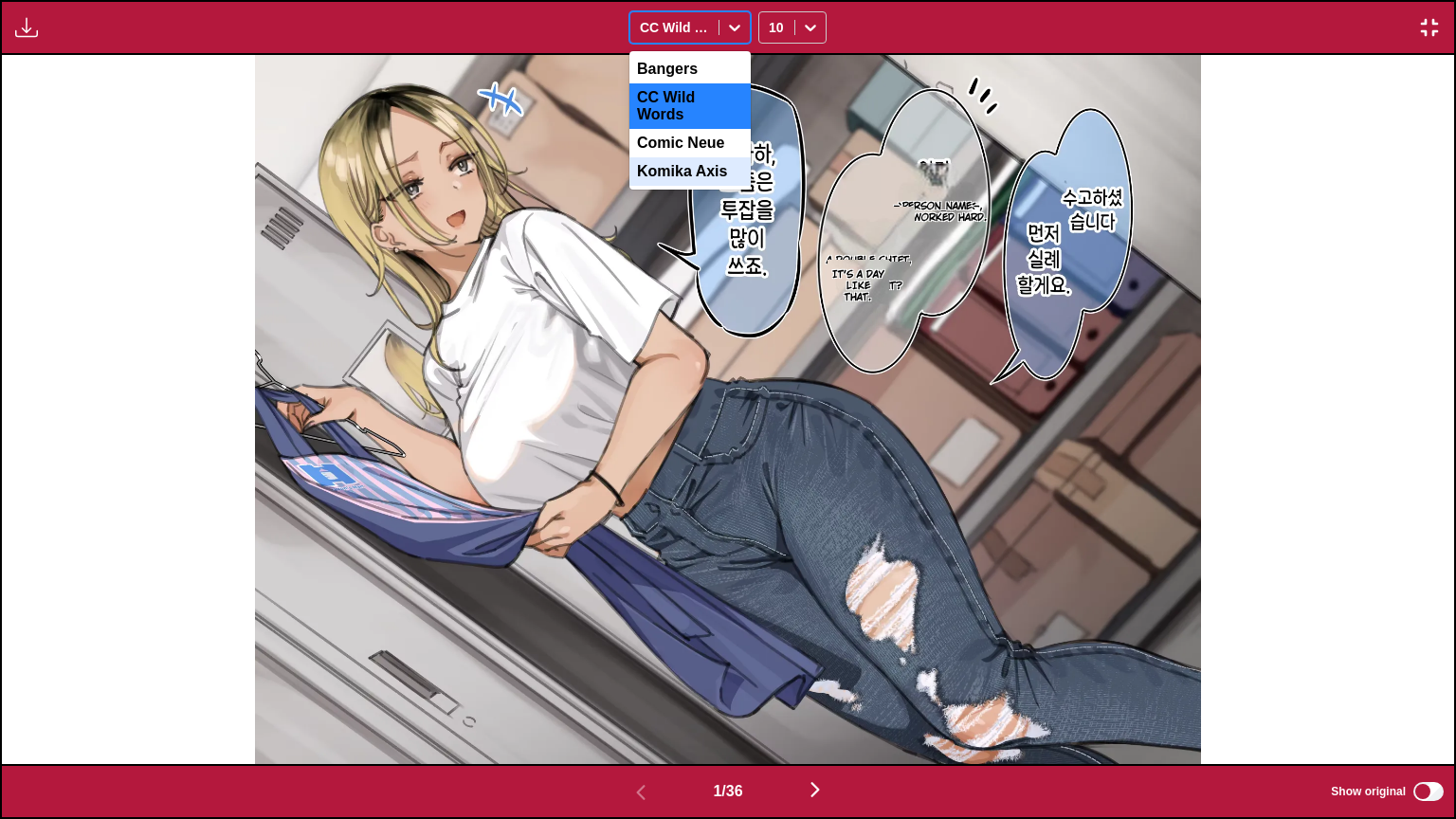 click on "Komika Axis" at bounding box center [690, 172] 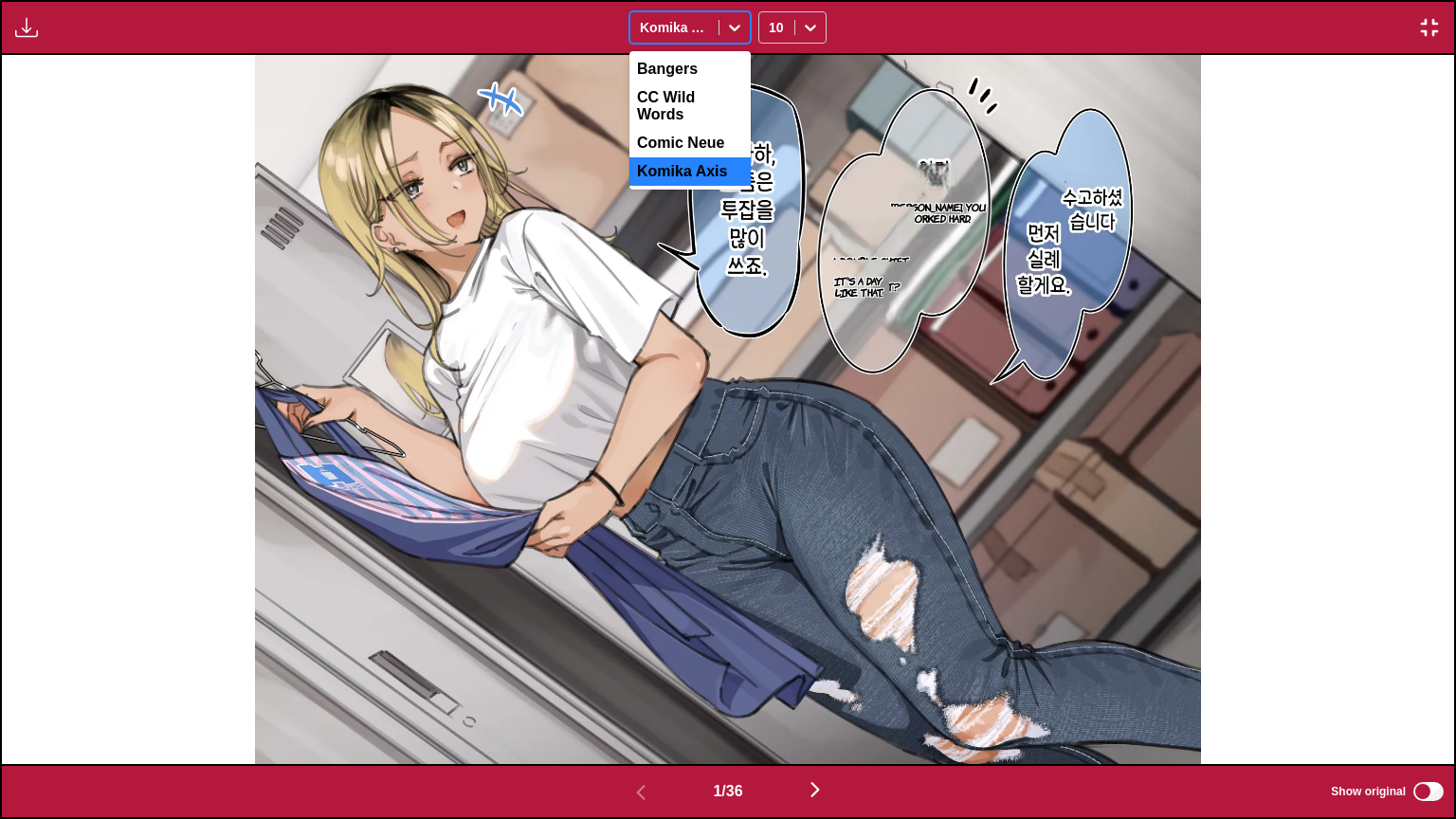 click at bounding box center (674, 27) 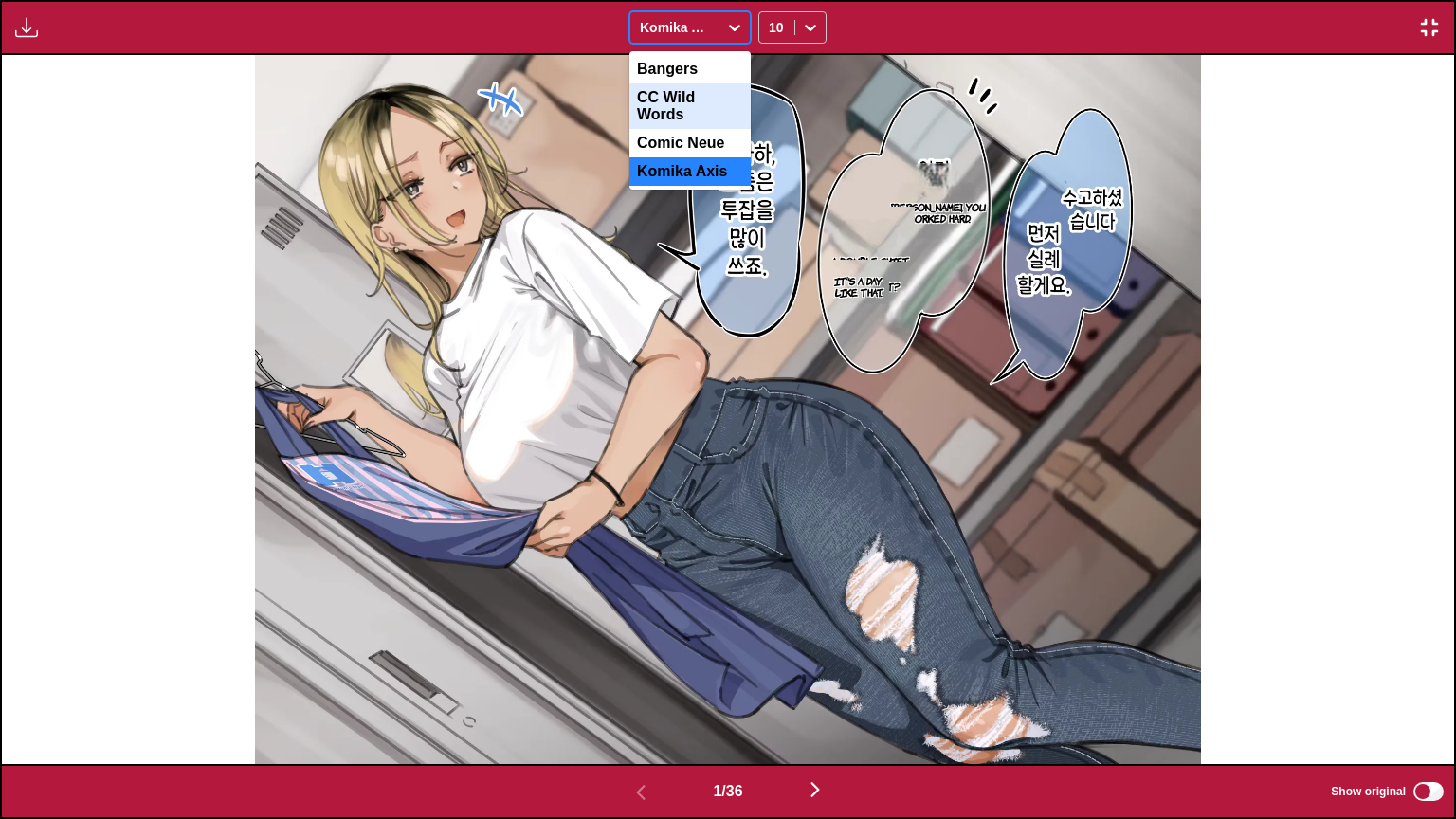 click on "CC Wild Words" at bounding box center [690, 106] 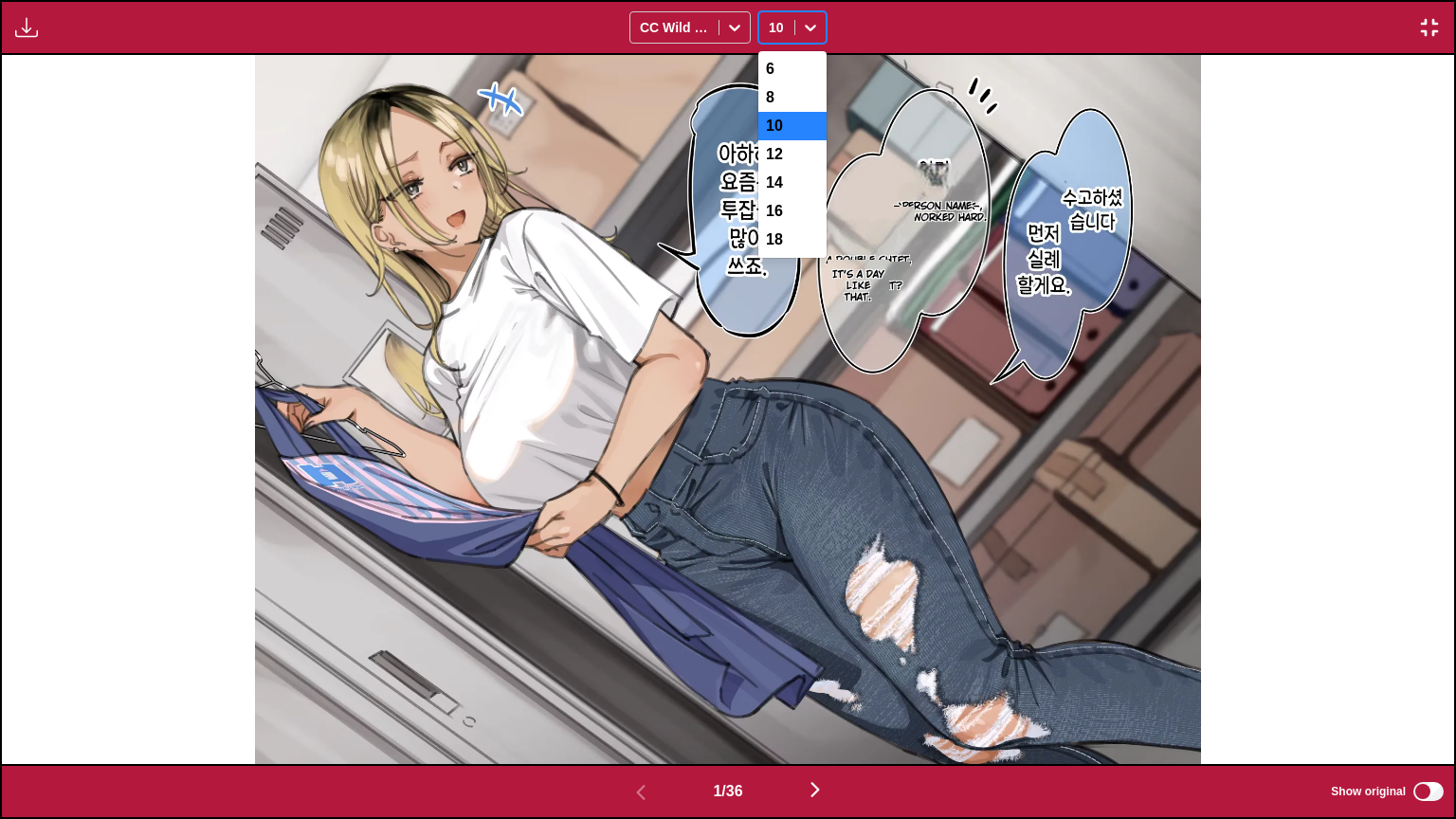 click on "10" at bounding box center [776, 27] 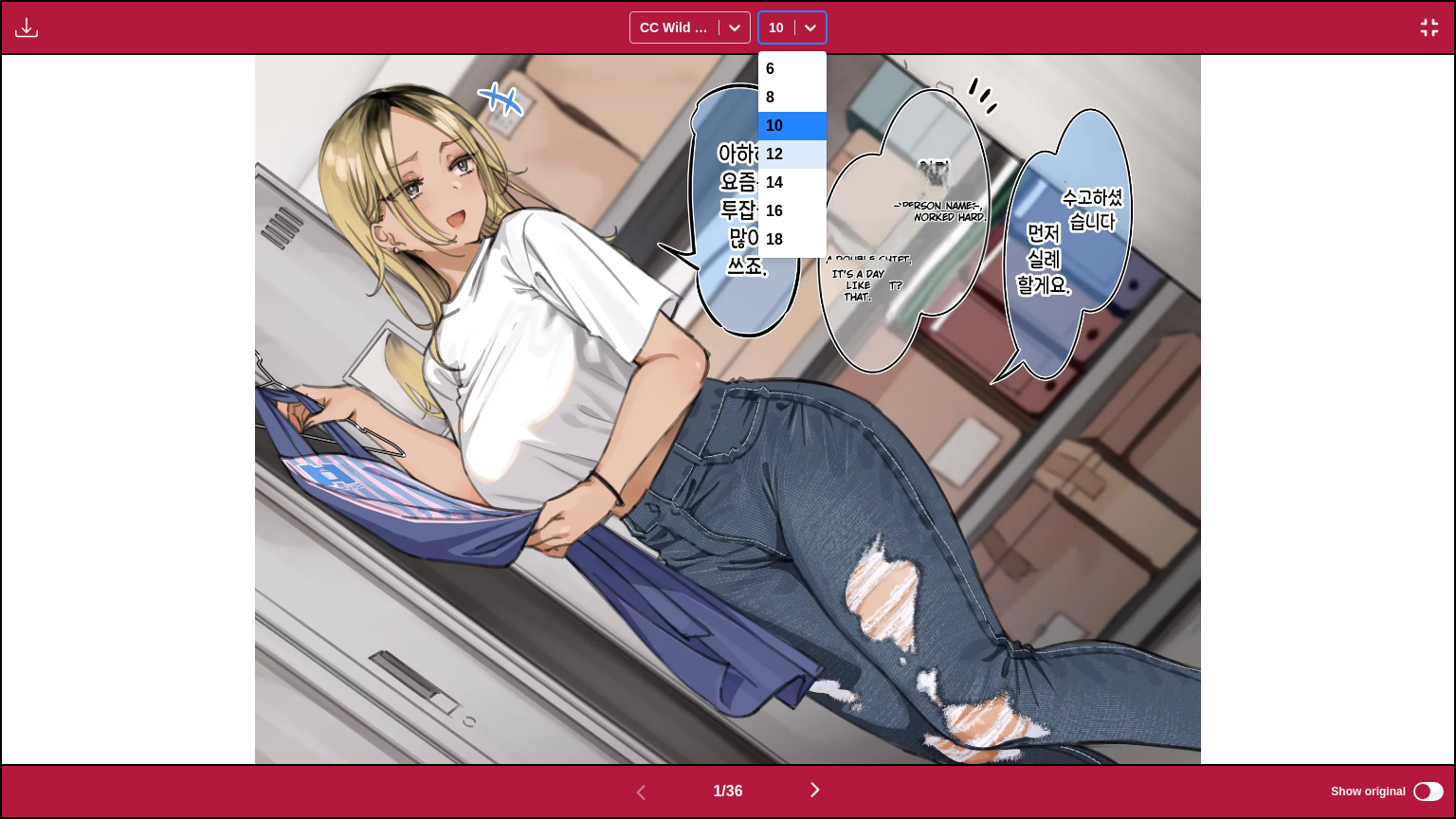 click on "12" at bounding box center [792, 155] 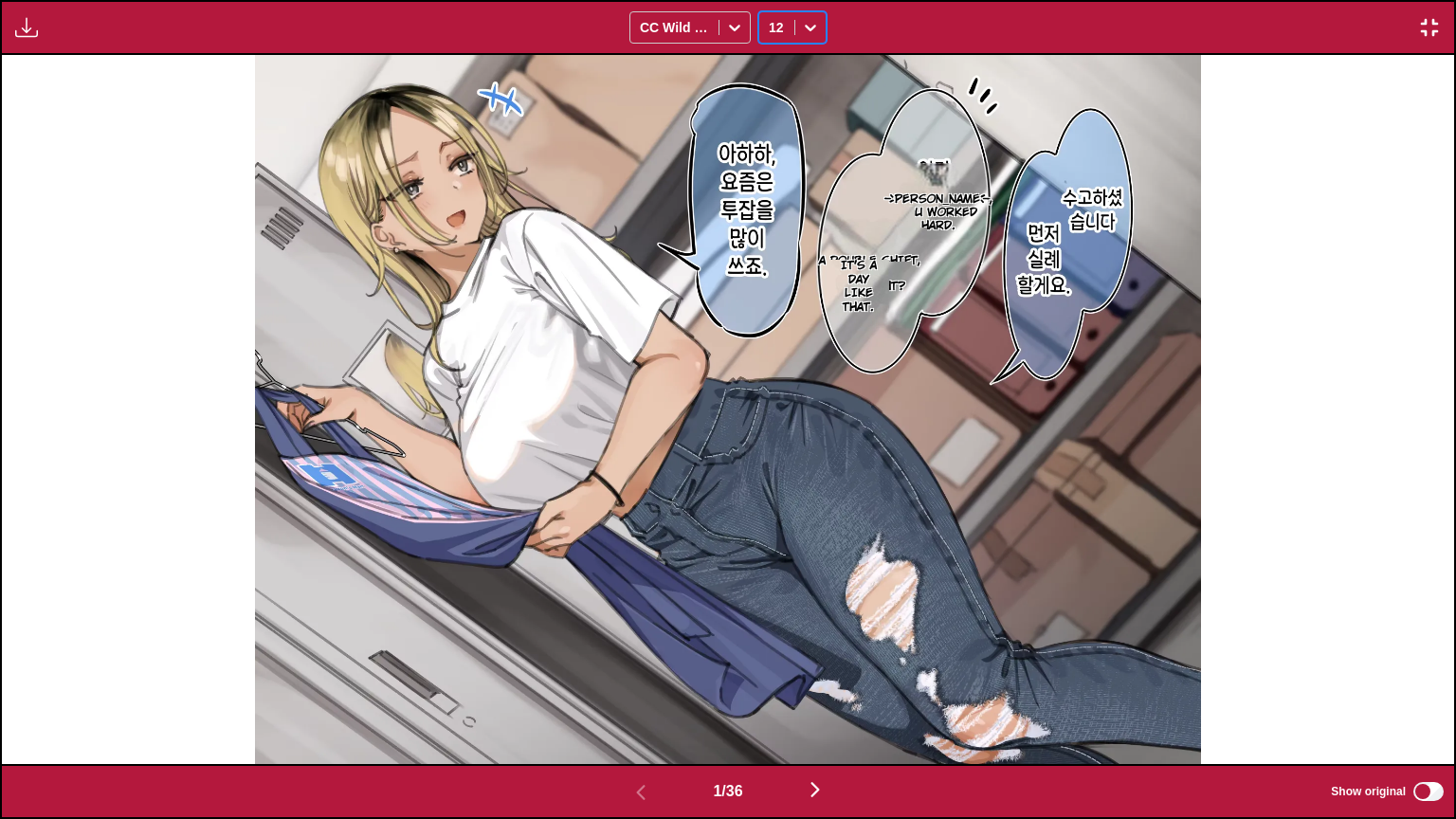 click on "12" at bounding box center [776, 27] 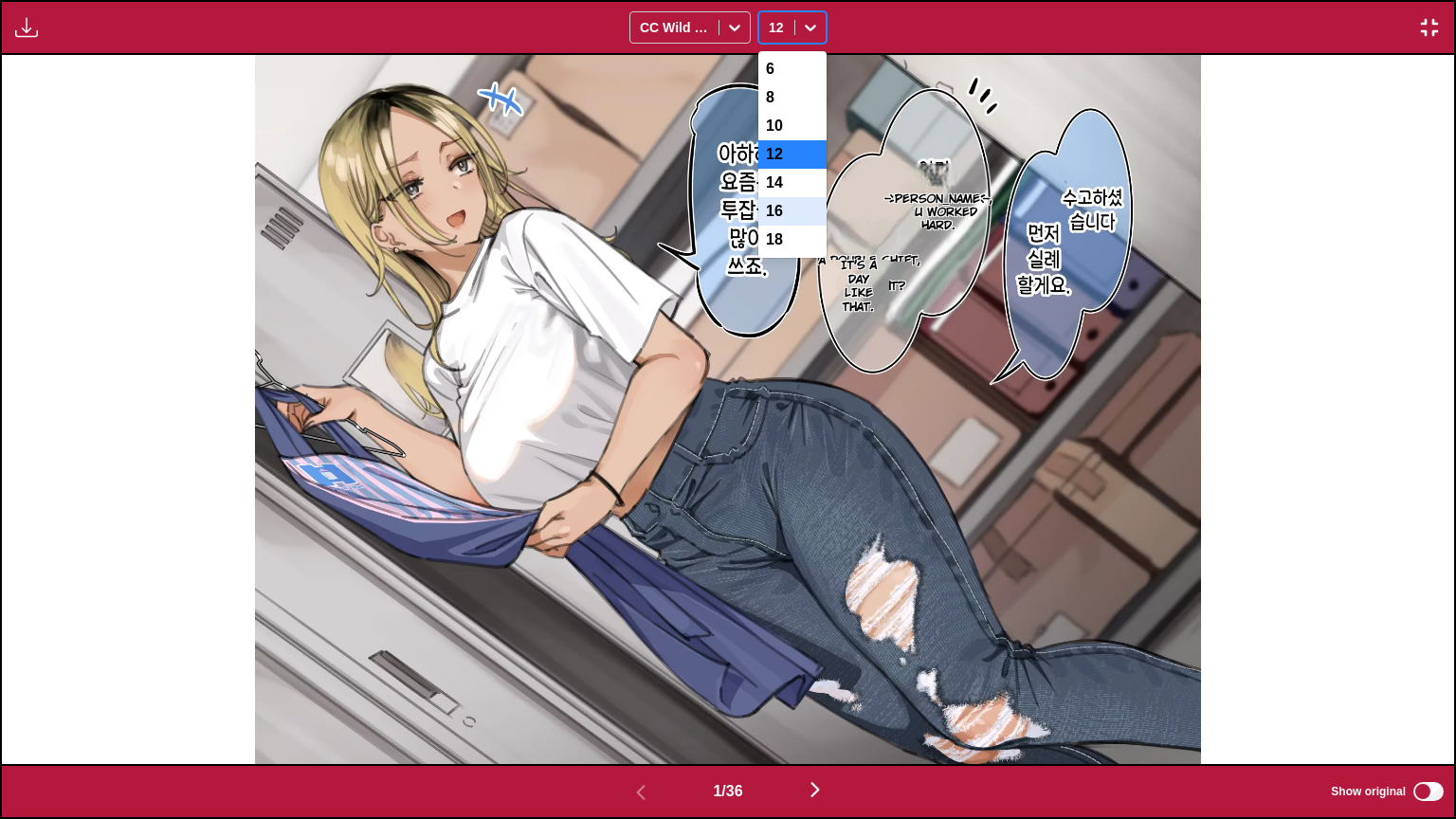 click on "16" at bounding box center [792, 211] 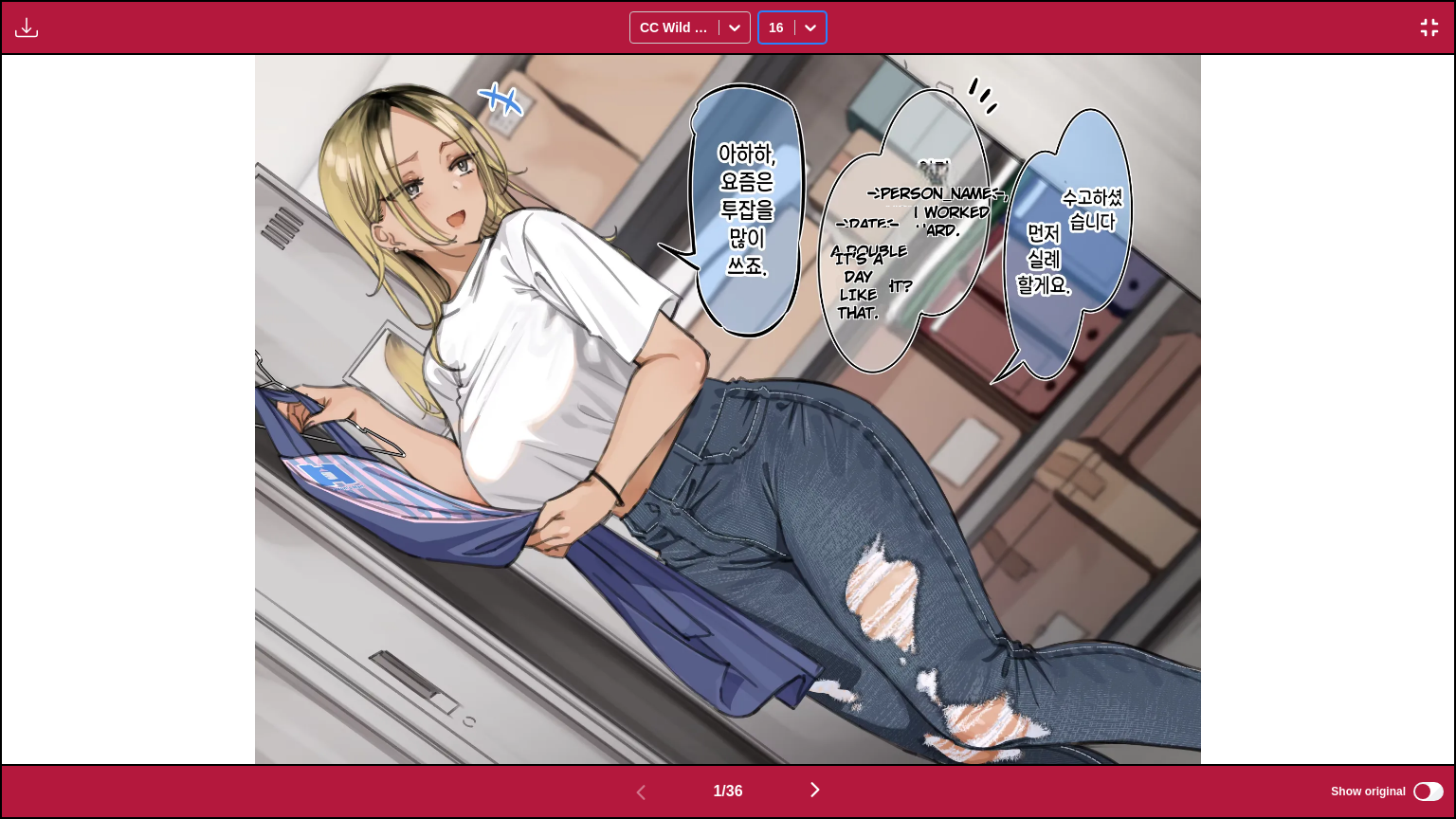 click on "a double shift," at bounding box center (869, 261) 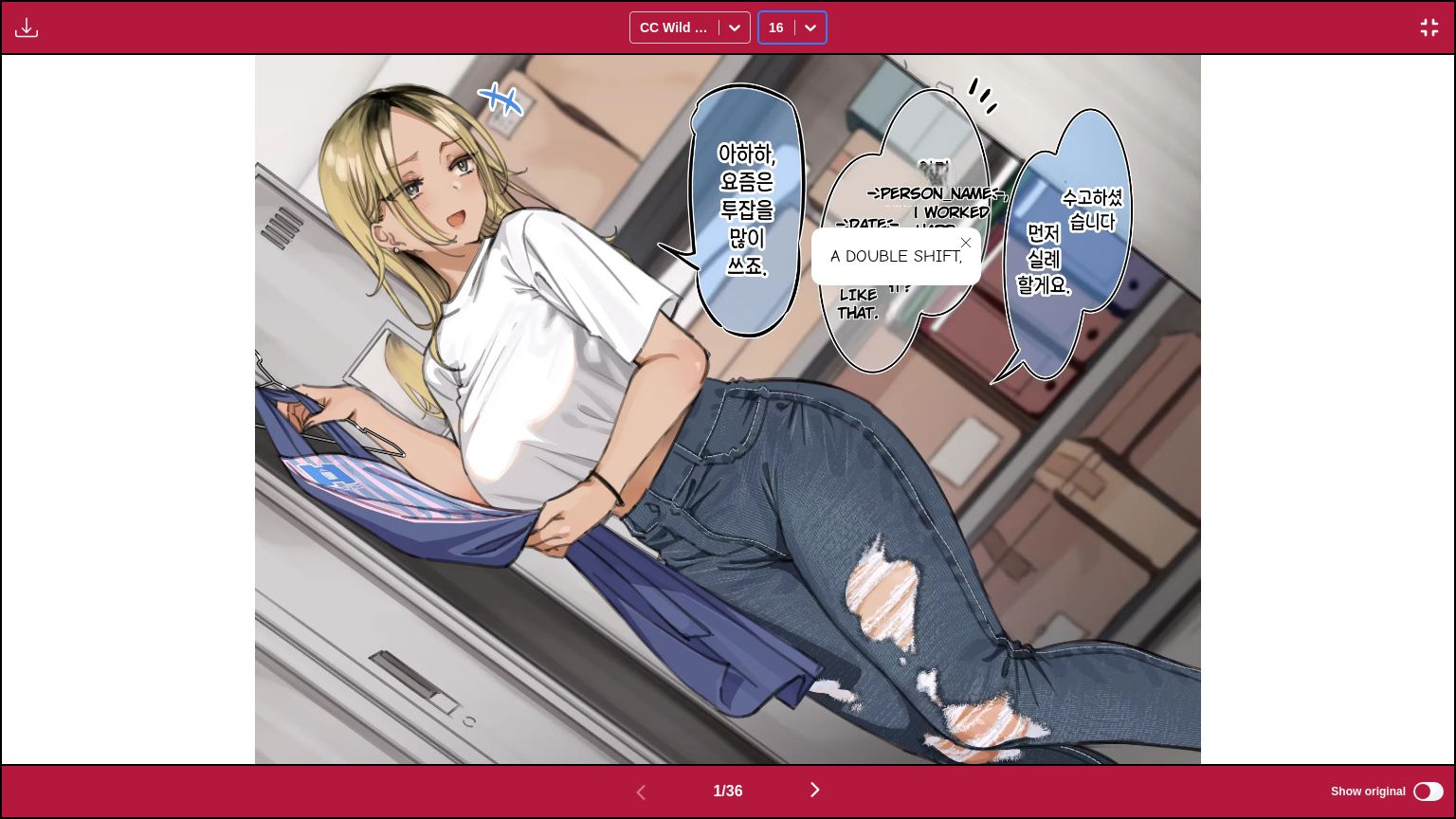 click 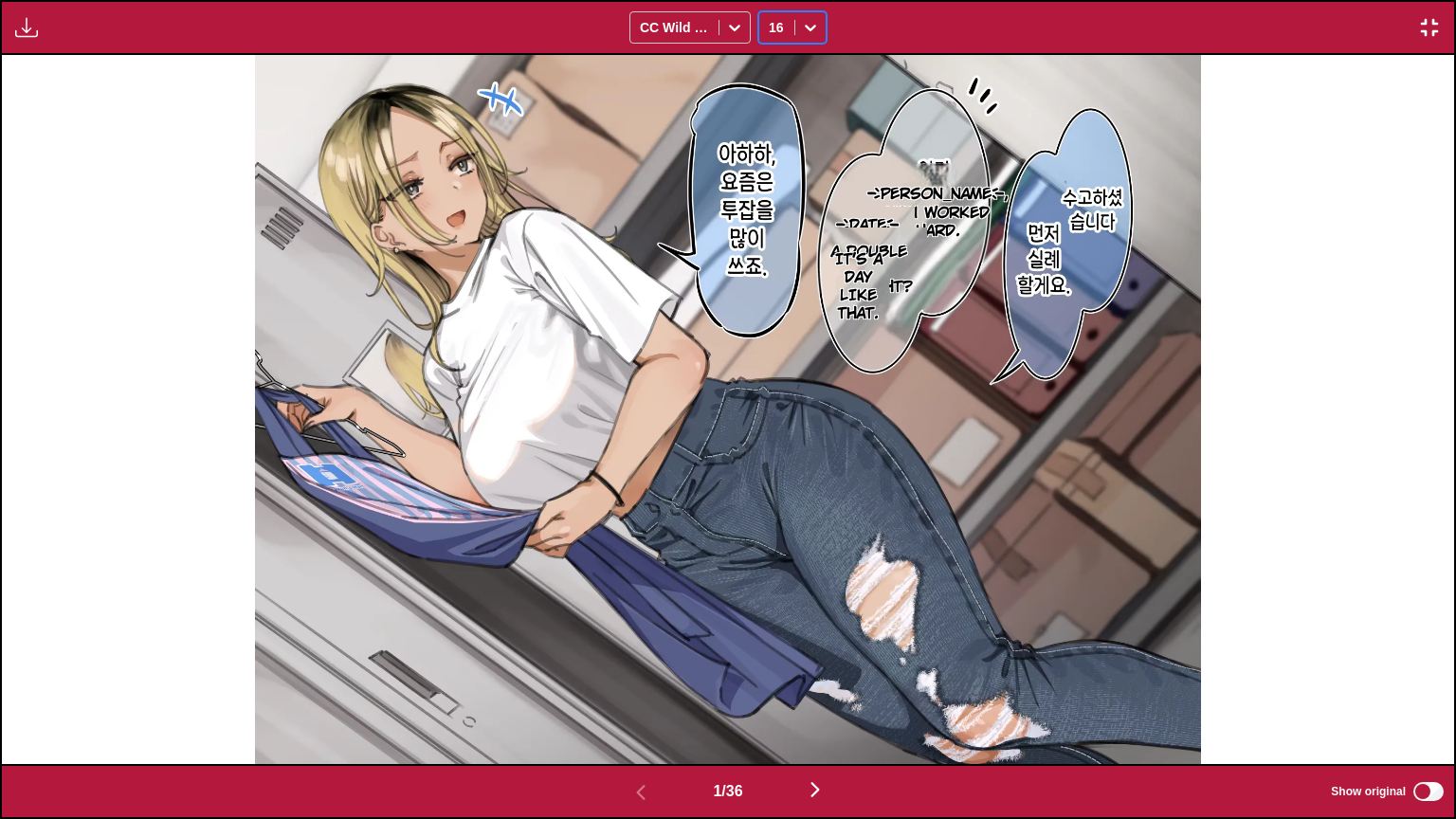 click on "Aoi-chan, you worked hard." at bounding box center [937, 212] 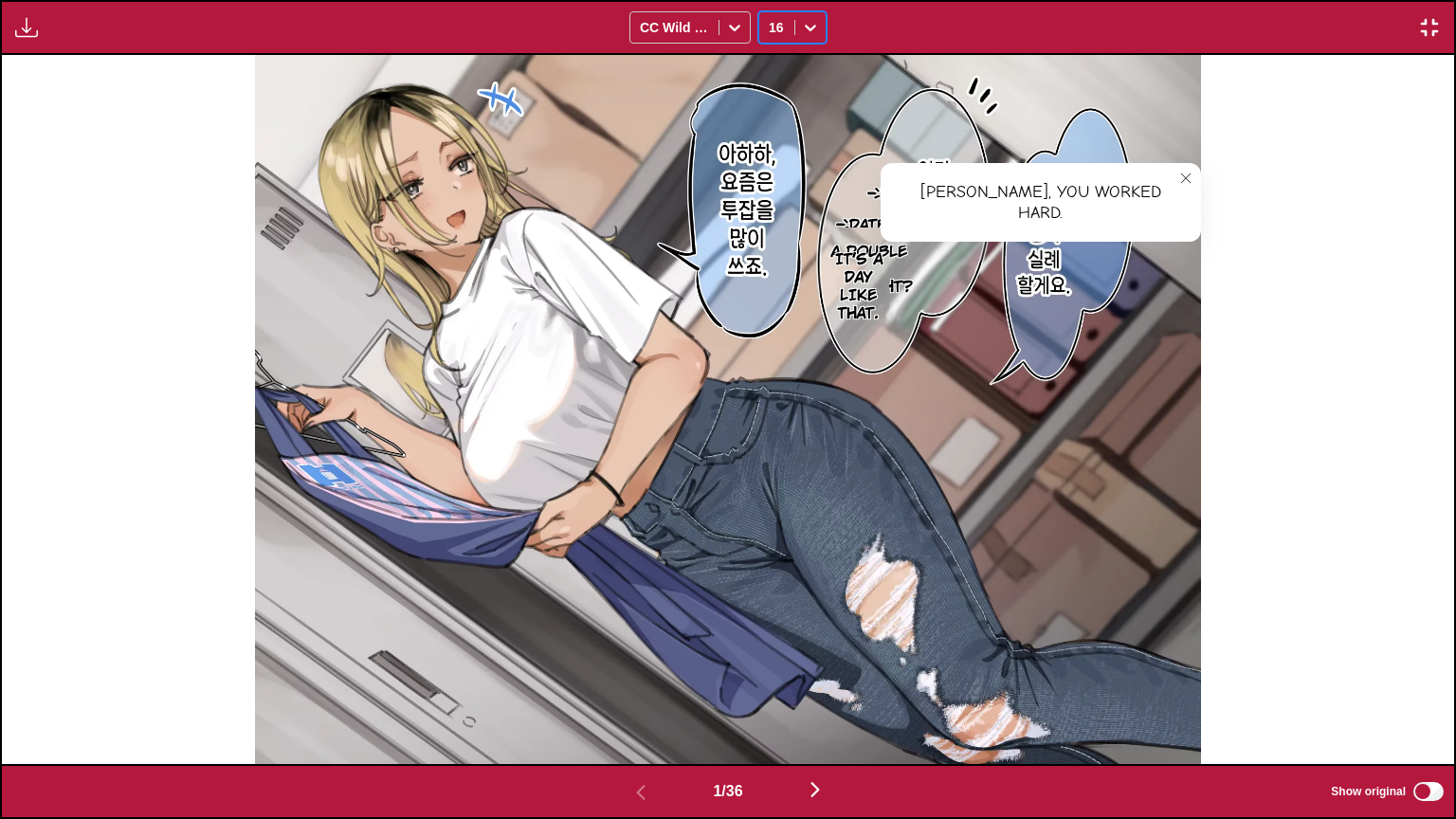 click 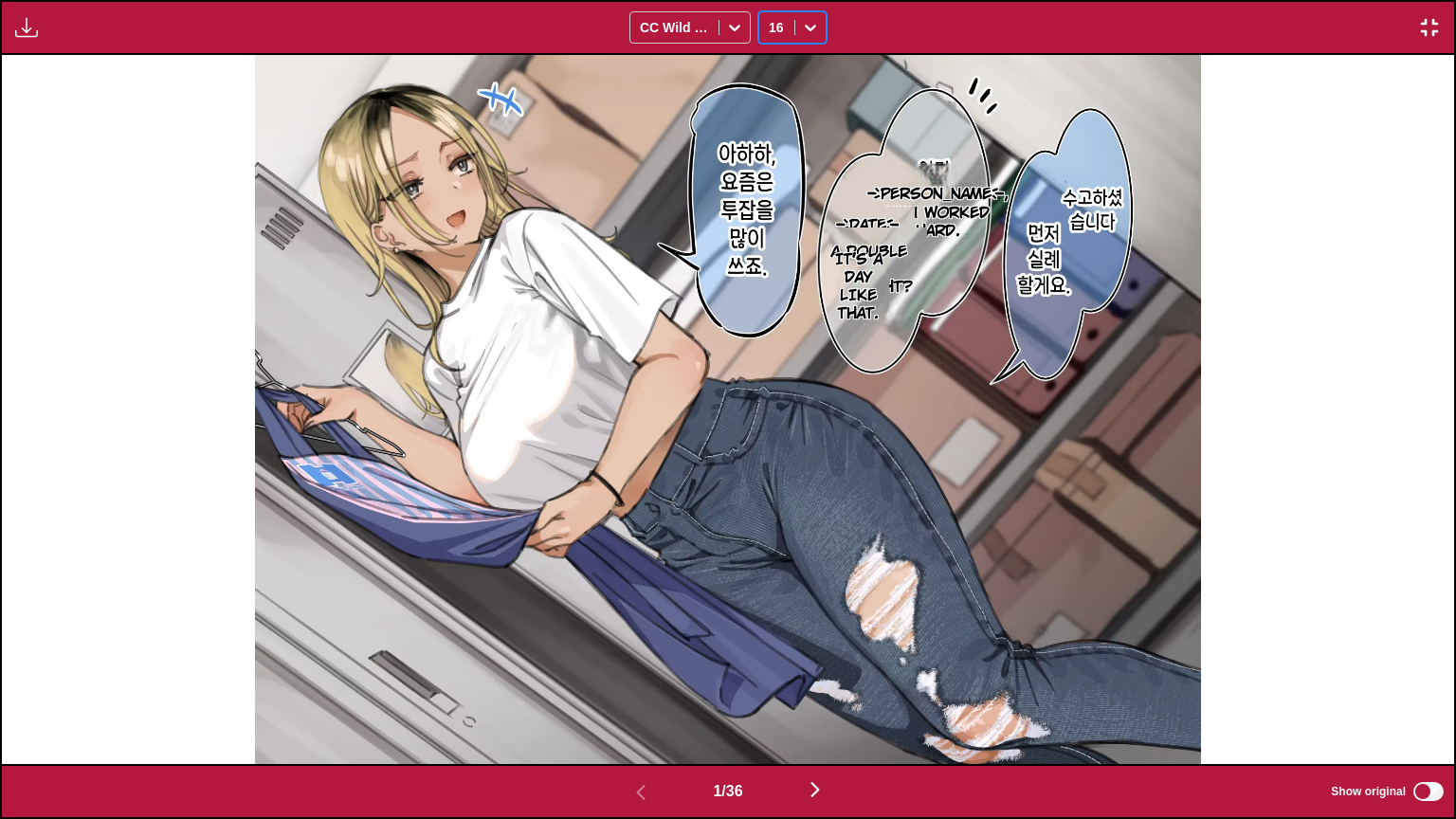 click at bounding box center (815, 790) 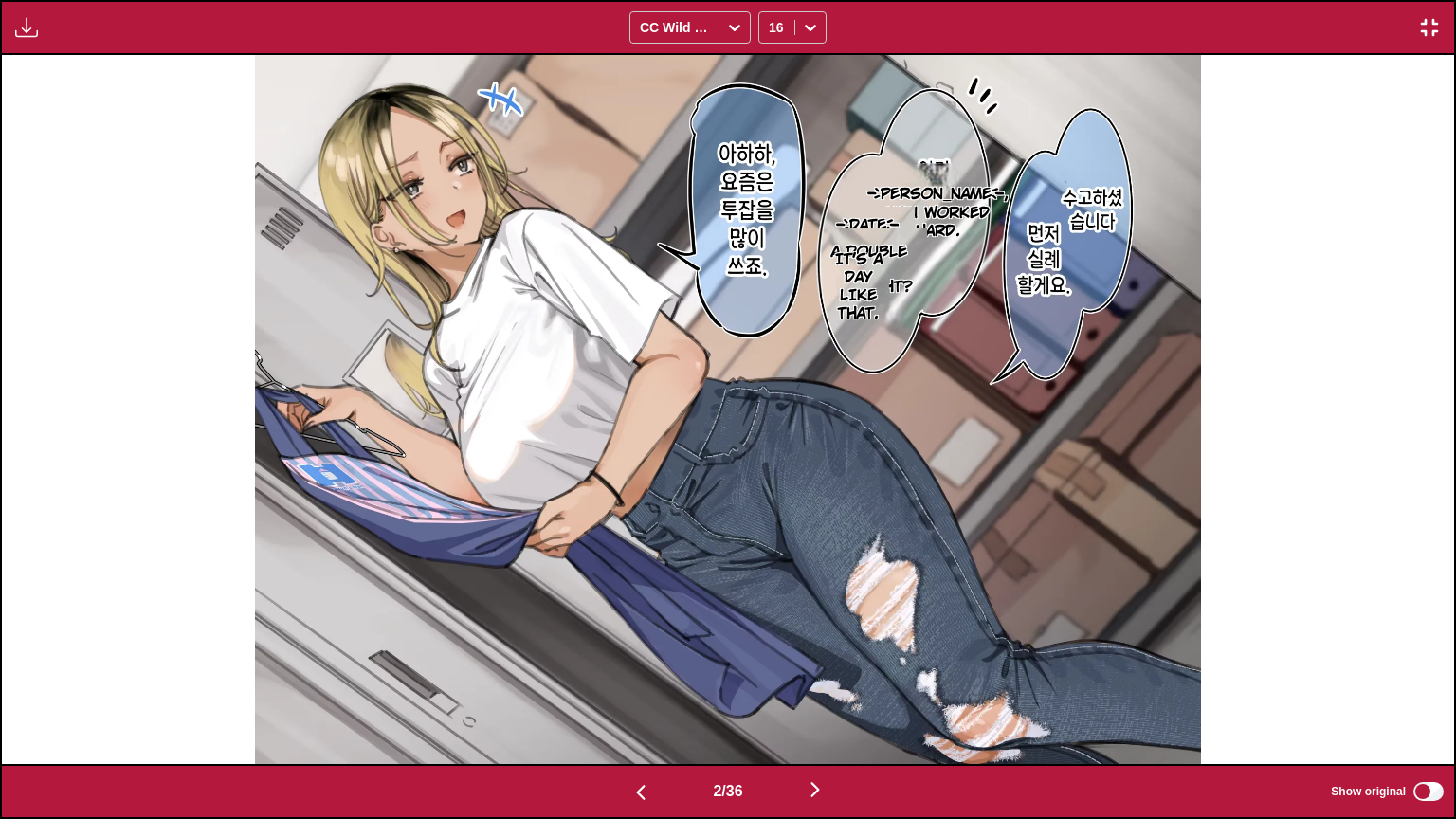 scroll, scrollTop: 0, scrollLeft: 1452, axis: horizontal 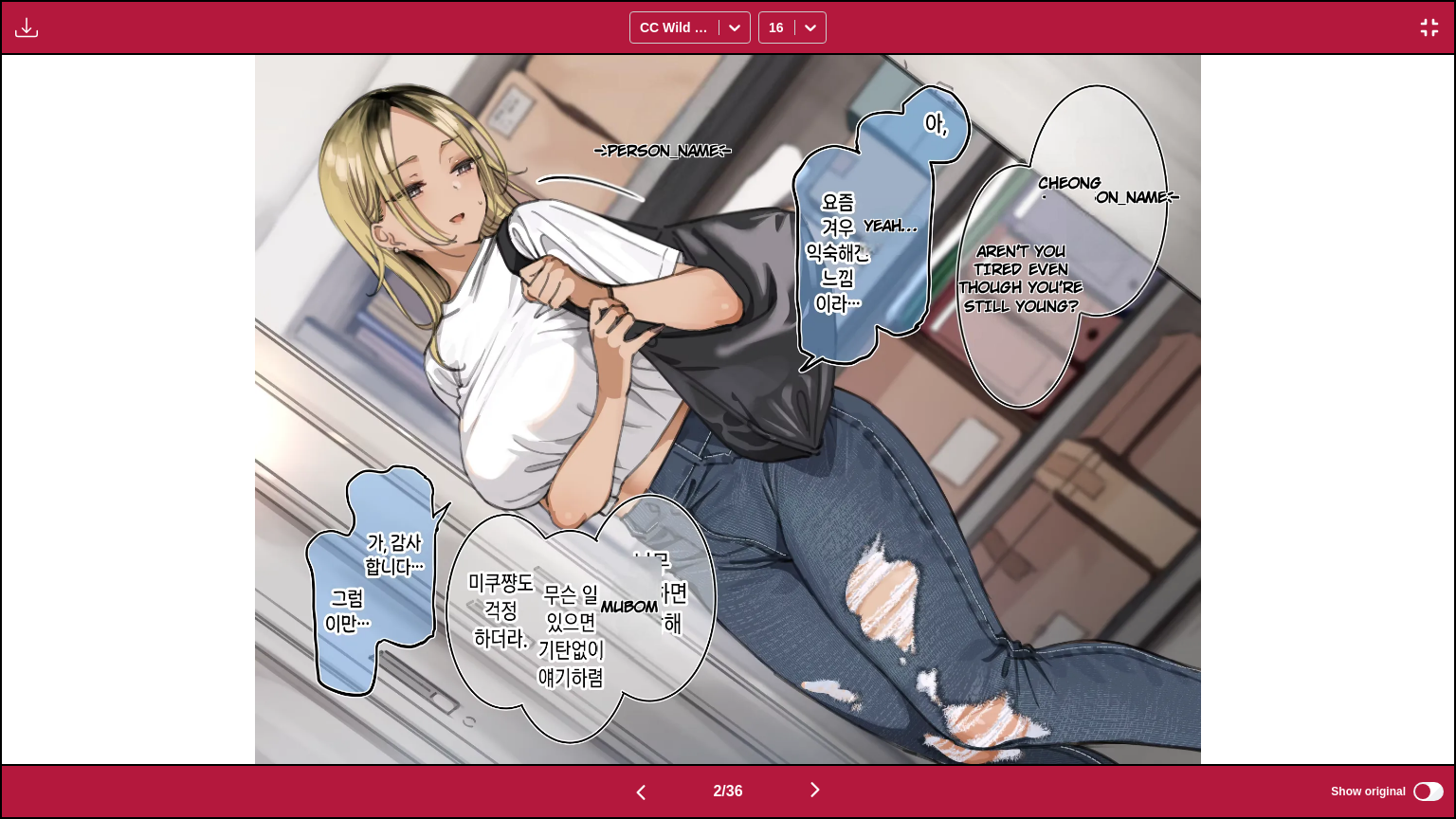 click at bounding box center (1429, 27) 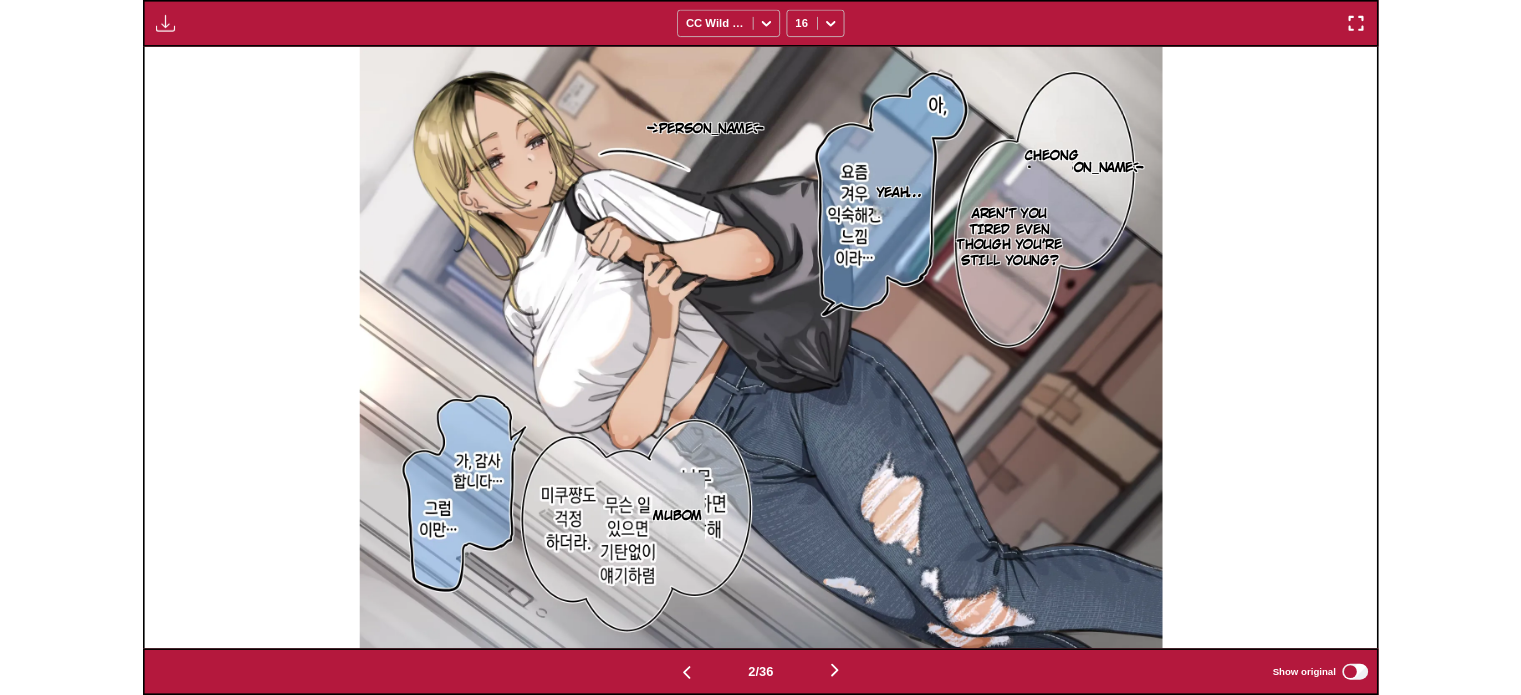 scroll, scrollTop: 593, scrollLeft: 0, axis: vertical 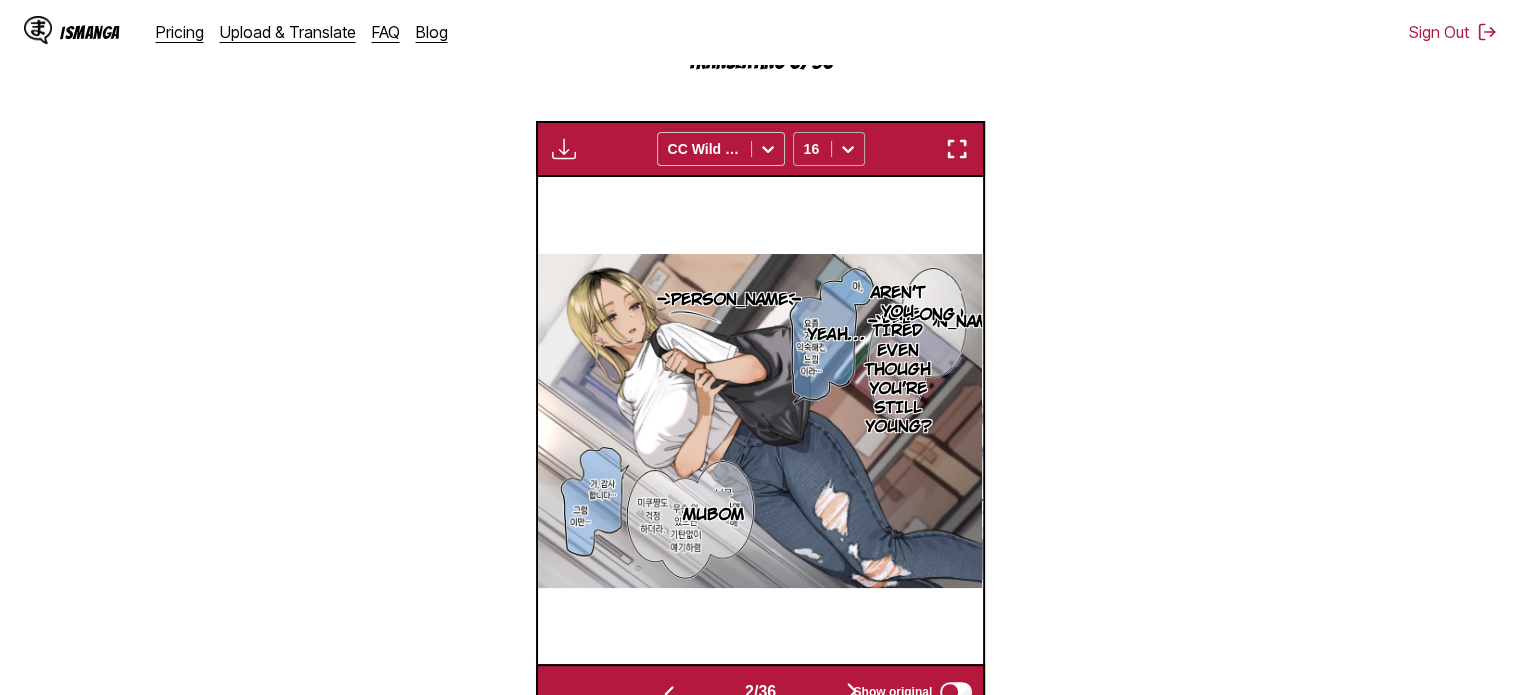 click at bounding box center [848, 149] 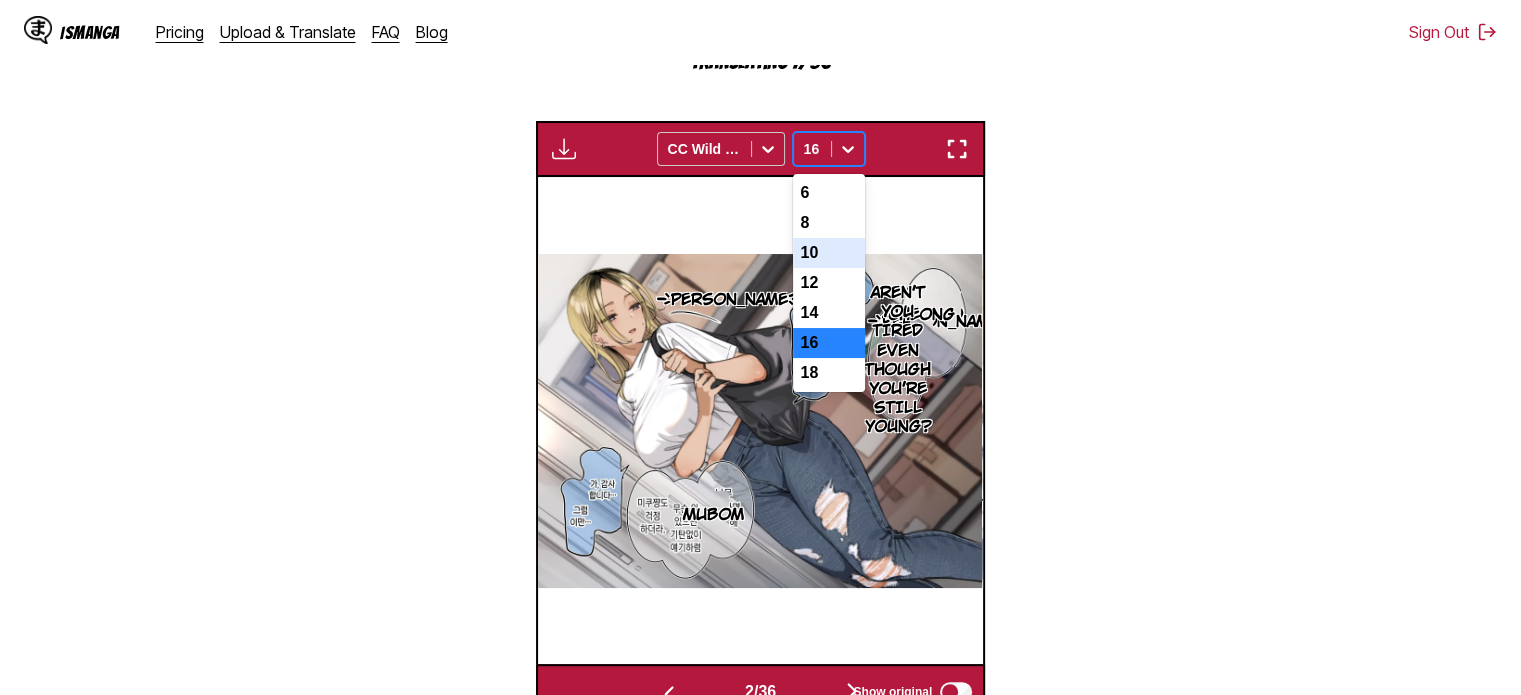 click on "10" at bounding box center (829, 253) 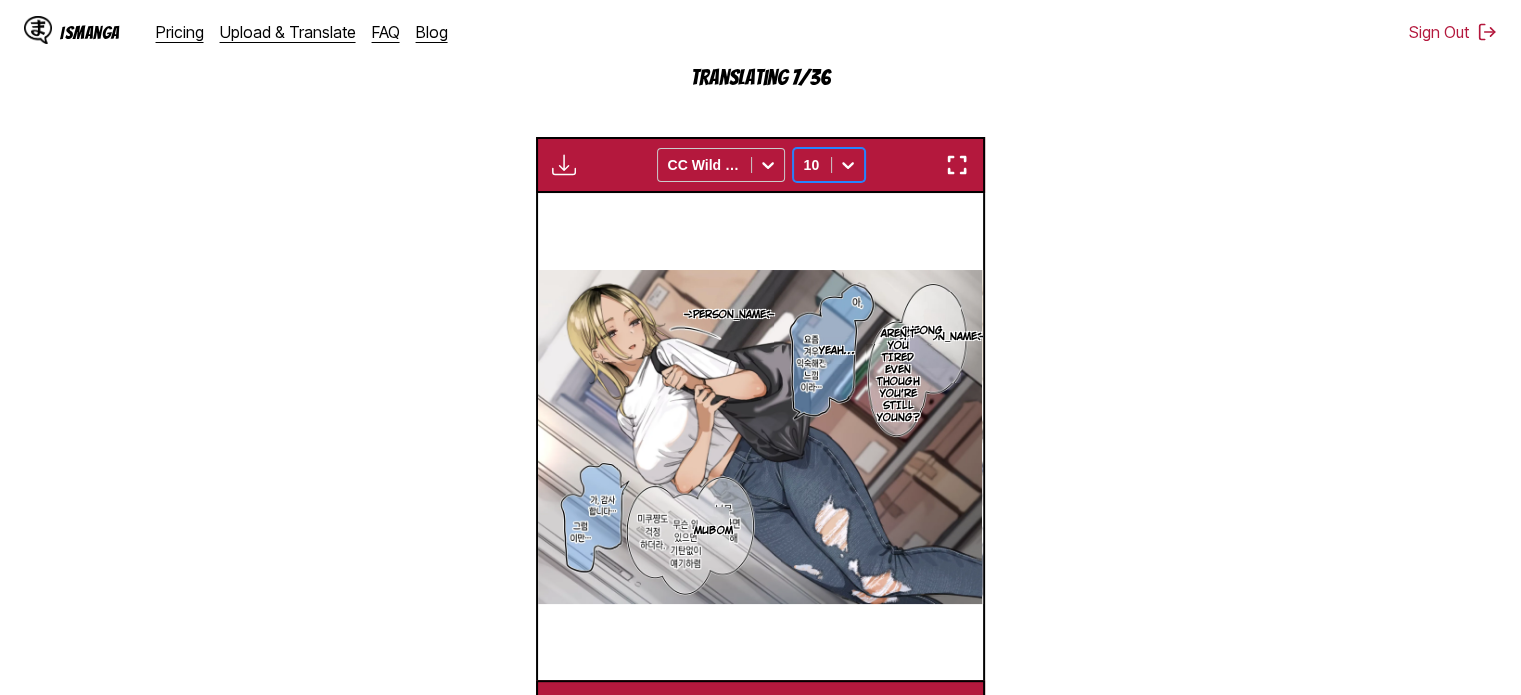 scroll, scrollTop: 793, scrollLeft: 0, axis: vertical 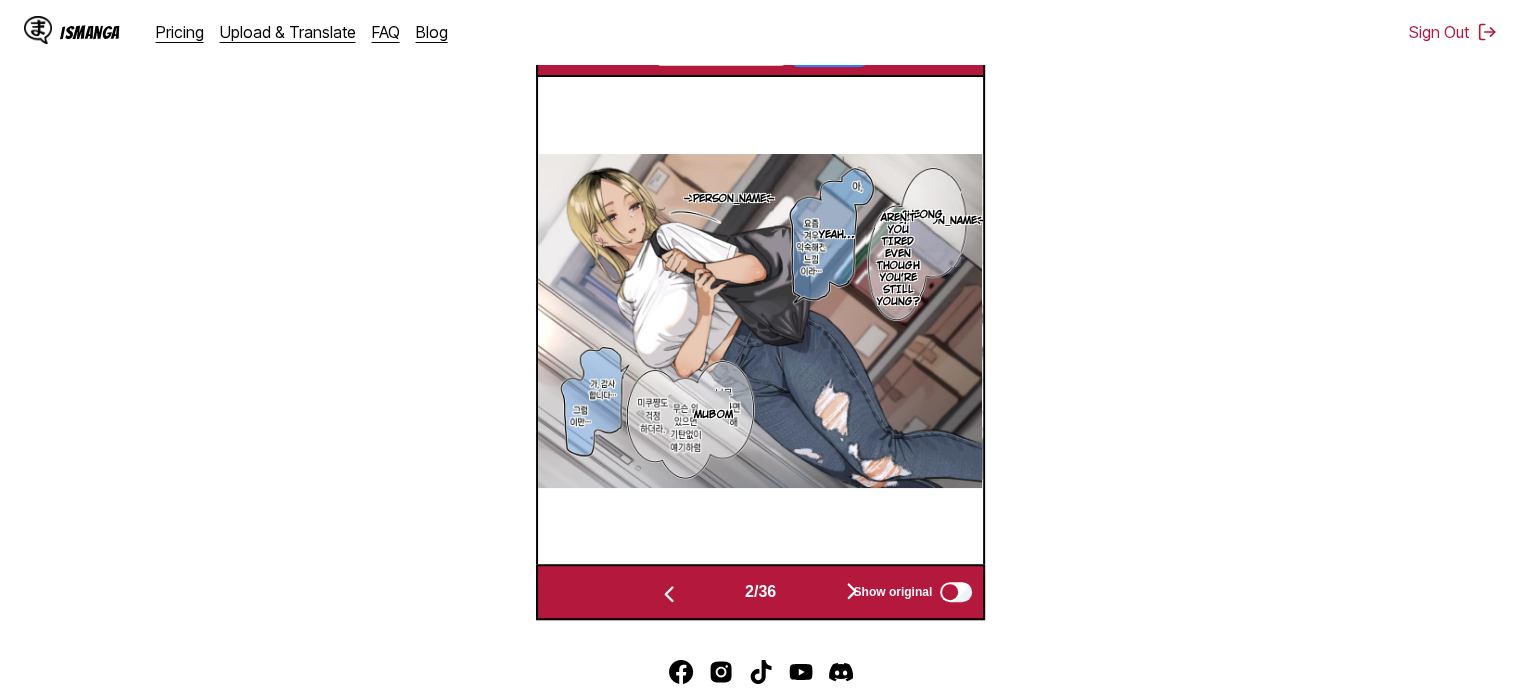 click on "Show original" at bounding box center (908, 592) 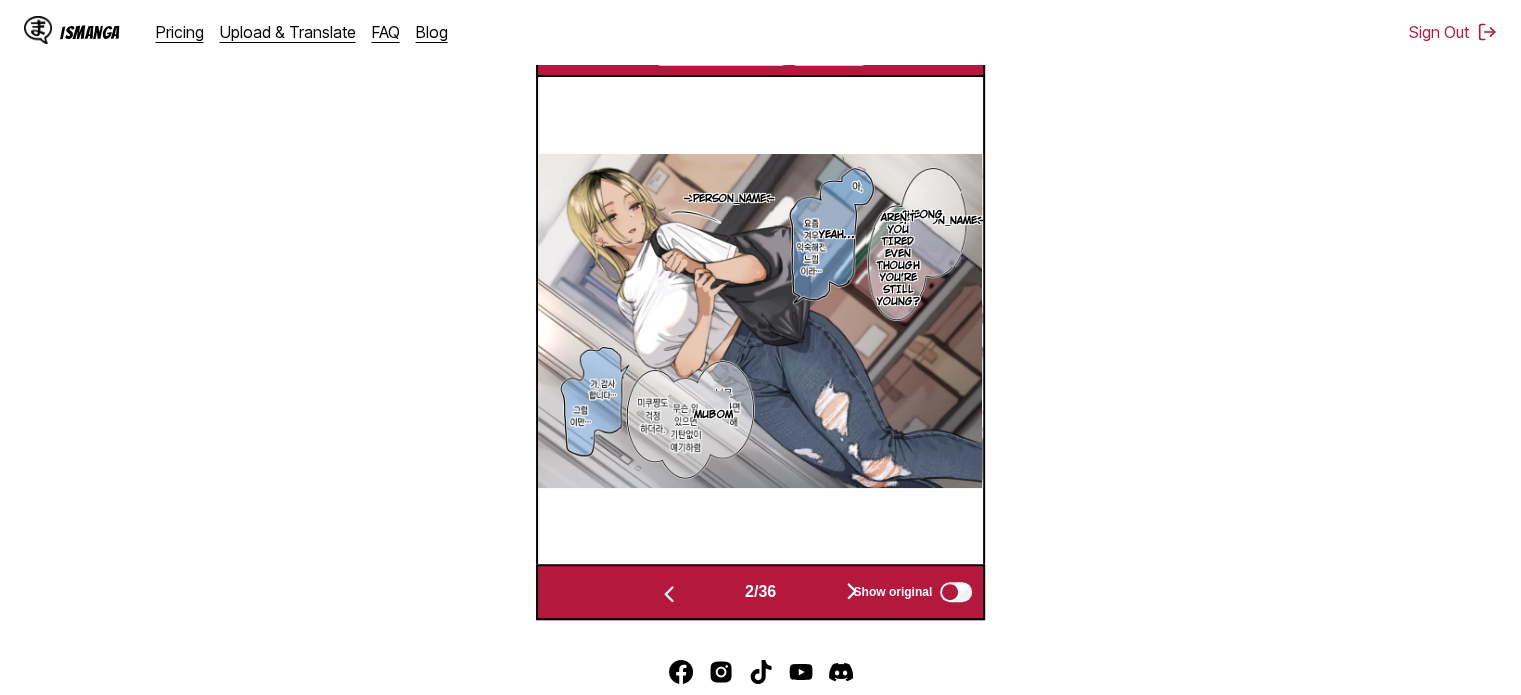 click on "Show original" at bounding box center [908, 592] 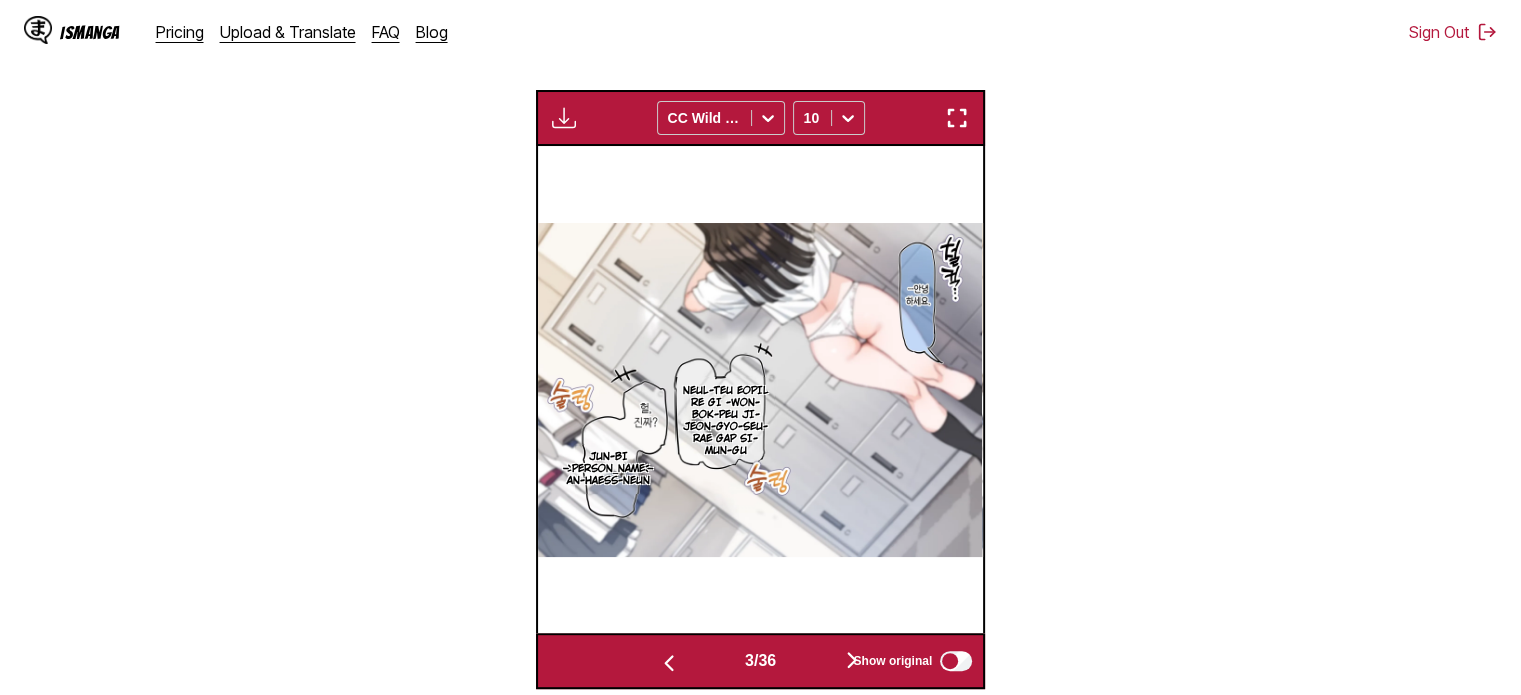 scroll, scrollTop: 693, scrollLeft: 0, axis: vertical 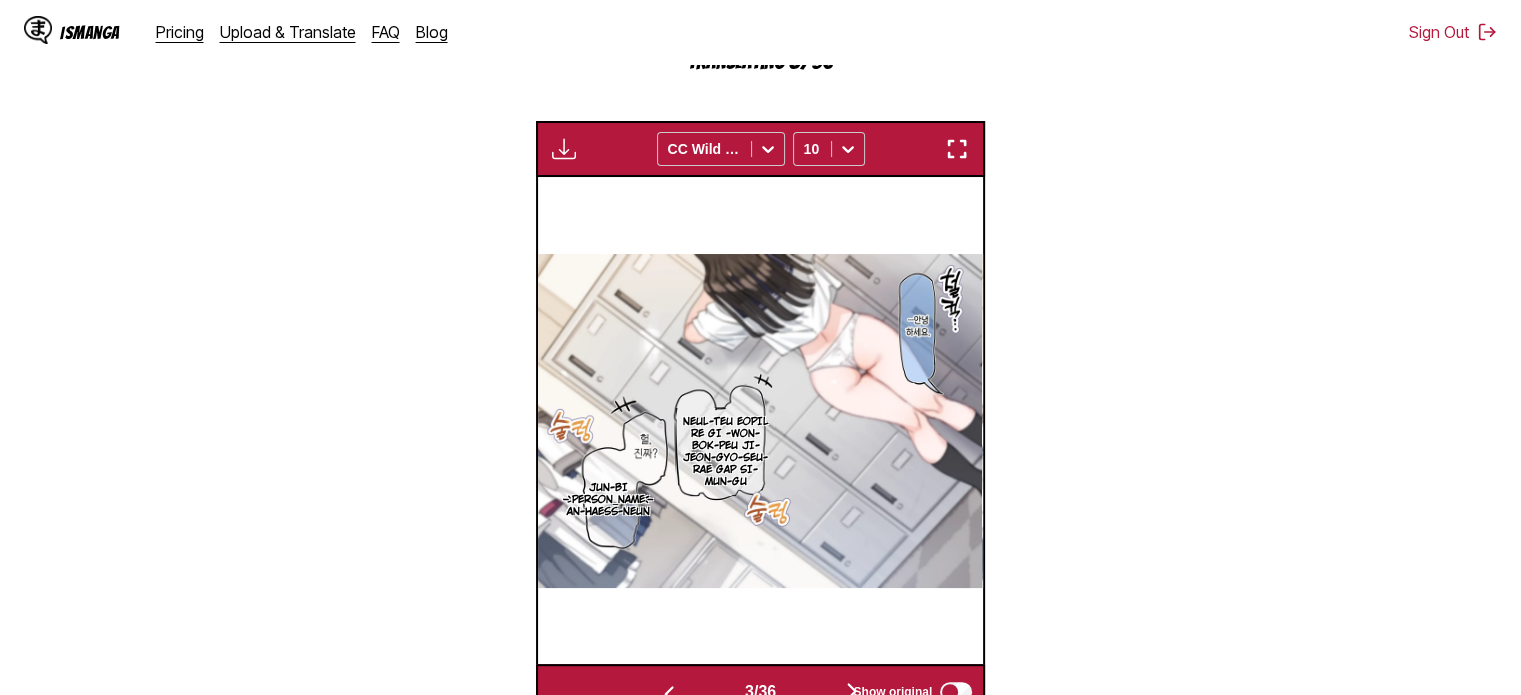 click on "Neul-teu eopil re gi -won-bok-peu ji-jeon-gyo-seu-rae gap si-mun-gu" at bounding box center (726, 452) 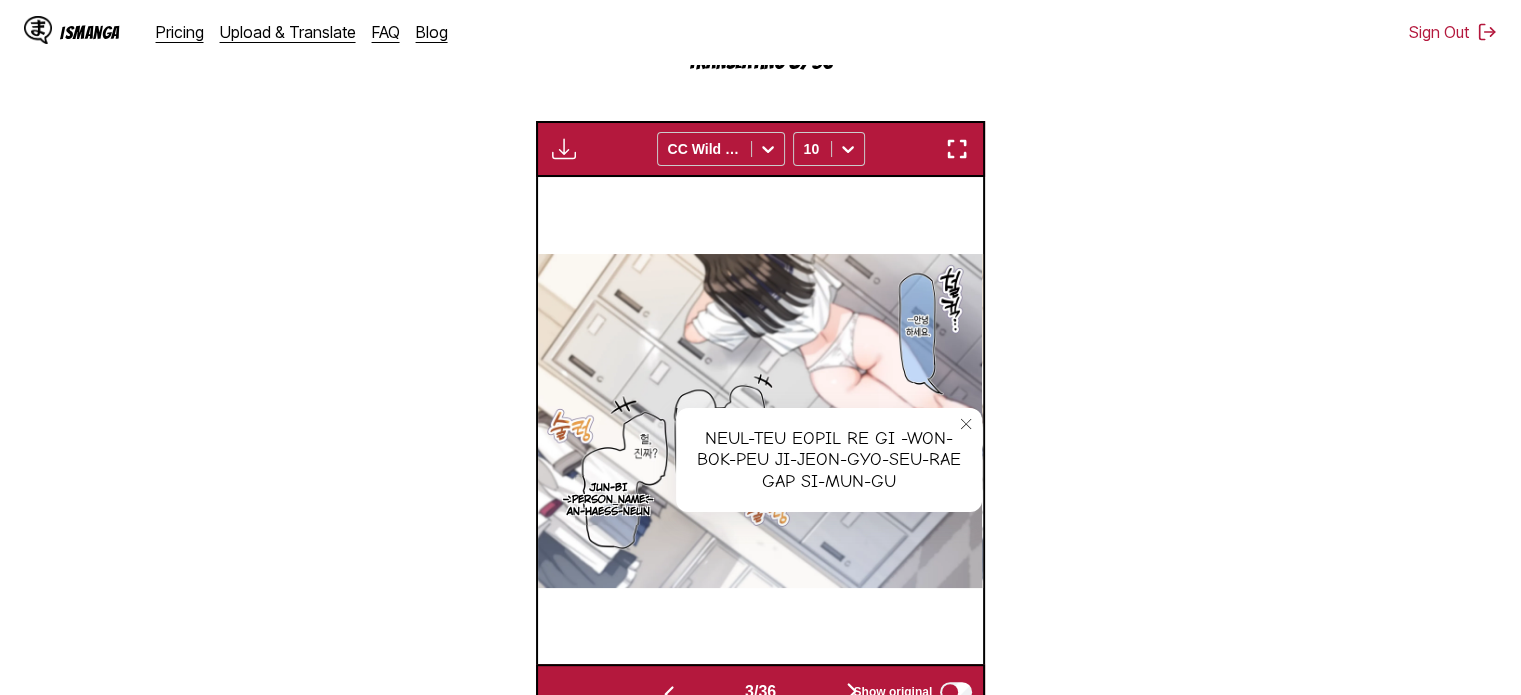 click 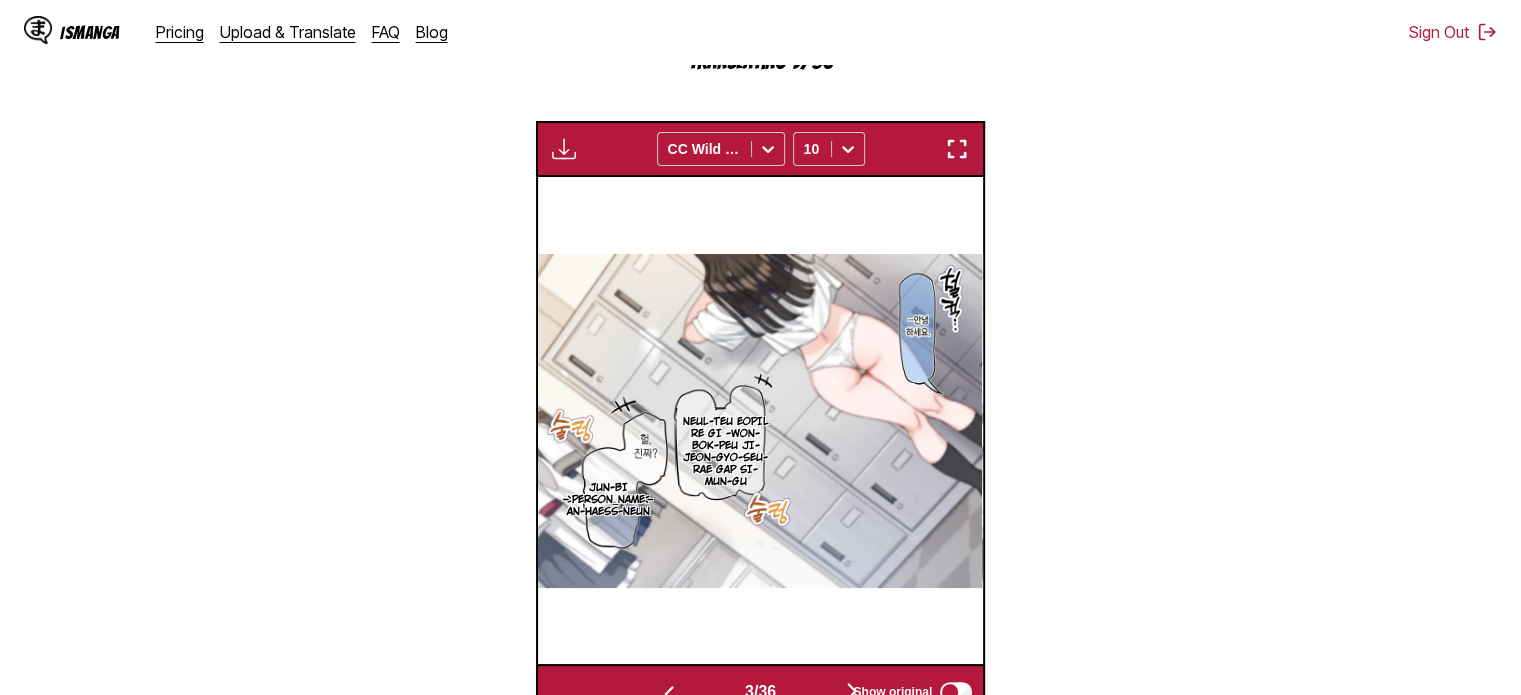 click at bounding box center (852, 692) 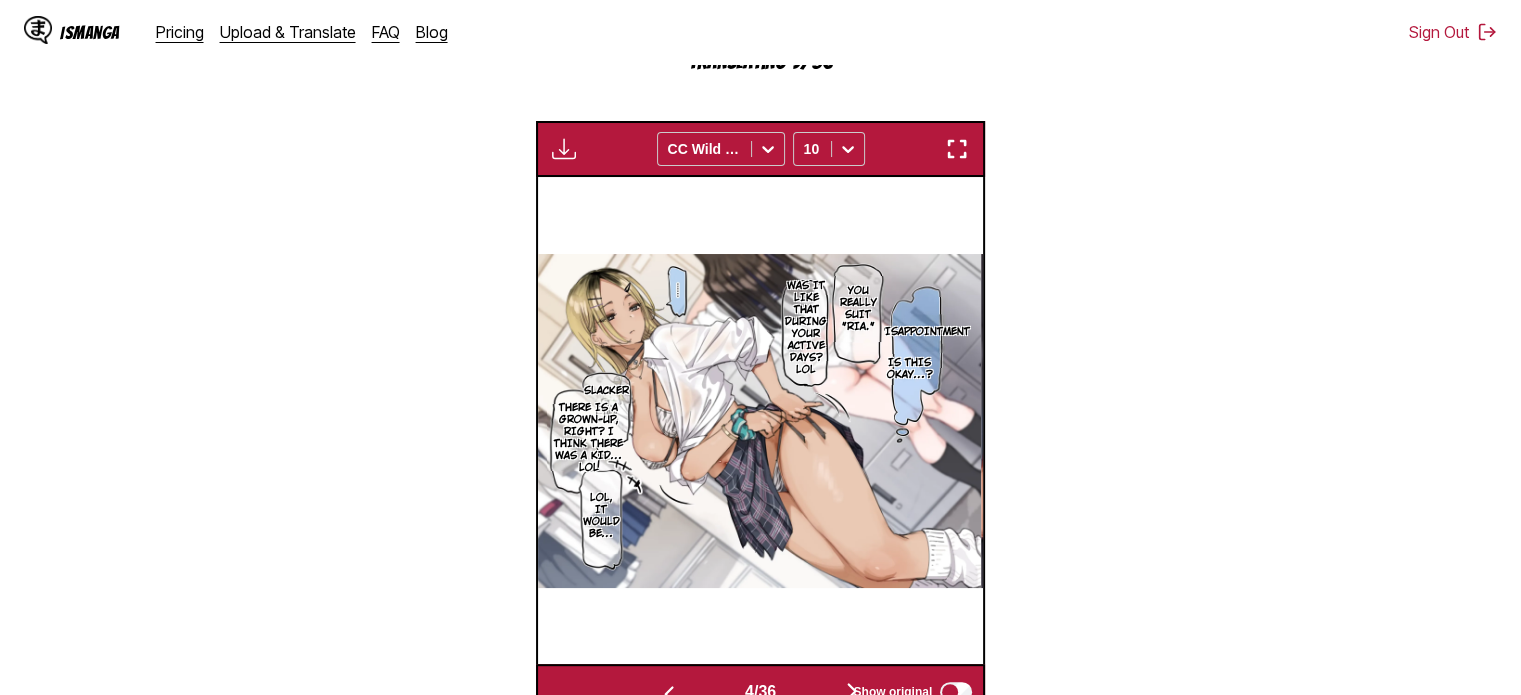 click at bounding box center (852, 692) 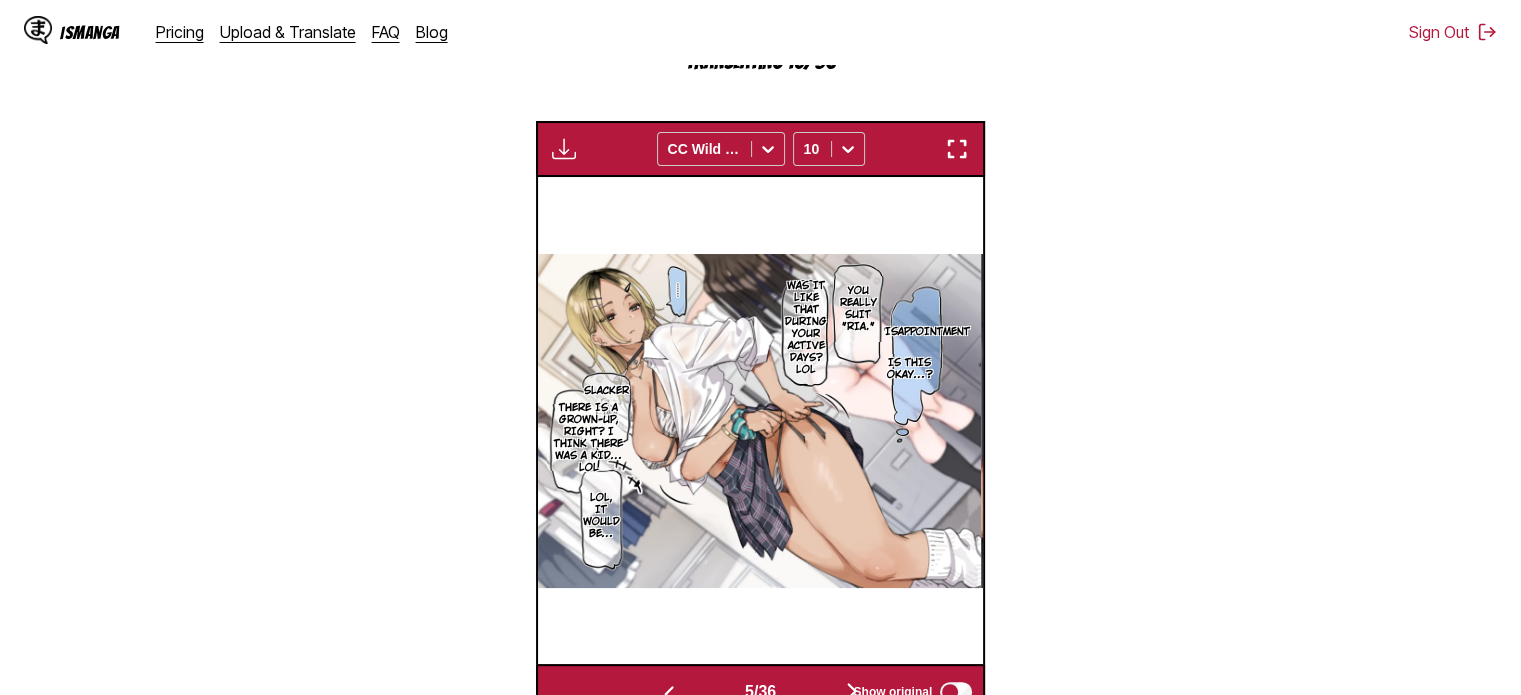 scroll, scrollTop: 0, scrollLeft: 1784, axis: horizontal 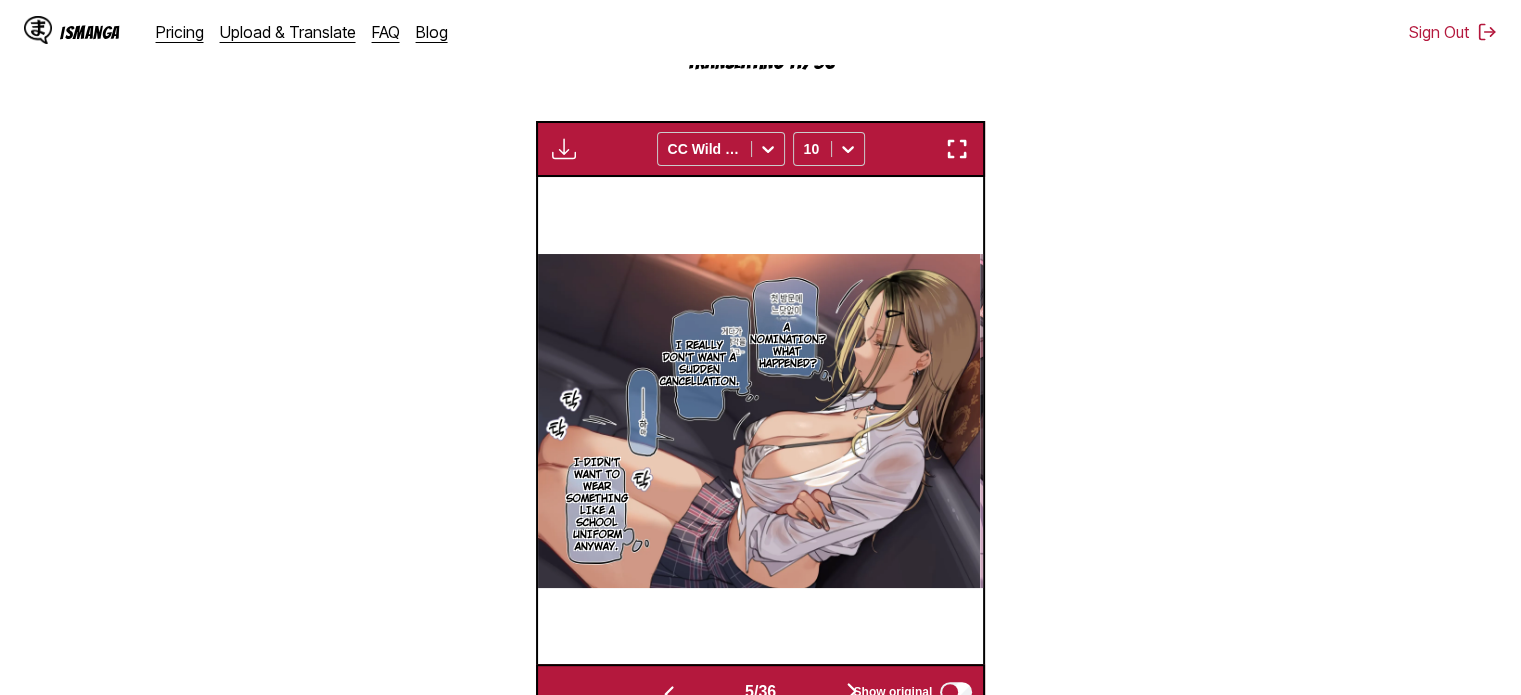 click at bounding box center [852, 692] 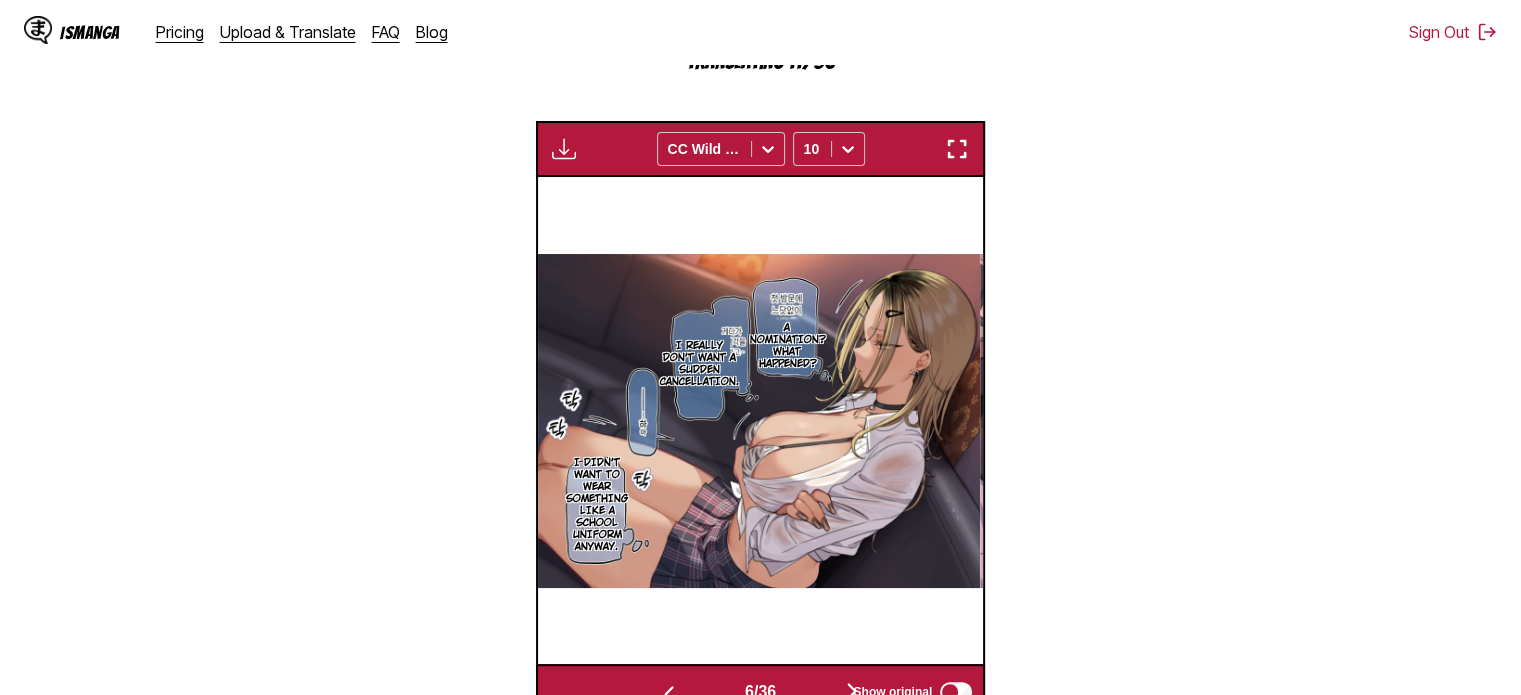 scroll, scrollTop: 0, scrollLeft: 2231, axis: horizontal 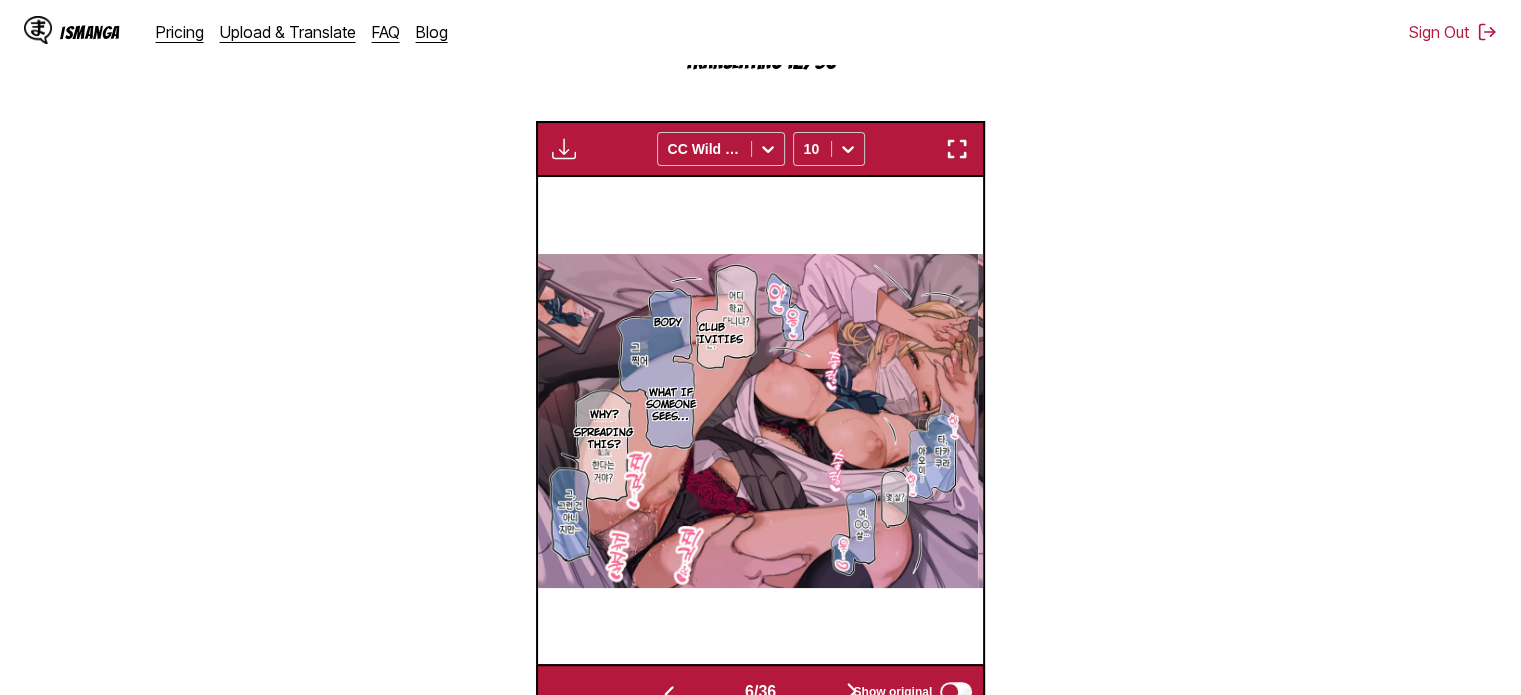 click at bounding box center [852, 692] 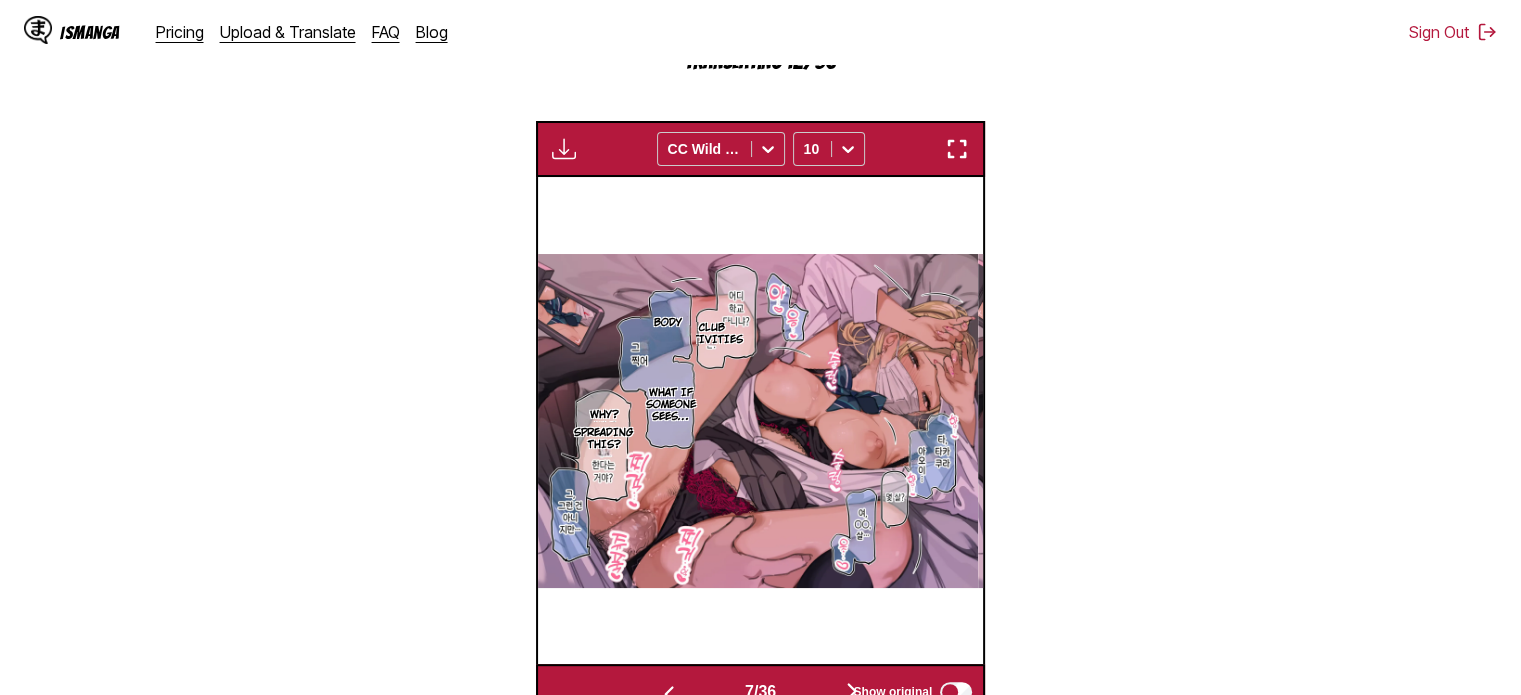 scroll, scrollTop: 0, scrollLeft: 2677, axis: horizontal 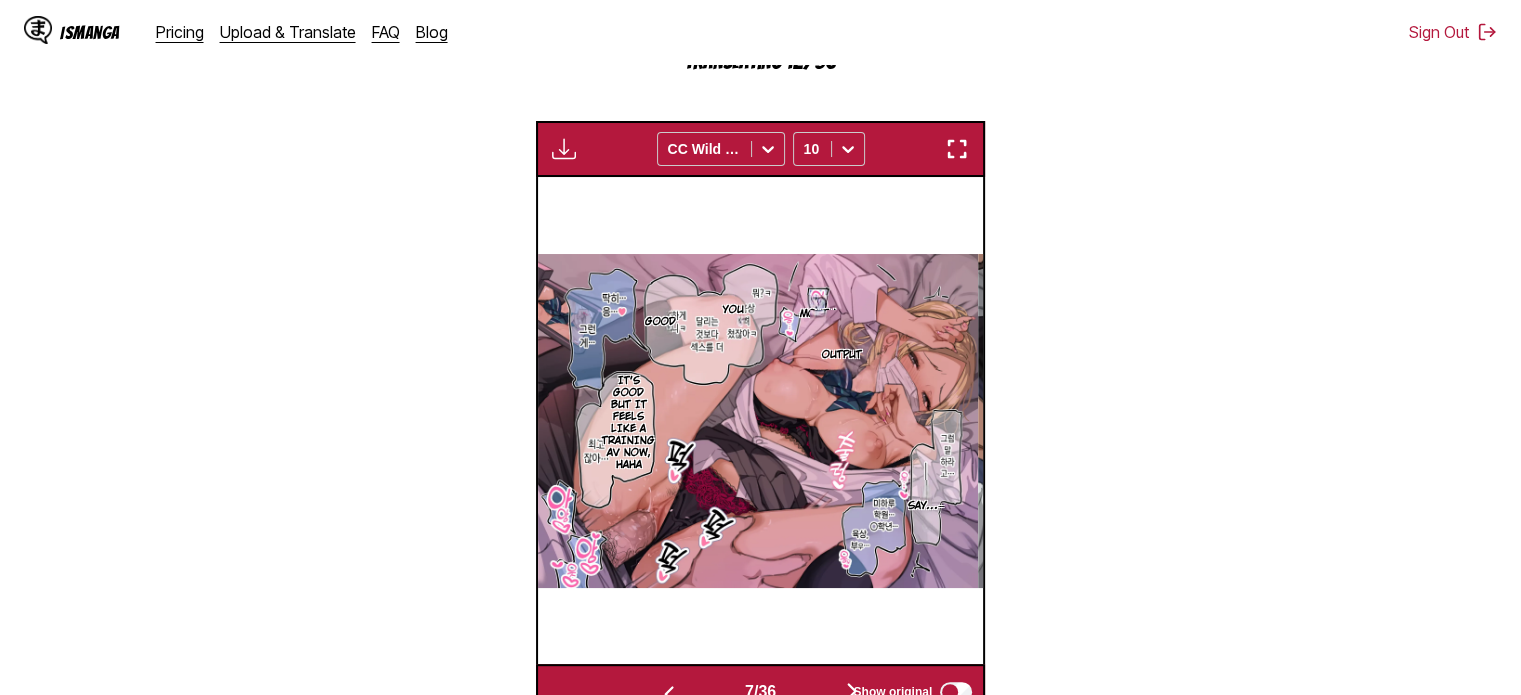 click at bounding box center [852, 692] 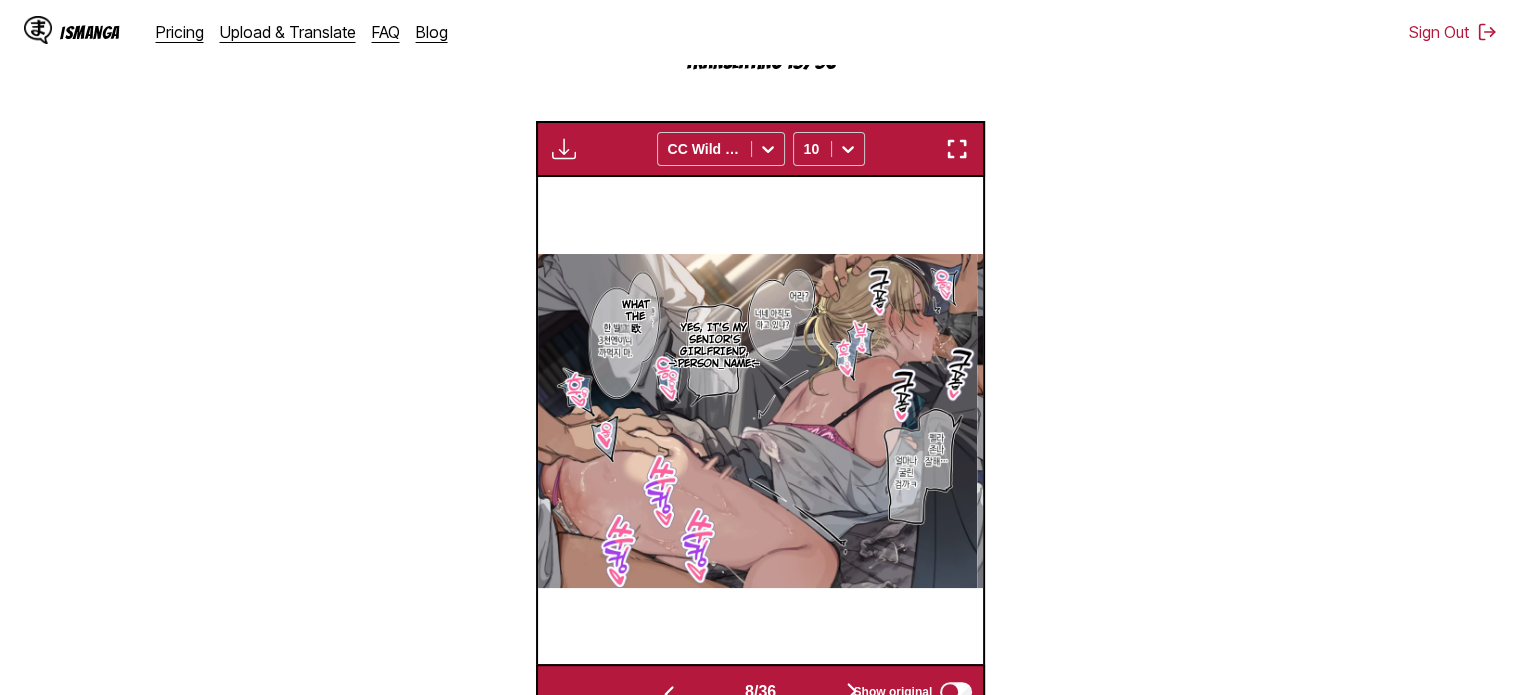 click at bounding box center [852, 692] 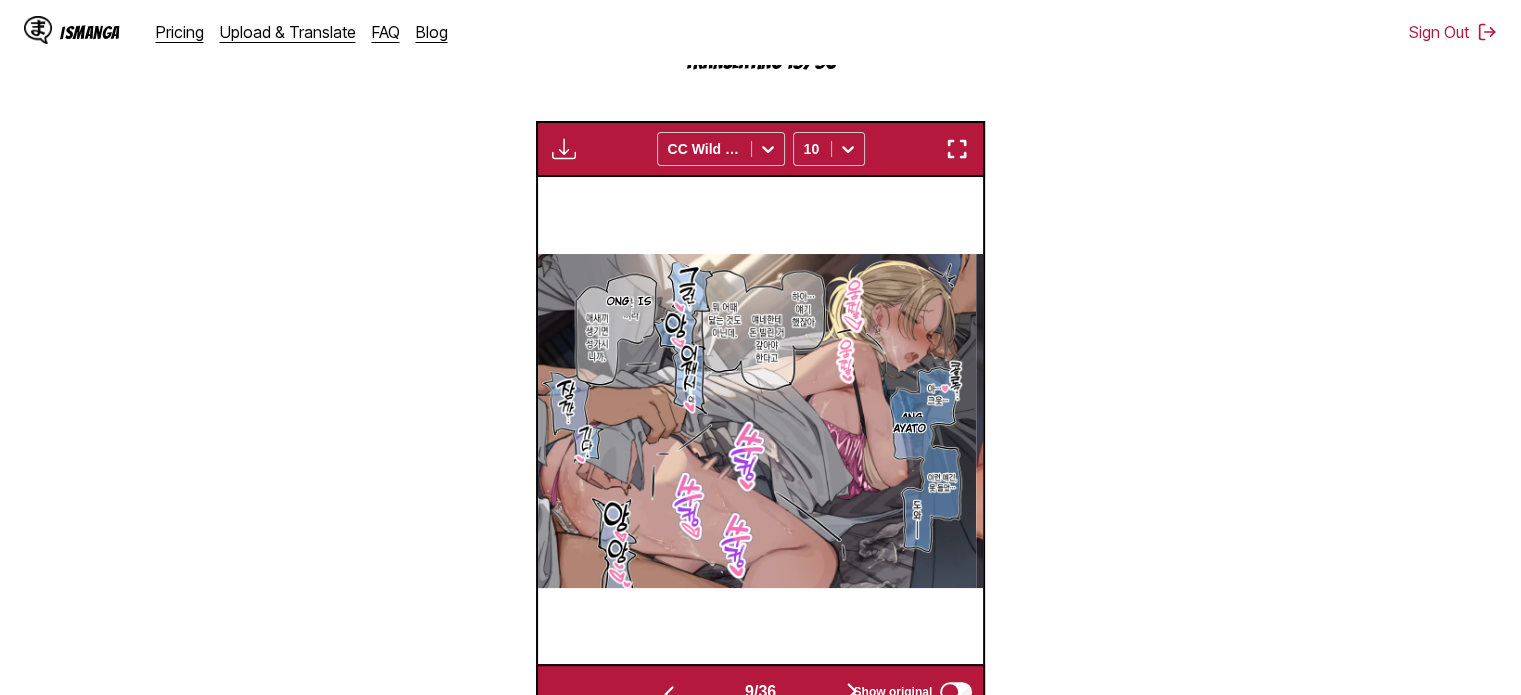 click at bounding box center (852, 692) 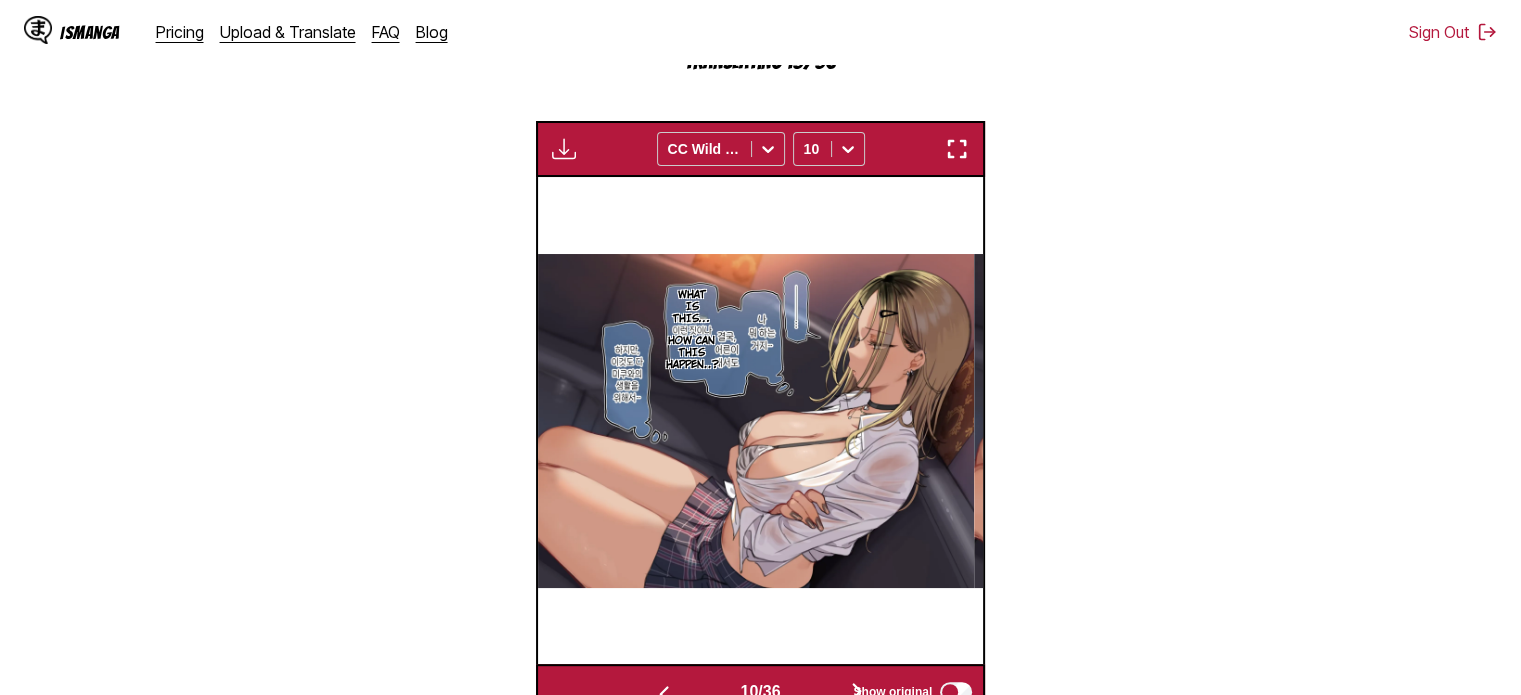 click at bounding box center [857, 692] 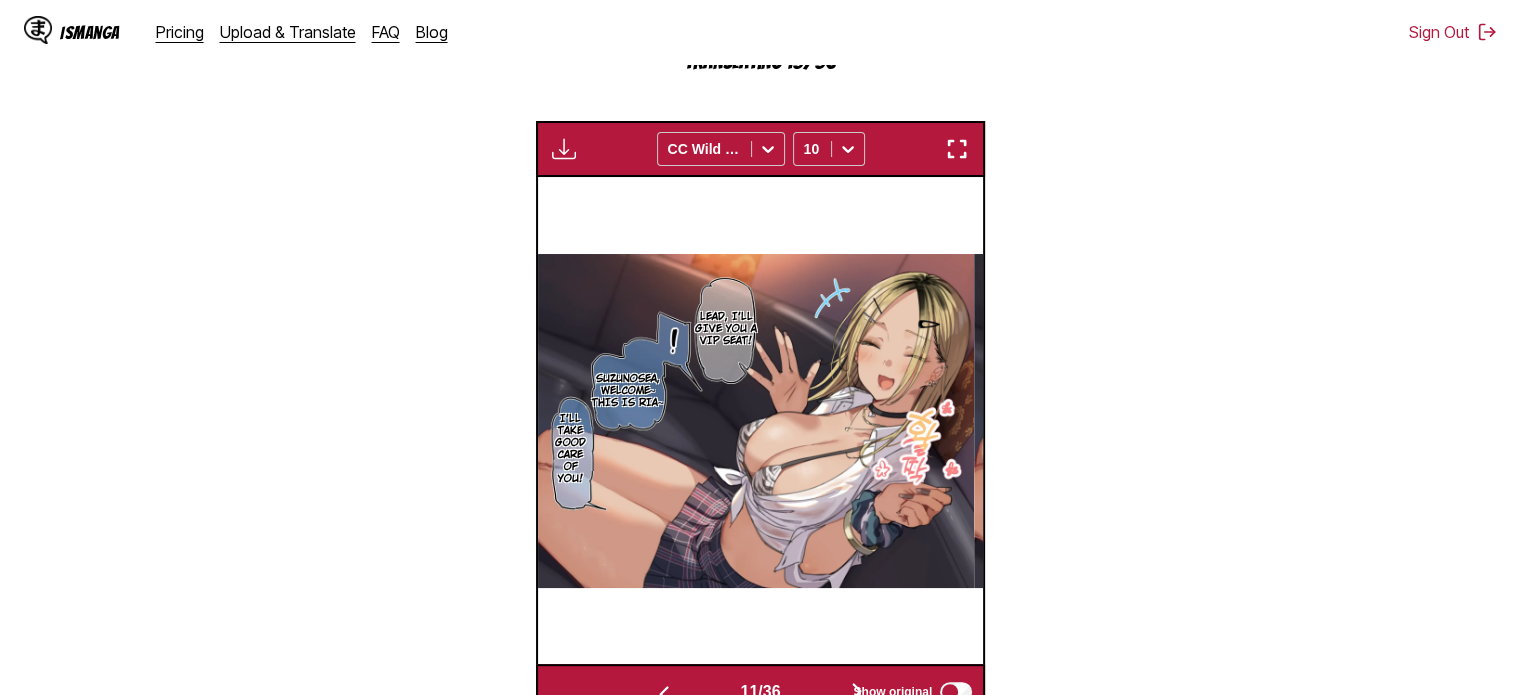 click at bounding box center [857, 692] 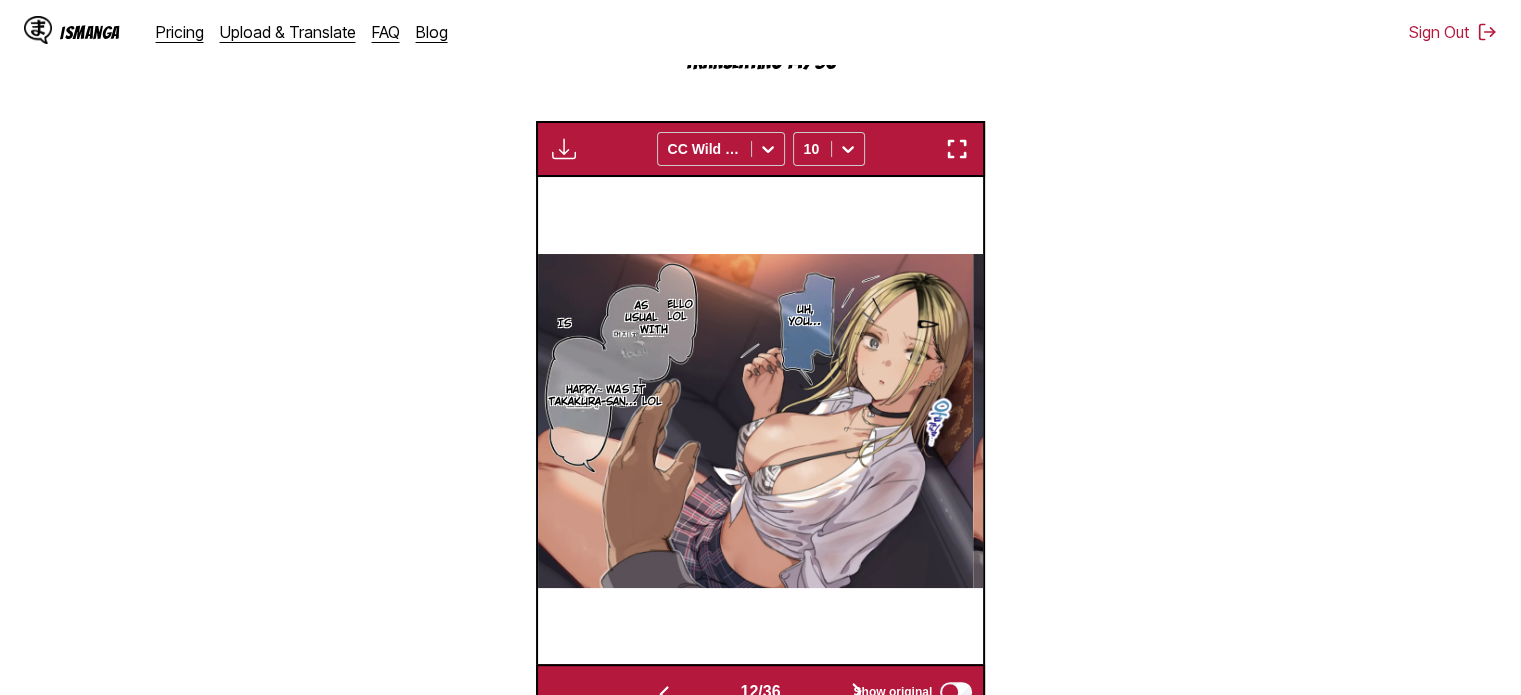 click at bounding box center (857, 692) 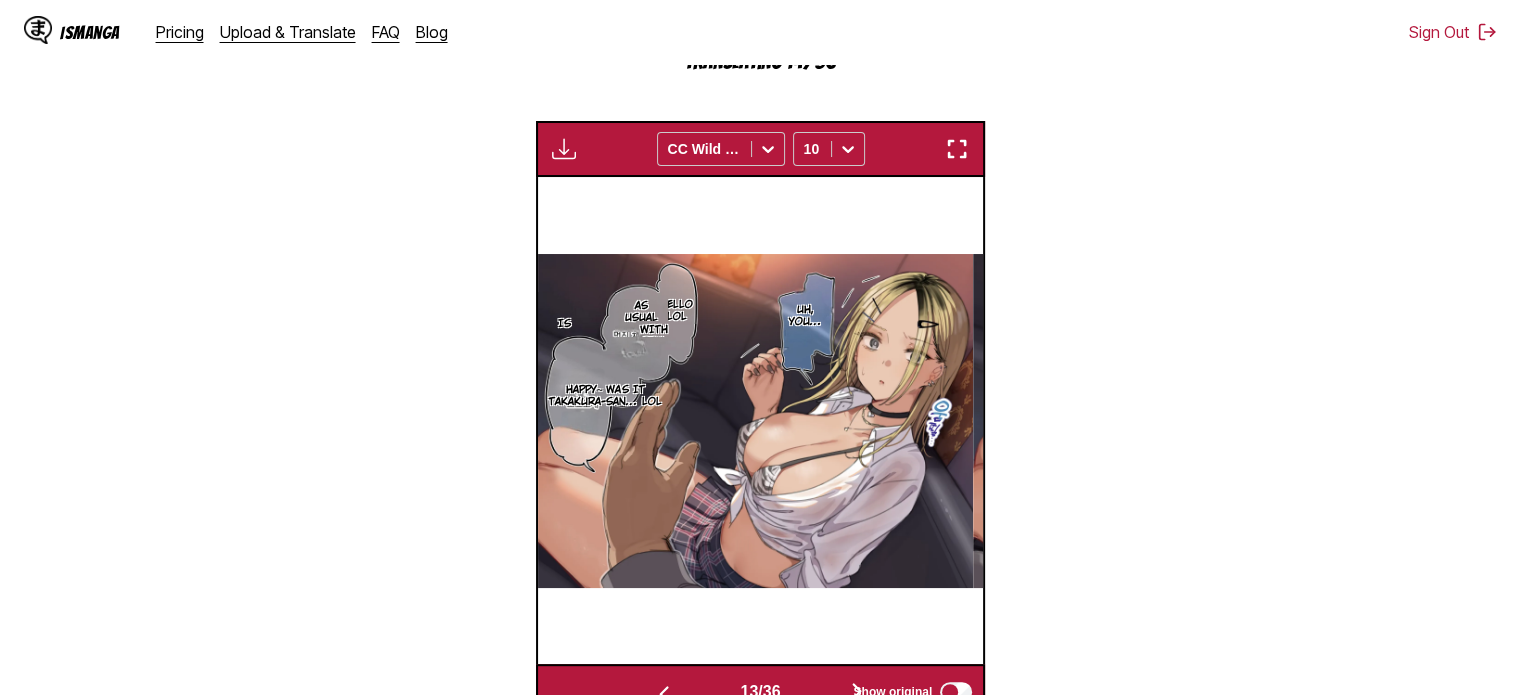 scroll, scrollTop: 0, scrollLeft: 5354, axis: horizontal 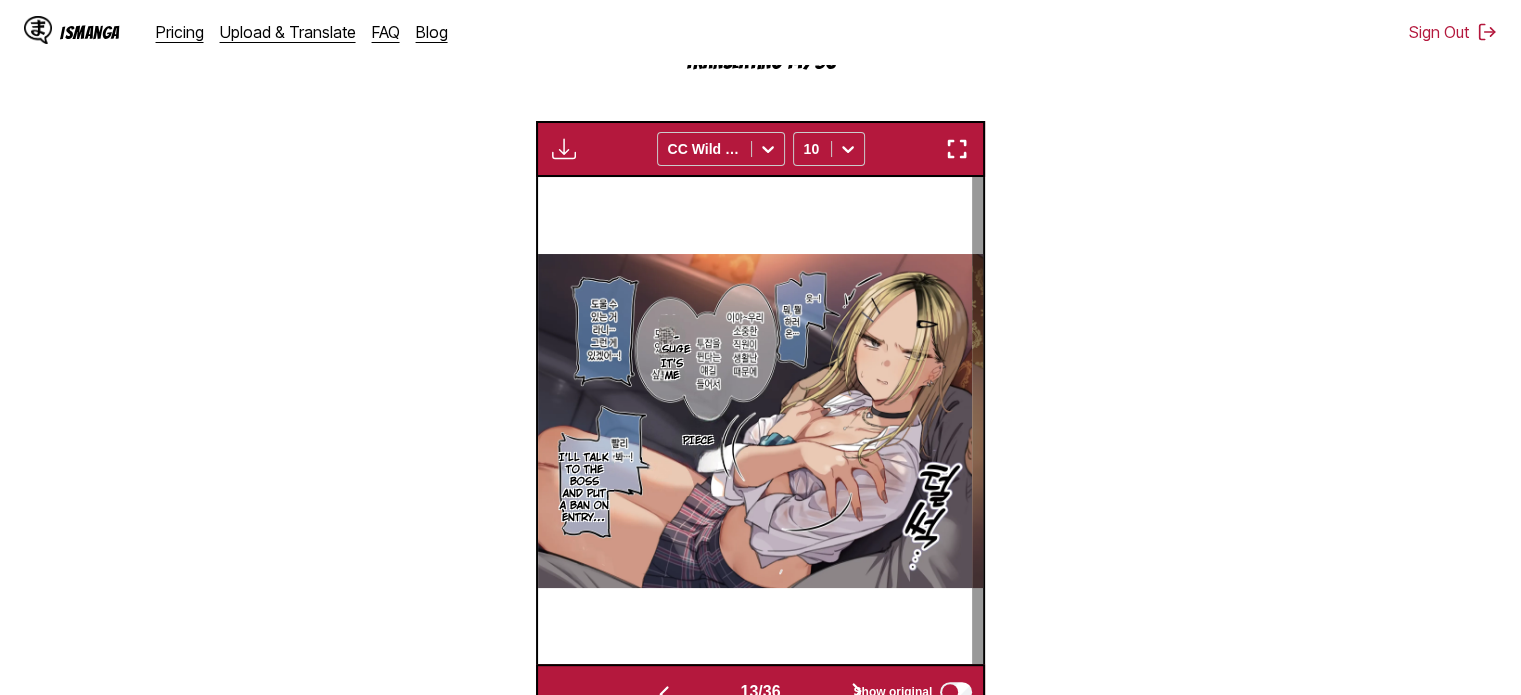 click at bounding box center (664, 694) 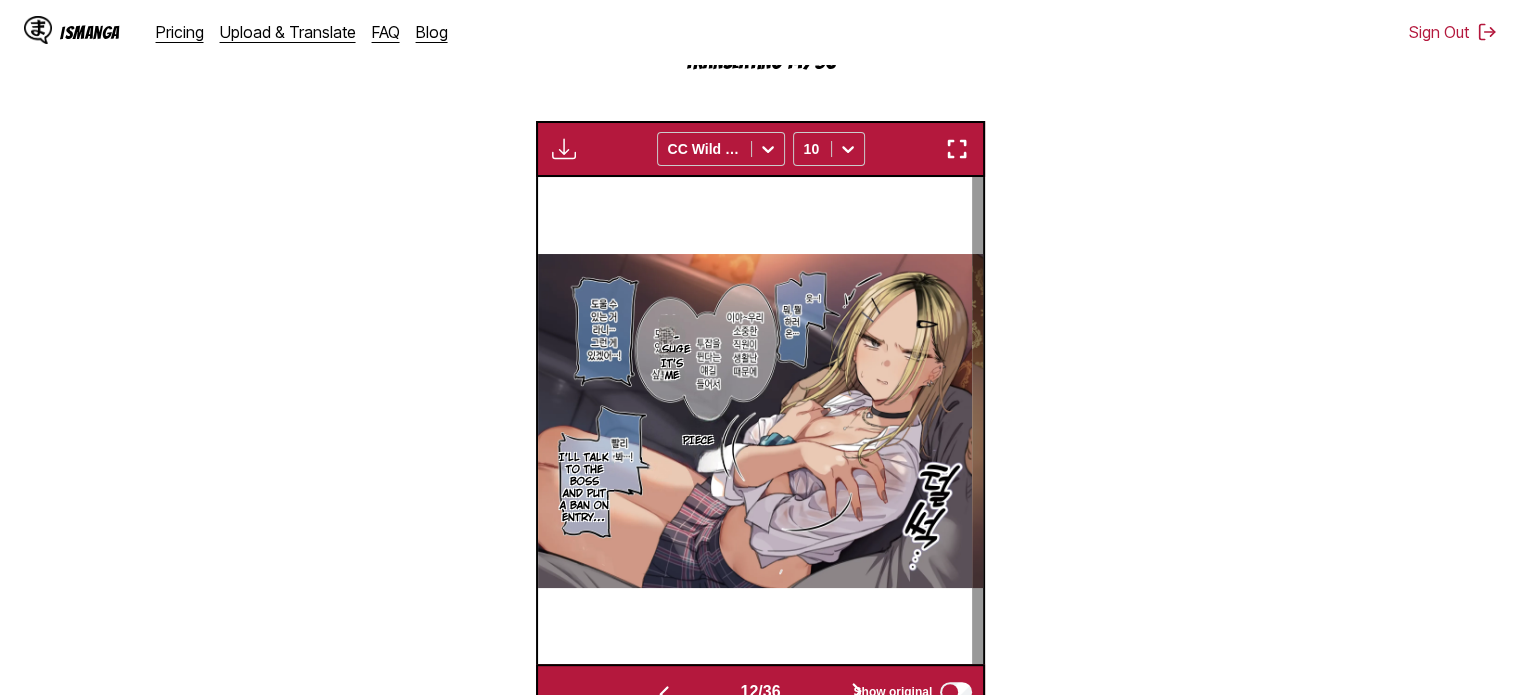 scroll, scrollTop: 0, scrollLeft: 4908, axis: horizontal 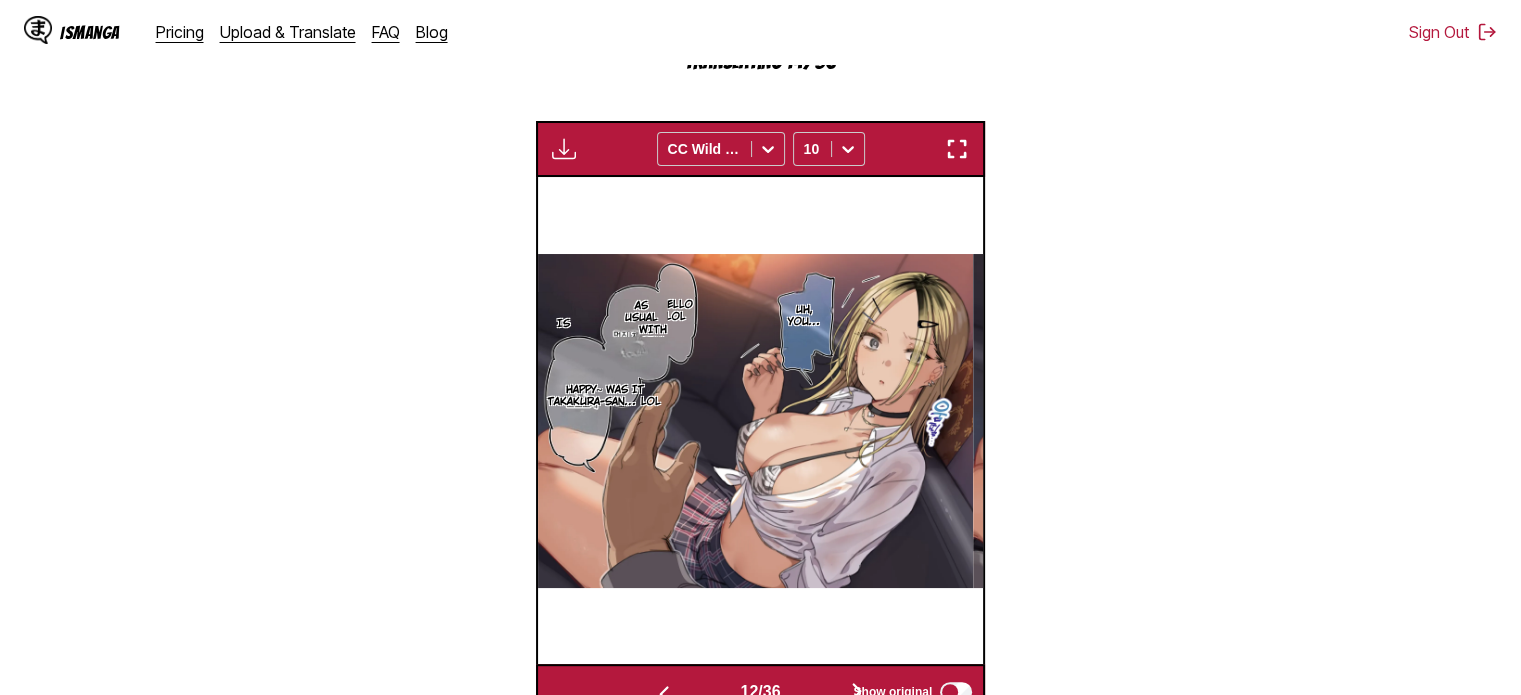 click on "Show original" at bounding box center (908, 692) 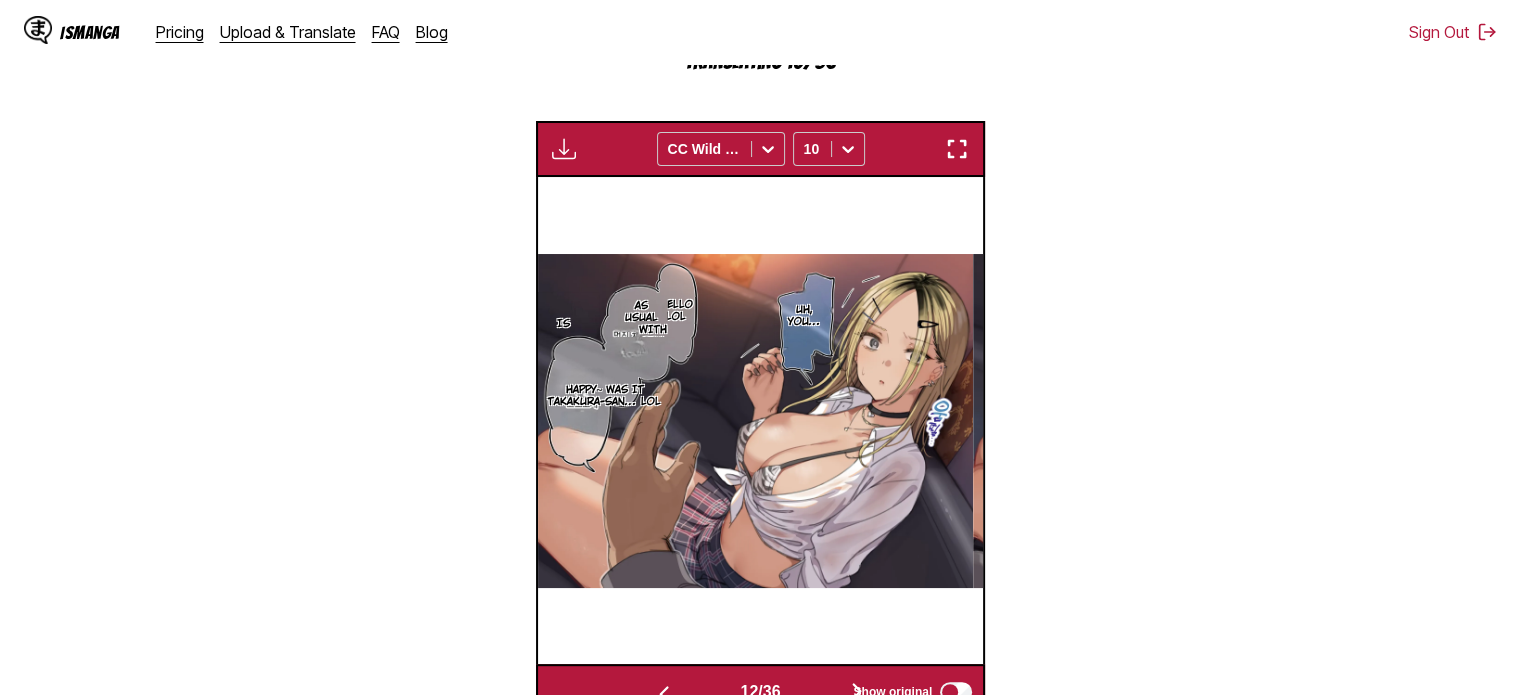 click on "Show original" at bounding box center [908, 692] 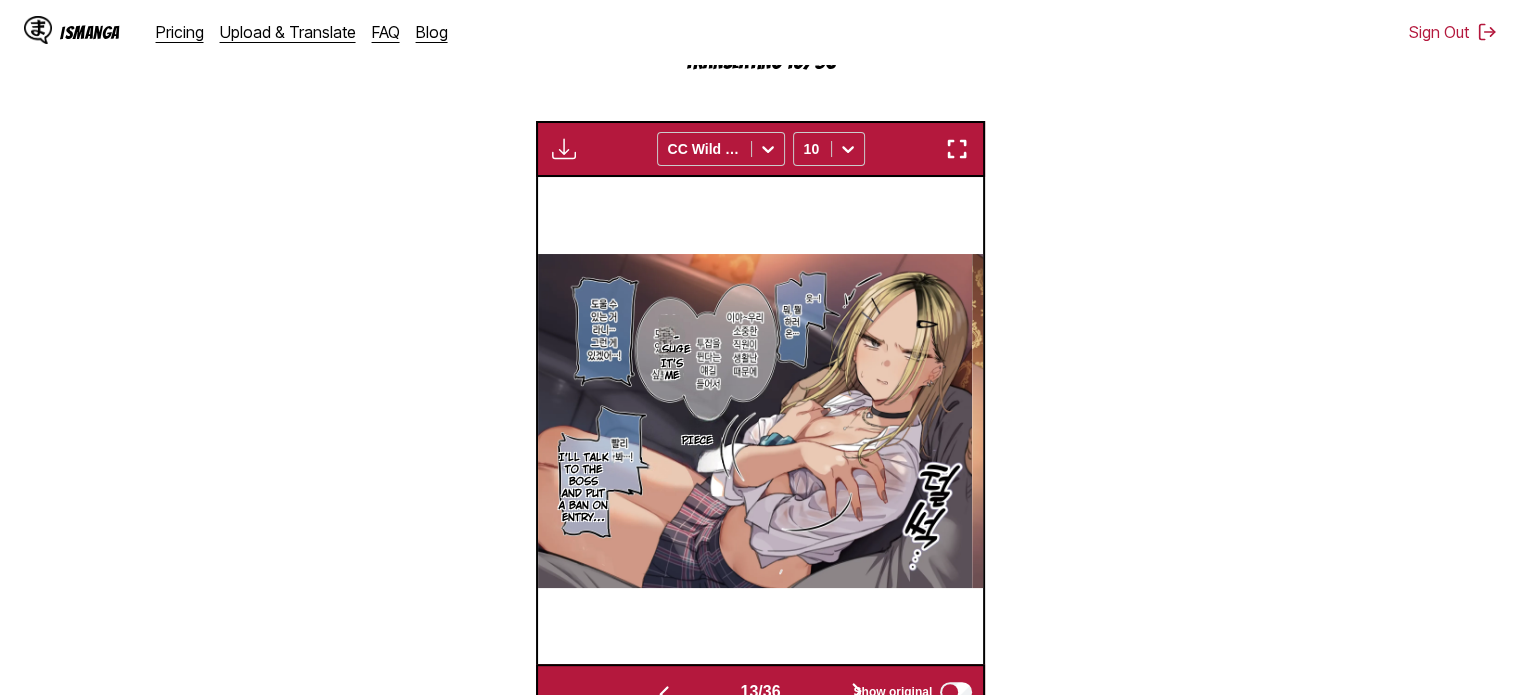 click at bounding box center [857, 692] 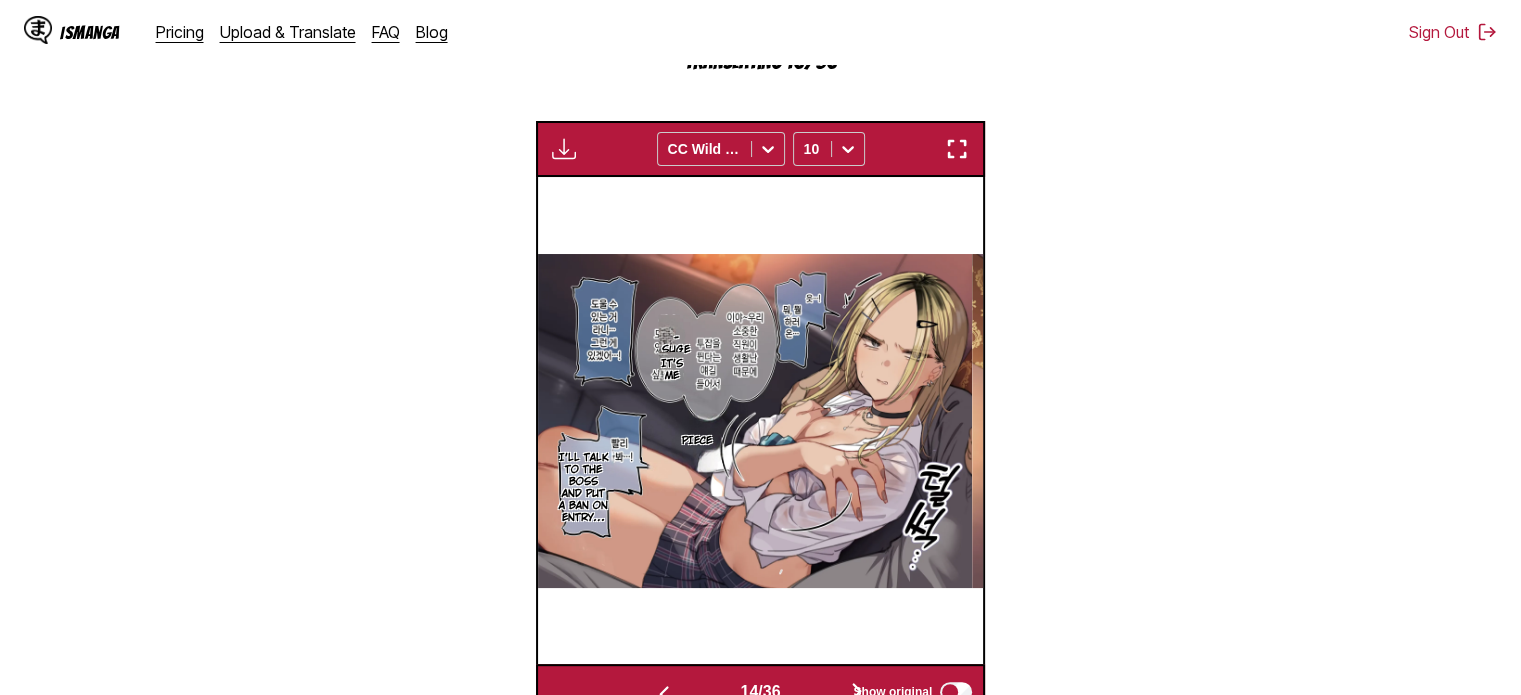 scroll, scrollTop: 0, scrollLeft: 5800, axis: horizontal 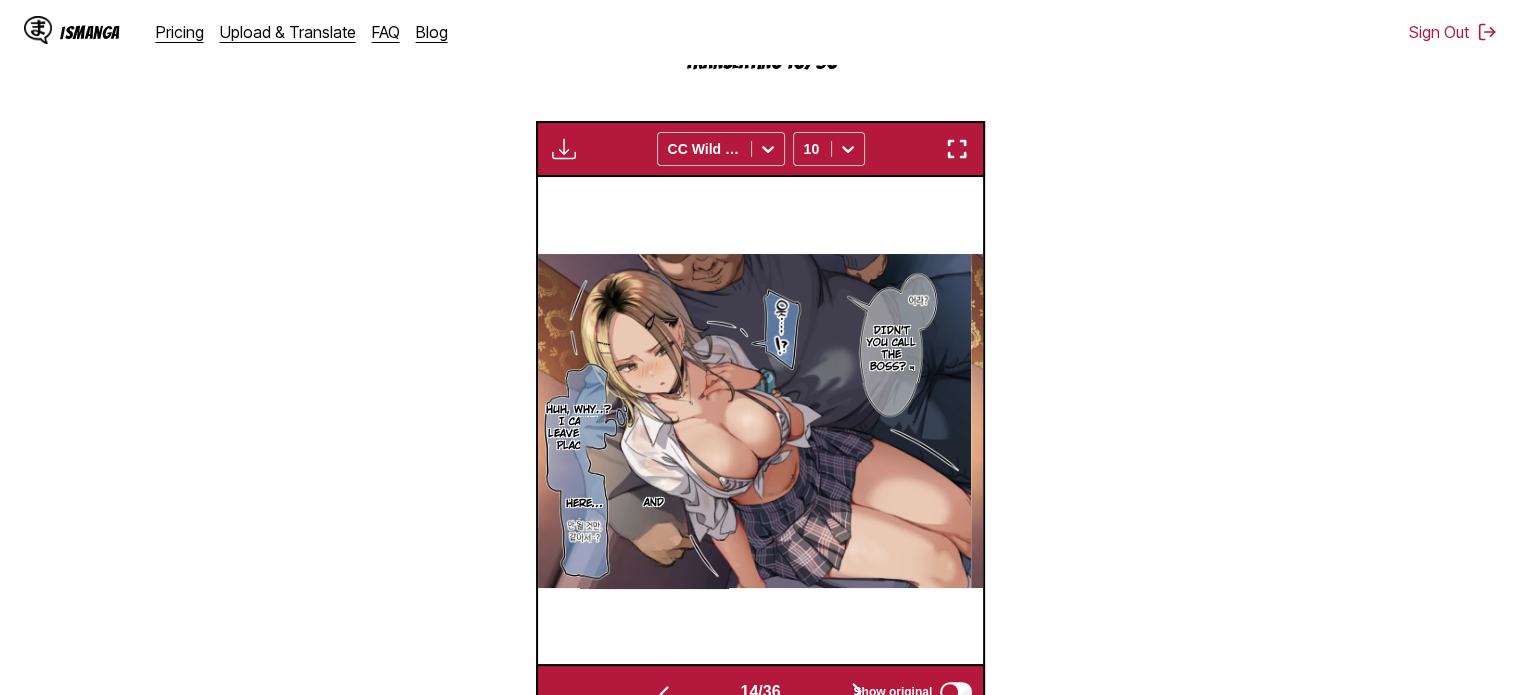 click at bounding box center [857, 692] 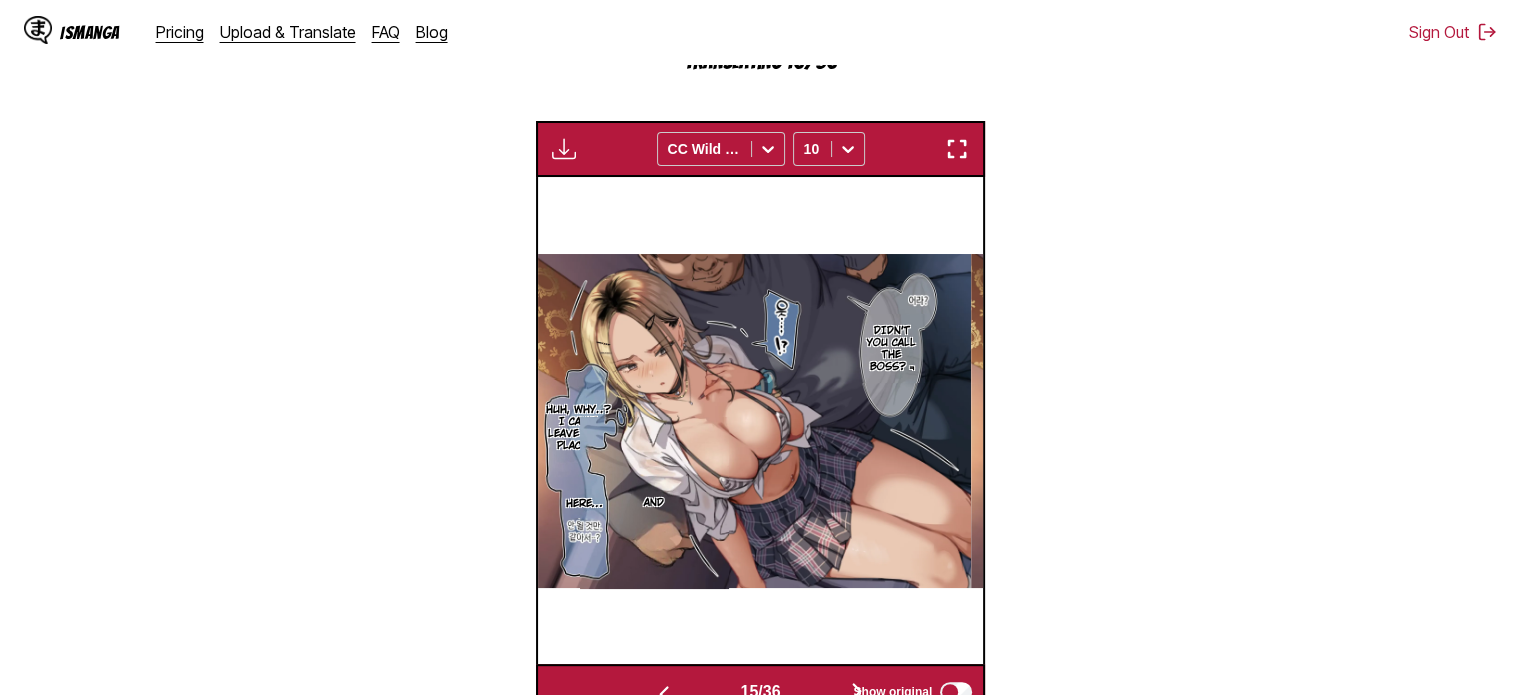 scroll, scrollTop: 0, scrollLeft: 6247, axis: horizontal 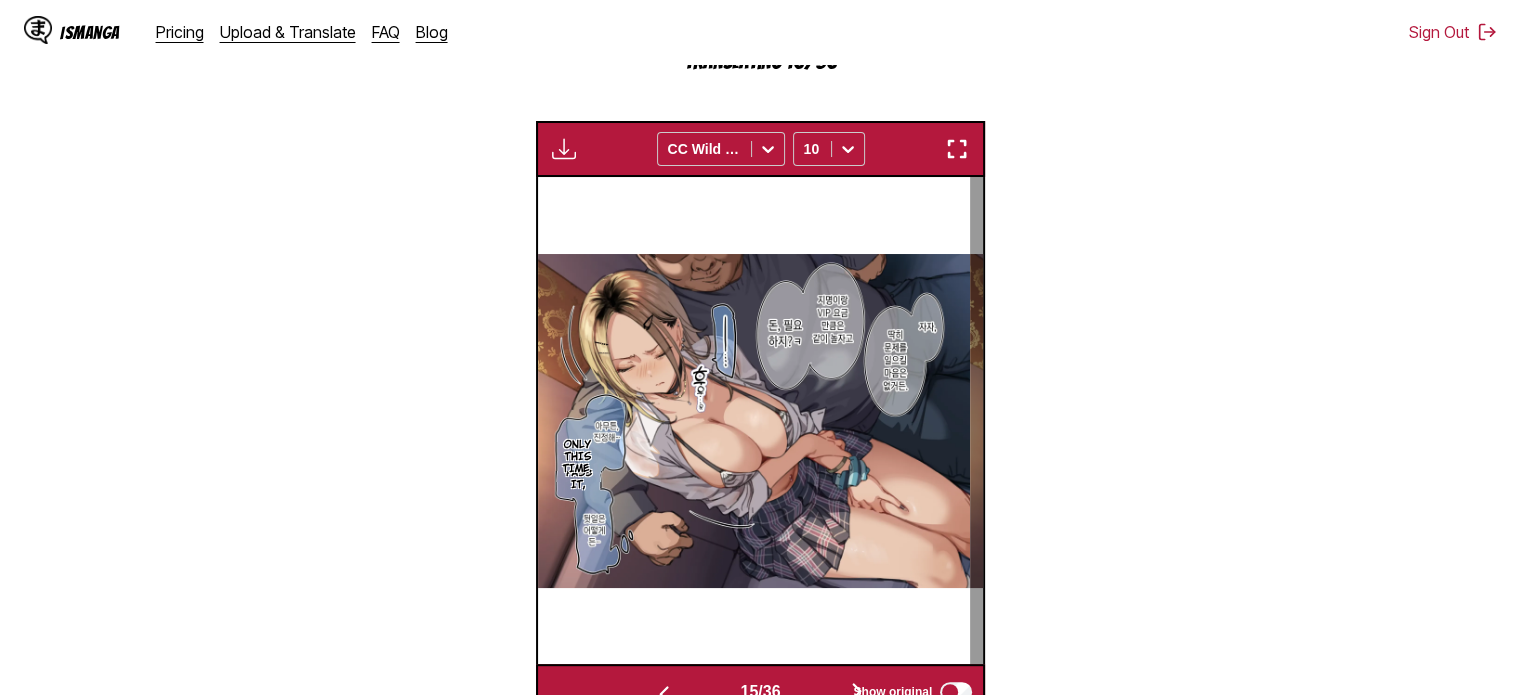 click at bounding box center [857, 692] 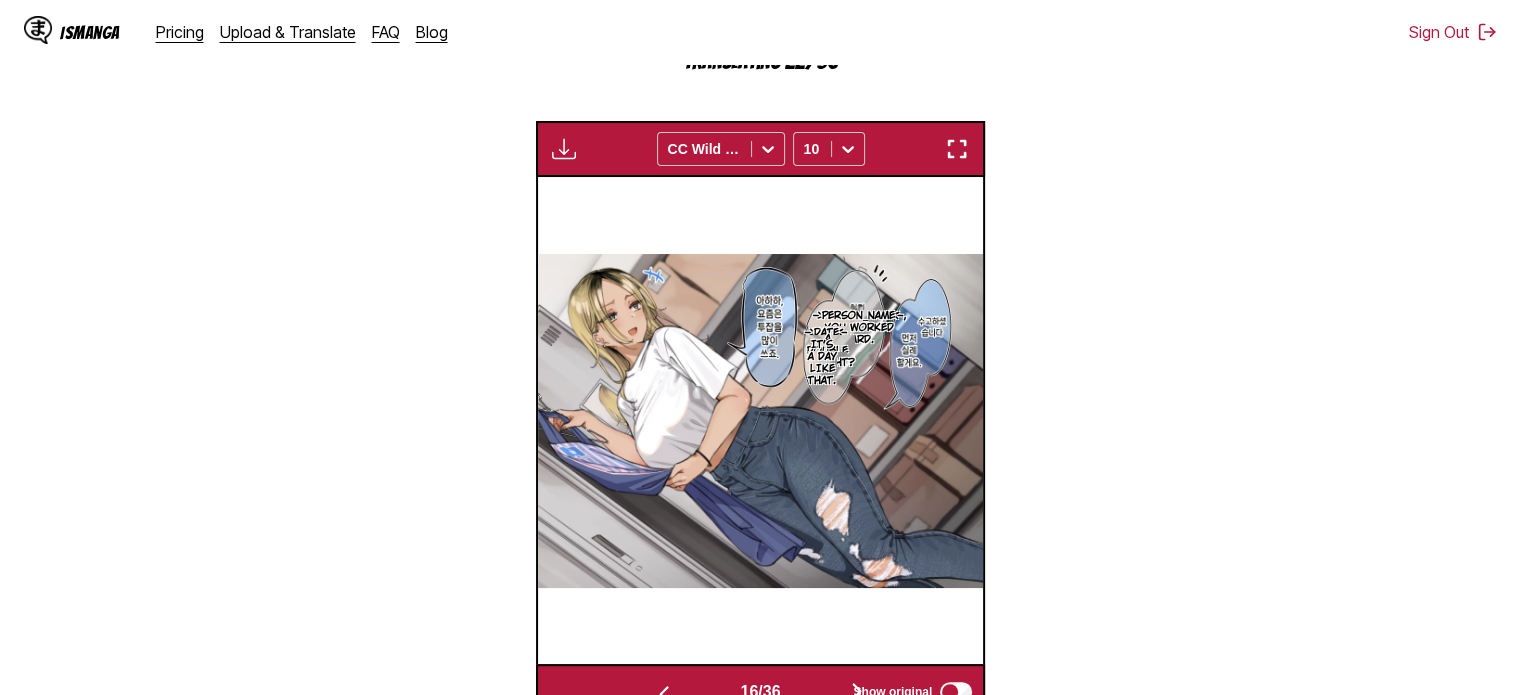 scroll, scrollTop: 0, scrollLeft: 0, axis: both 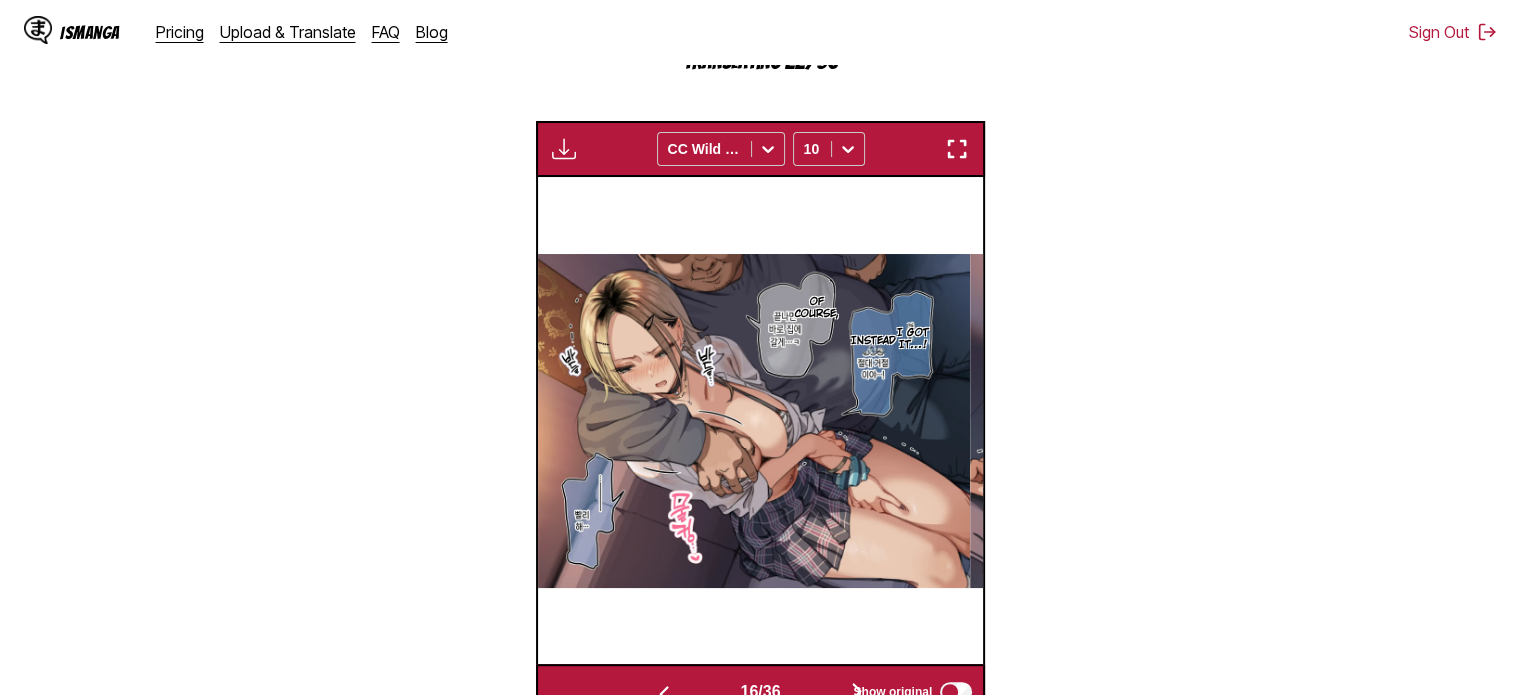 click on "Show original" at bounding box center (914, 692) 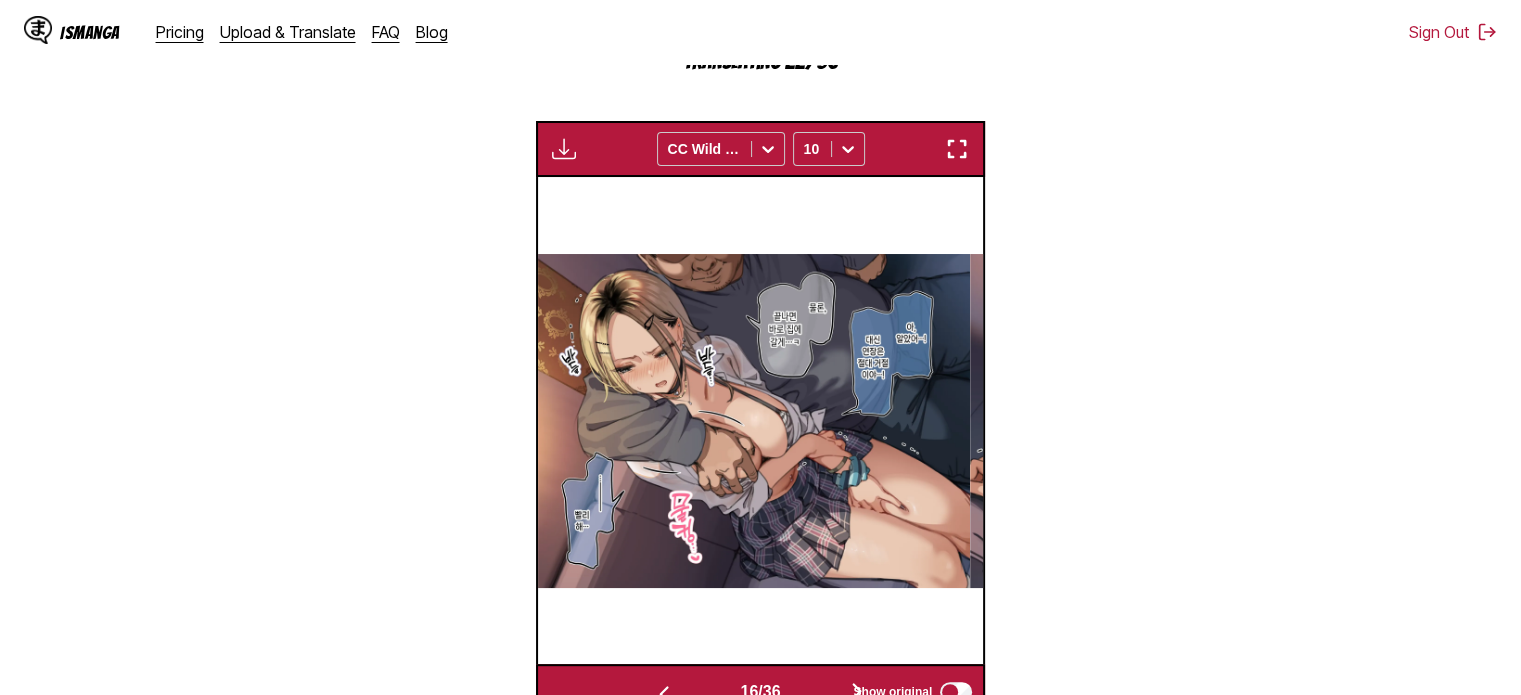 click on "Show original" at bounding box center [892, 692] 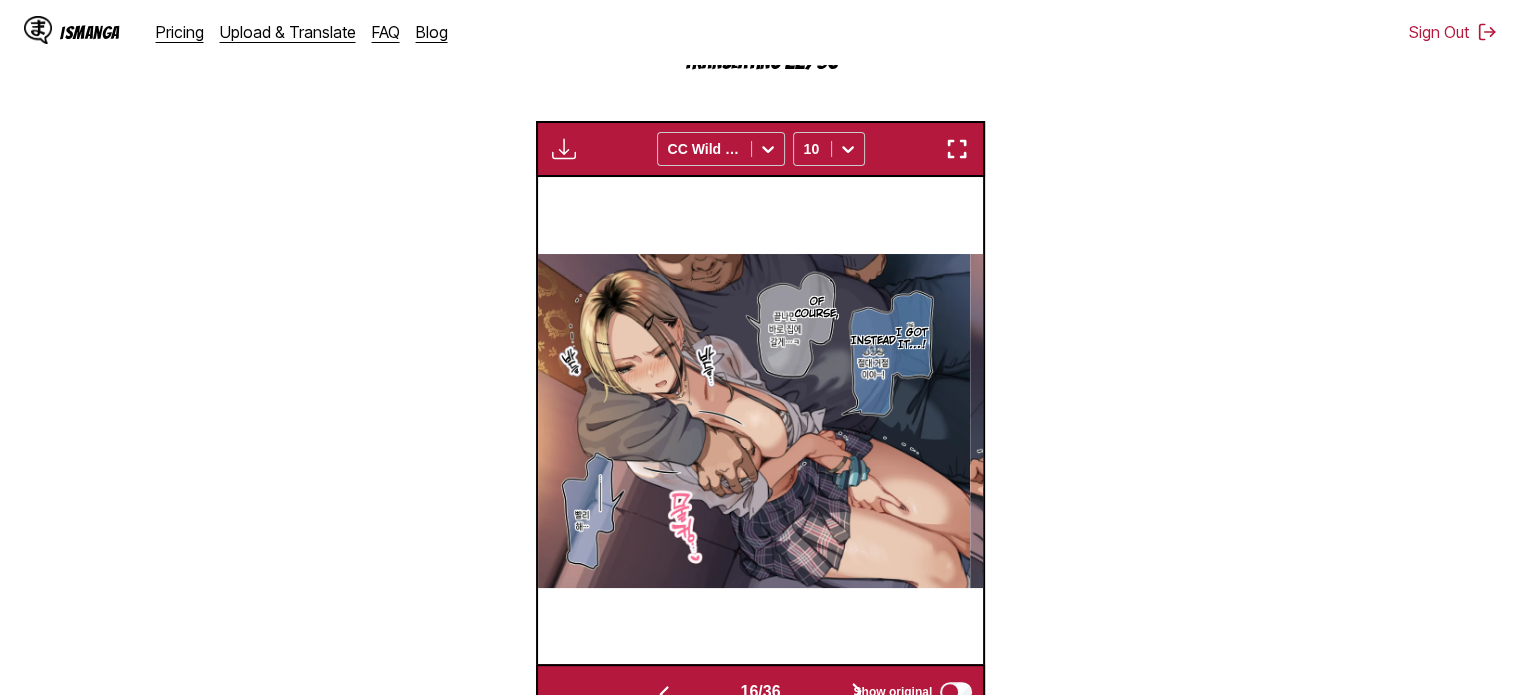 click at bounding box center (857, 692) 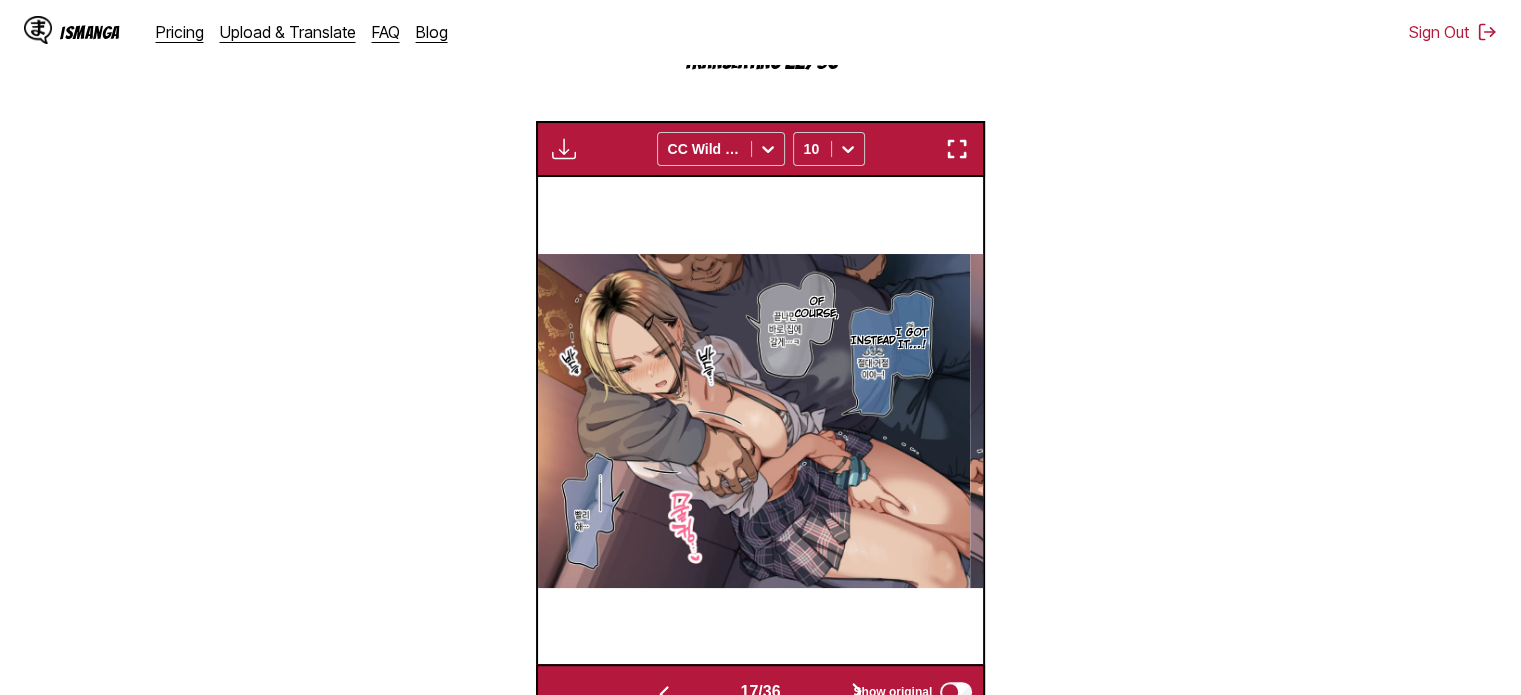 scroll, scrollTop: 0, scrollLeft: 7139, axis: horizontal 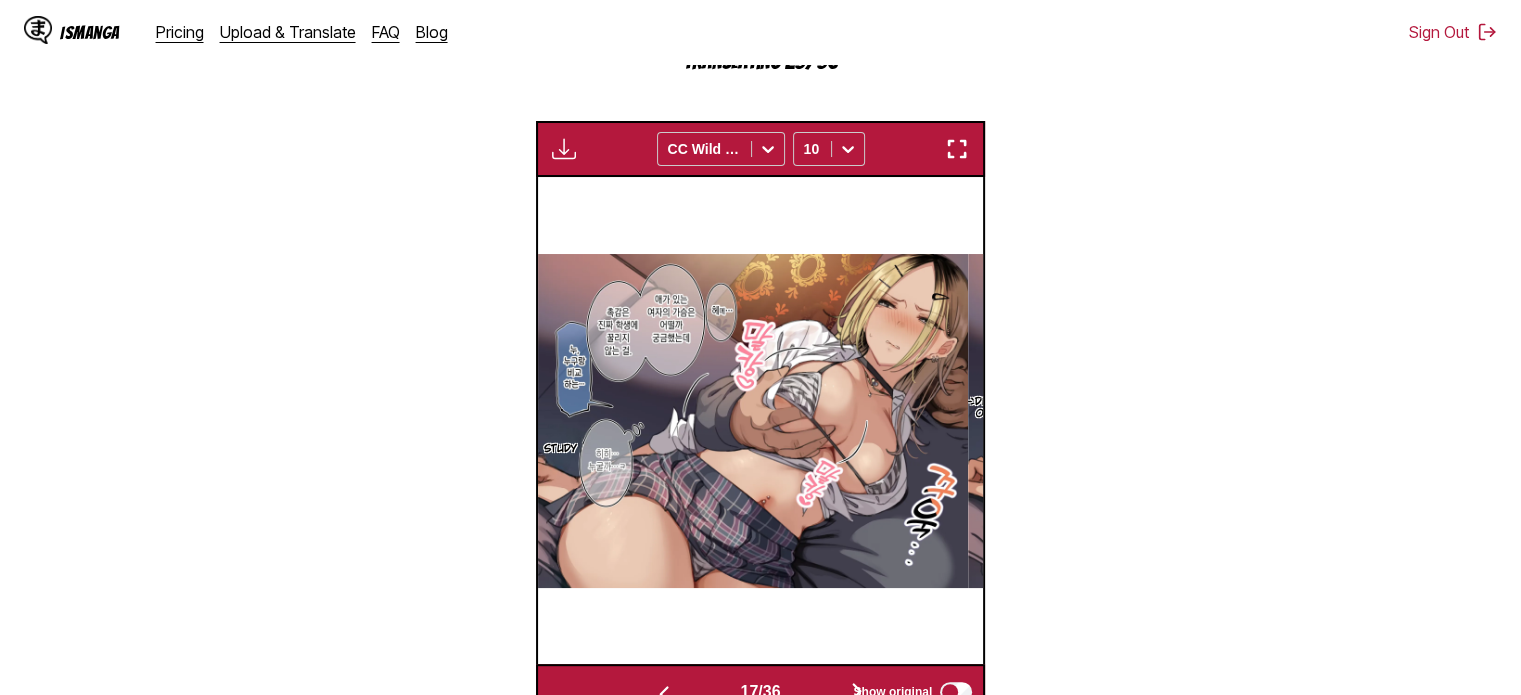 click at bounding box center [857, 692] 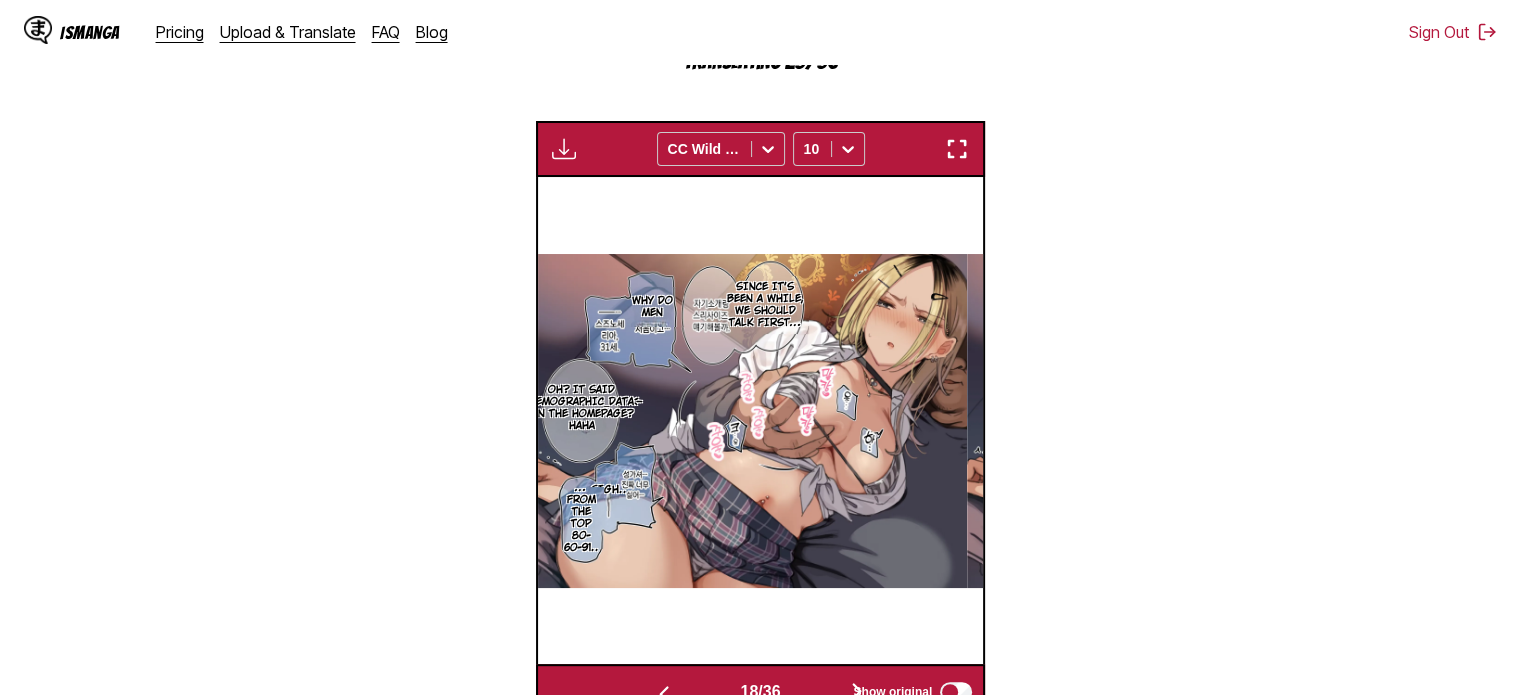 click at bounding box center (857, 692) 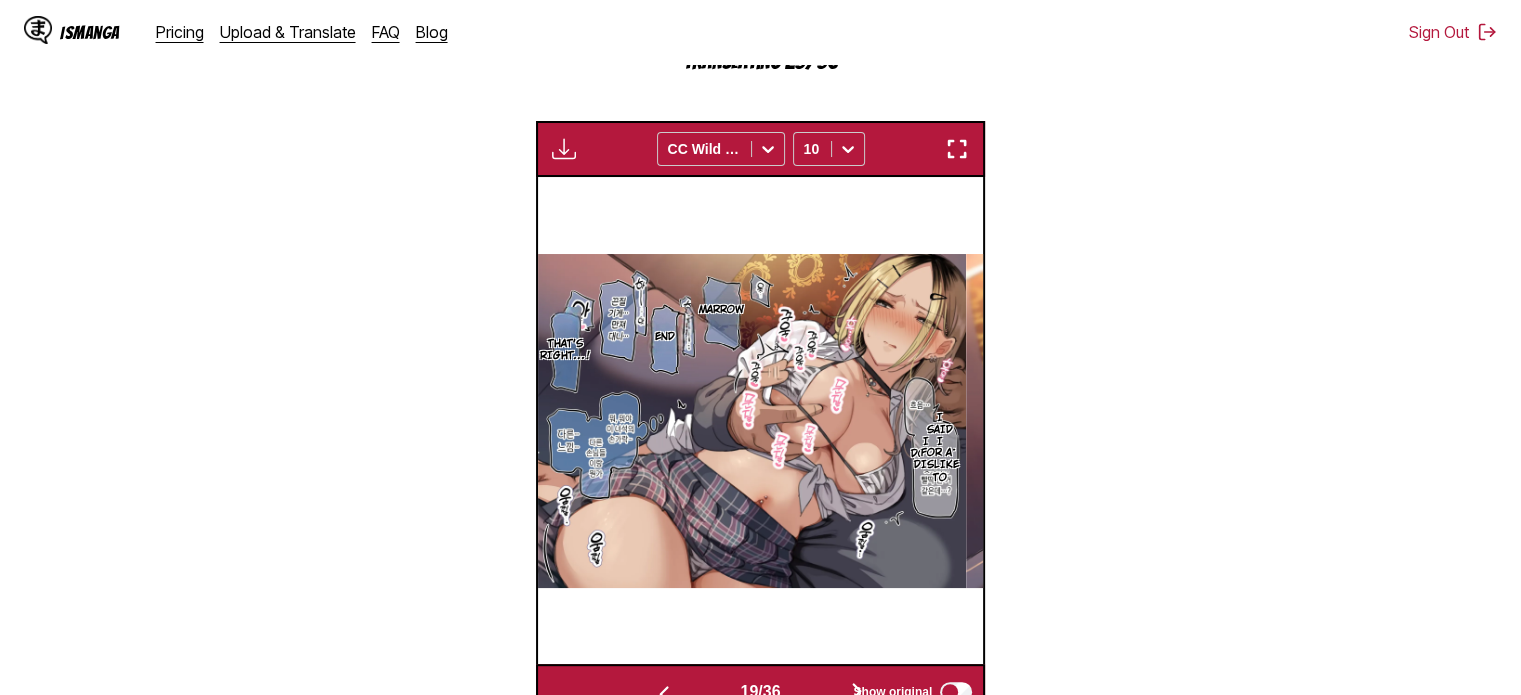 click at bounding box center (857, 692) 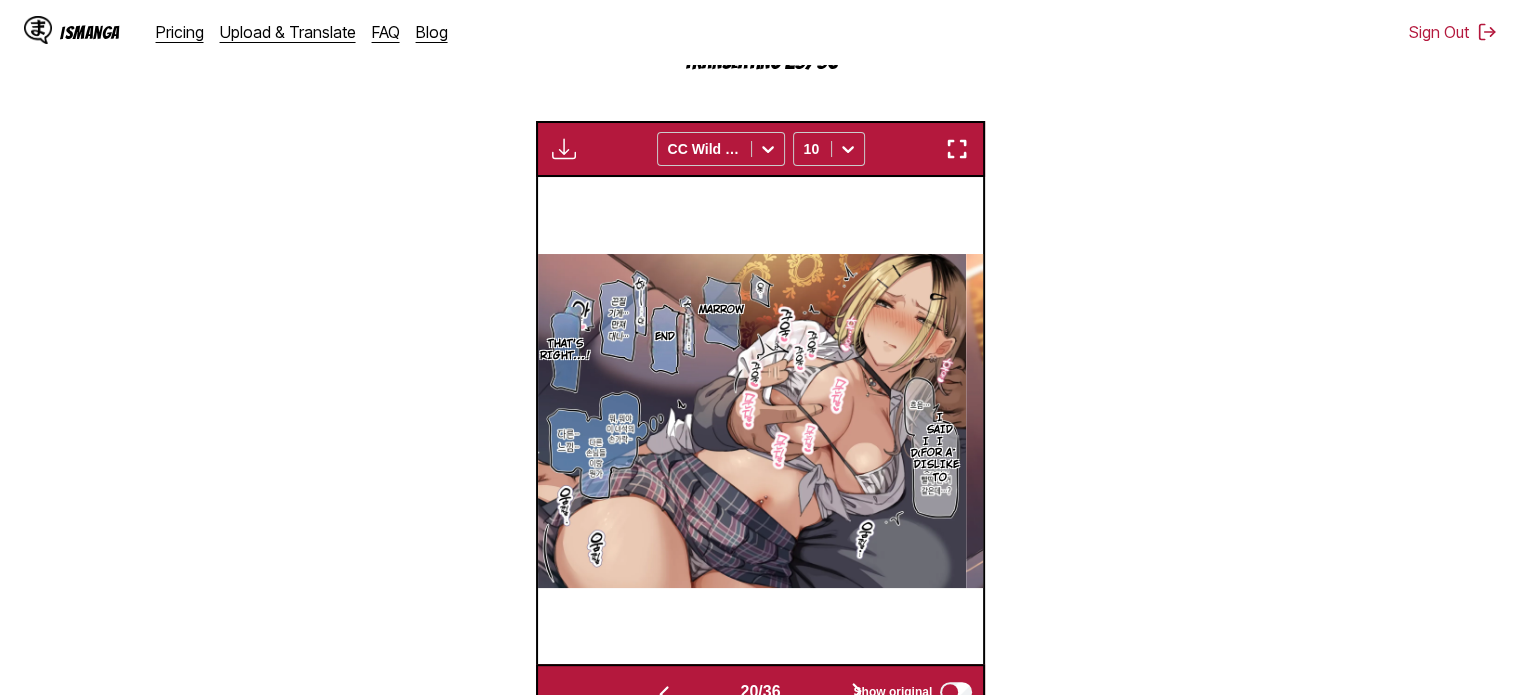 scroll, scrollTop: 0, scrollLeft: 8477, axis: horizontal 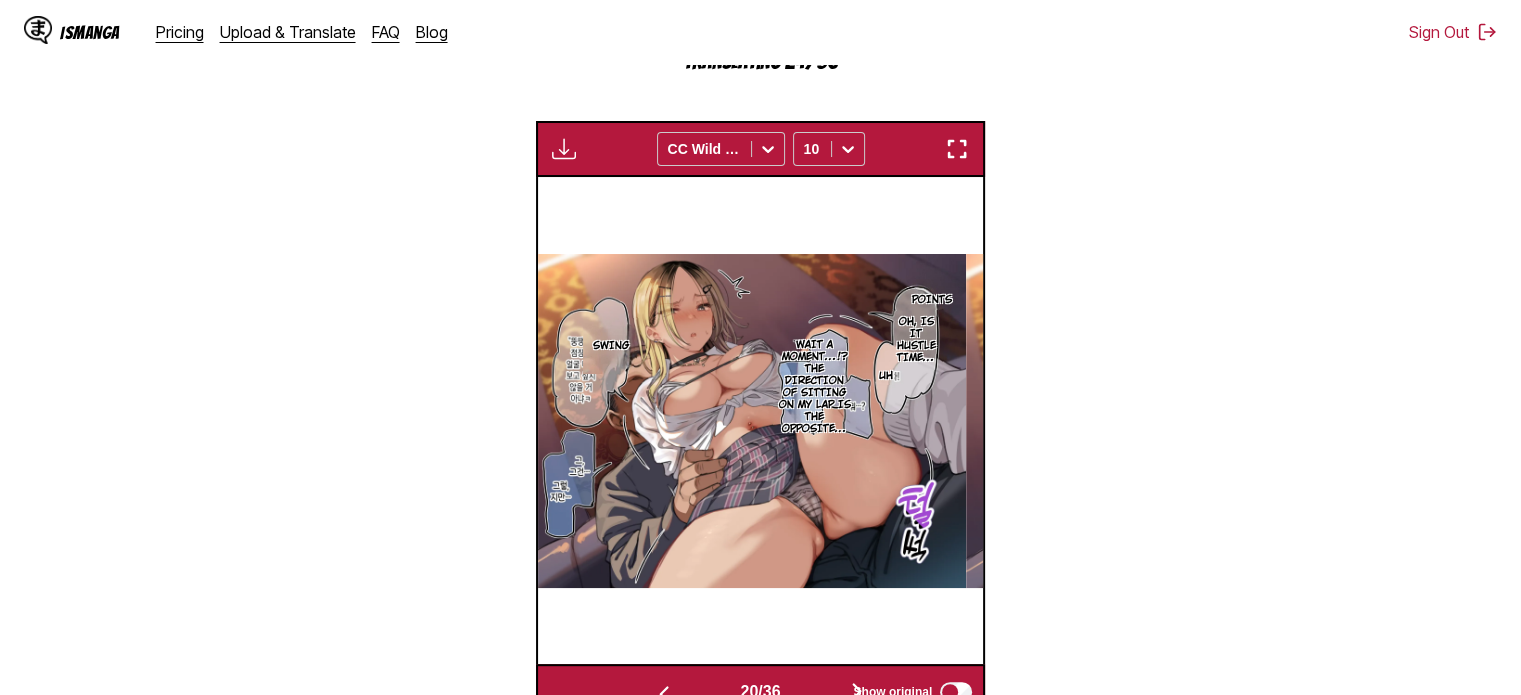 click at bounding box center [857, 692] 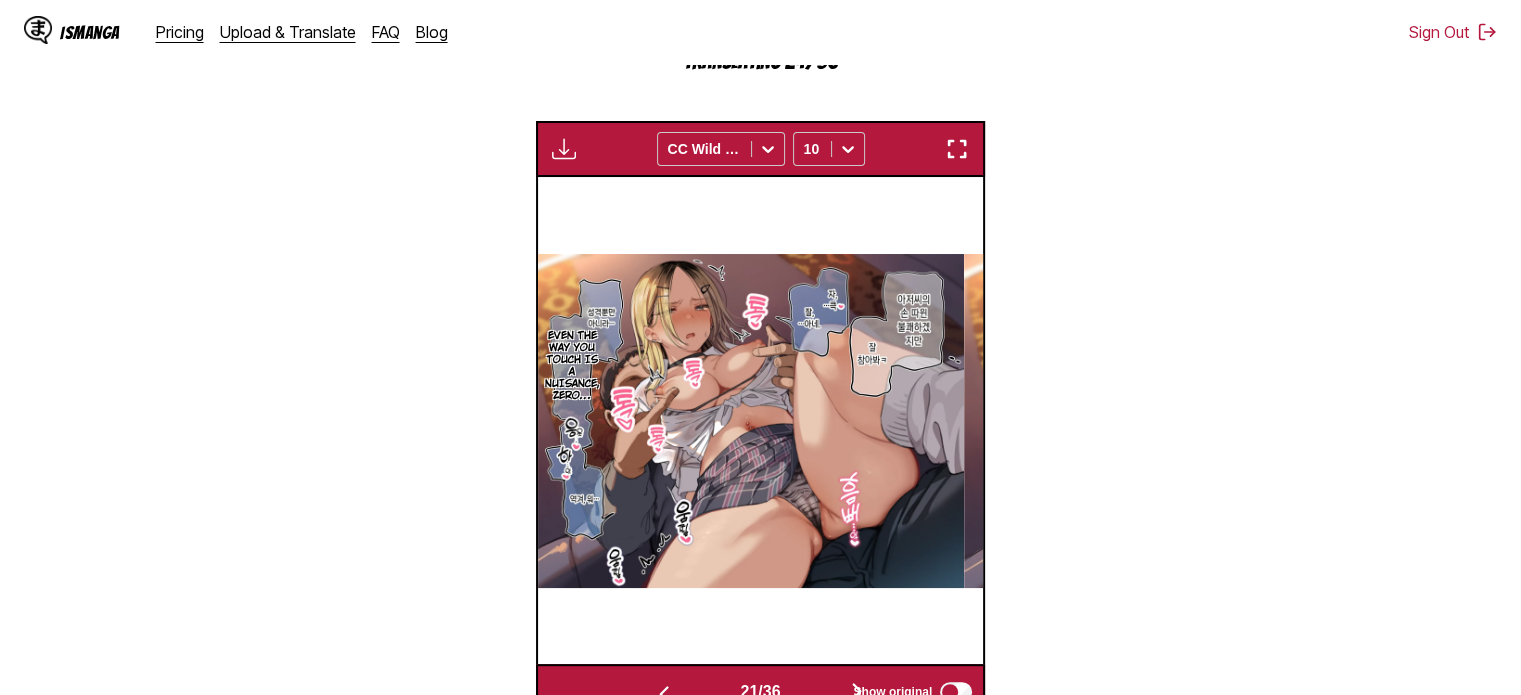 click at bounding box center [857, 692] 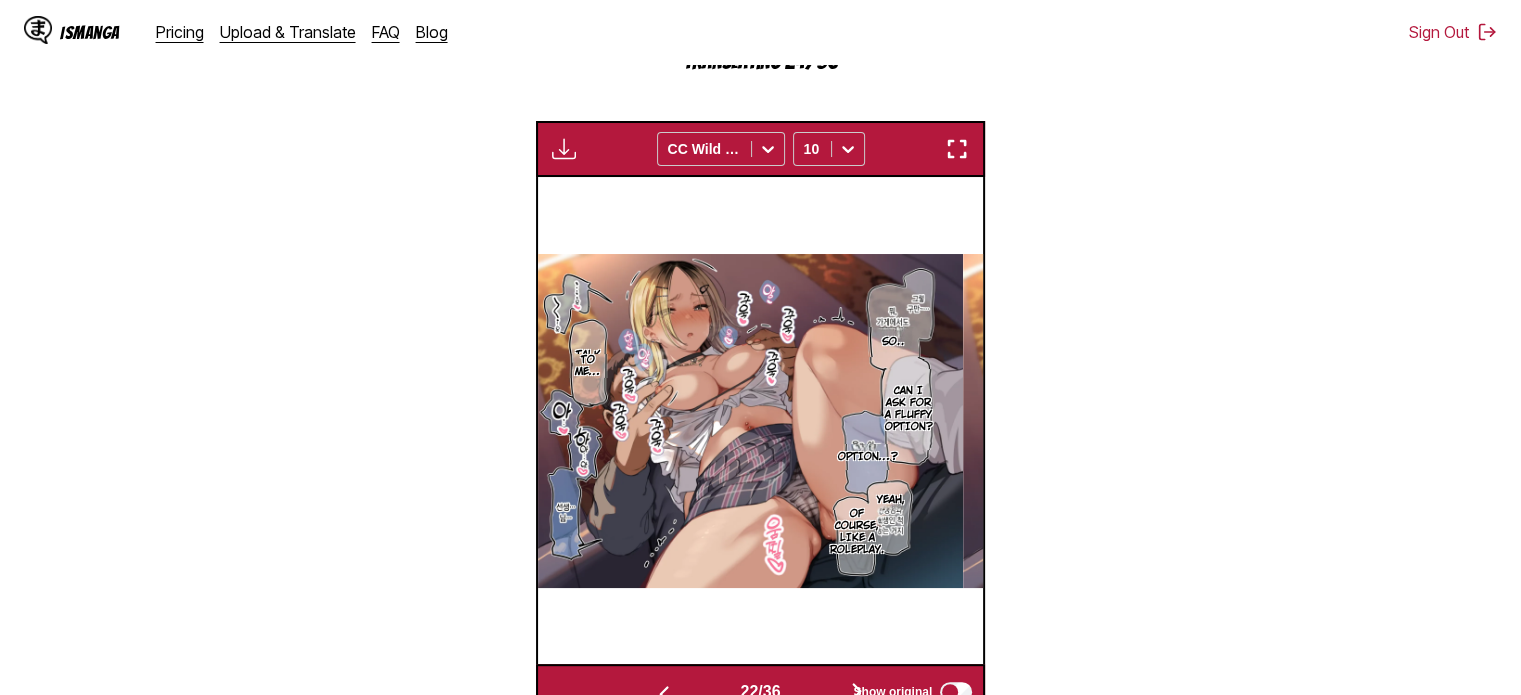click at bounding box center (857, 692) 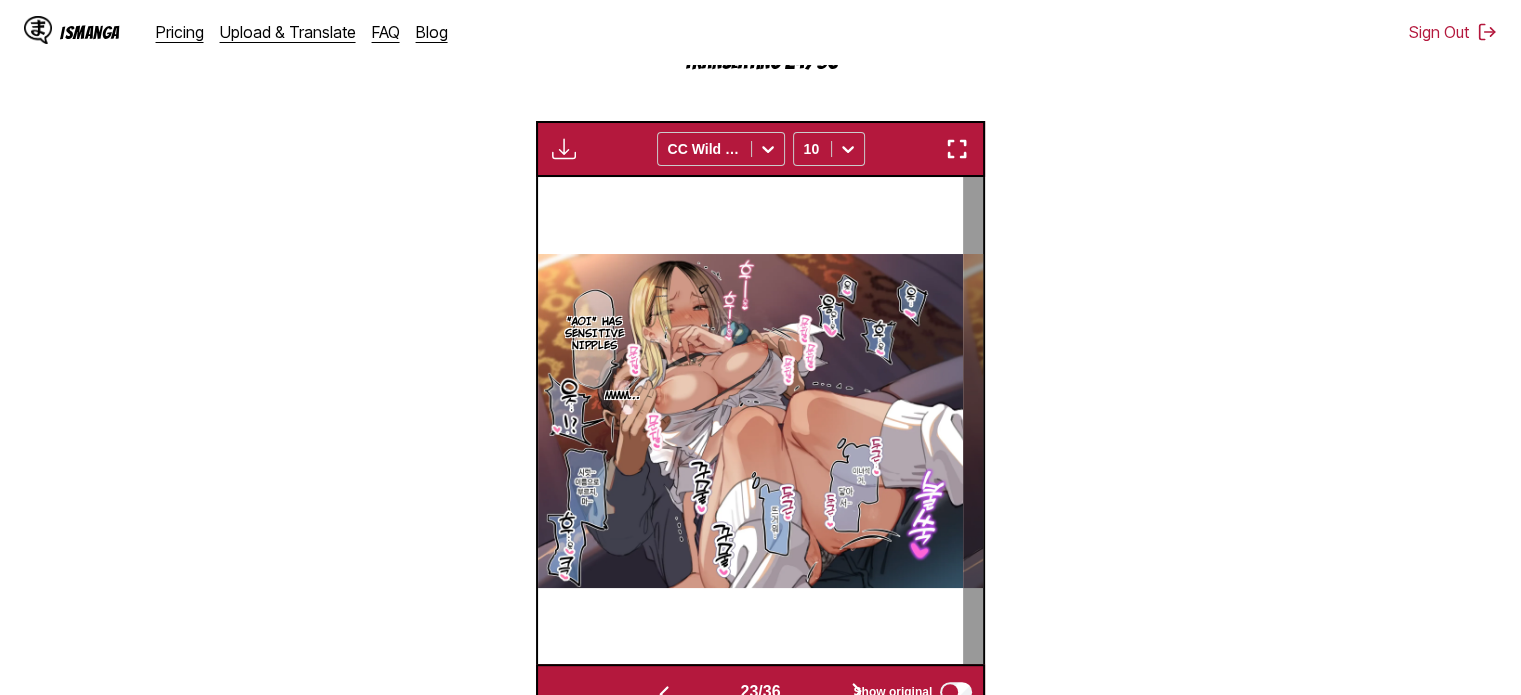 click at bounding box center (857, 692) 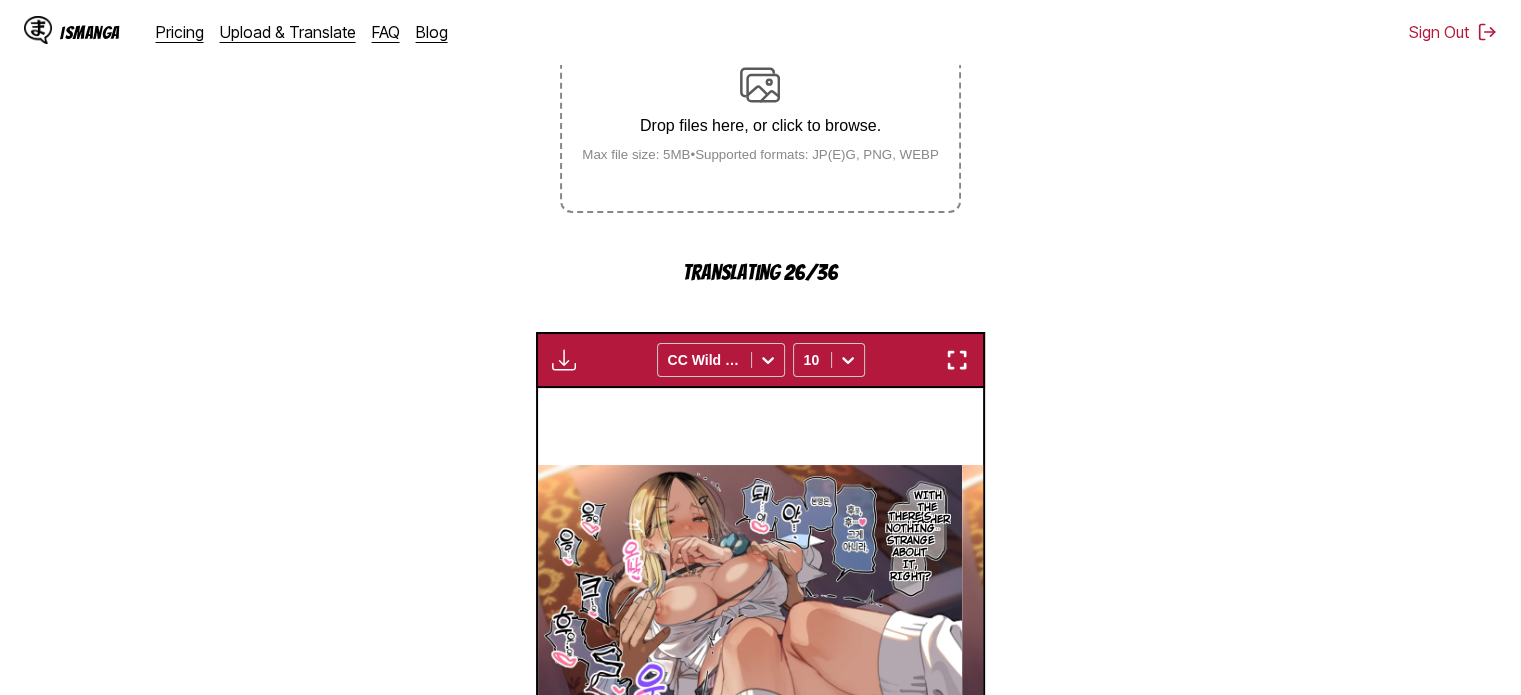 scroll, scrollTop: 693, scrollLeft: 0, axis: vertical 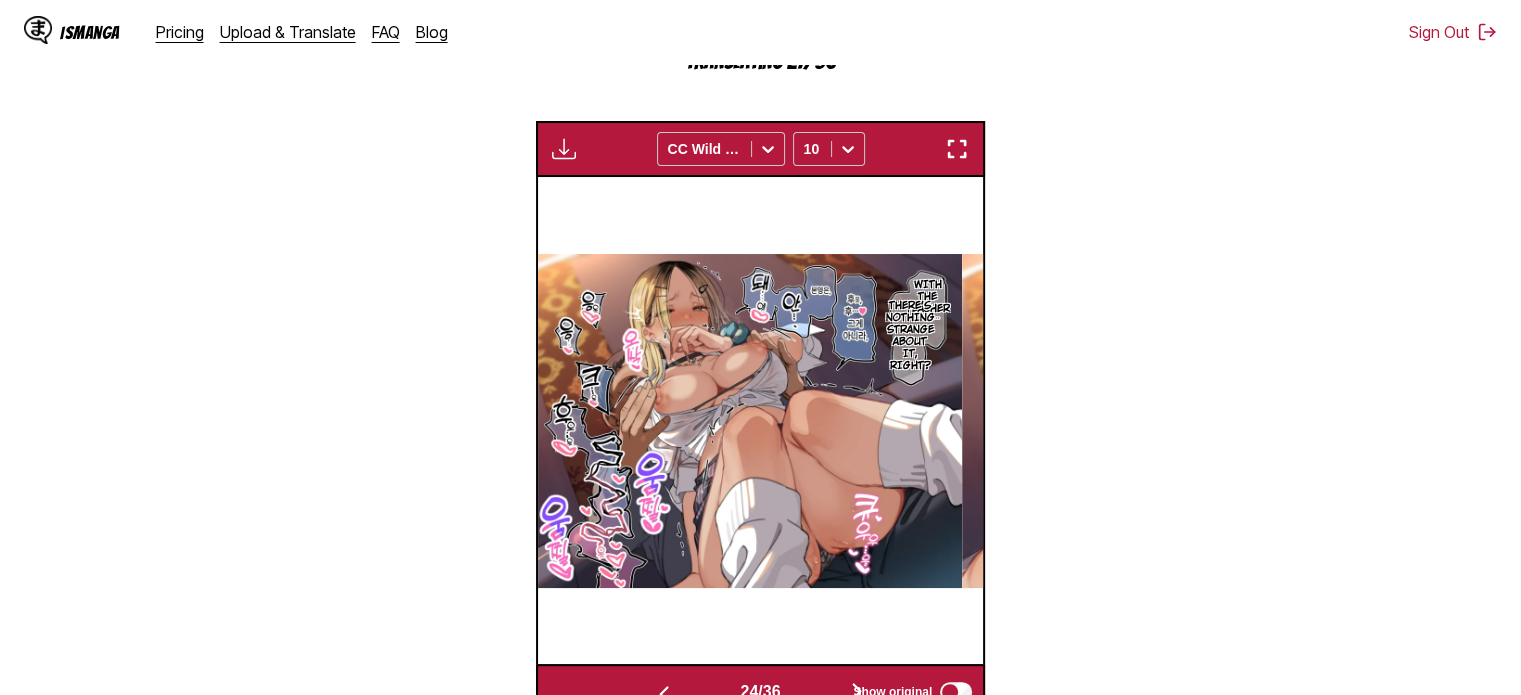 click at bounding box center (857, 692) 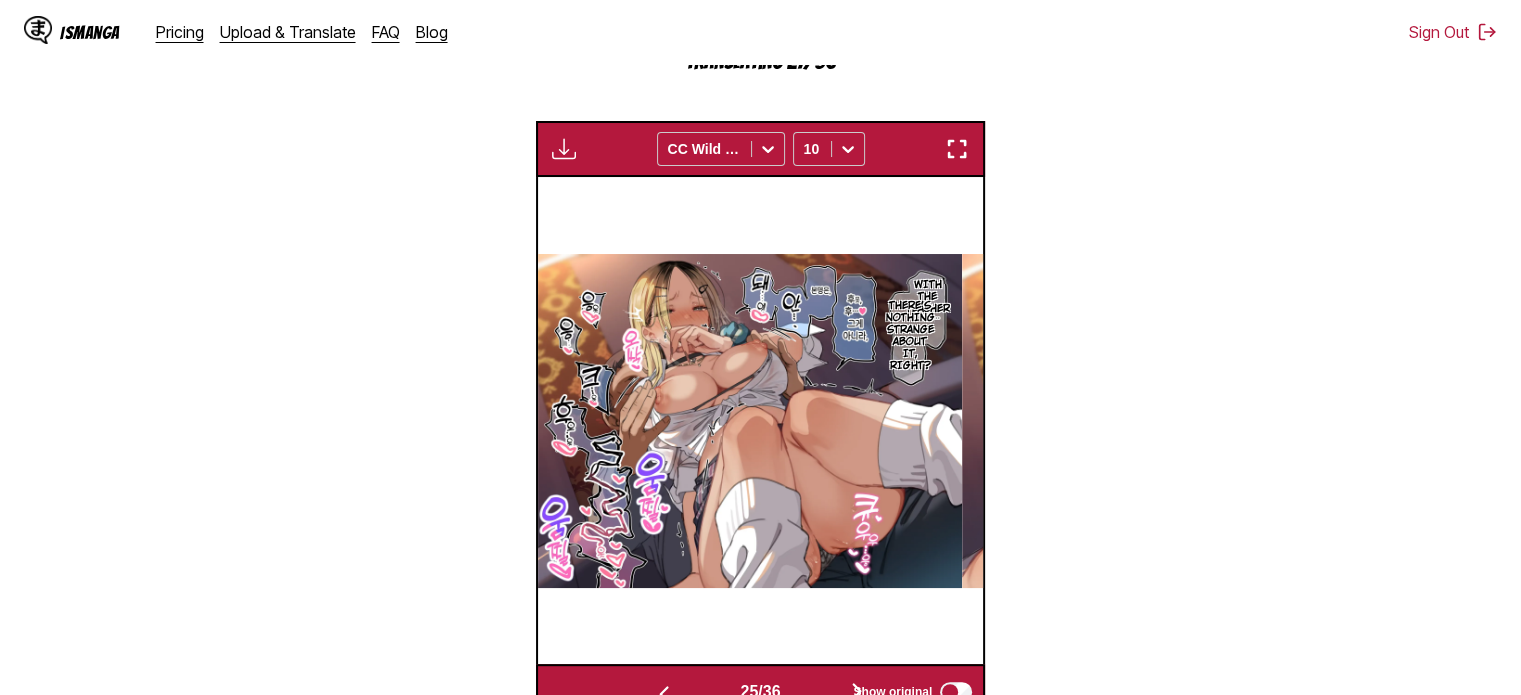 scroll, scrollTop: 0, scrollLeft: 10708, axis: horizontal 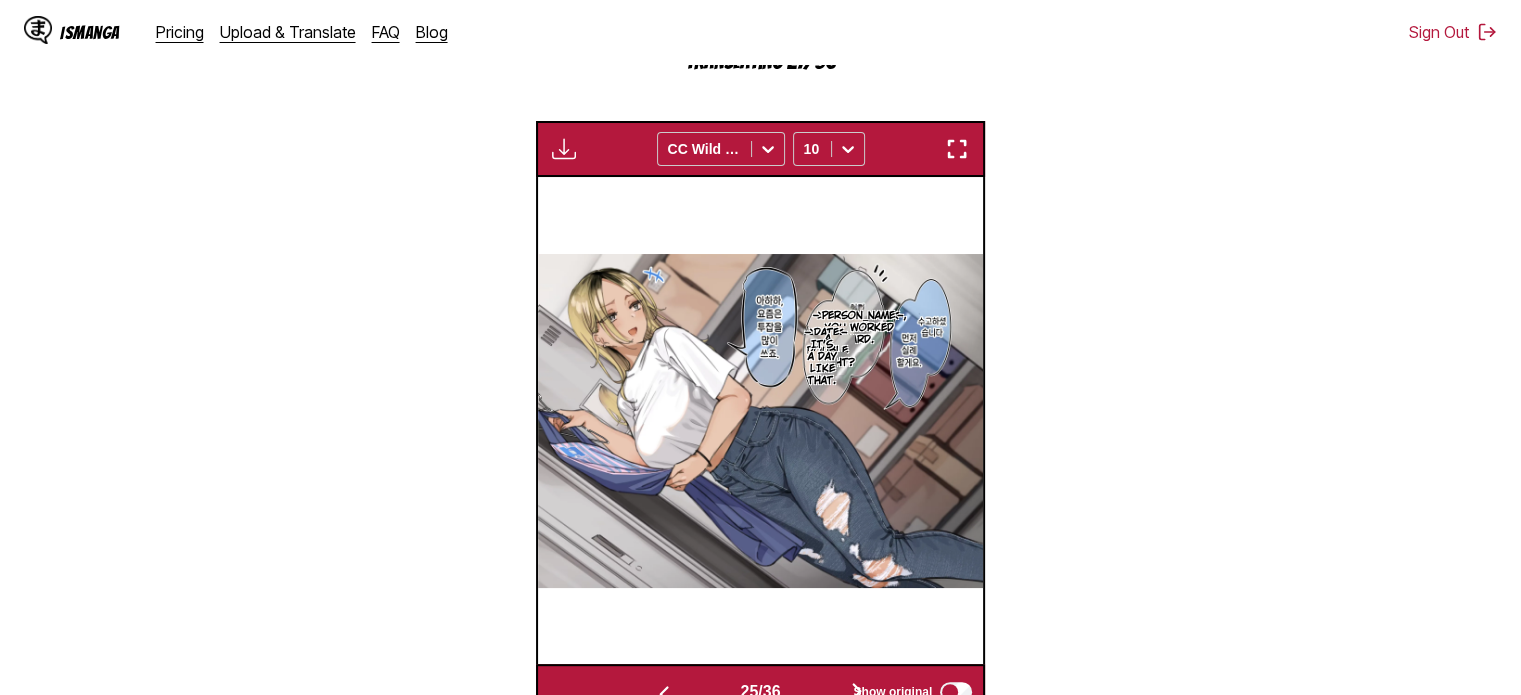 click at bounding box center [857, 692] 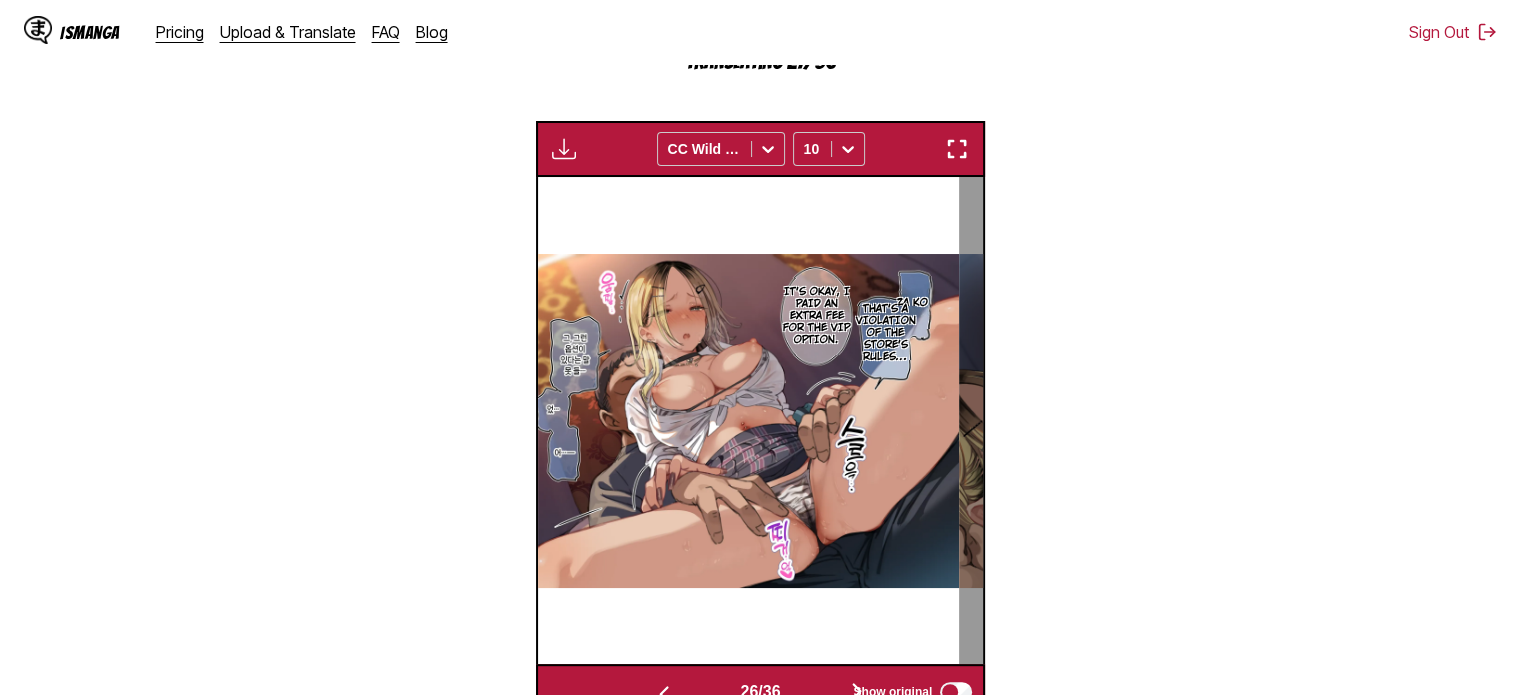 click at bounding box center [857, 692] 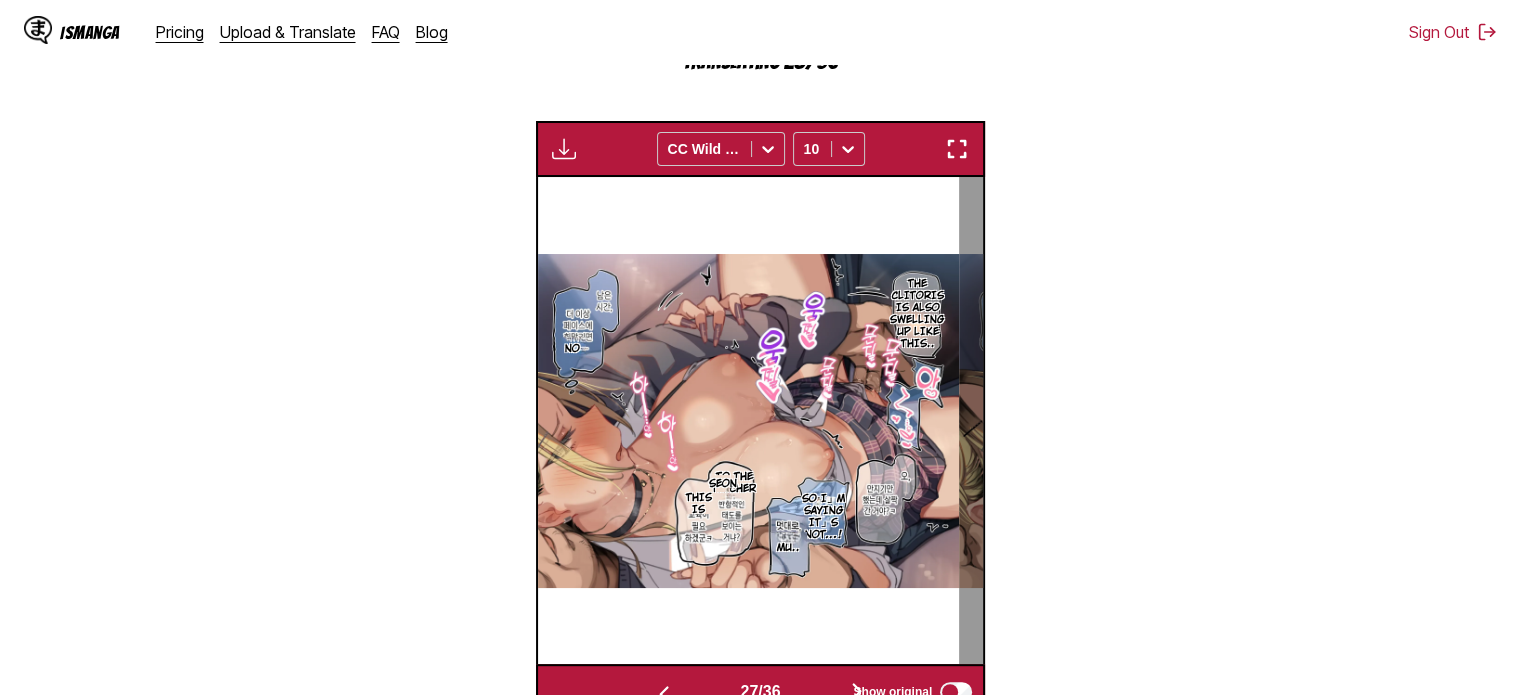 click at bounding box center [857, 692] 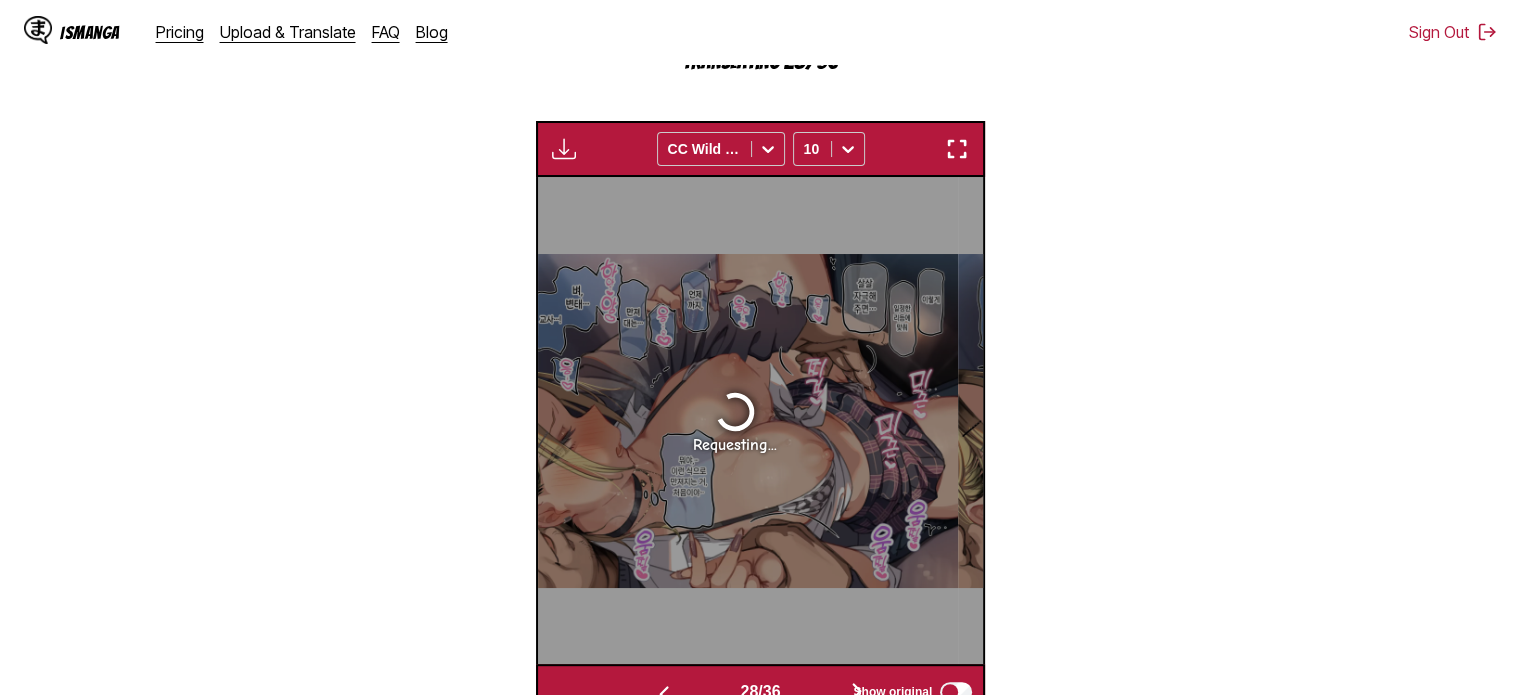 click on "From Korean To English Drop files here, or click to browse. Max file size: 5MB  •  Supported formats: JP(E)G, PNG, WEBP Translating 28/36 Waiting for translations to be done... CC Wild Words 10 [PERSON_NAME], you worked hard. [DATE] is a double shift, right? It's a day like that. to [PERSON_NAME]… Aren't you tired even though you're still young? Mubom Neul-teu eopil re gi -won-bok-peu ji-jeon-gyo-seu-rae gap si-mun-[PERSON_NAME]-bi [PERSON_NAME] an-haess-neun Disappointment You really suit "Ria." Was it like that during your active days? lol Is this okay…? Slacker There is a grown-up, right? I think there was a kid… lol lol, it would be… A nomination? What happened? I really don't want a sudden cancellation. I didn't want to wear something like a school uniform anyway. Club activities Body What if someone sees… Why? Am I spreading this? Mouth You Good Output It's good but it feels like a training AV now, [PERSON_NAME]…– What the 欧 Yes, it's my senior's girlfriend, [PERSON_NAME] haha is ong ang is" at bounding box center [760, 173] 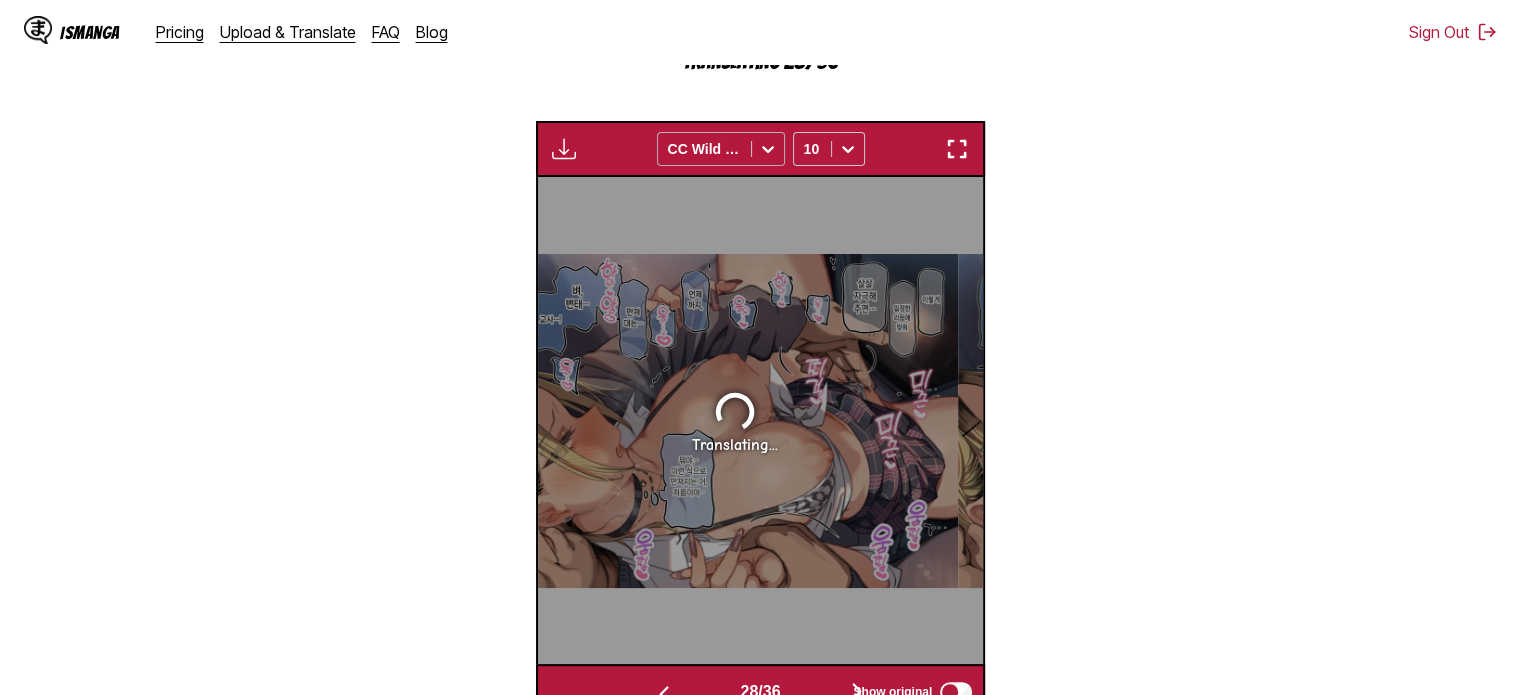 click at bounding box center [704, 149] 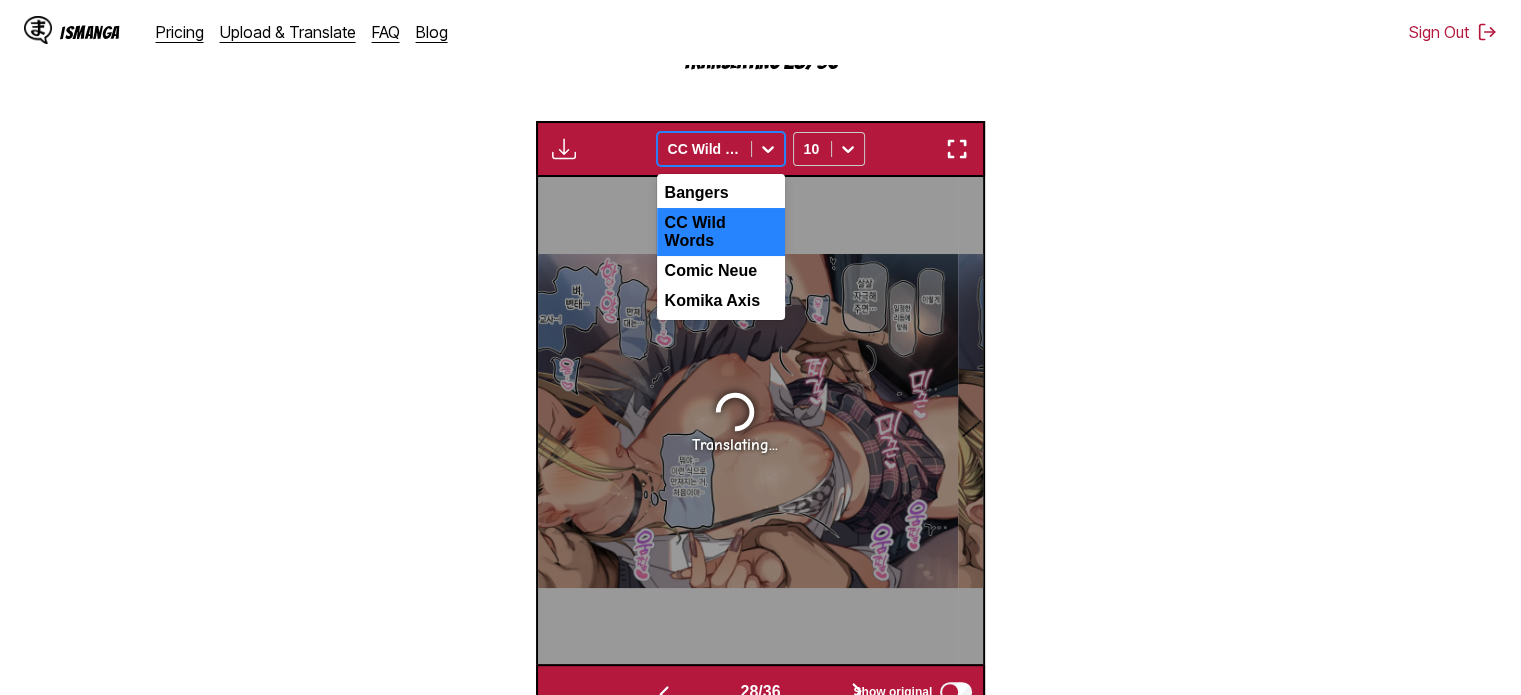 click at bounding box center [704, 149] 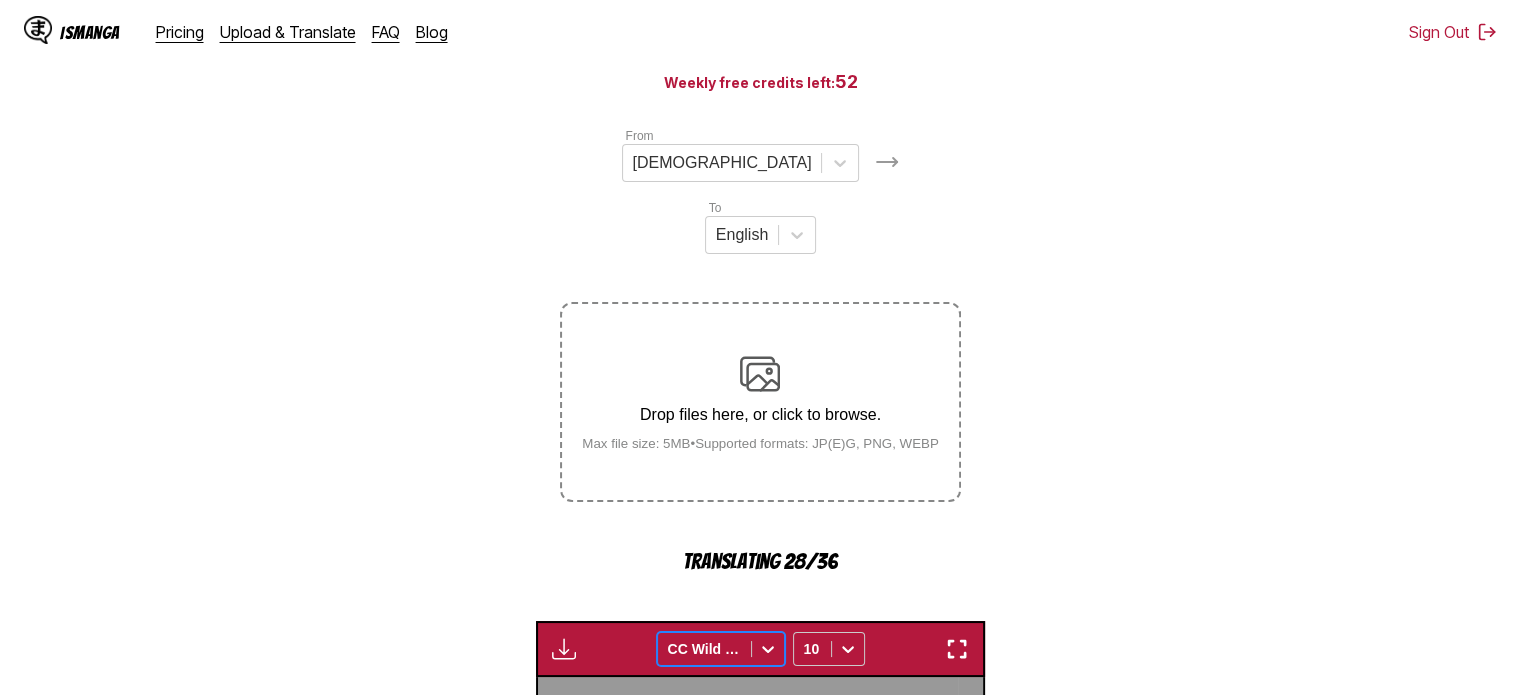scroll, scrollTop: 0, scrollLeft: 0, axis: both 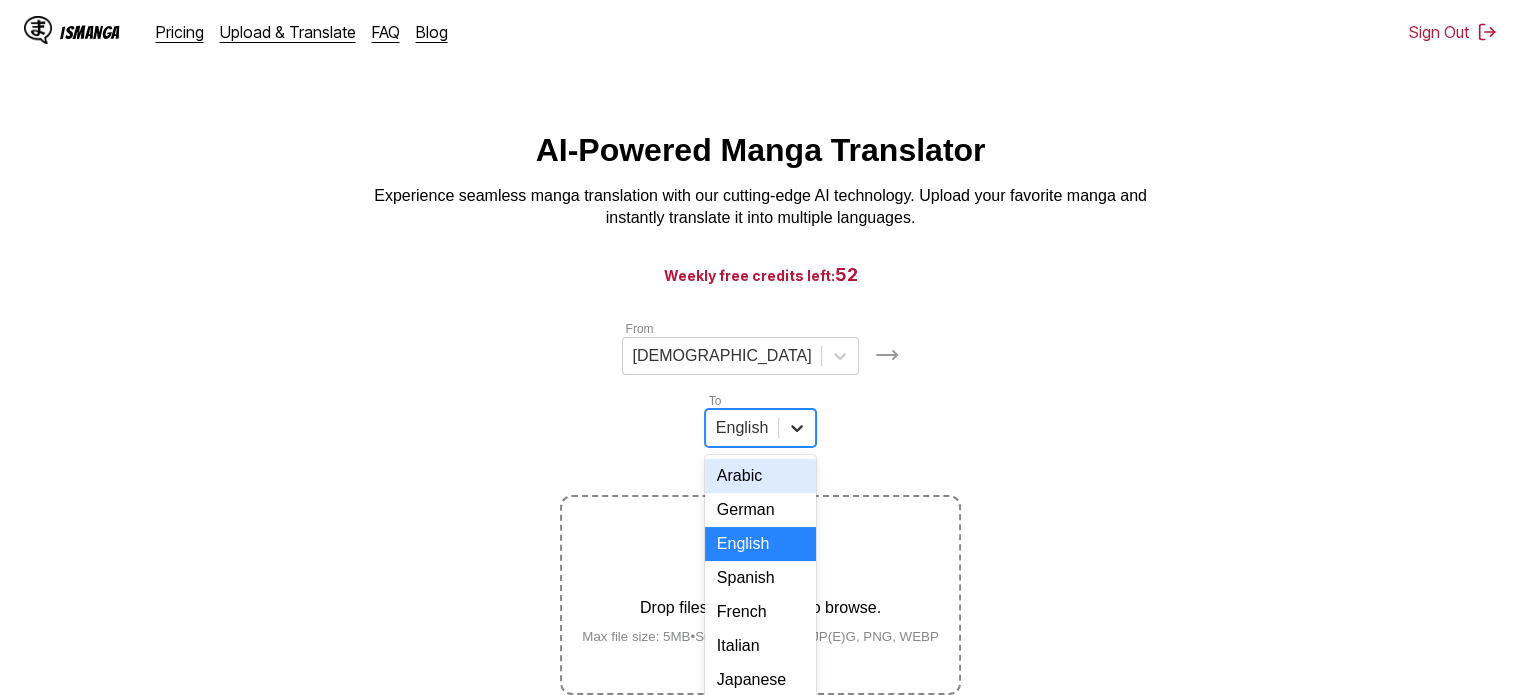 click 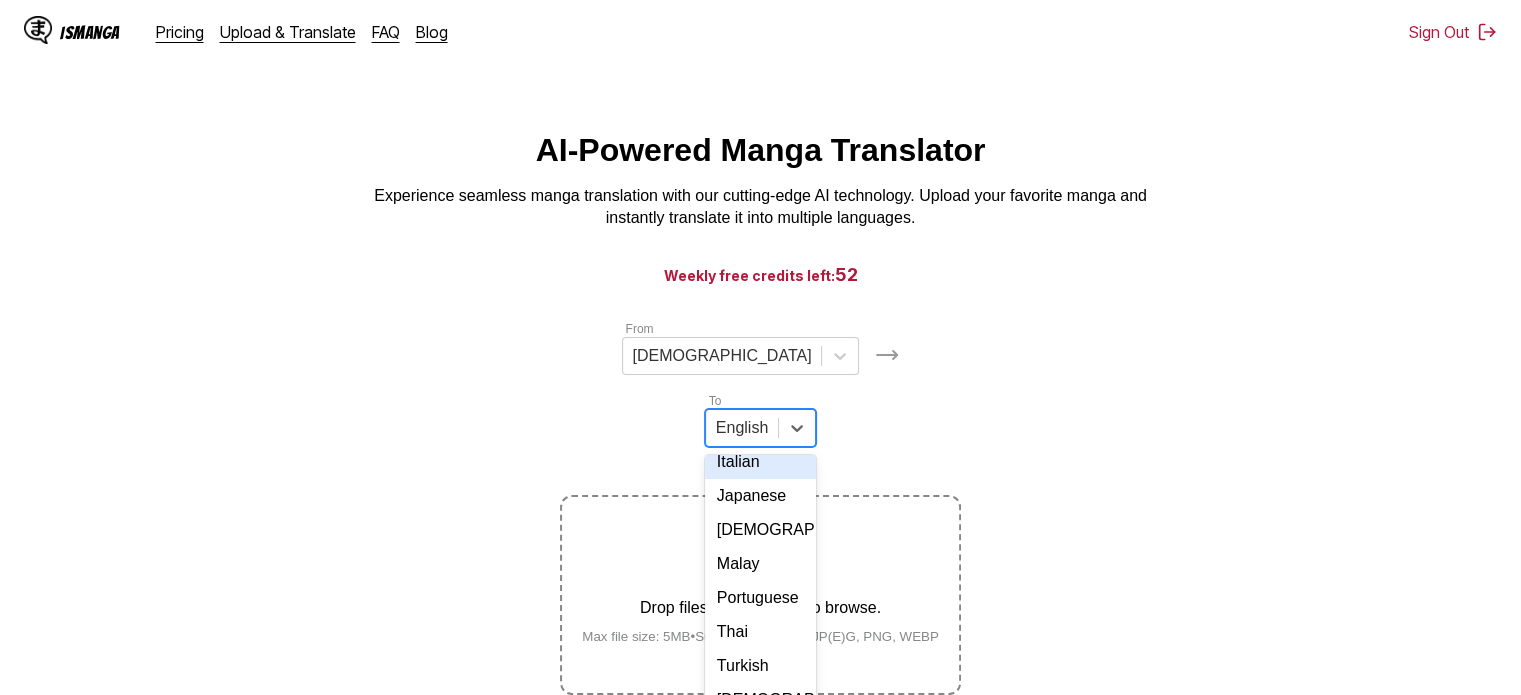 scroll, scrollTop: 249, scrollLeft: 0, axis: vertical 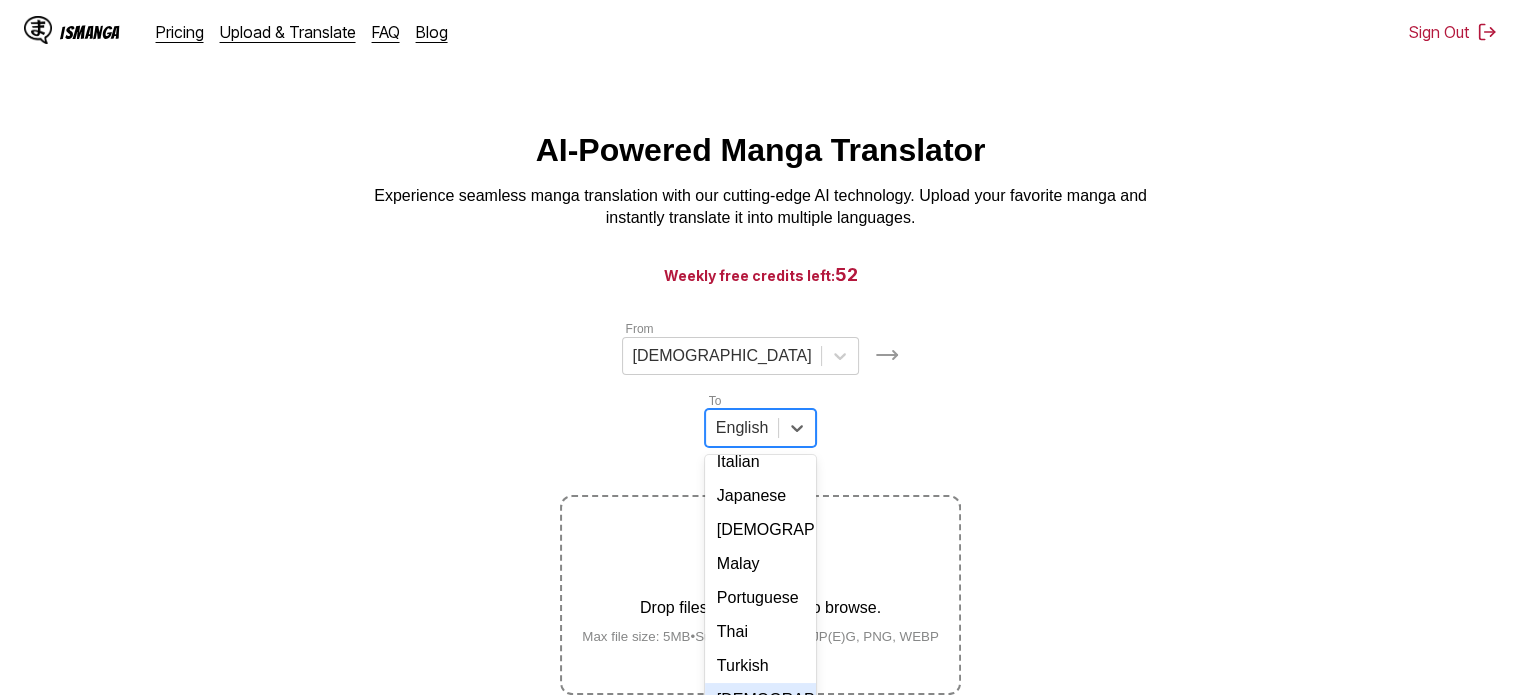 click on "[DEMOGRAPHIC_DATA]" at bounding box center [760, 700] 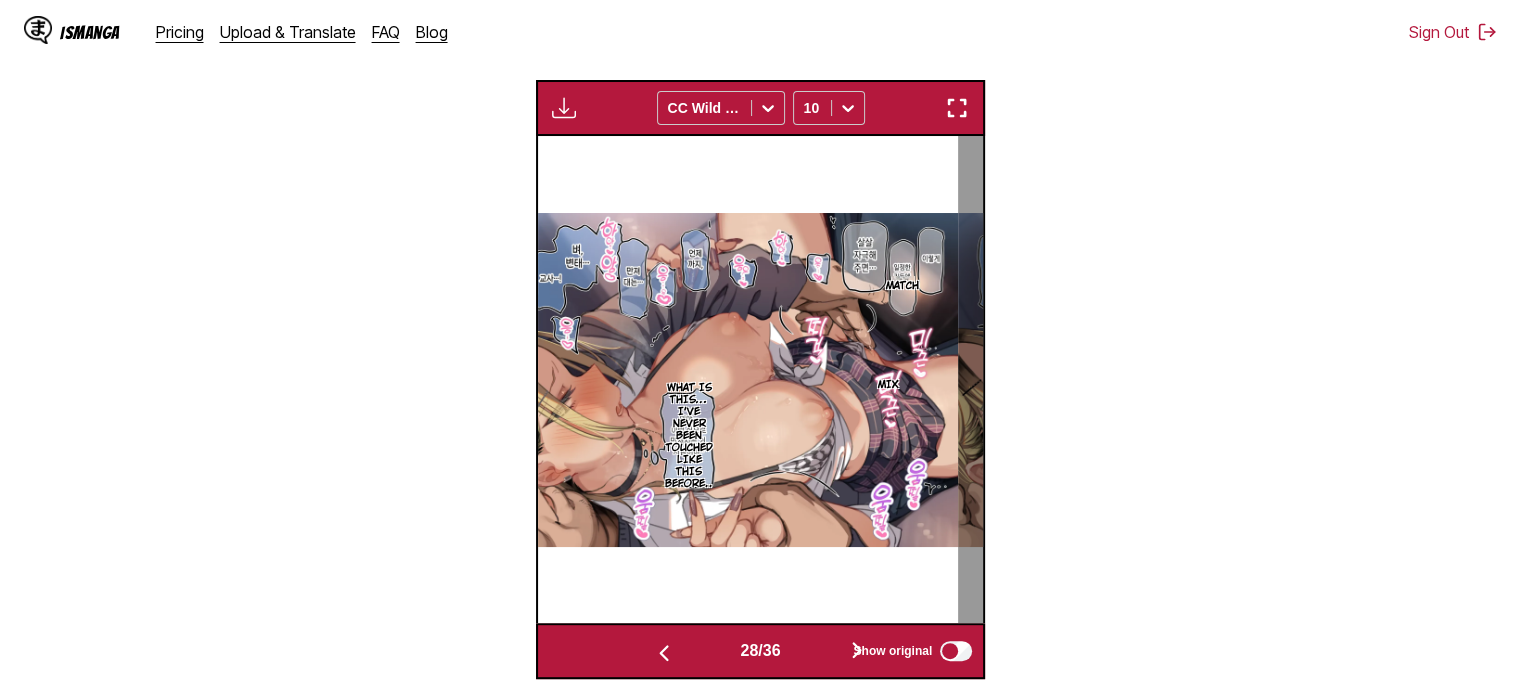 scroll, scrollTop: 700, scrollLeft: 0, axis: vertical 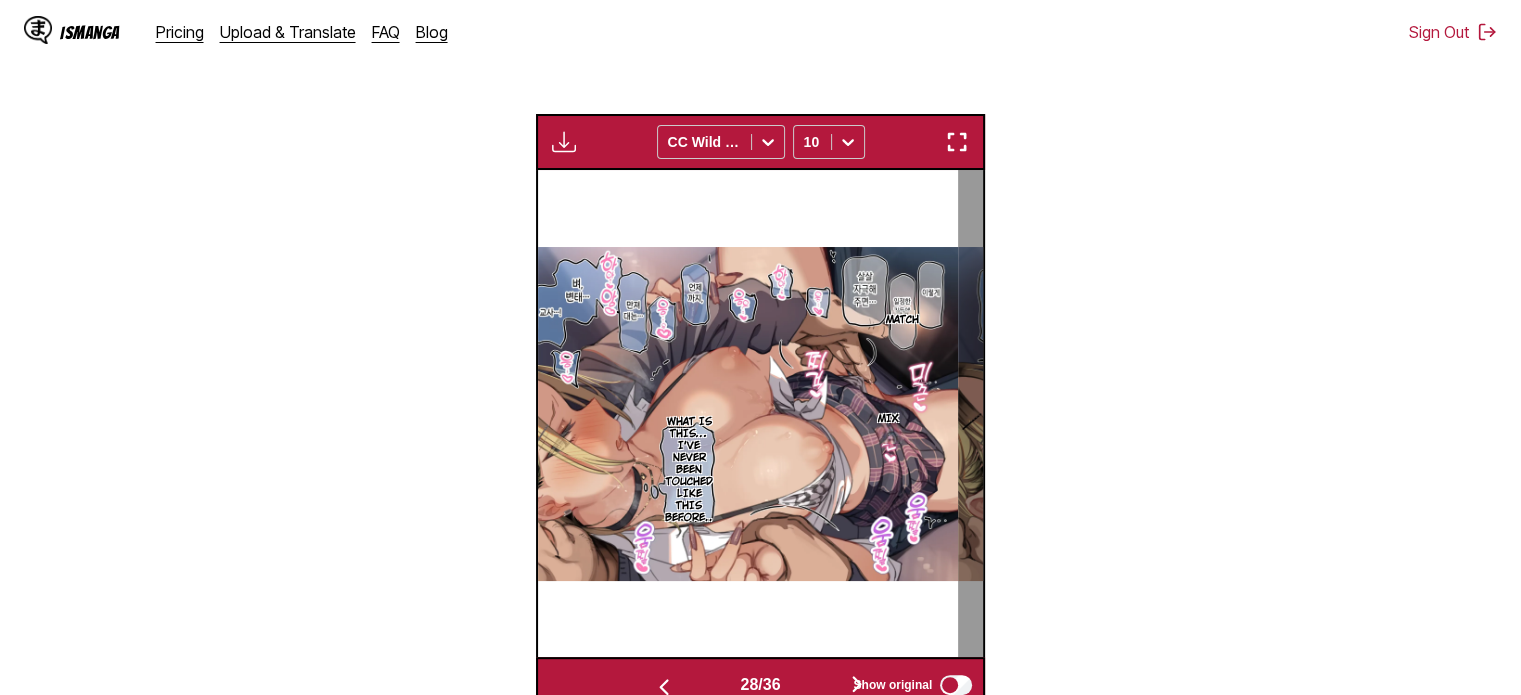click at bounding box center (857, 685) 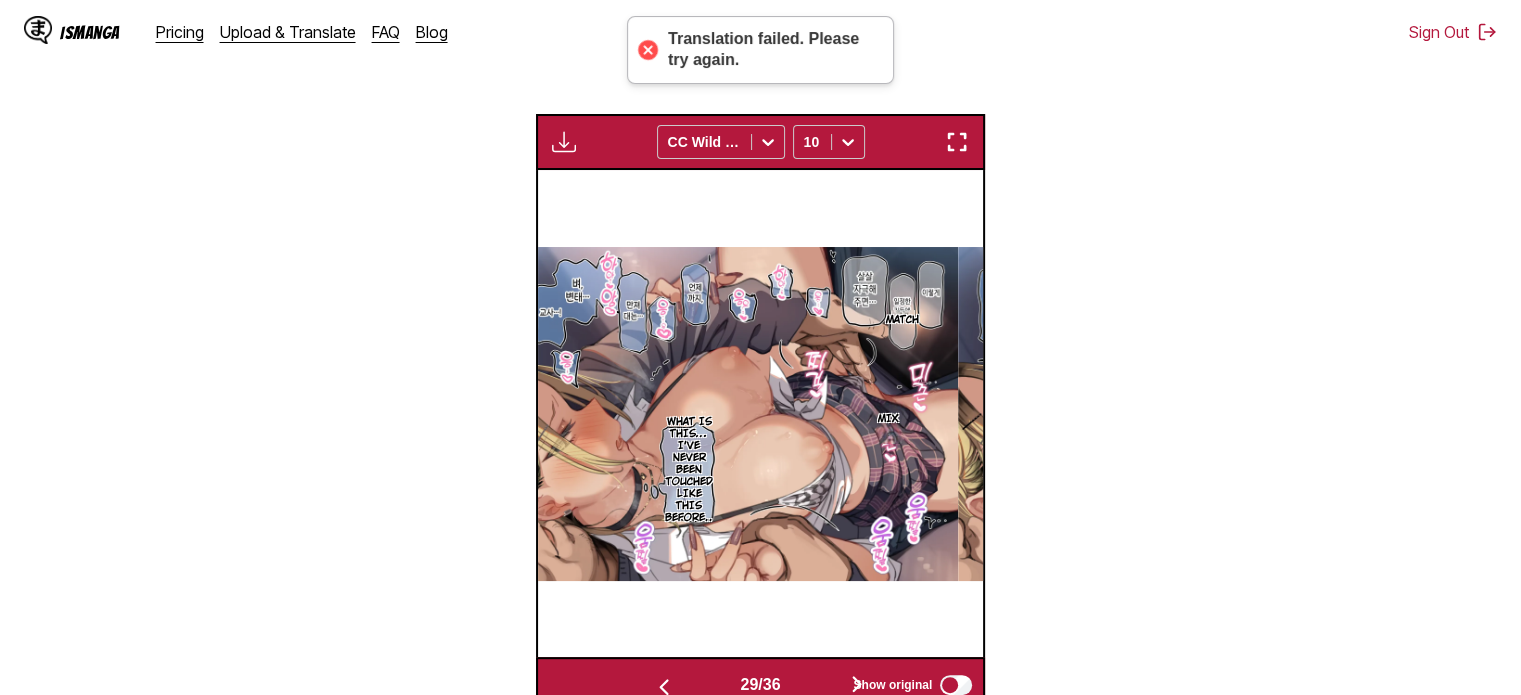 scroll, scrollTop: 0, scrollLeft: 12493, axis: horizontal 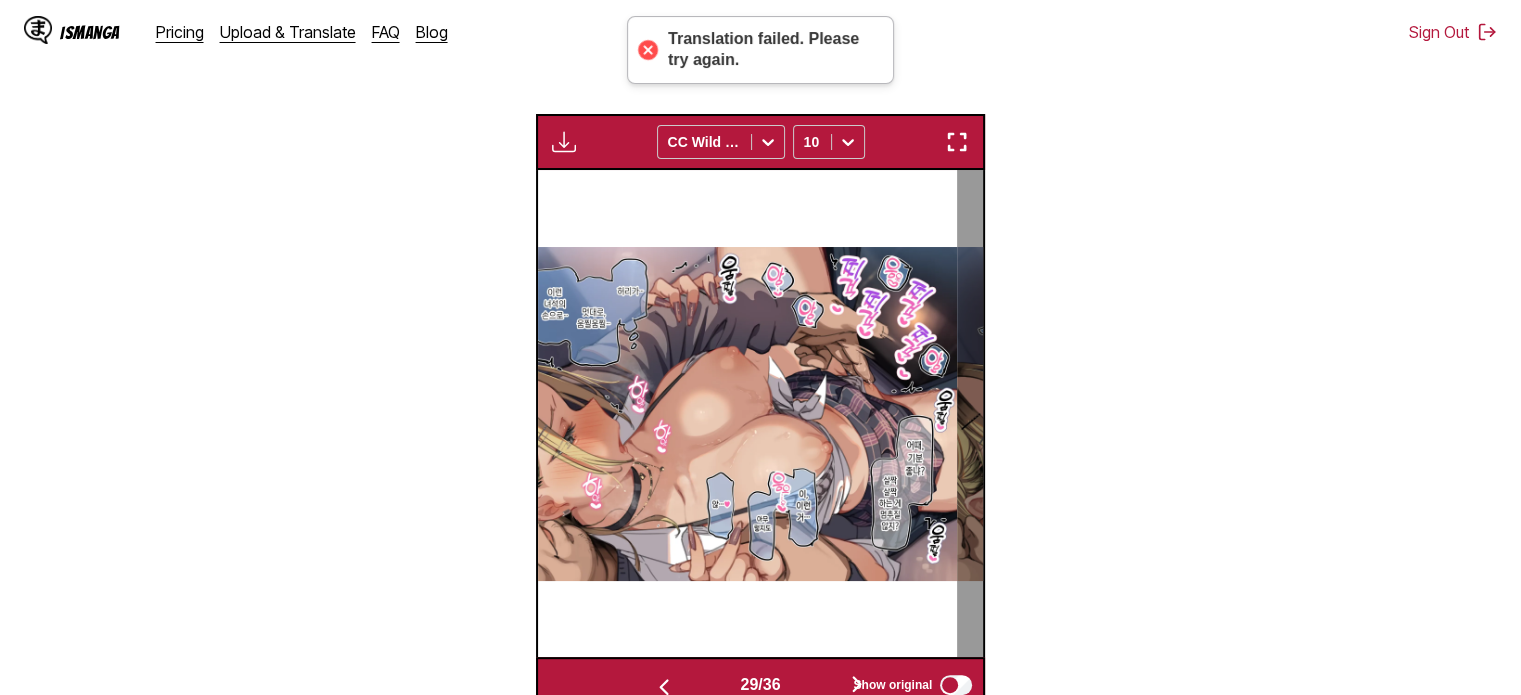 click at bounding box center (857, 685) 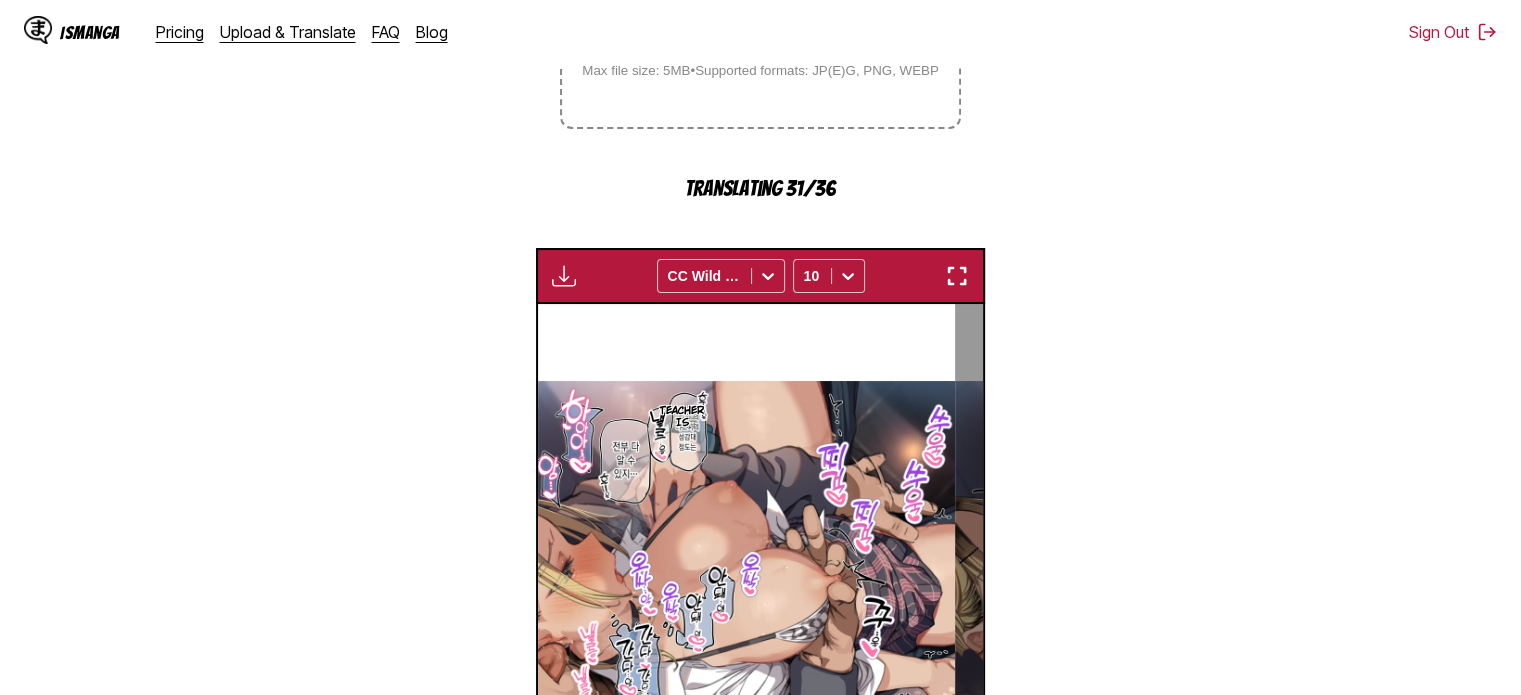 scroll, scrollTop: 700, scrollLeft: 0, axis: vertical 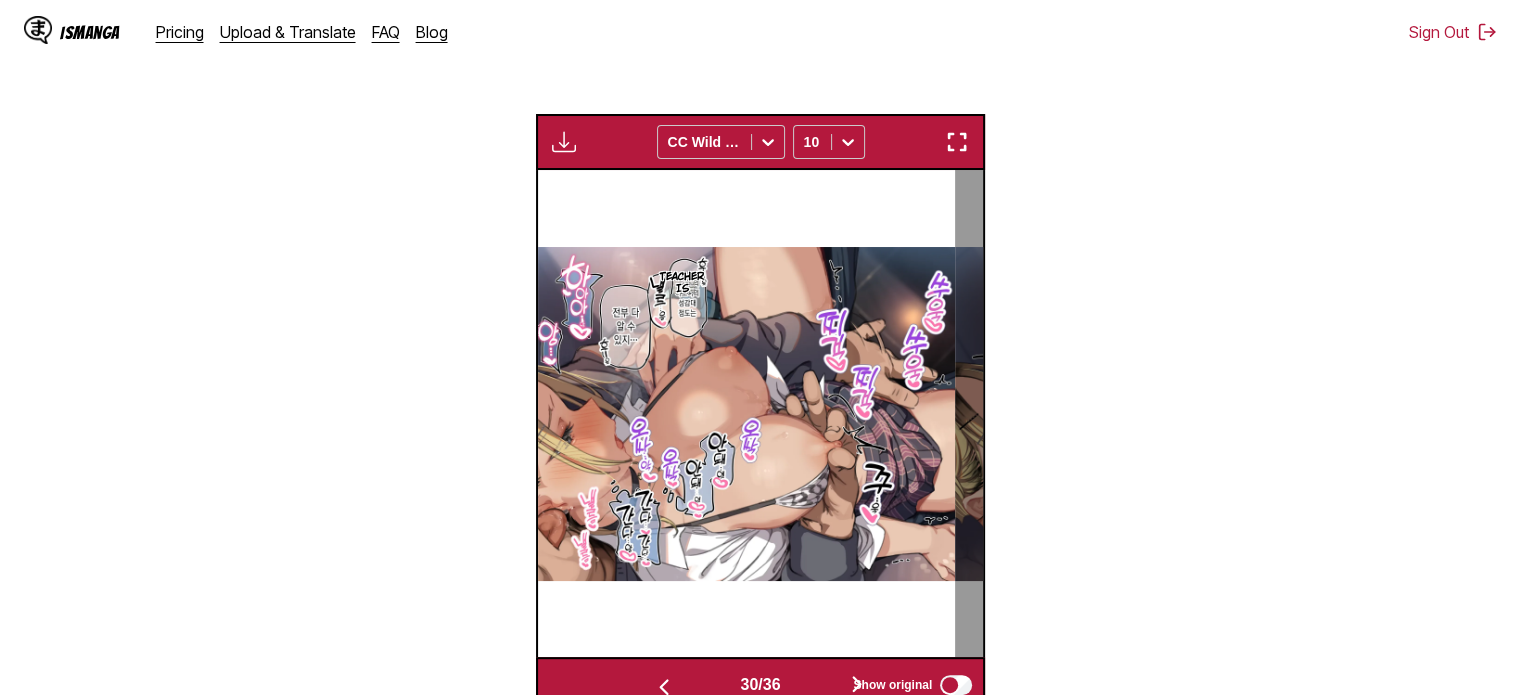 click at bounding box center [957, 142] 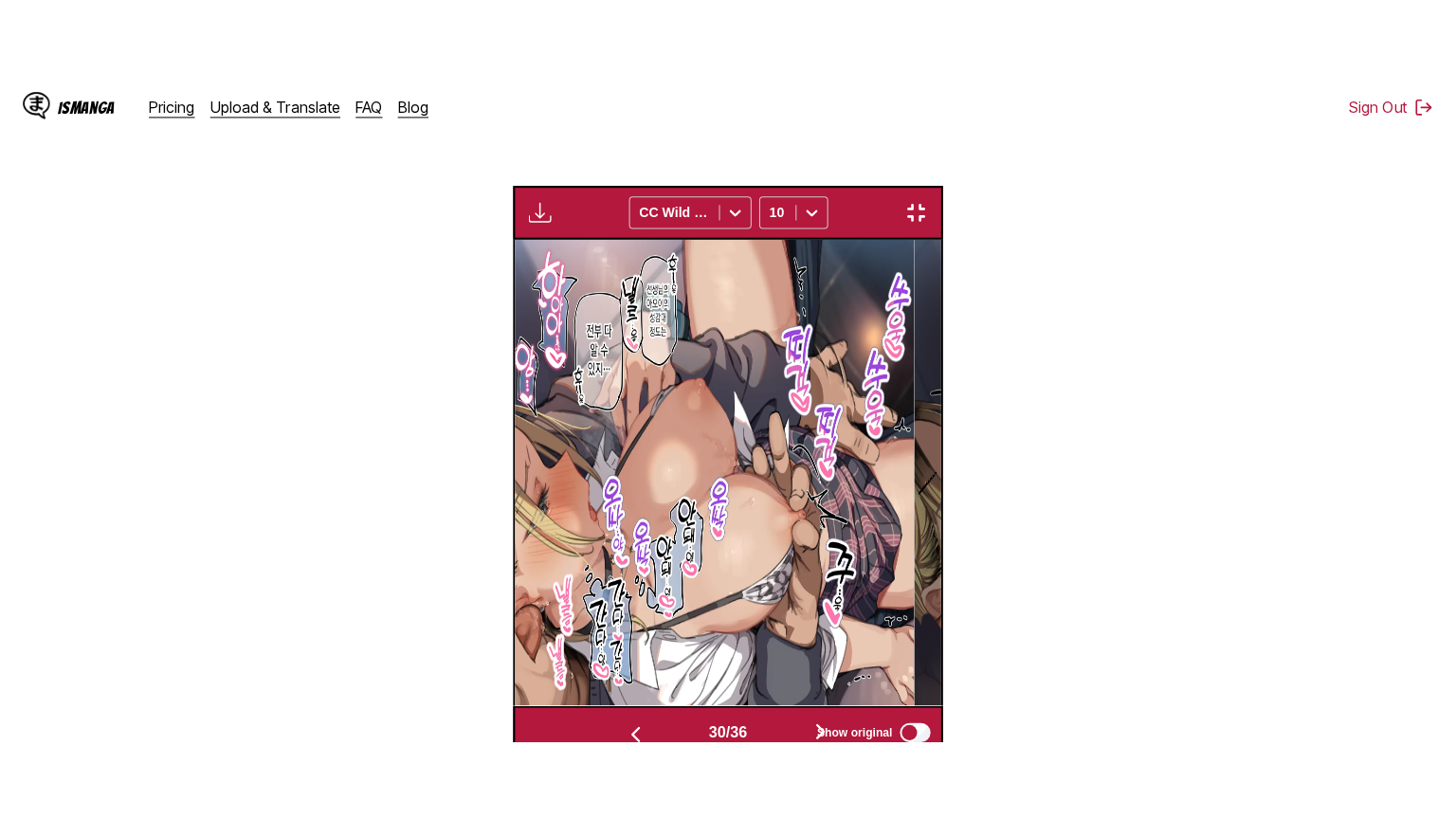 scroll, scrollTop: 220, scrollLeft: 0, axis: vertical 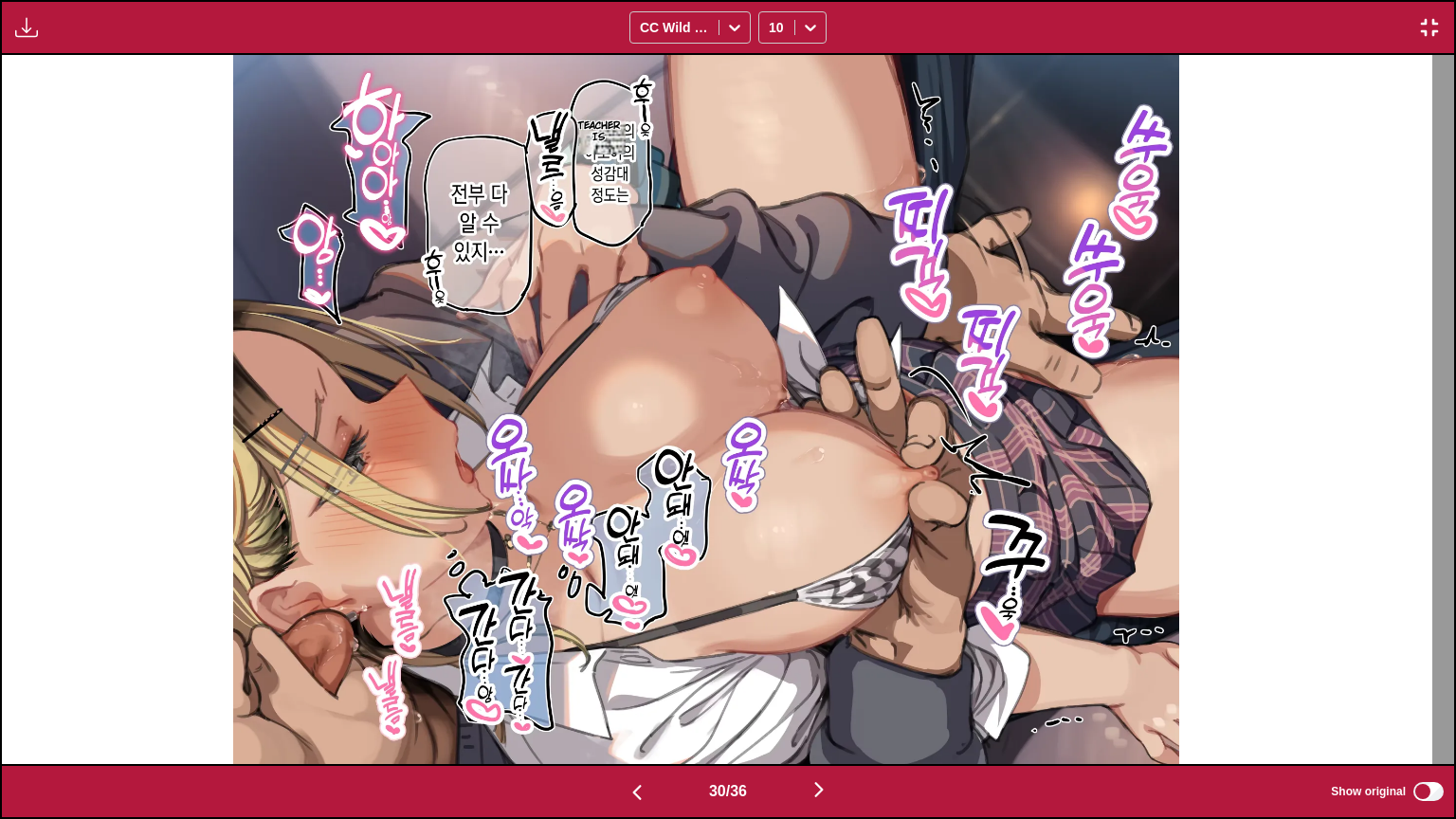 click at bounding box center (819, 790) 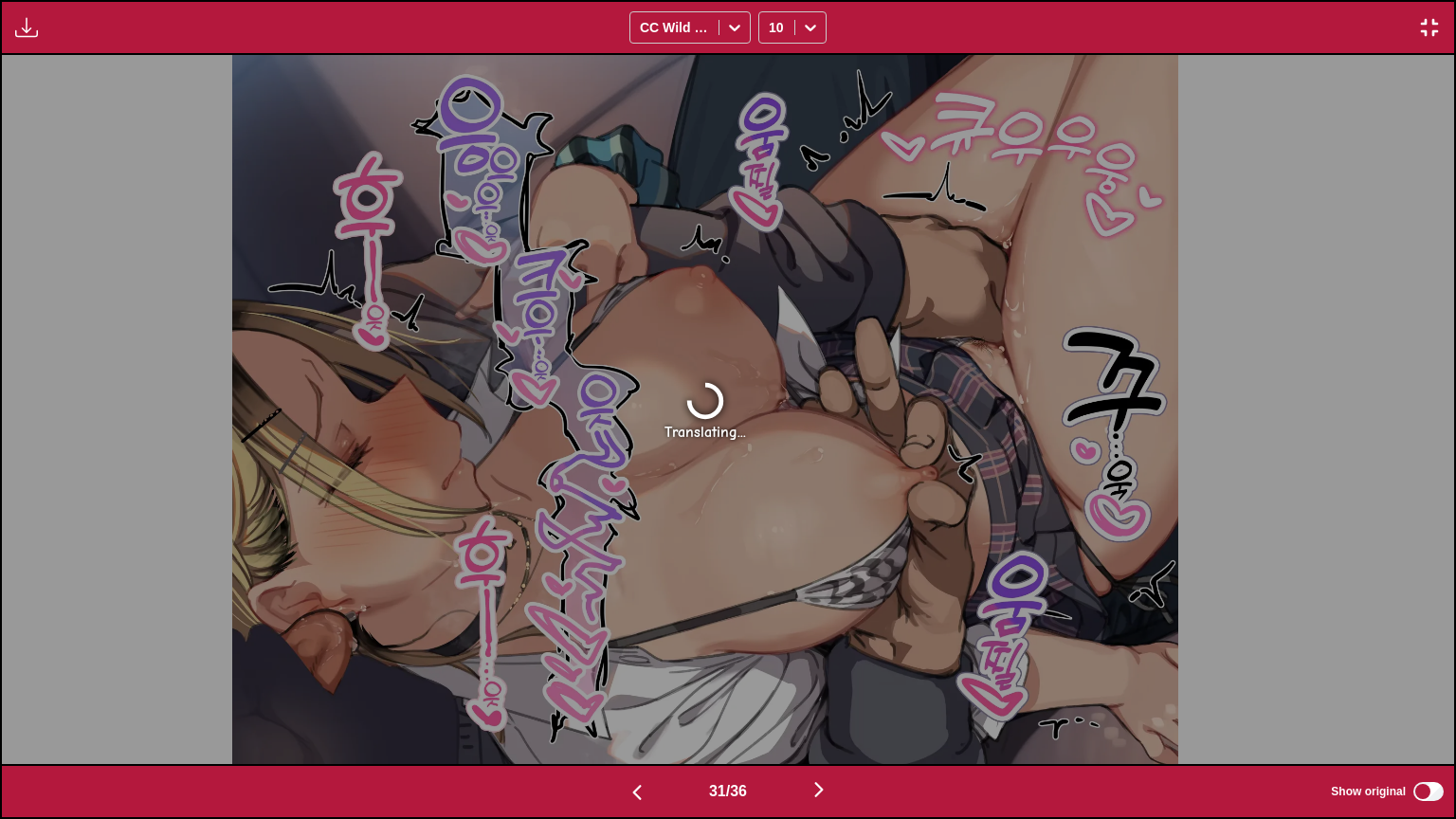 click at bounding box center [819, 790] 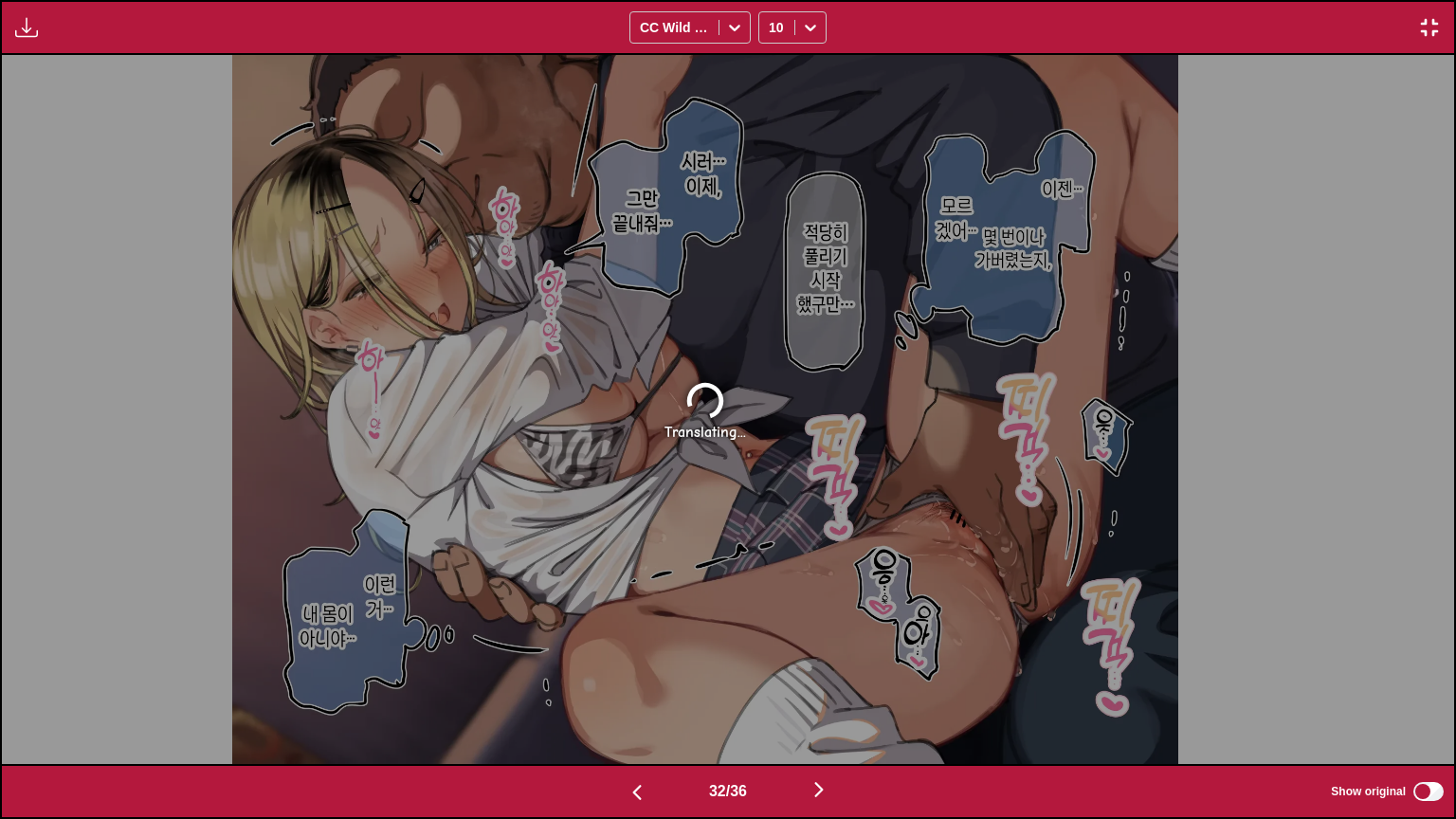 click at bounding box center [819, 790] 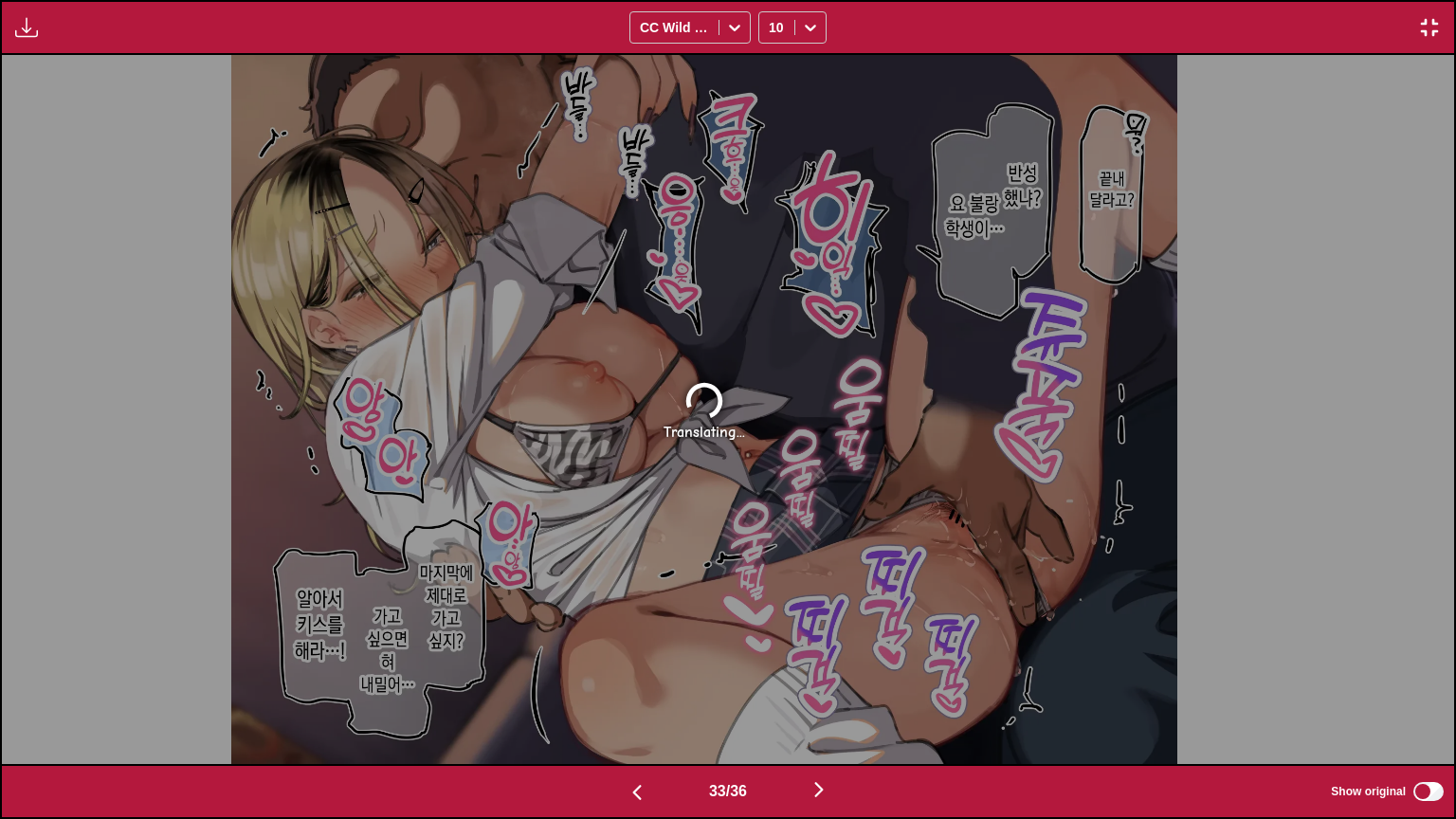 click at bounding box center [819, 790] 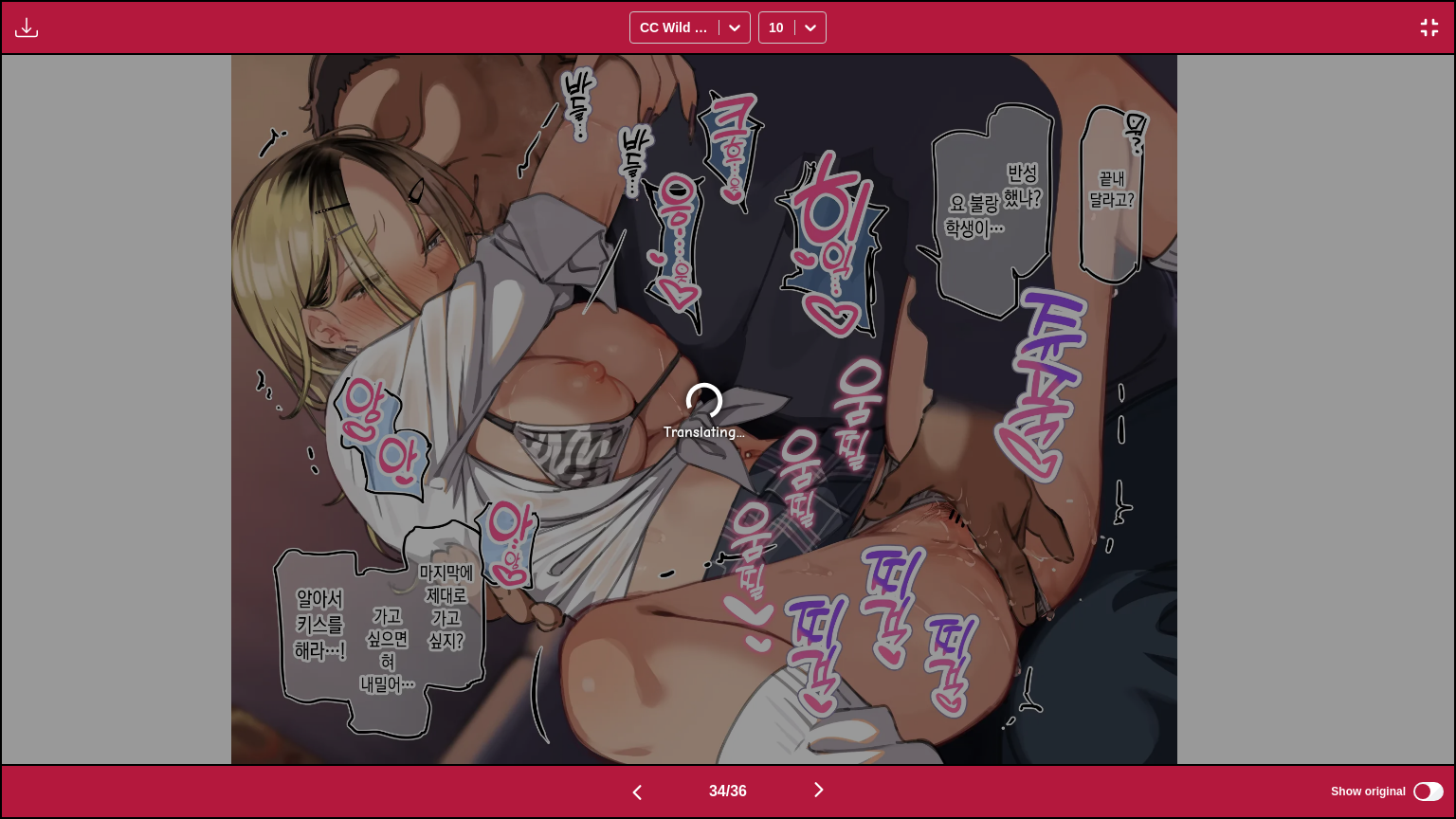 scroll, scrollTop: 0, scrollLeft: 47948, axis: horizontal 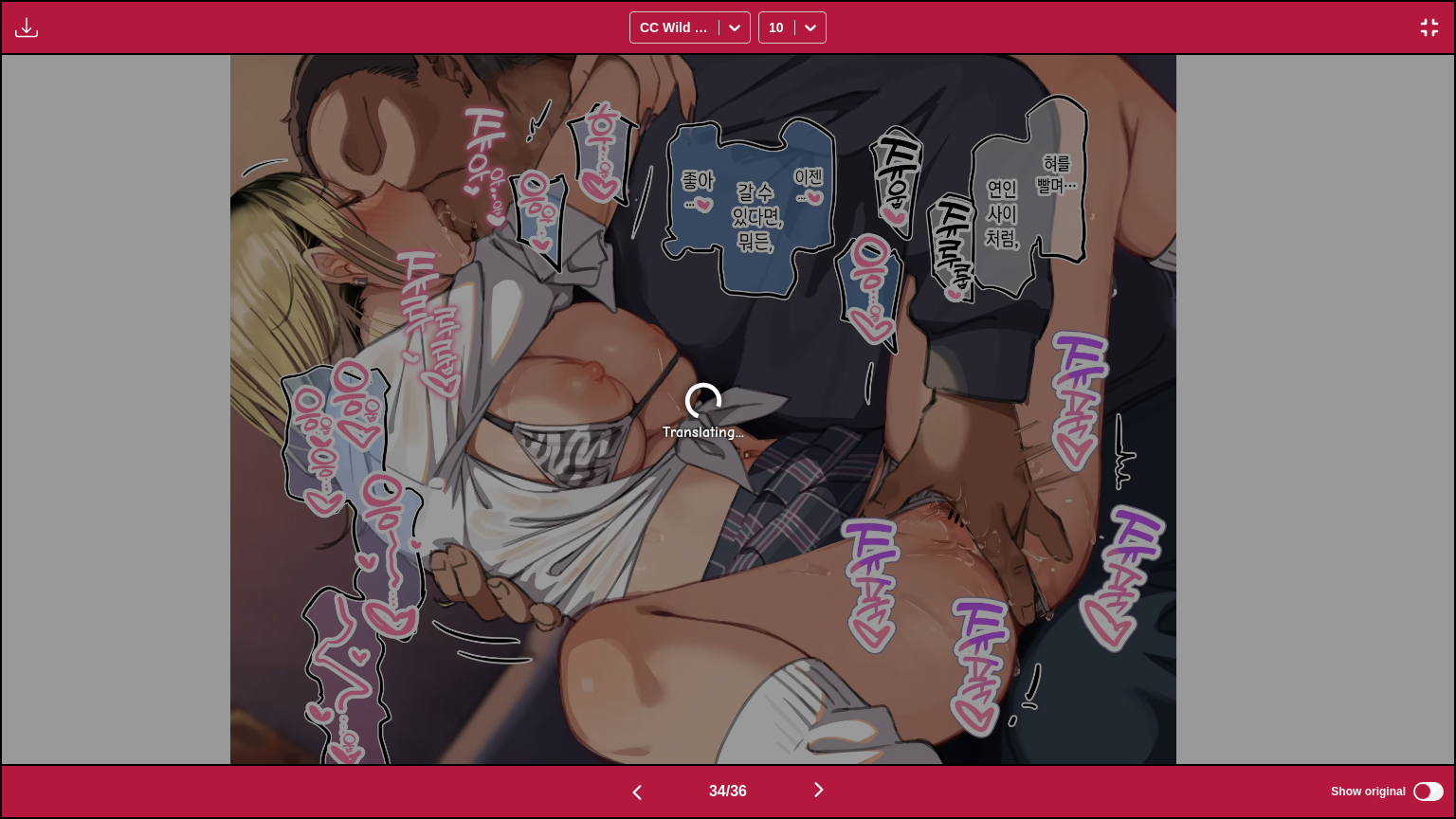 click at bounding box center [819, 790] 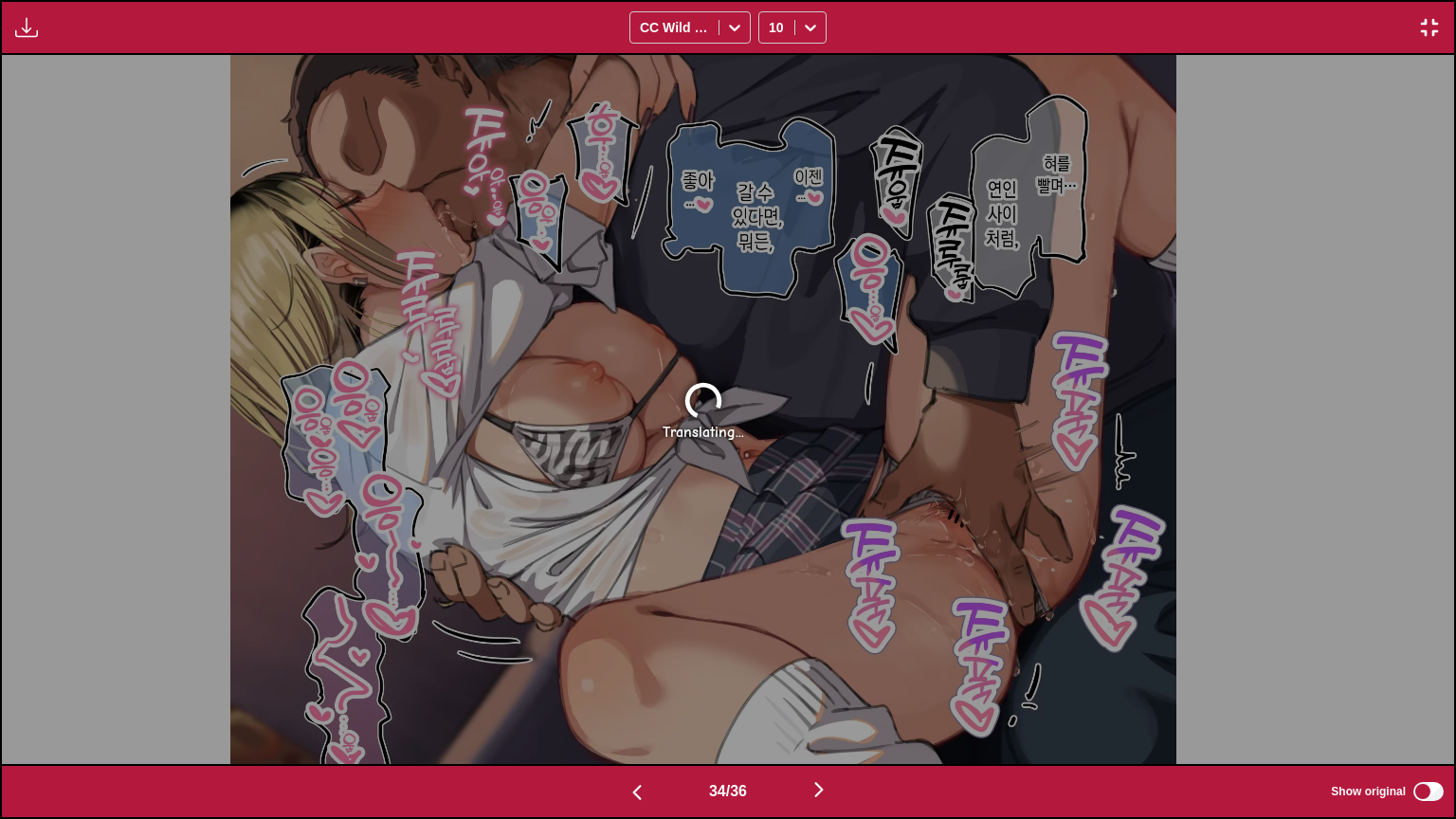 scroll, scrollTop: 0, scrollLeft: 49401, axis: horizontal 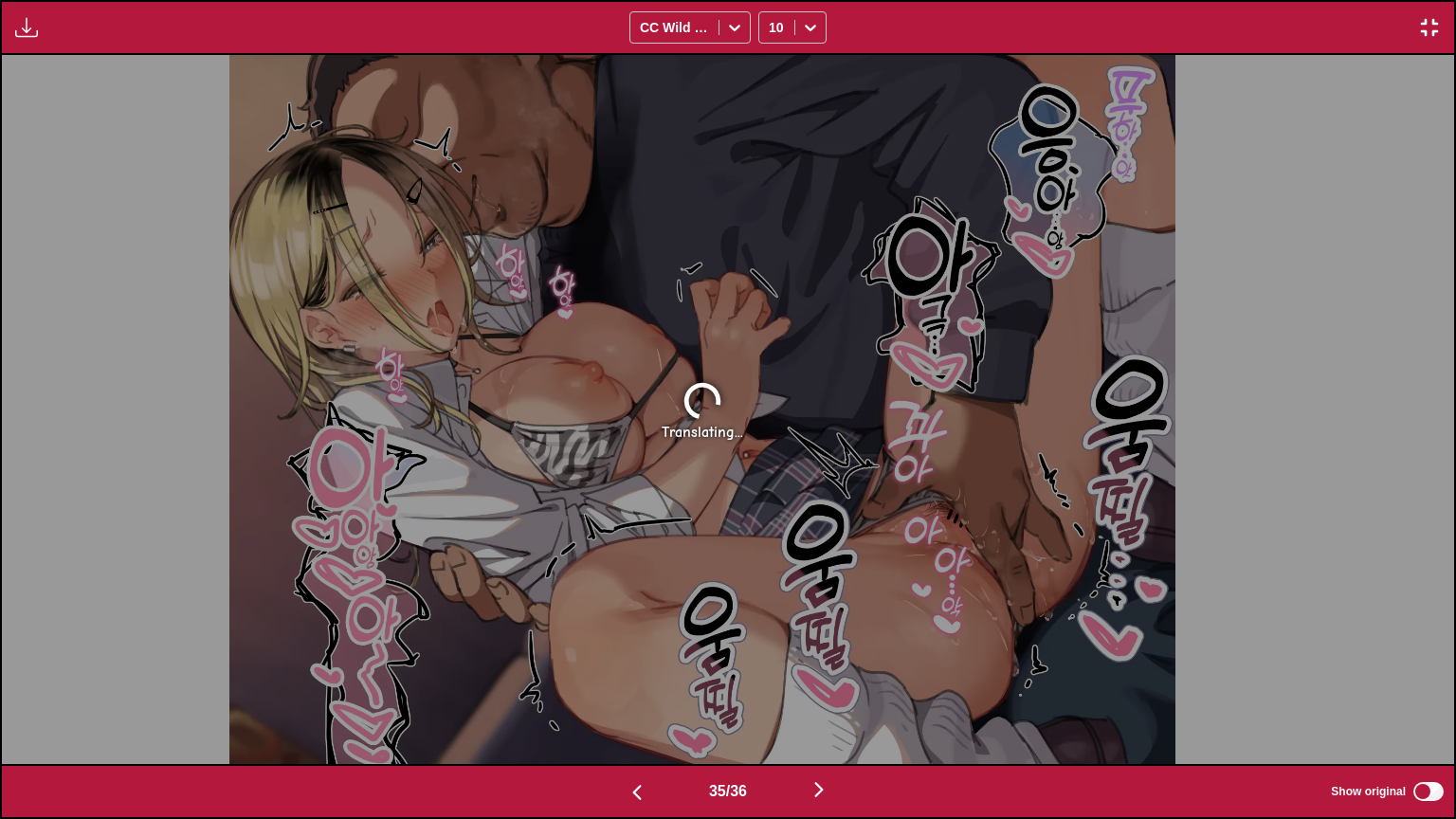 click at bounding box center (819, 790) 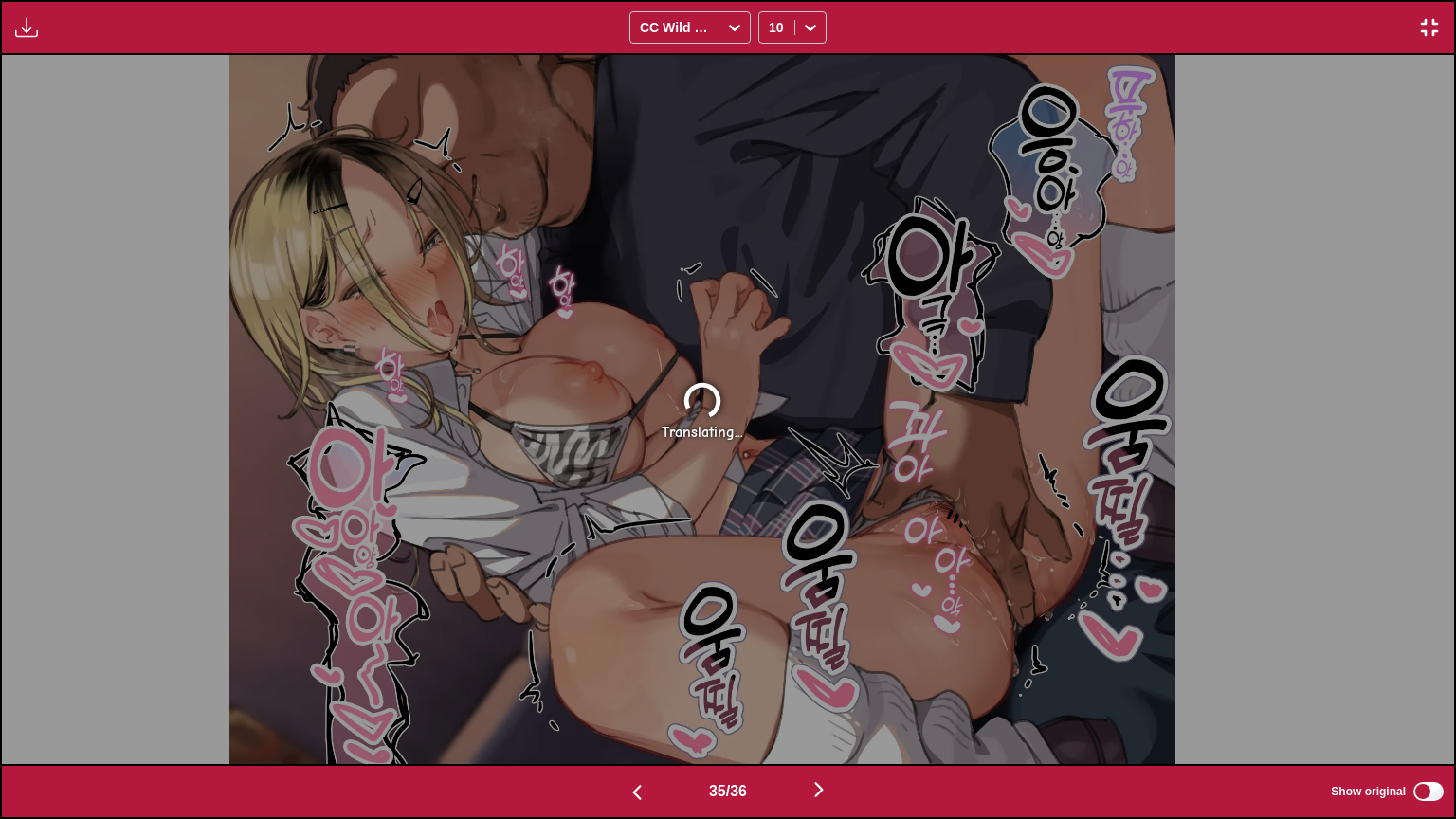 scroll, scrollTop: 0, scrollLeft: 50854, axis: horizontal 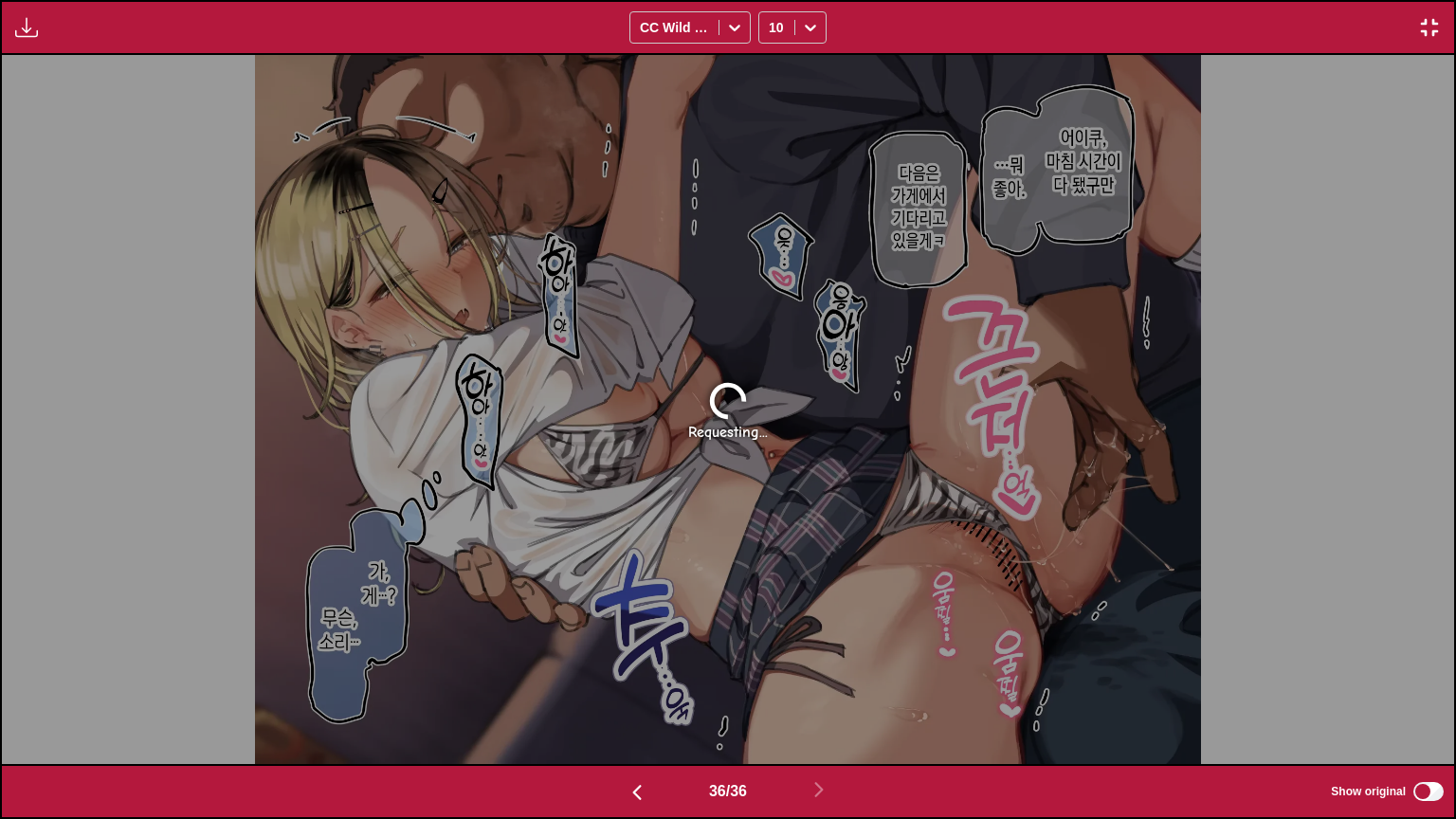click at bounding box center [637, 792] 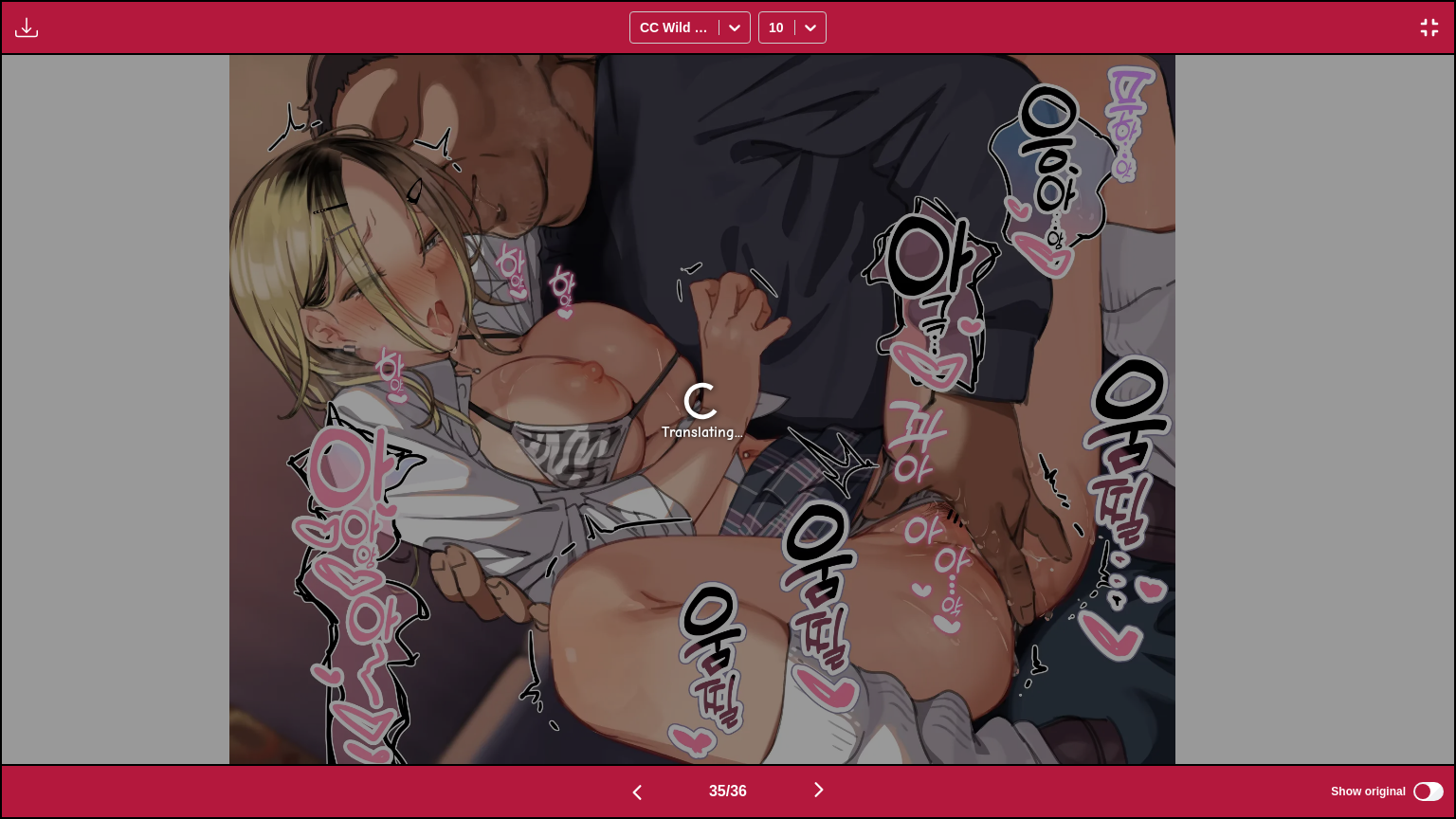 click at bounding box center [637, 792] 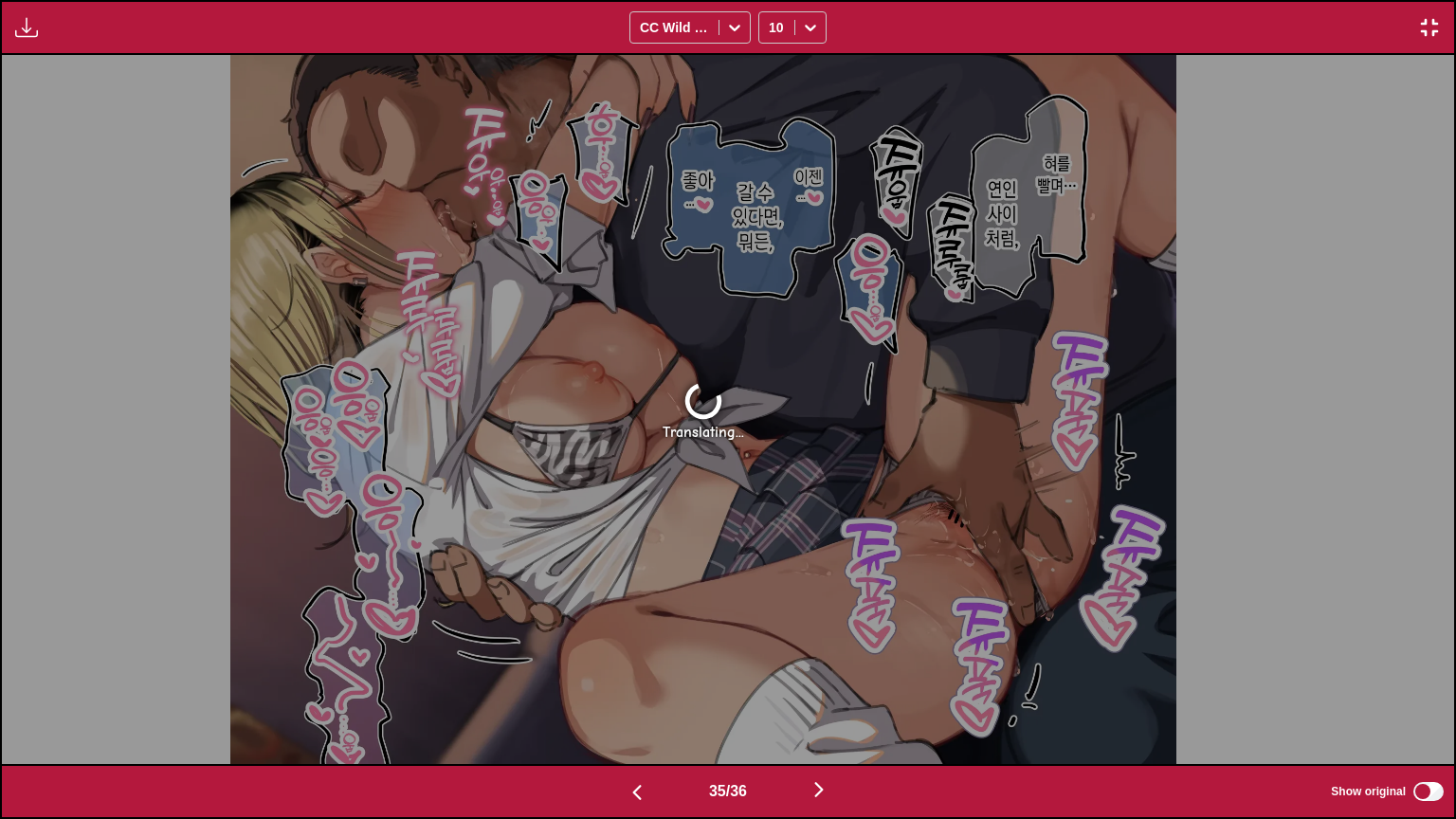 click at bounding box center (637, 792) 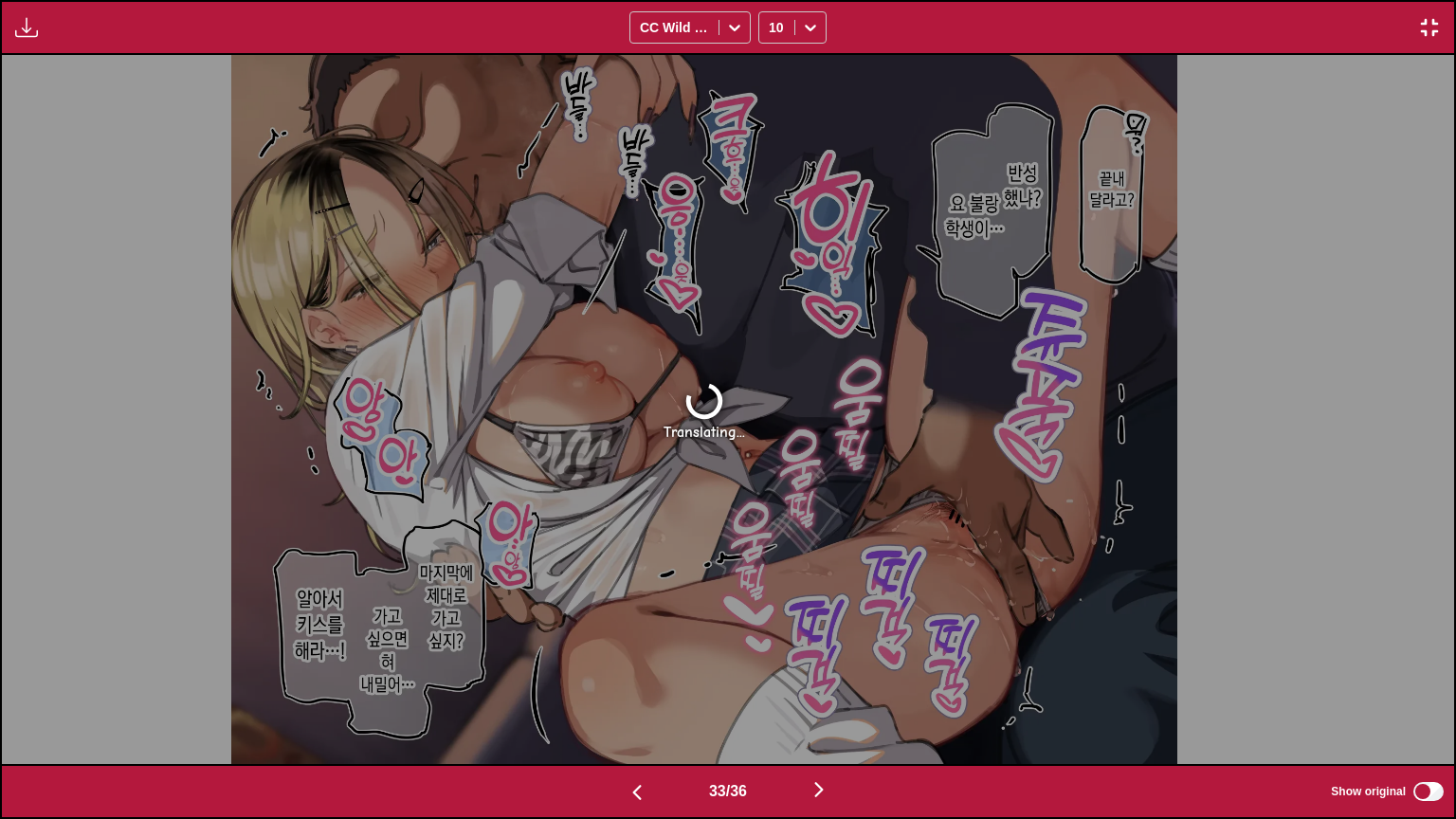 click at bounding box center [637, 792] 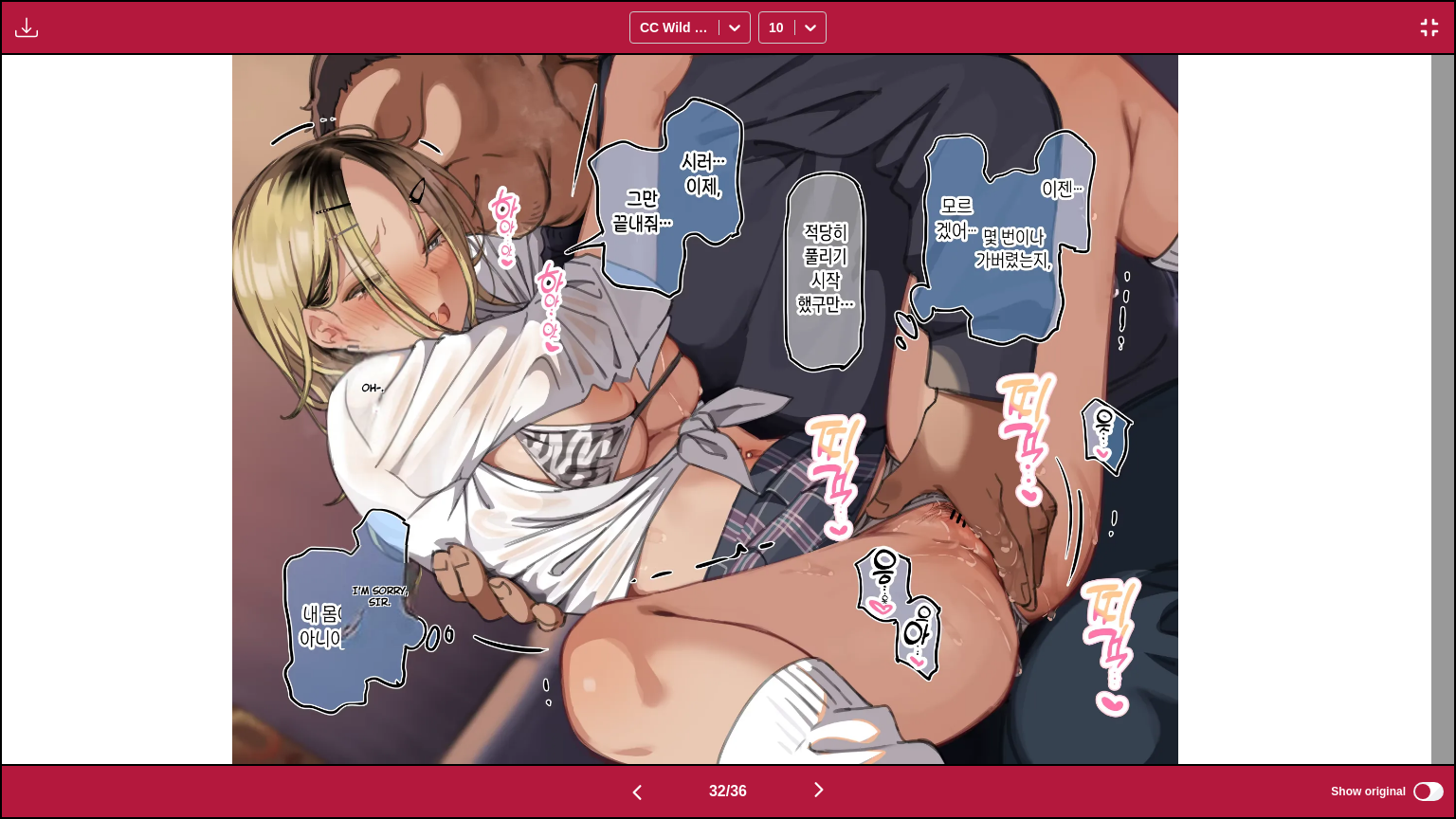 click at bounding box center [637, 792] 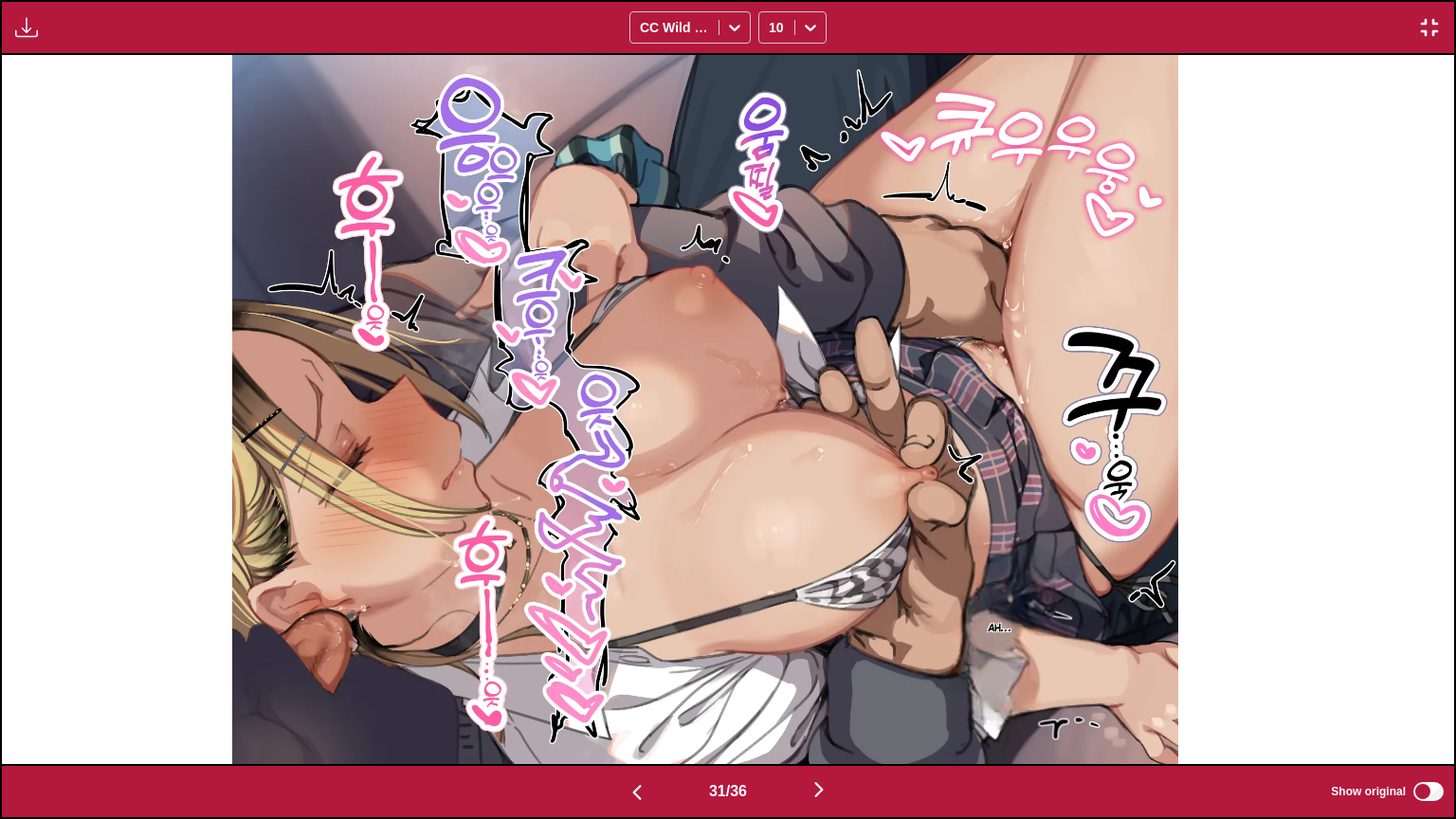 click at bounding box center [637, 792] 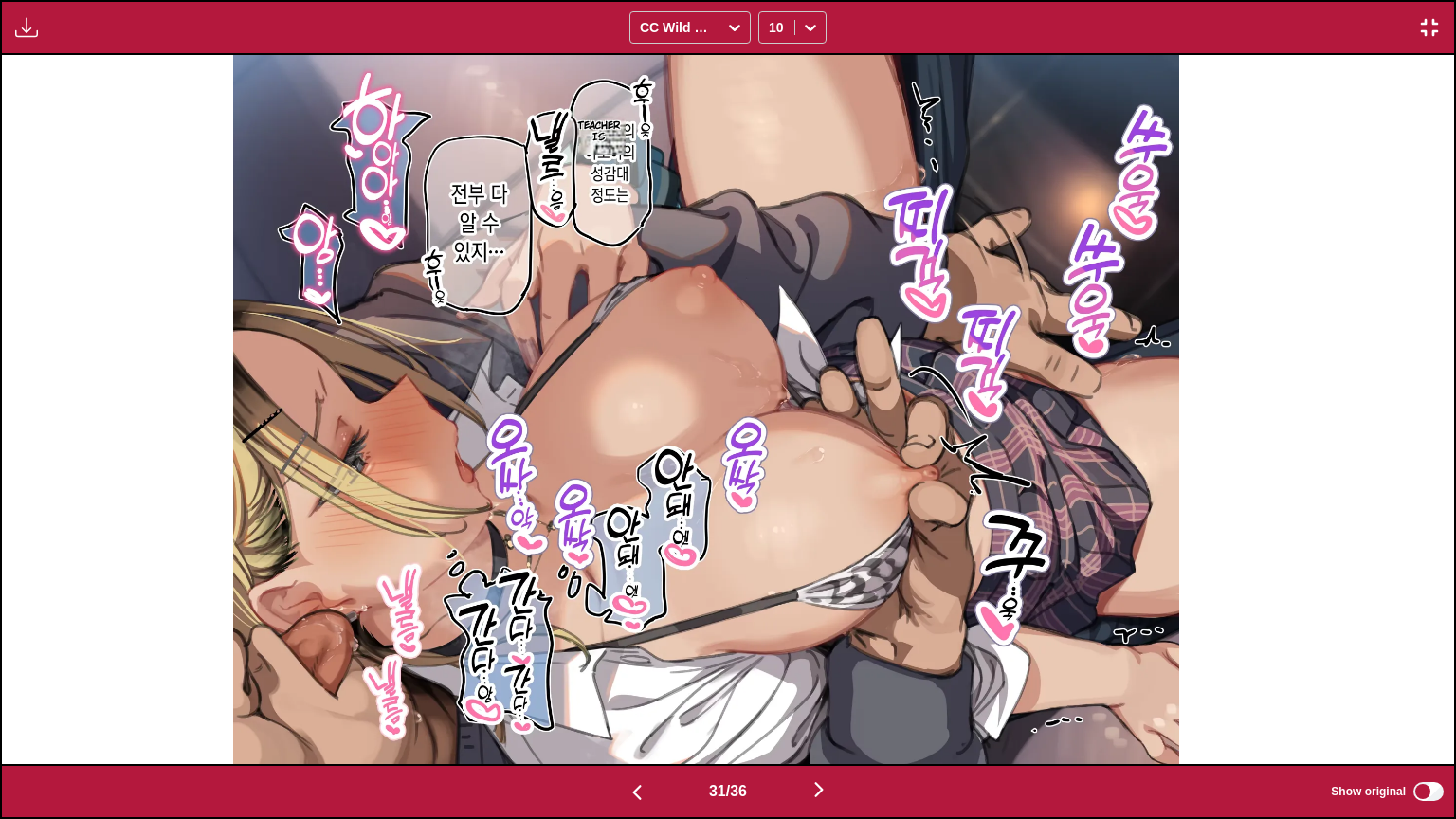 click at bounding box center [637, 792] 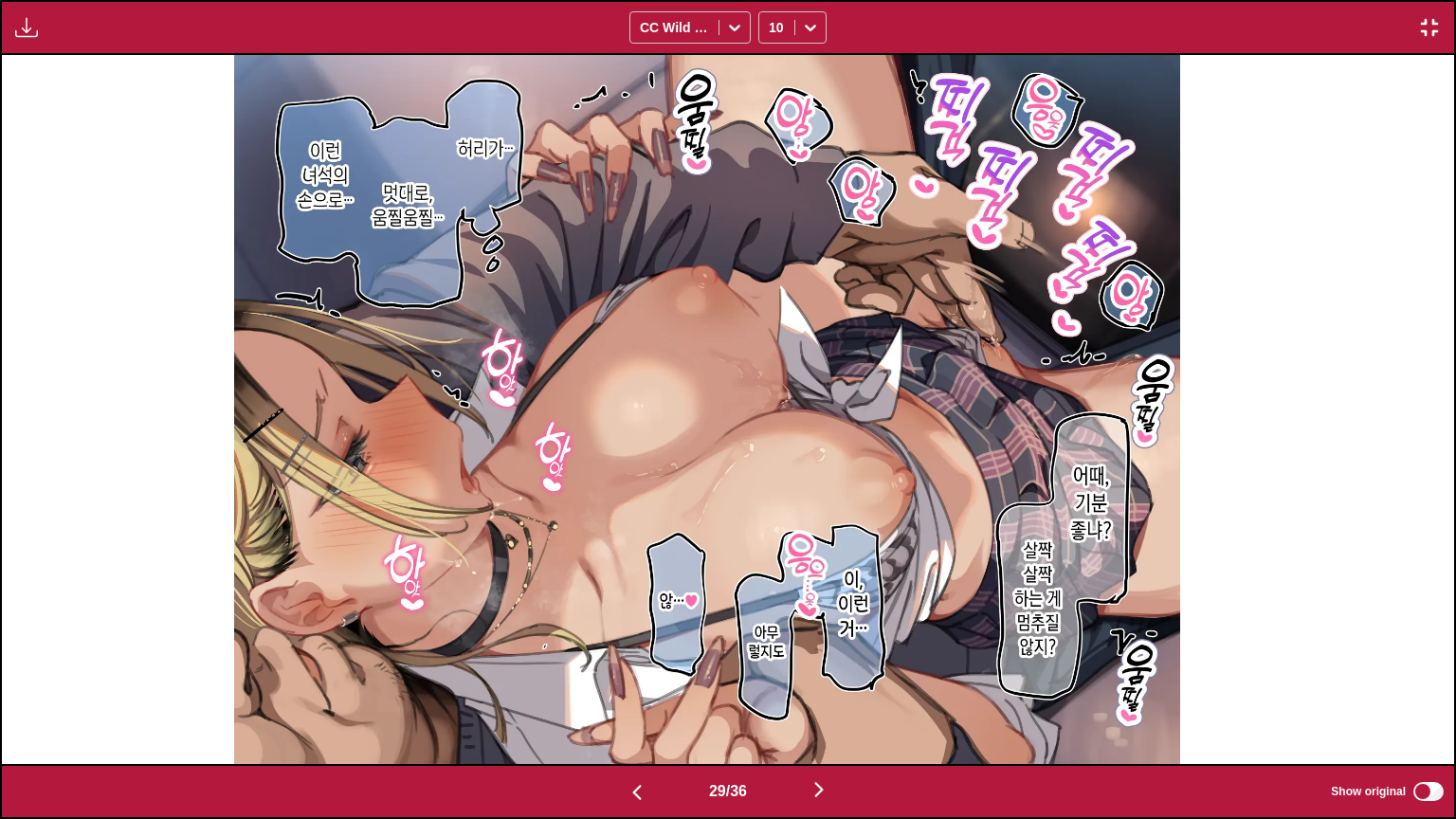 click at bounding box center [637, 792] 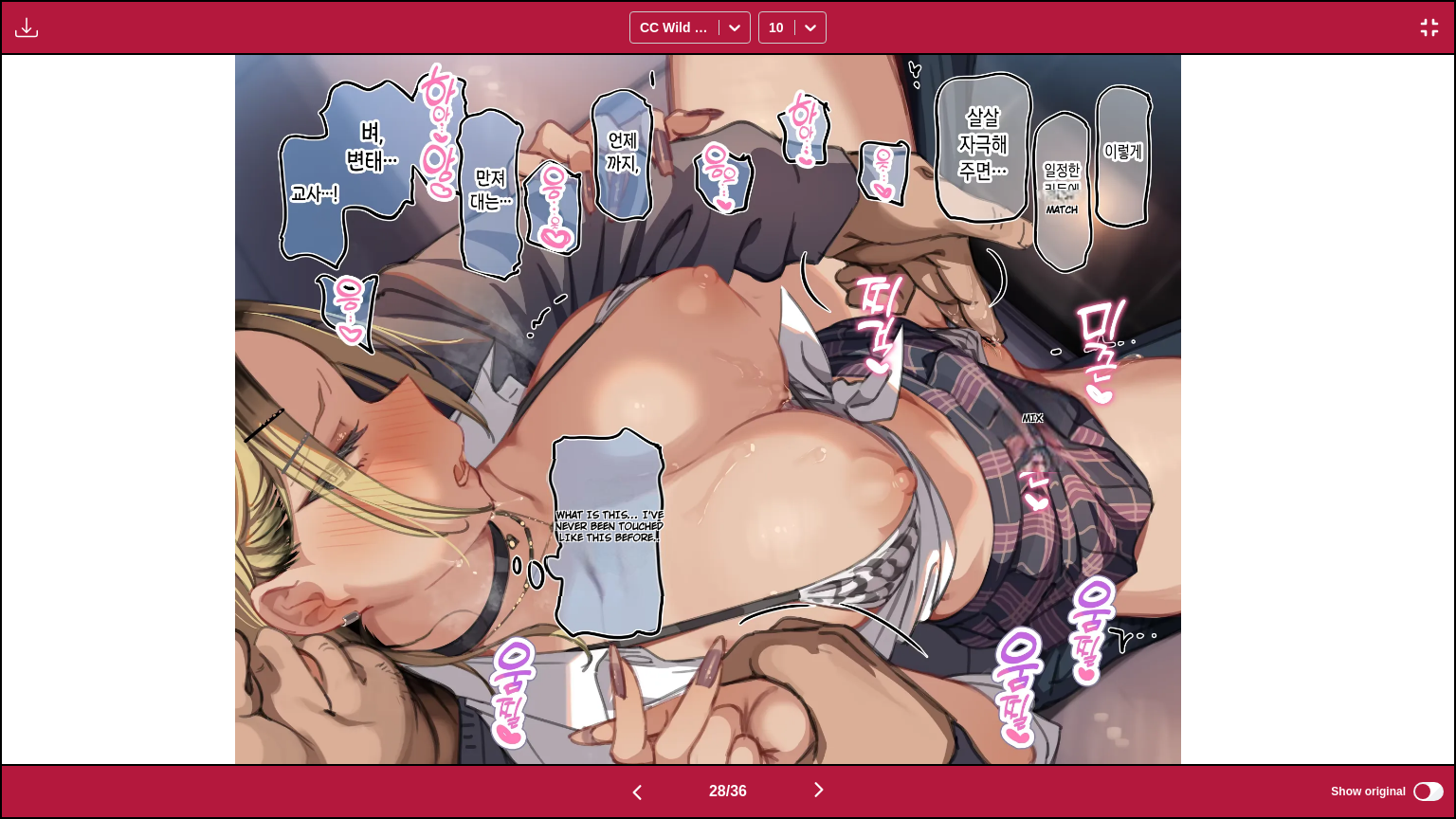 click at bounding box center (637, 792) 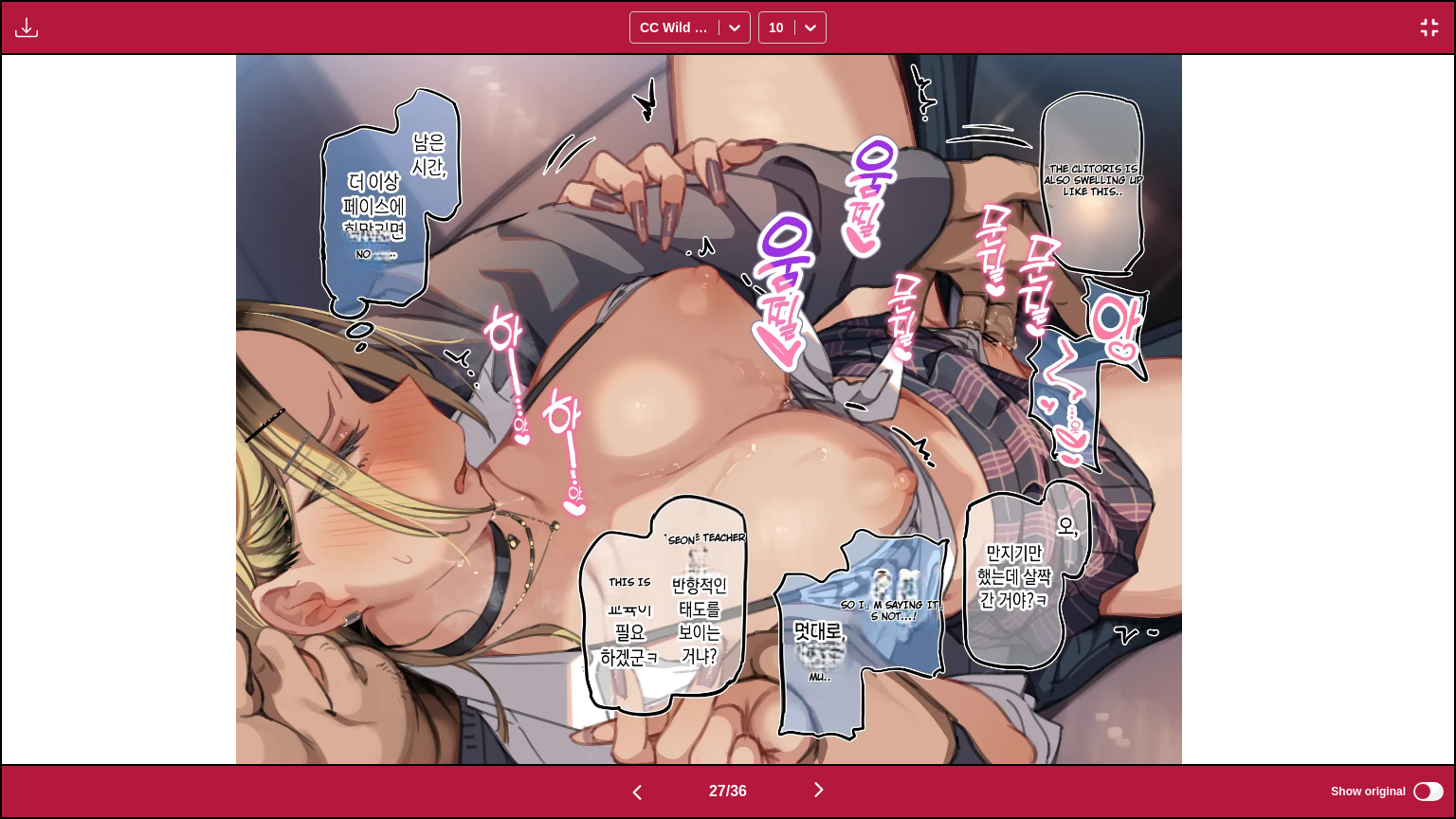 click at bounding box center [637, 792] 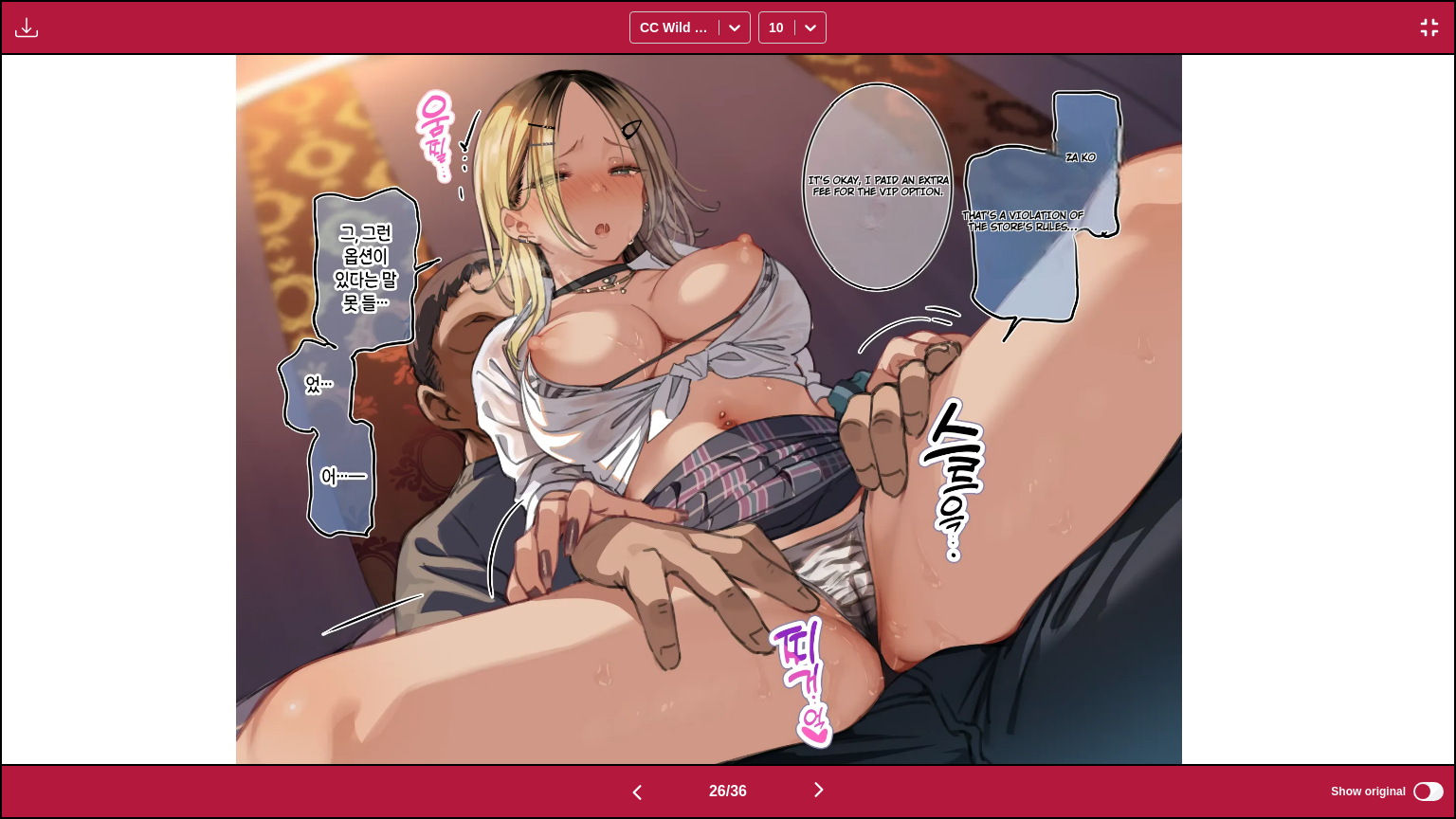 click at bounding box center (637, 792) 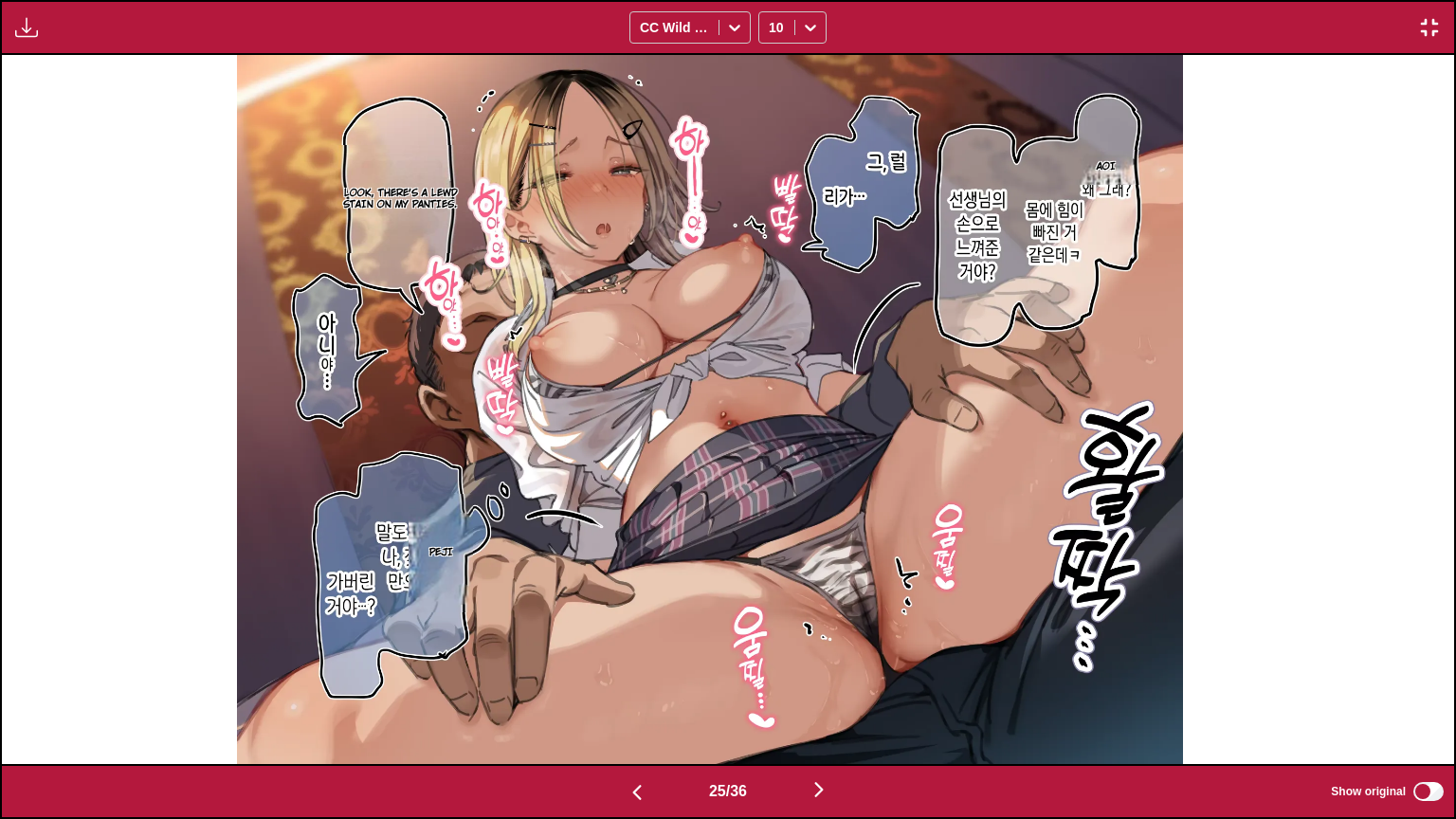 click at bounding box center [637, 792] 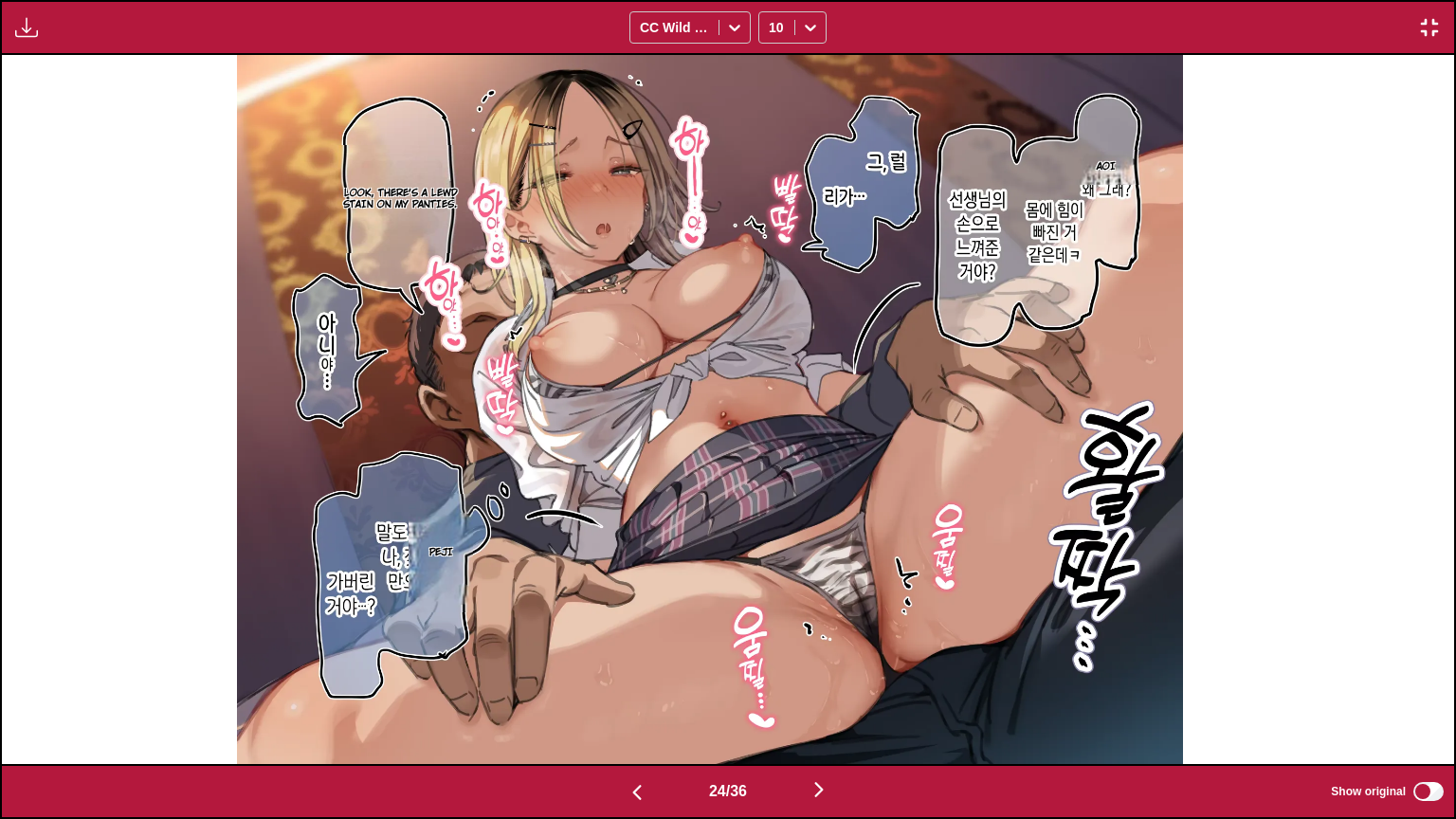 scroll, scrollTop: 0, scrollLeft: 33418, axis: horizontal 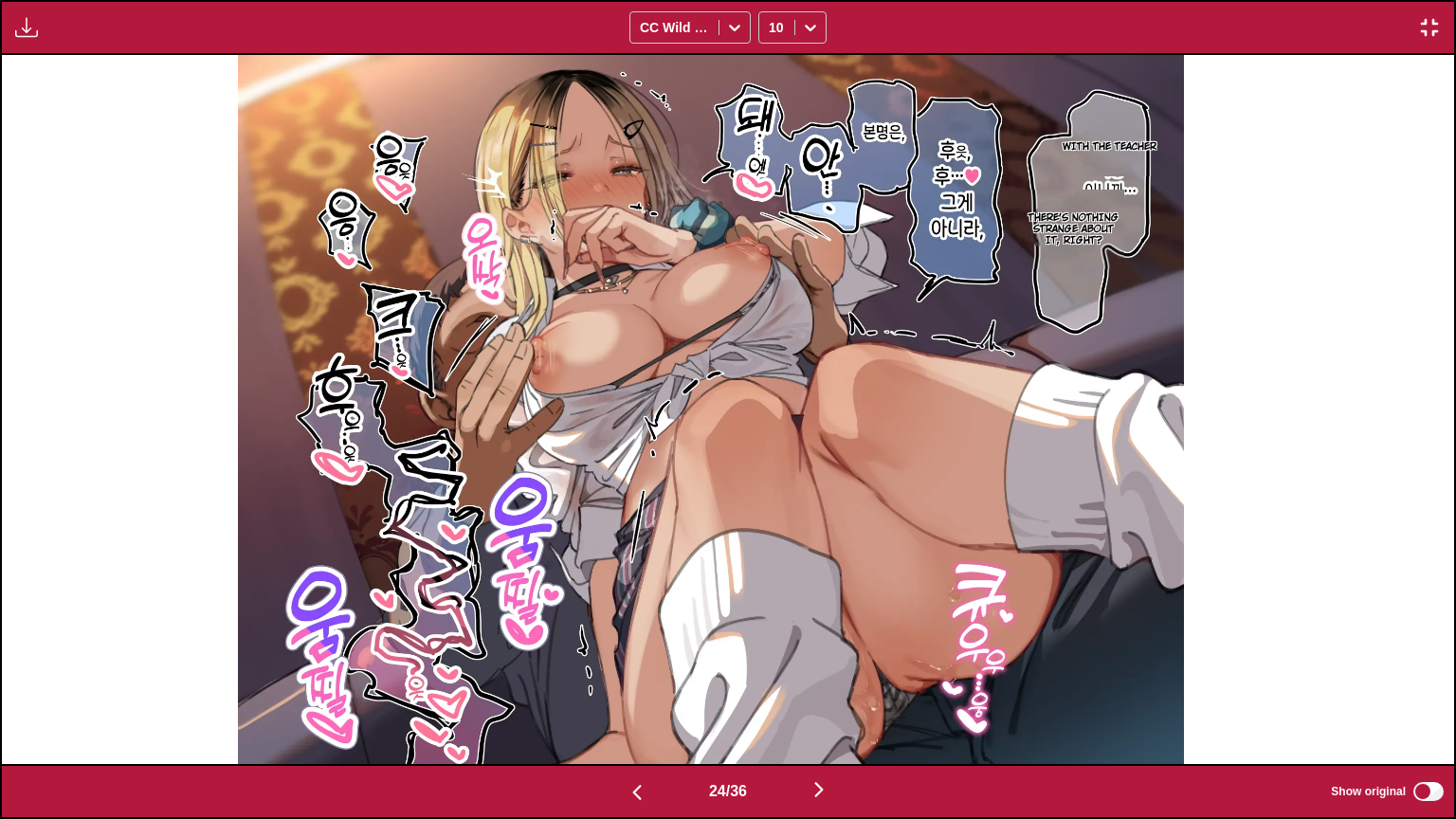 click at bounding box center [819, 791] 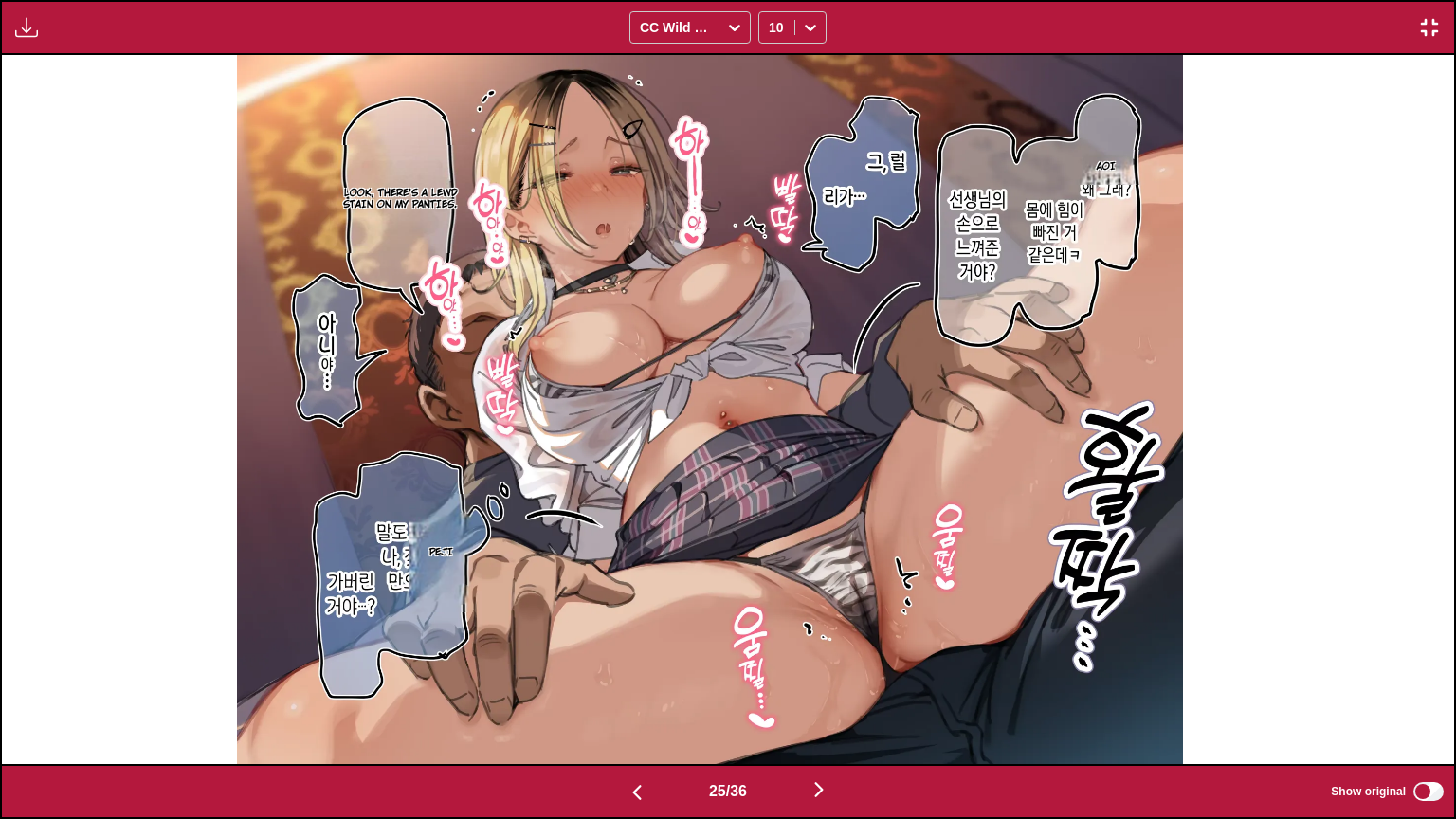 click at bounding box center (637, 791) 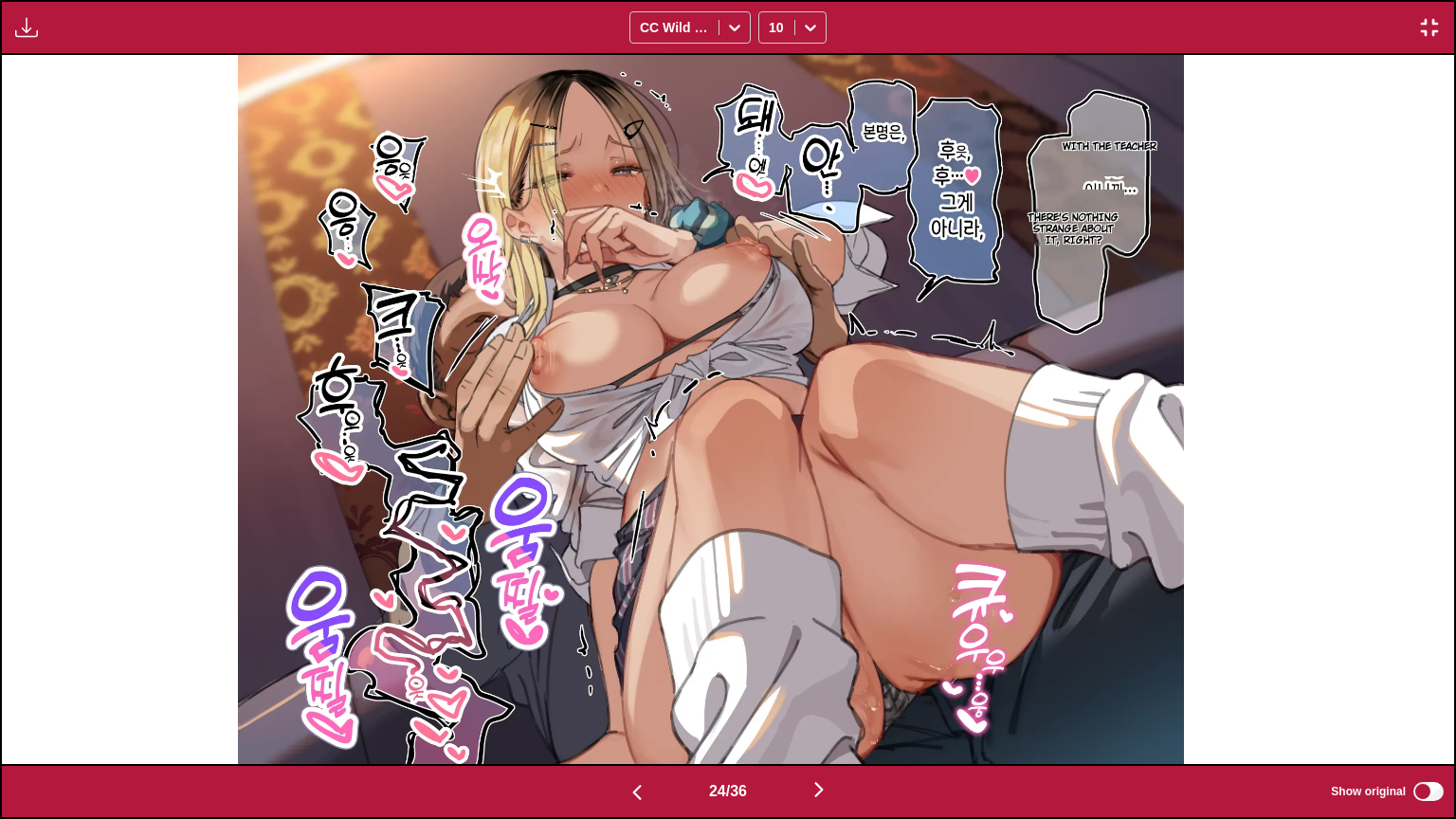 click at bounding box center [819, 791] 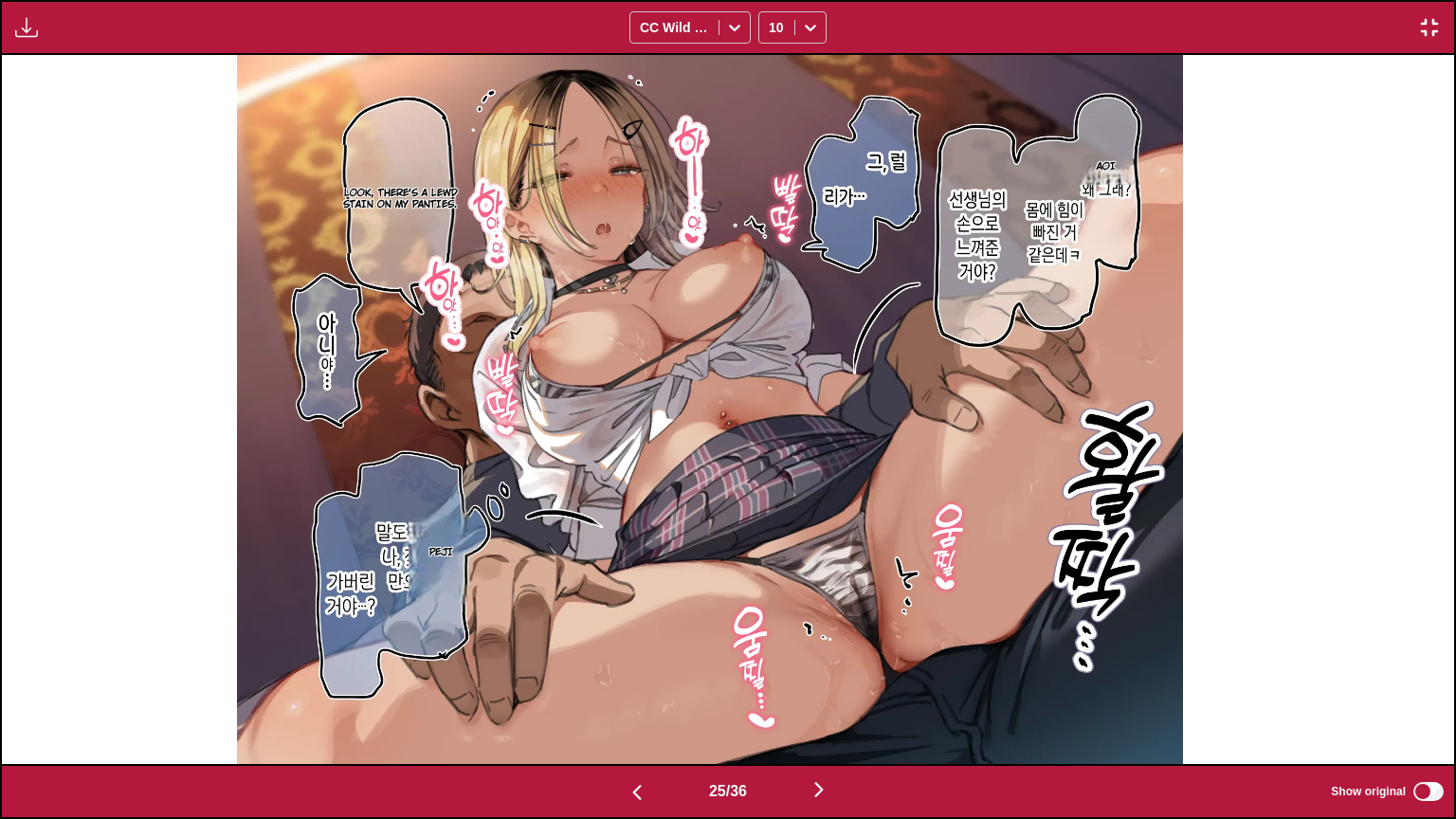 click at bounding box center [637, 792] 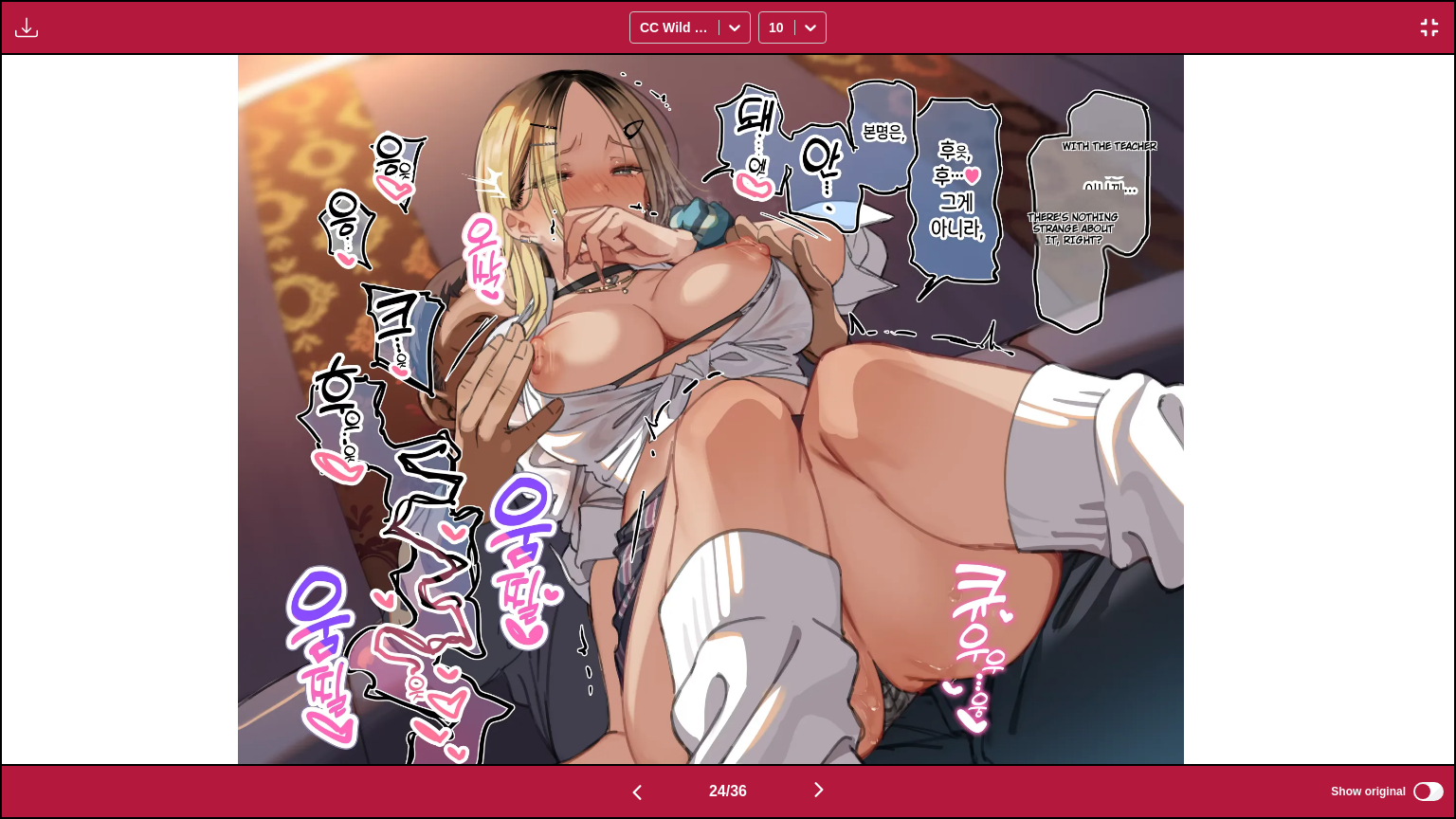 click at bounding box center (637, 792) 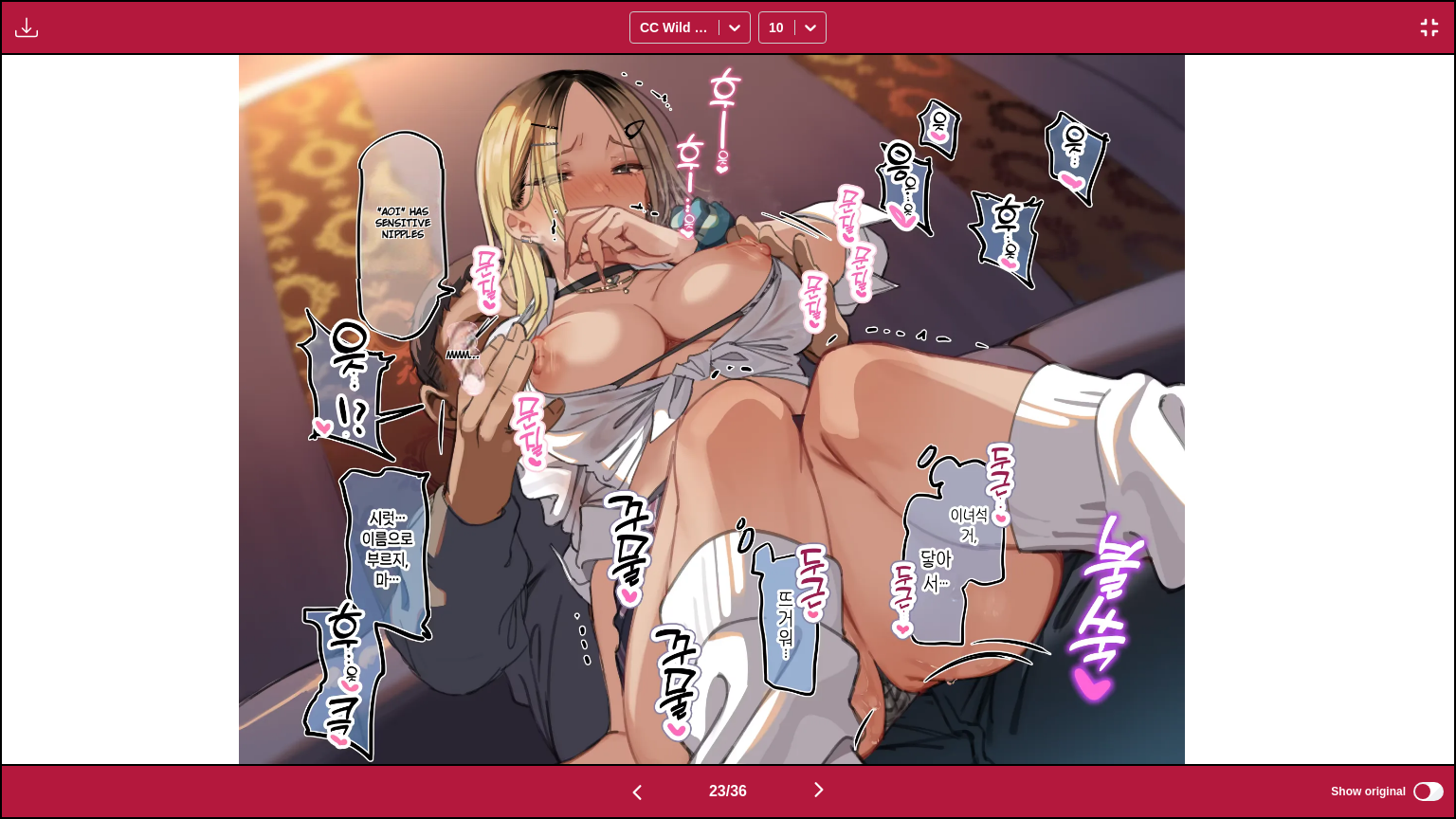 click at bounding box center (637, 792) 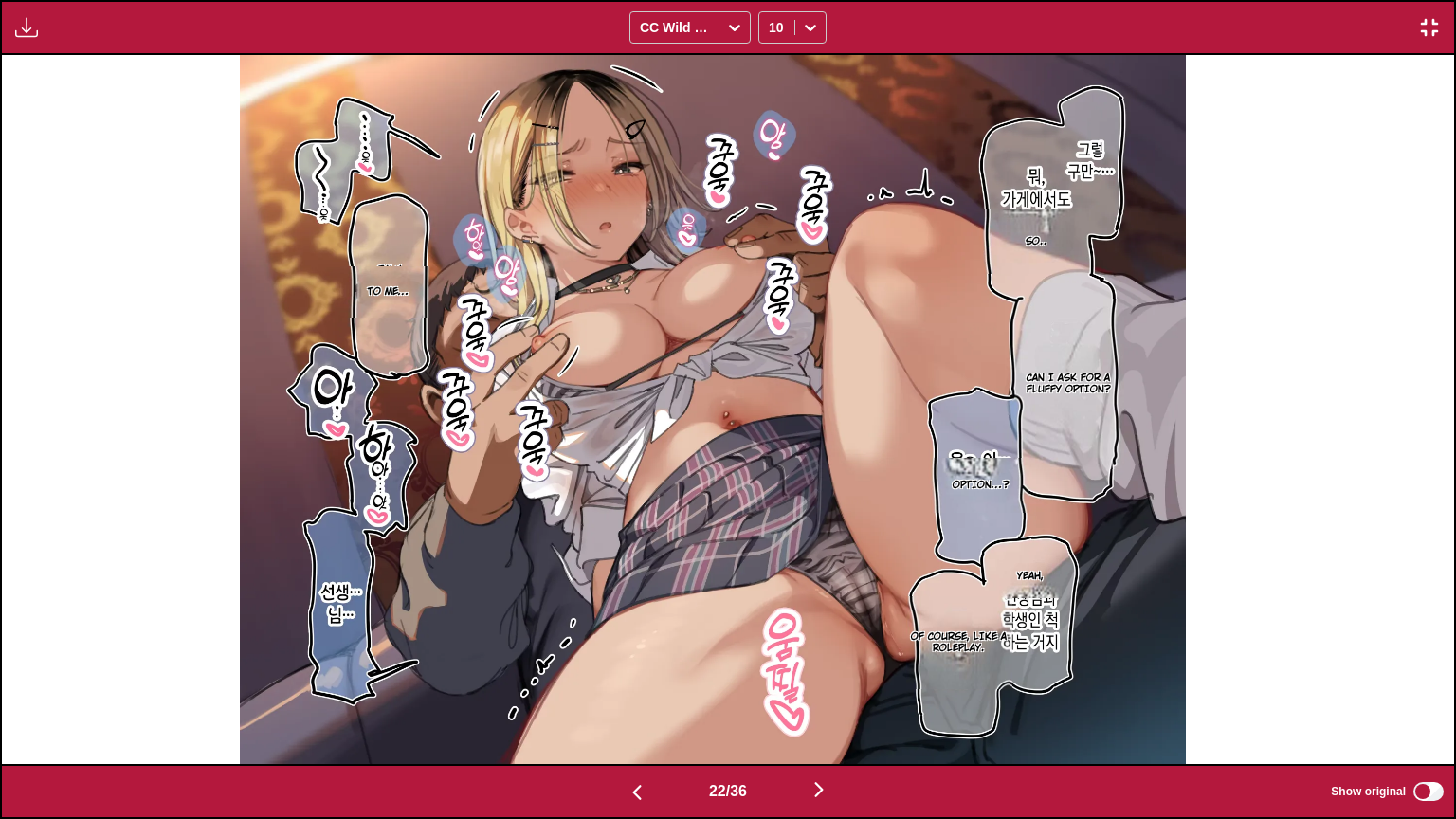 click at bounding box center [637, 792] 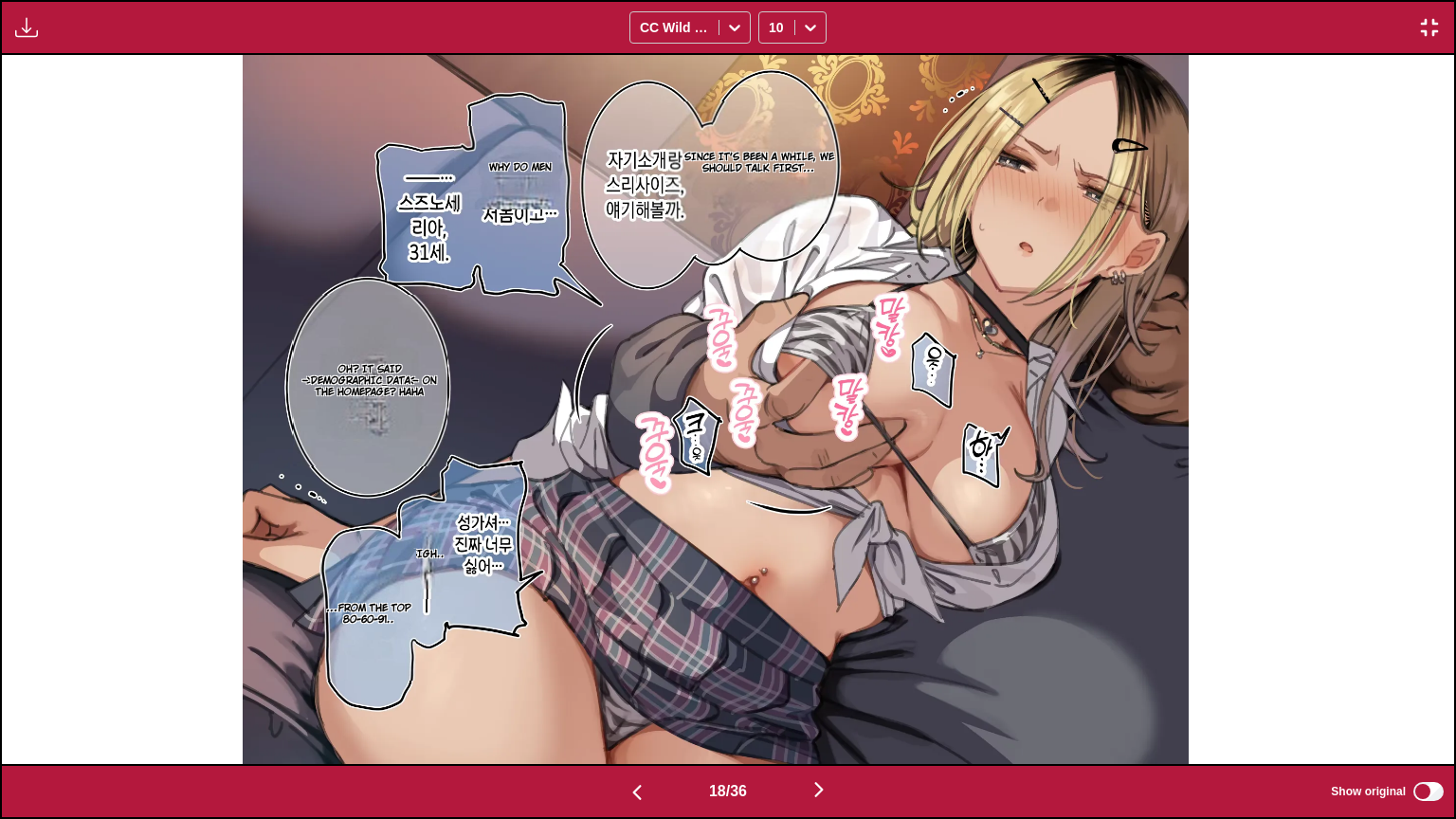 click at bounding box center [637, 792] 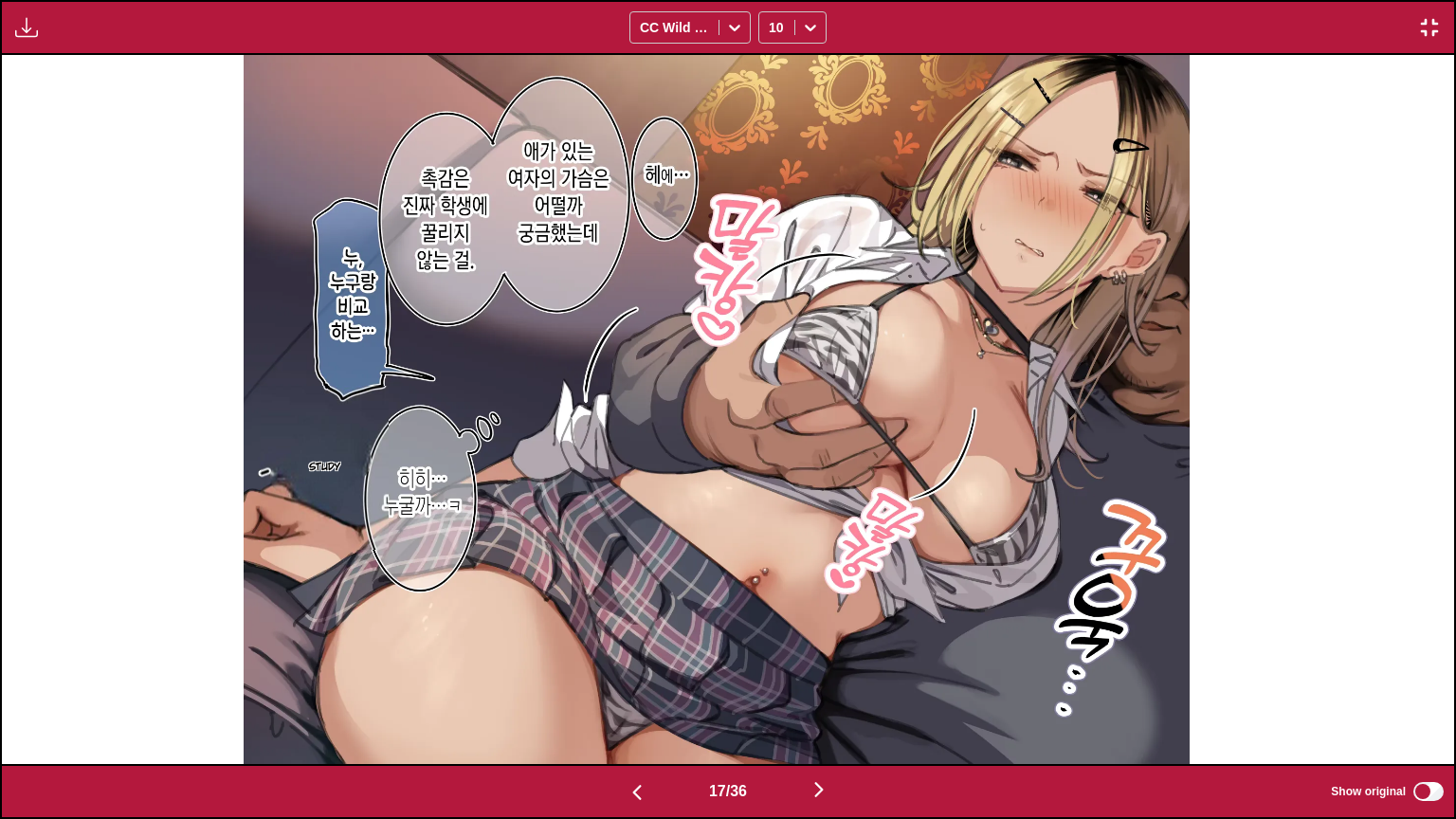 click at bounding box center (637, 792) 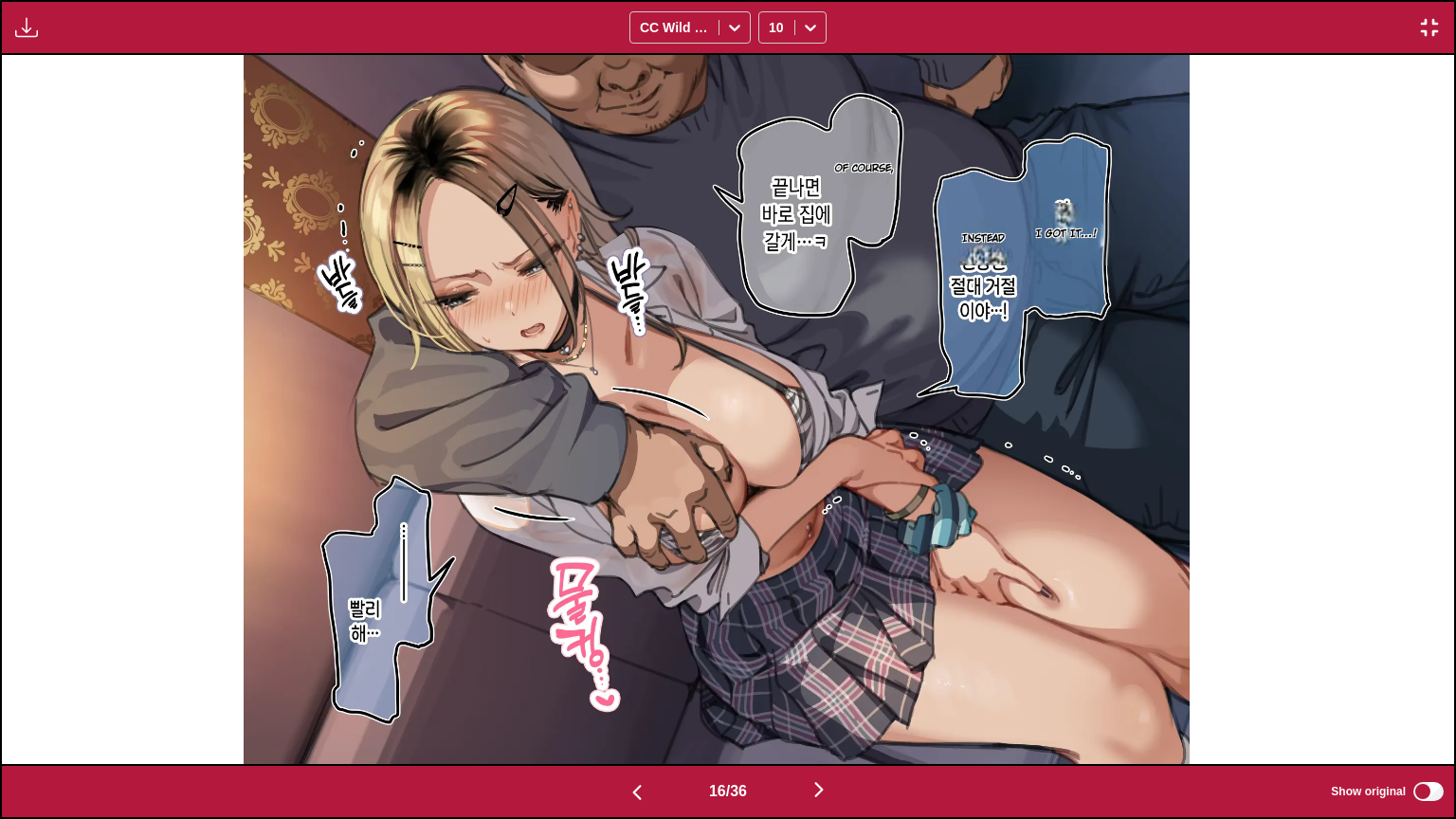 click at bounding box center [637, 791] 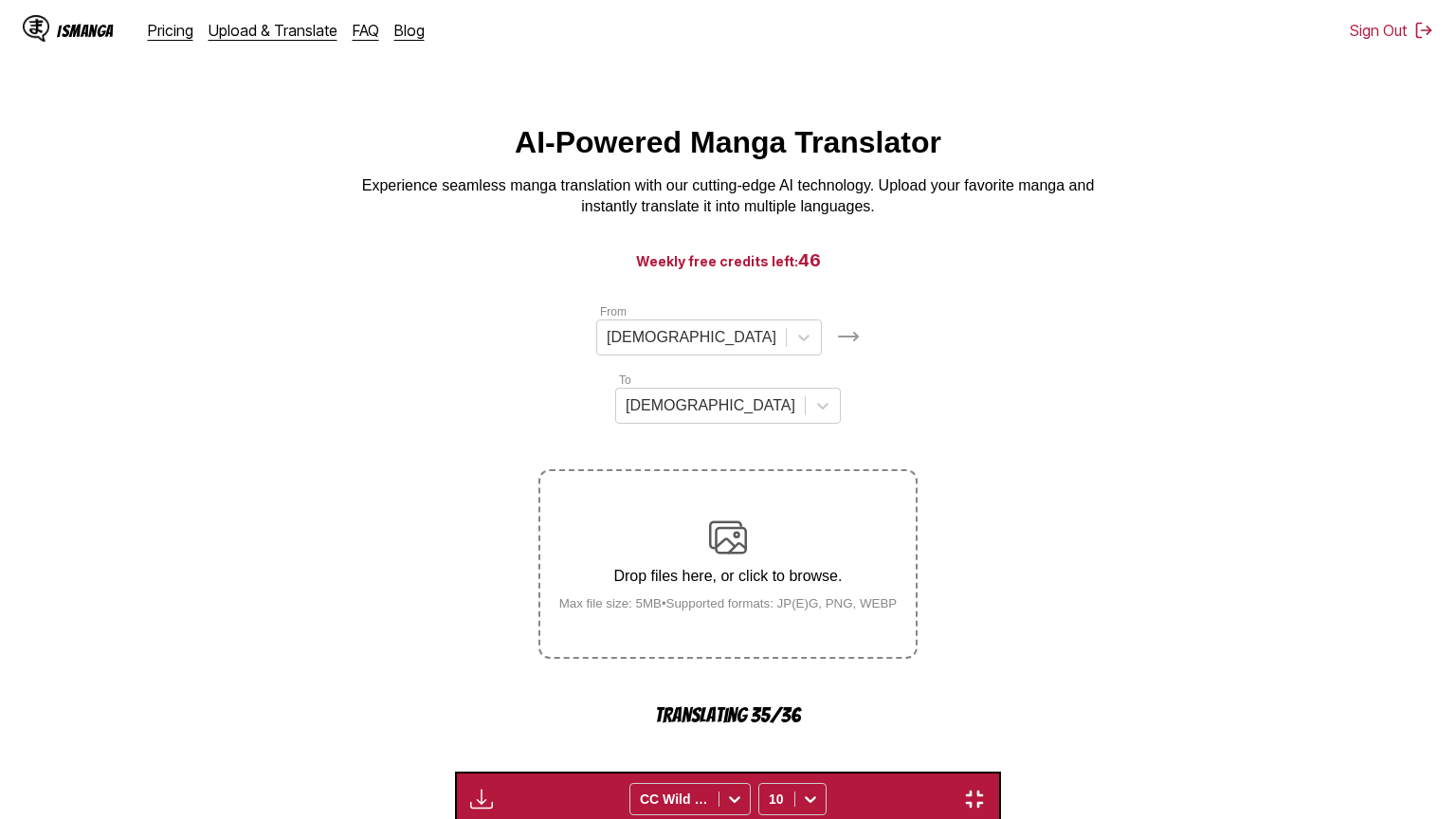 click at bounding box center (637, 1472) 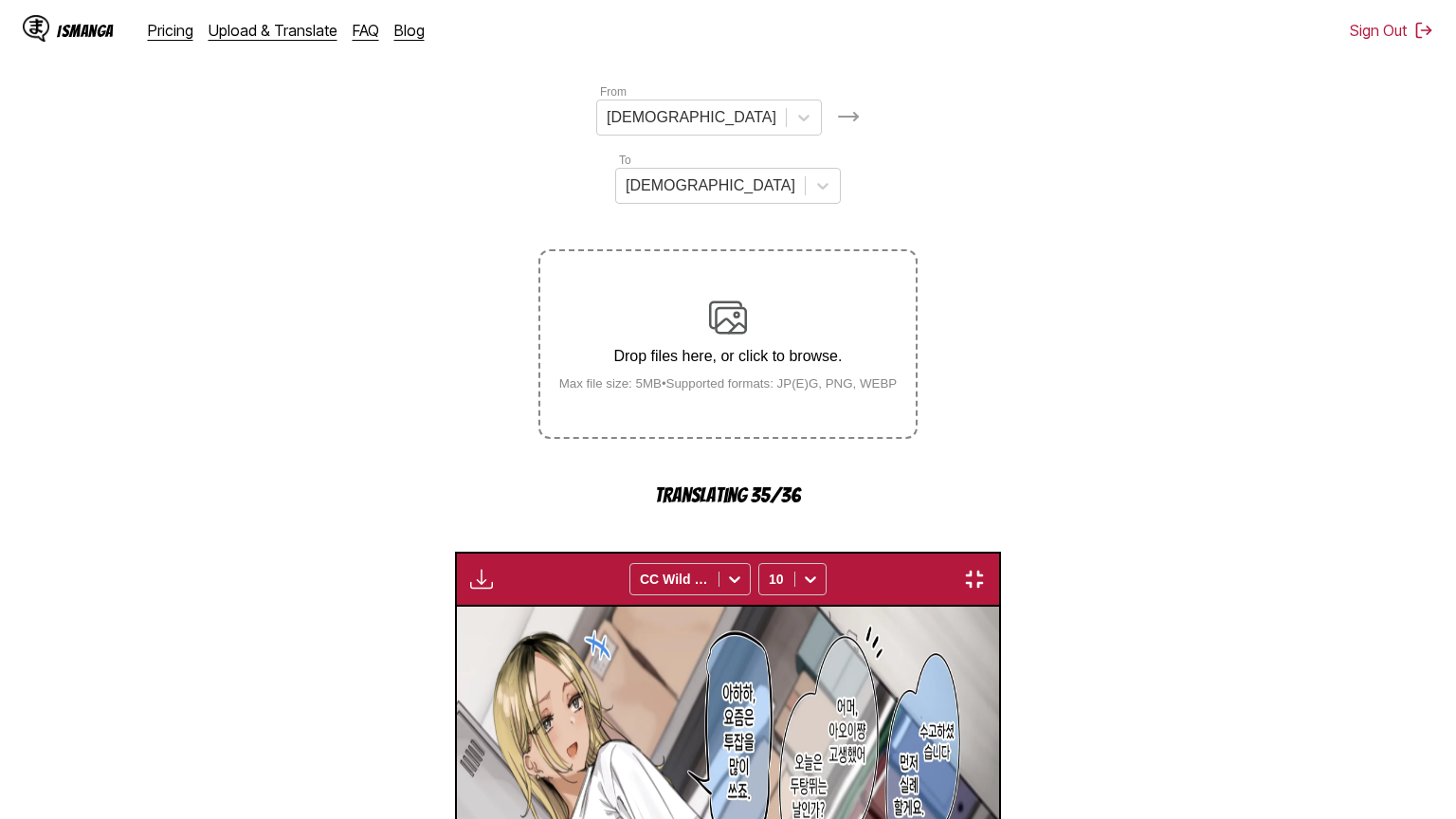 scroll, scrollTop: 0, scrollLeft: 0, axis: both 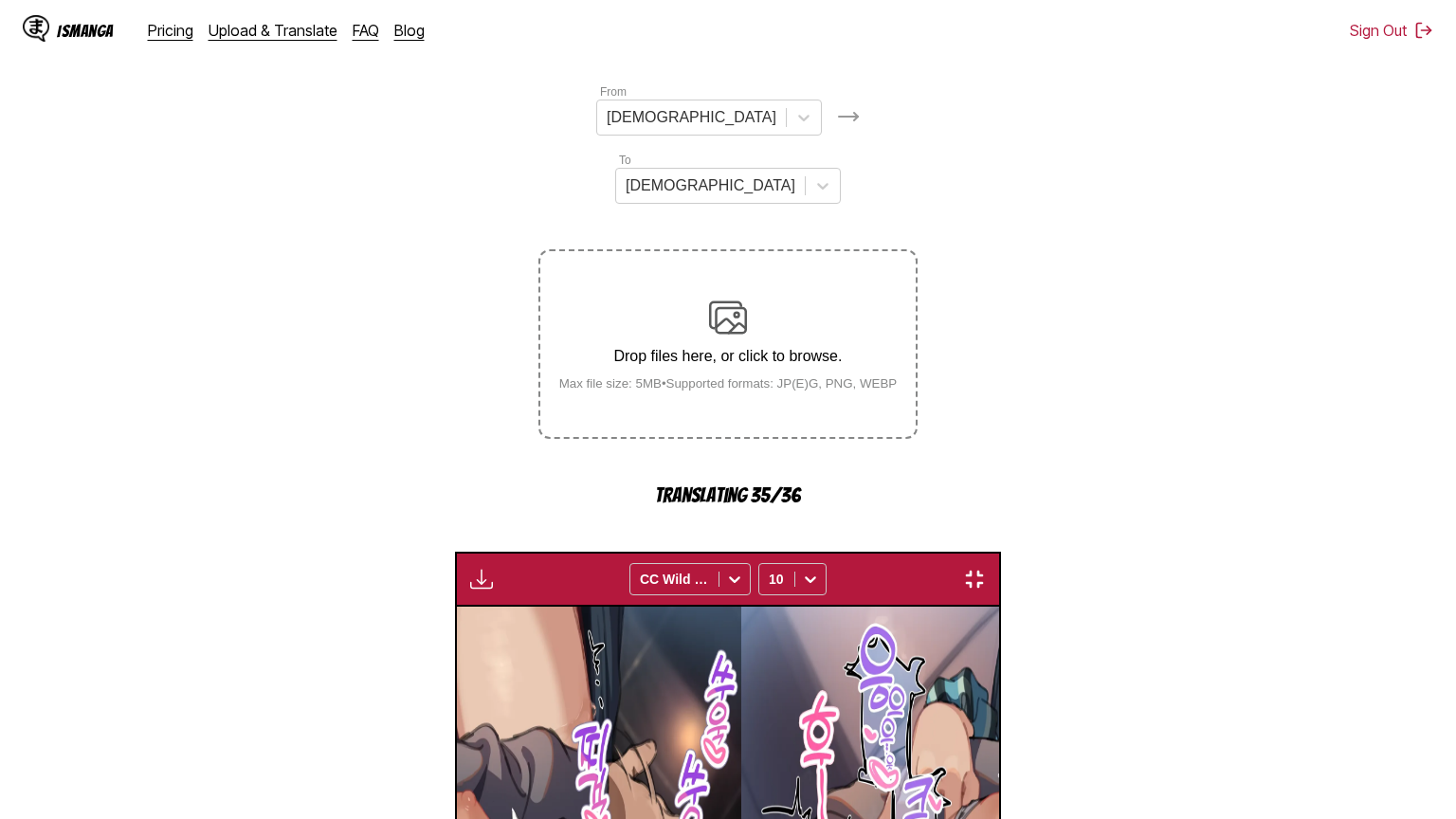 click at bounding box center (637, 1252) 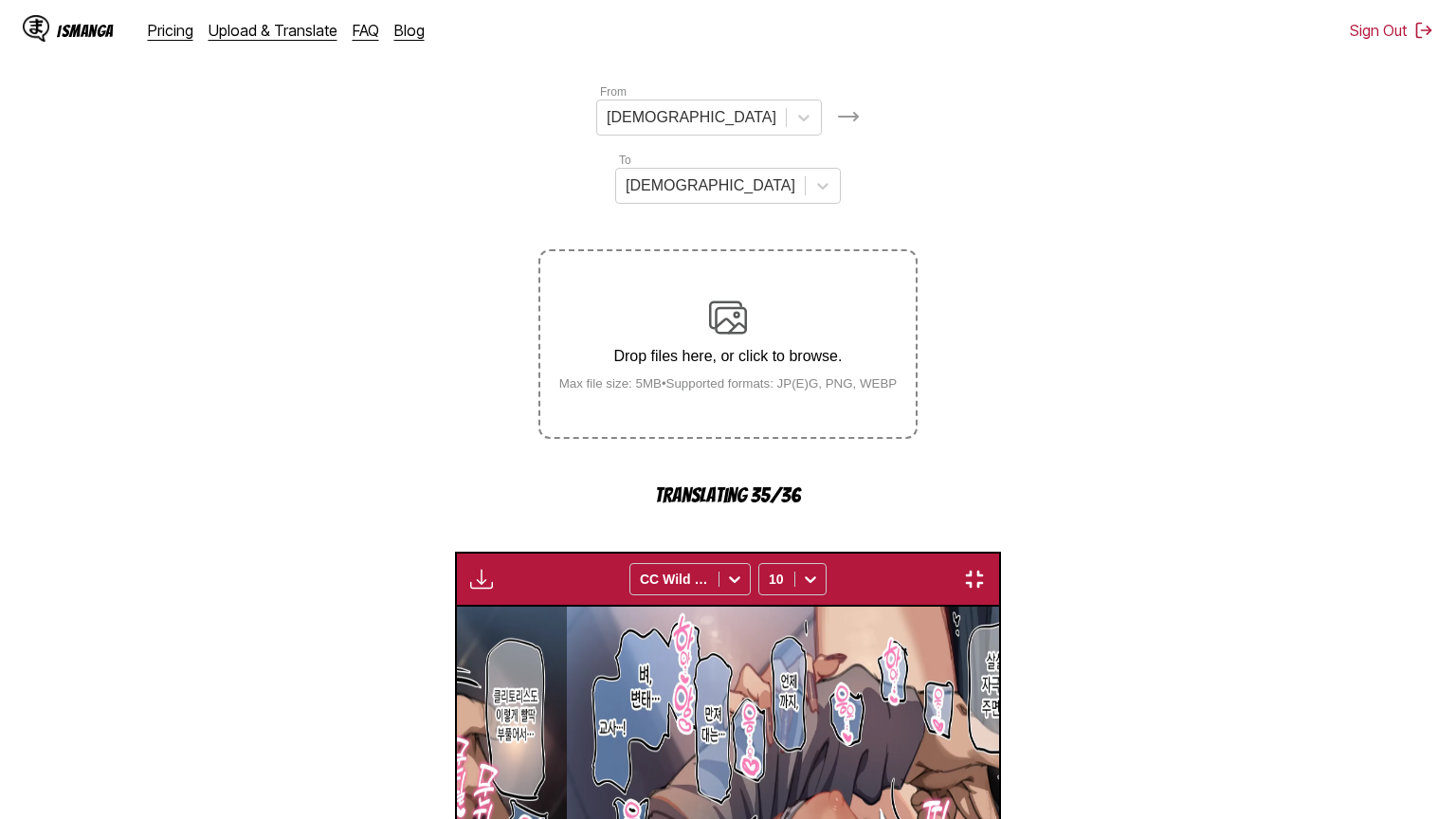 click at bounding box center [637, 1252] 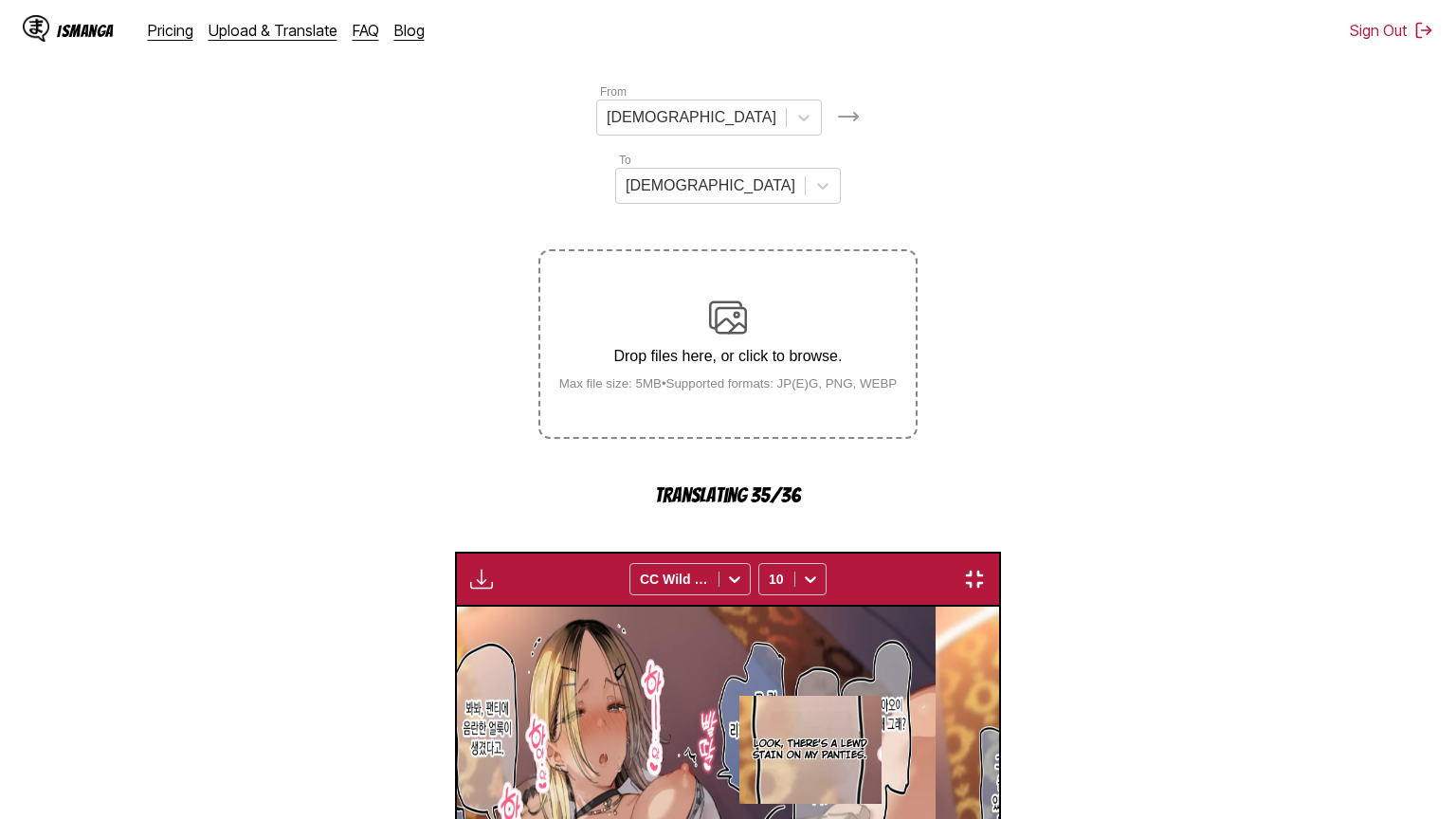 click at bounding box center [637, 1252] 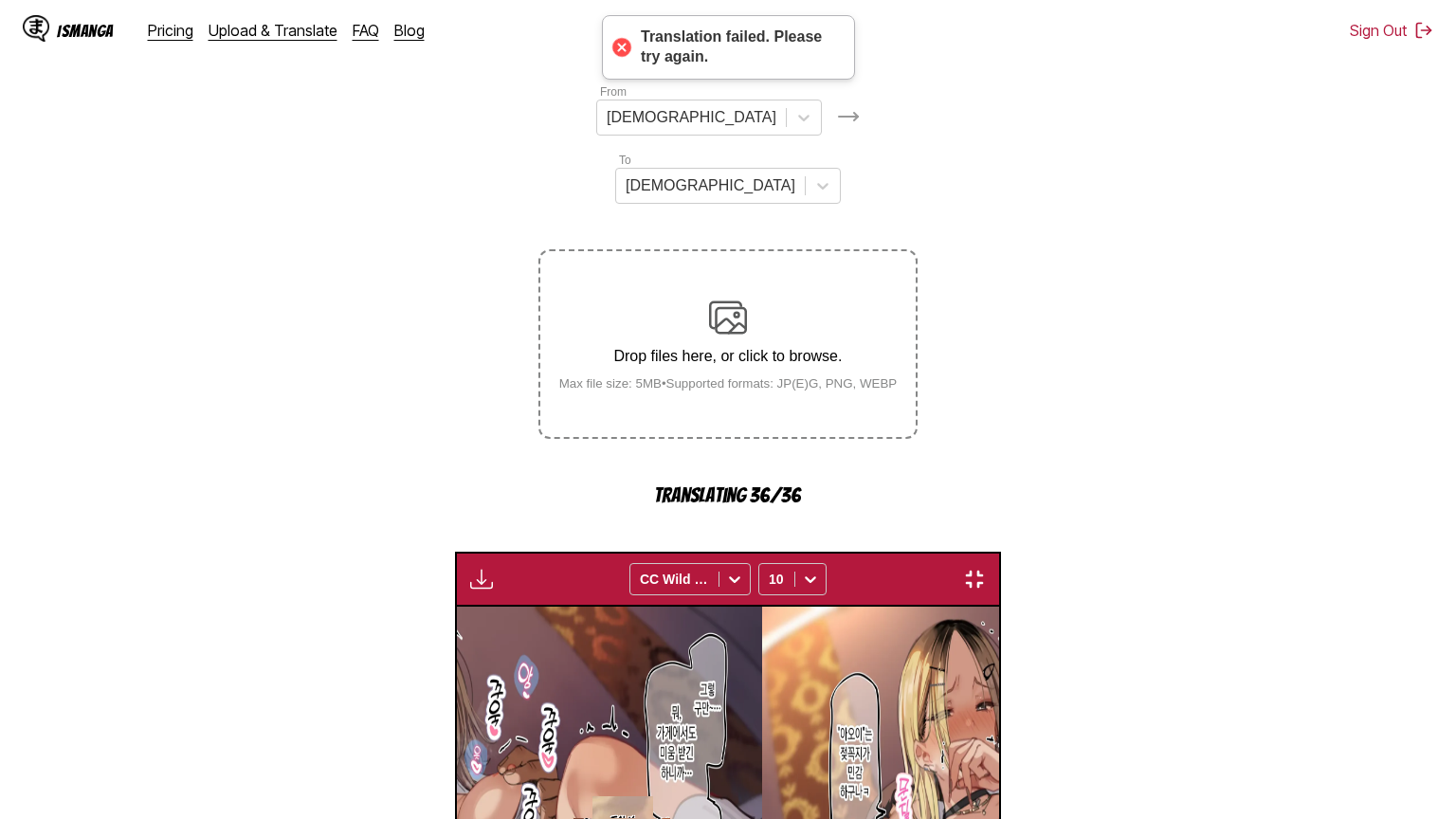 click at bounding box center [815, 1252] 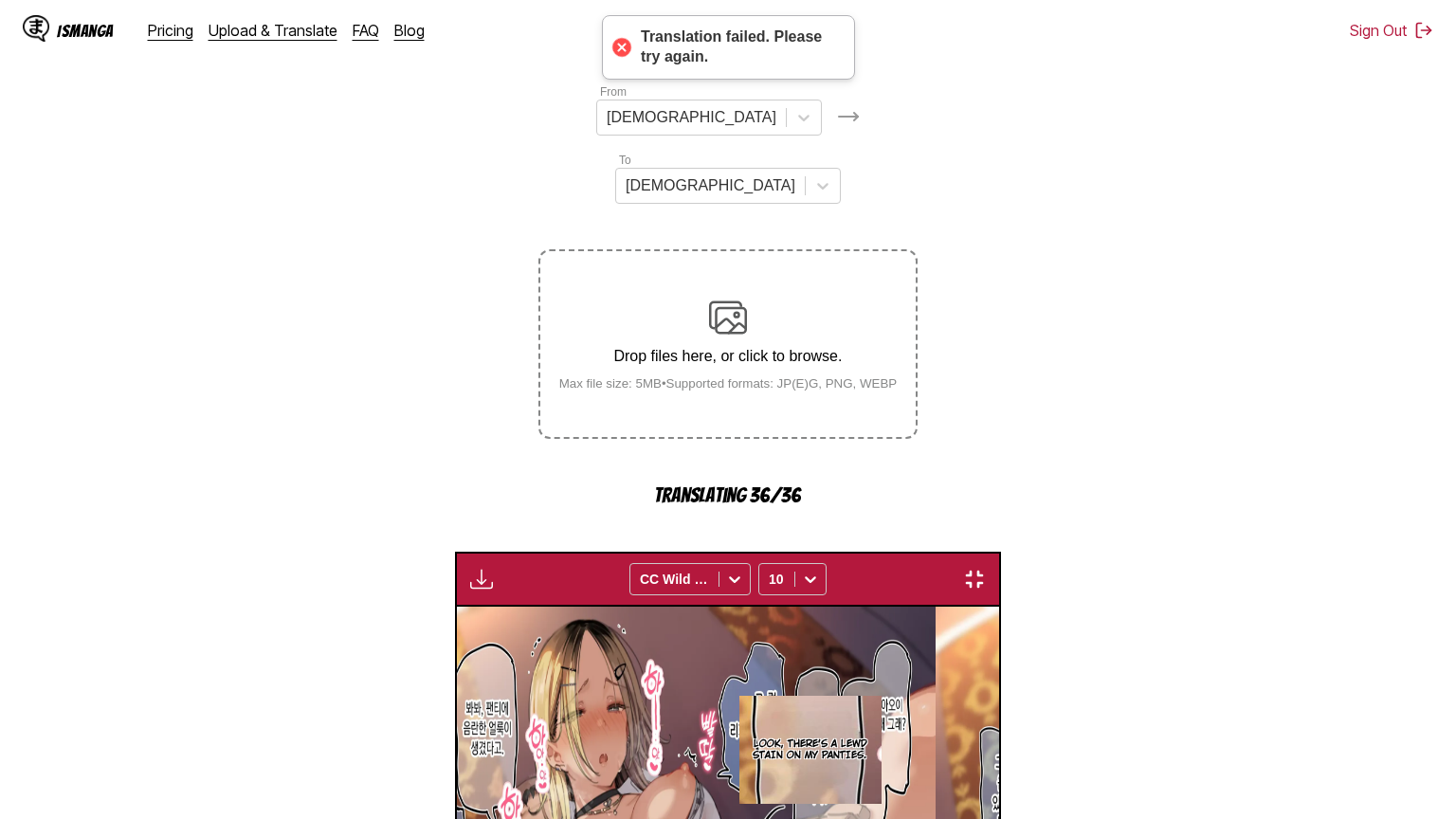 click at bounding box center (819, 1252) 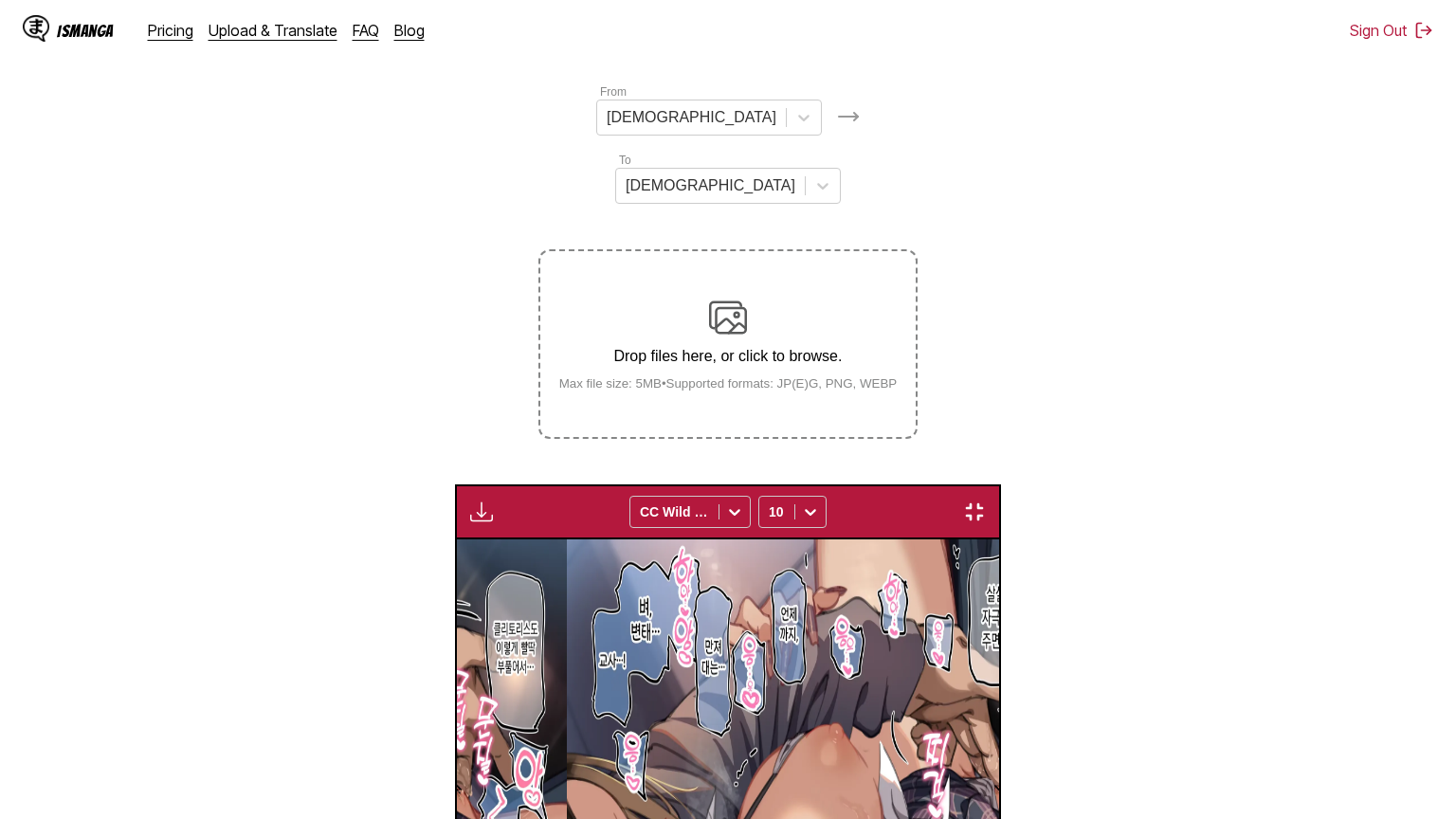 click at bounding box center [819, 1185] 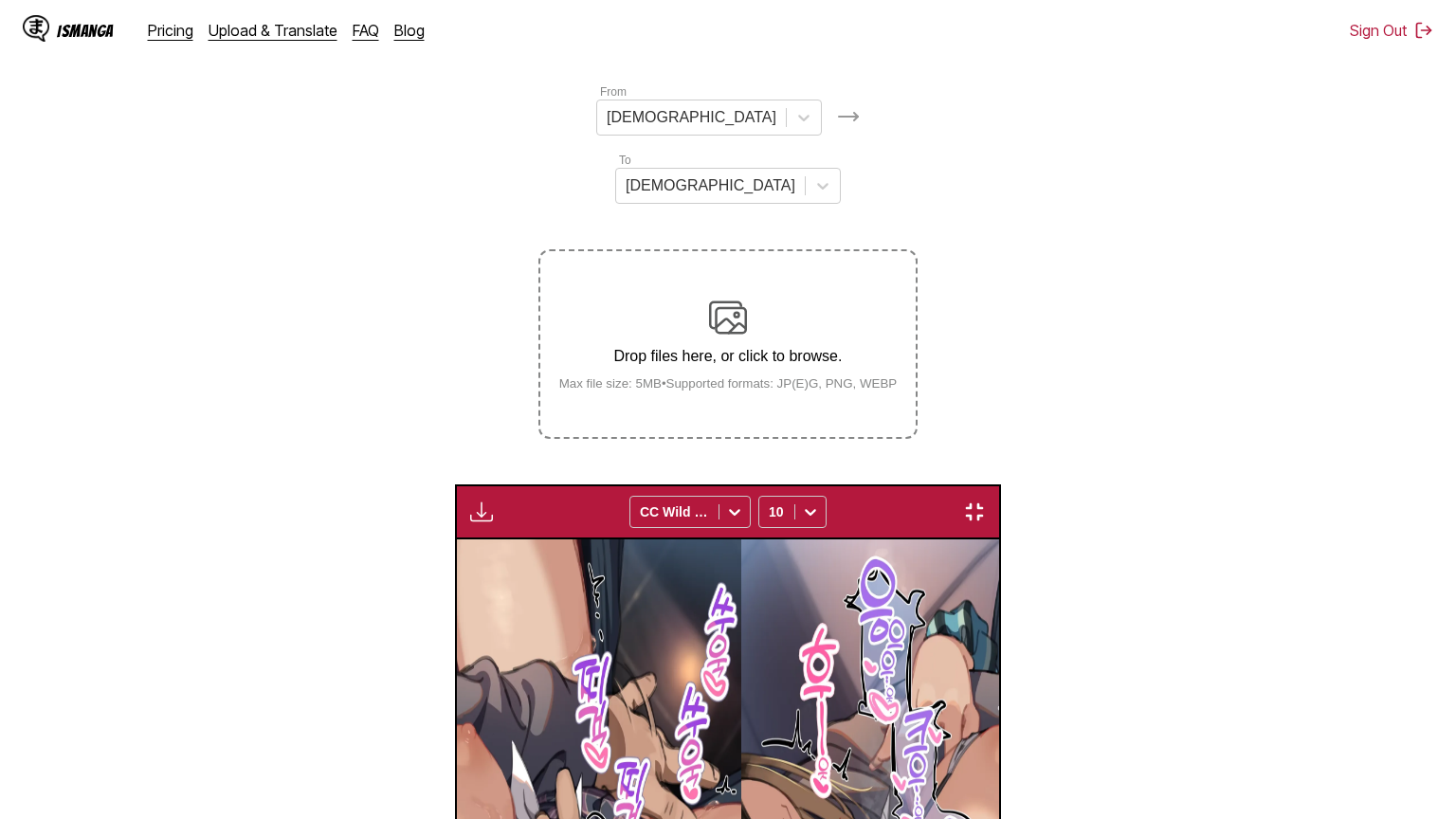 click at bounding box center [819, 1185] 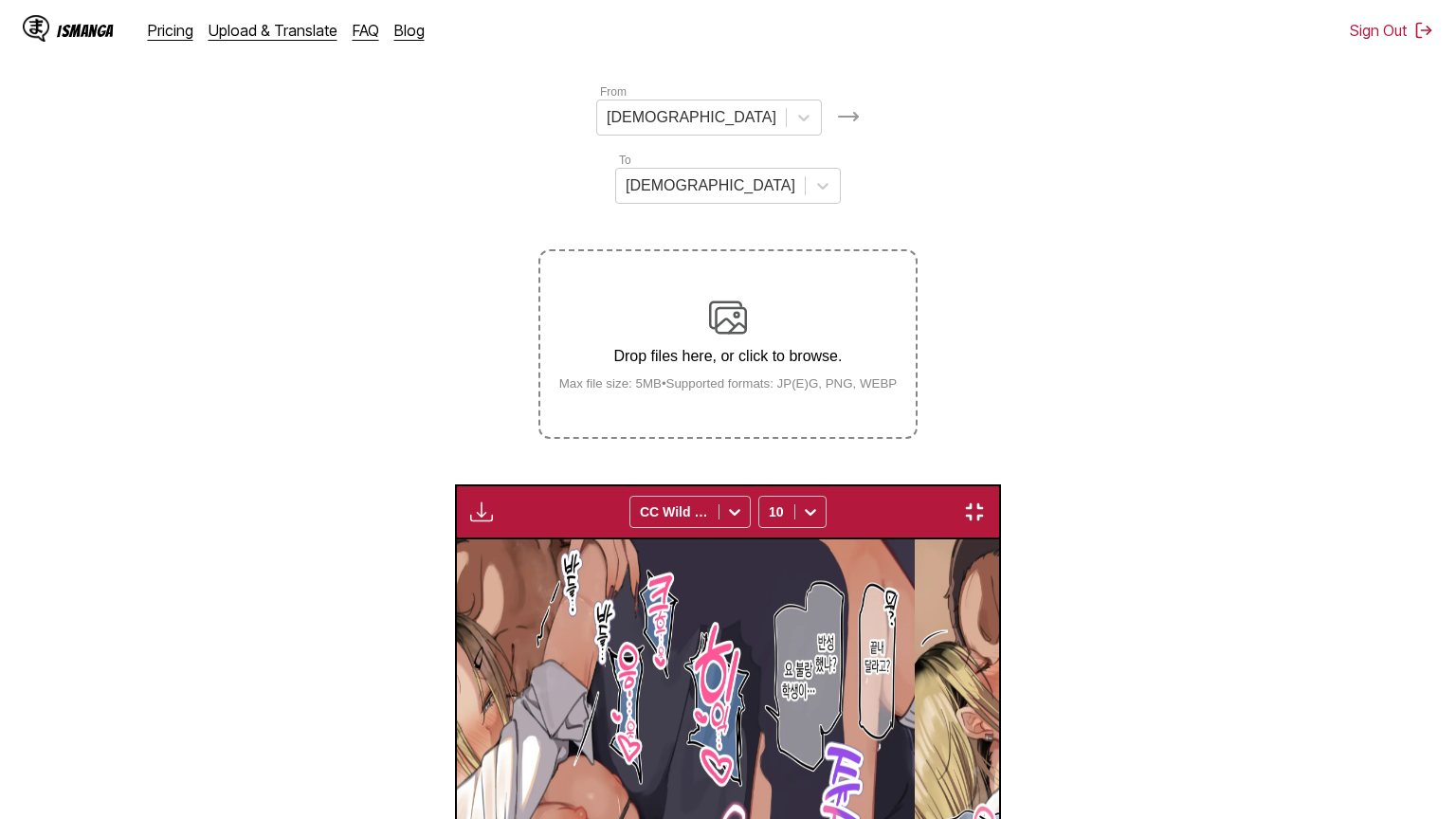 click at bounding box center (819, 1185) 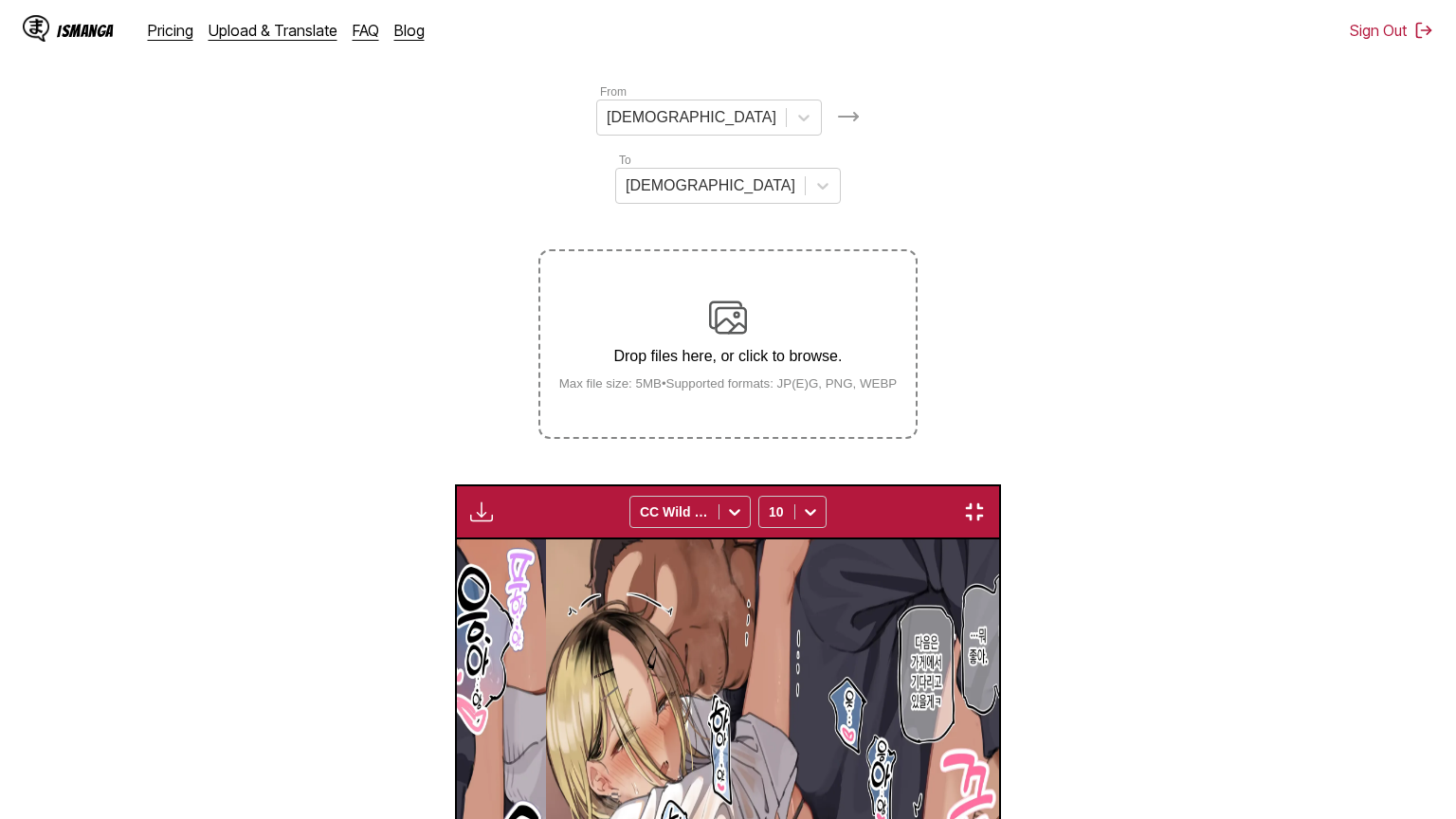 click at bounding box center [819, 1185] 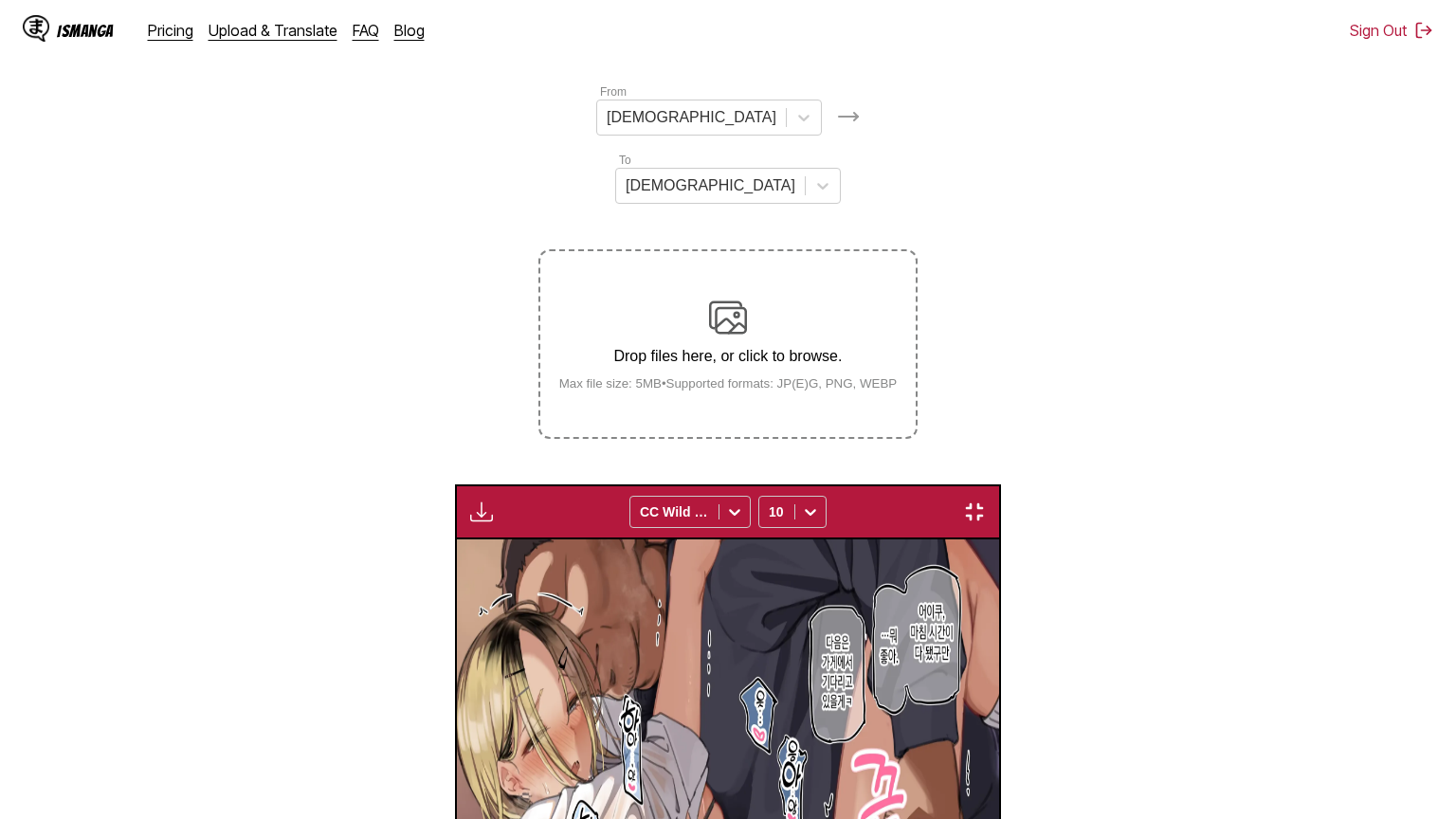 click at bounding box center (819, 1185) 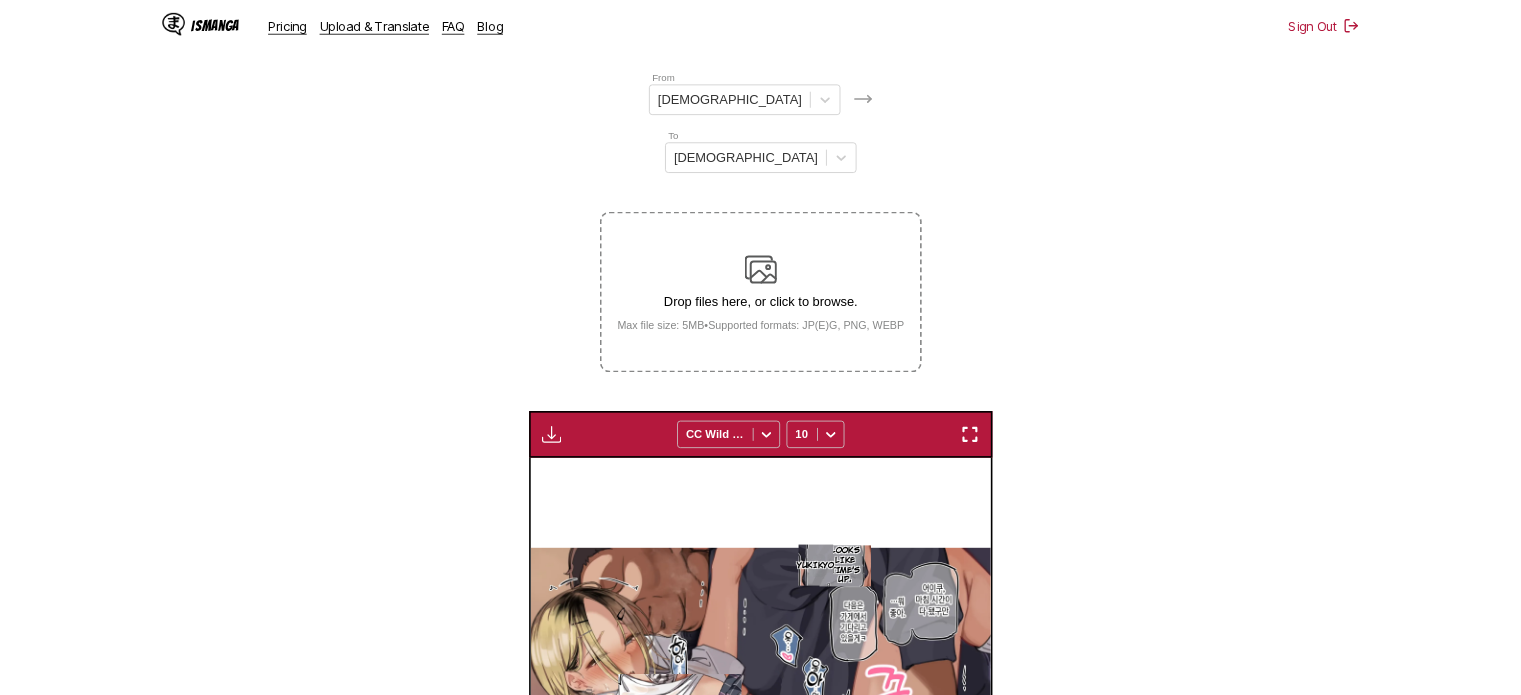 scroll, scrollTop: 522, scrollLeft: 0, axis: vertical 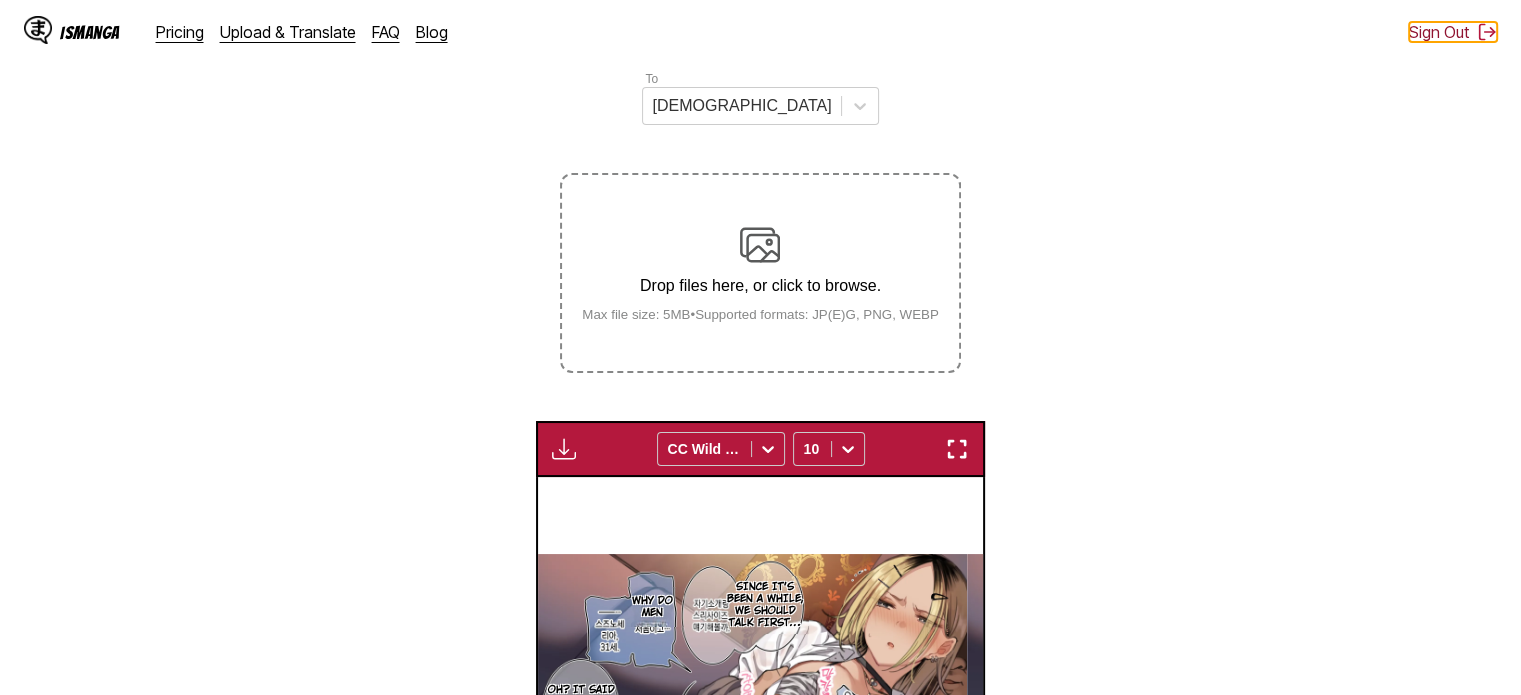 click at bounding box center [1487, 32] 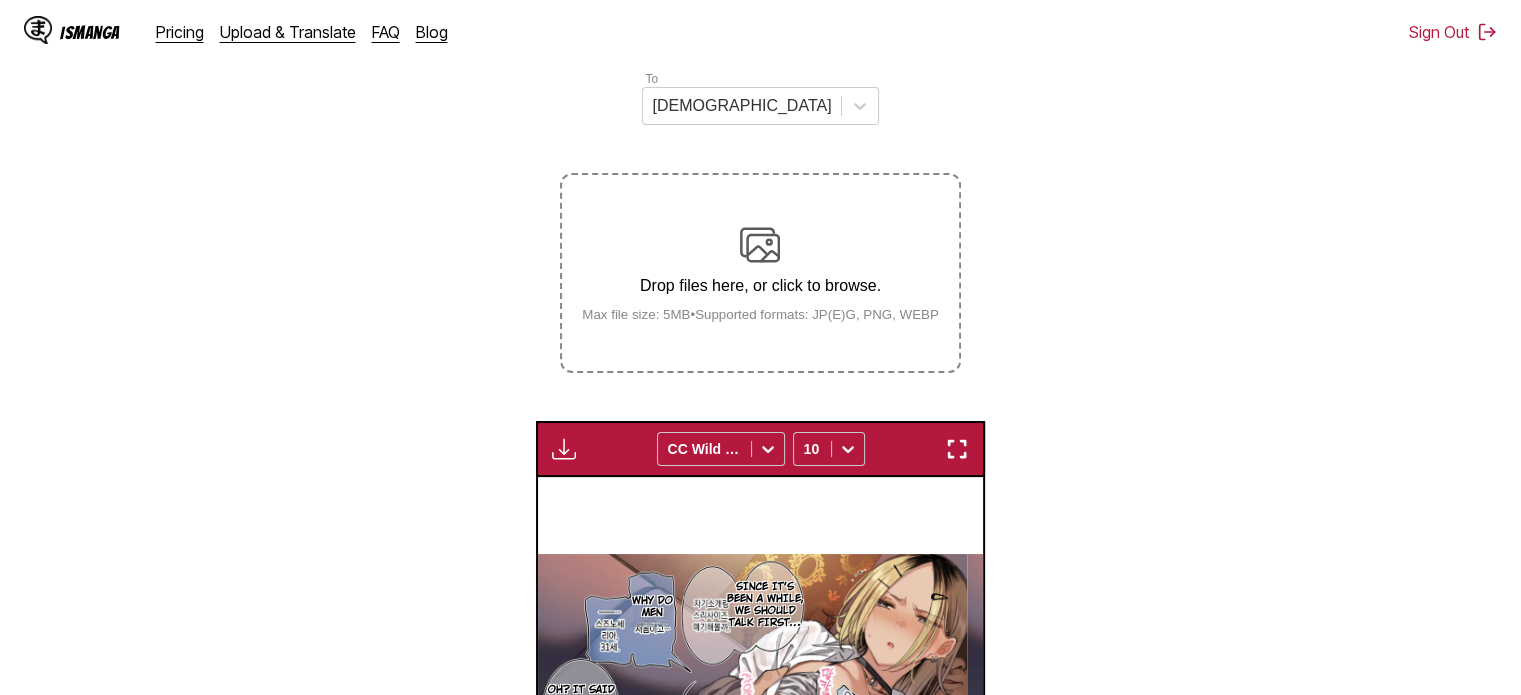 scroll, scrollTop: 15, scrollLeft: 0, axis: vertical 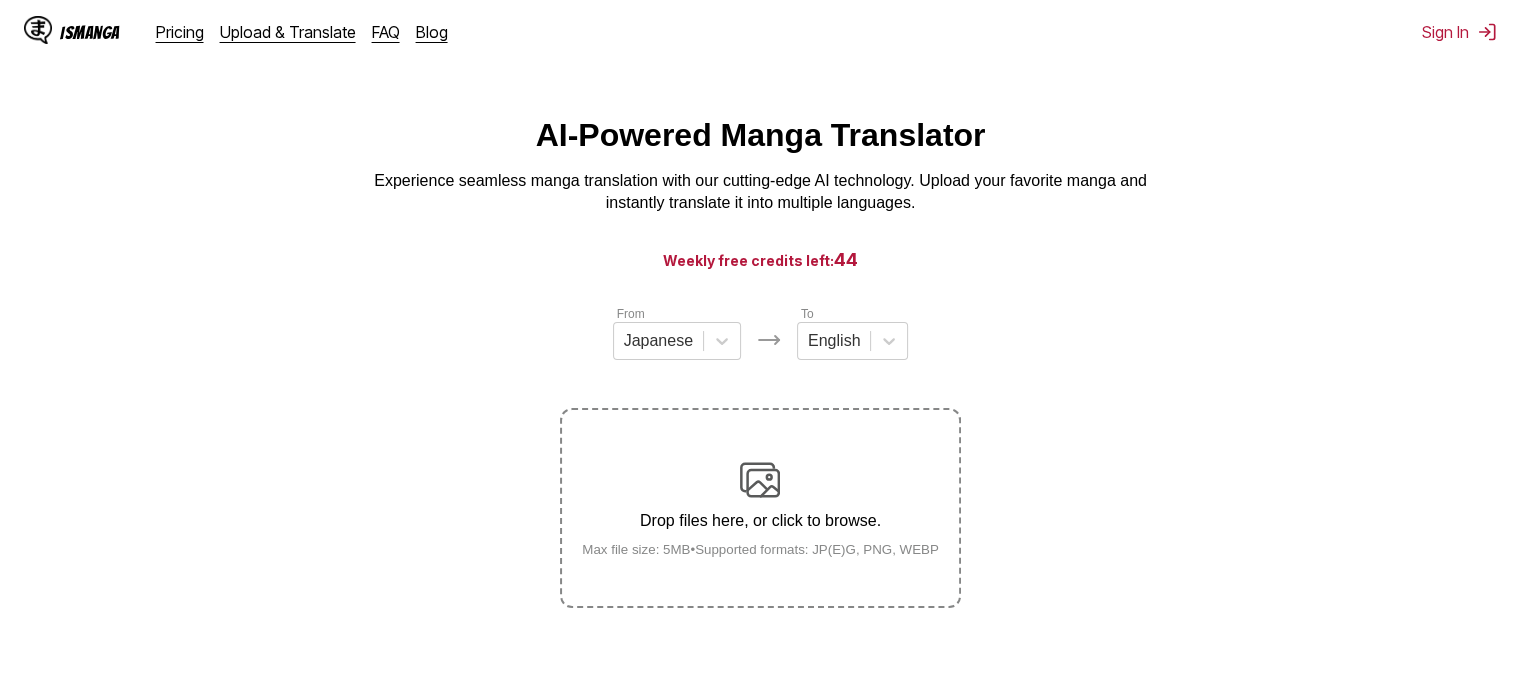 click on "Drop files here, or click to browse. Max file size: 5MB  •  Supported formats: JP(E)G, PNG, WEBP" at bounding box center [760, 508] 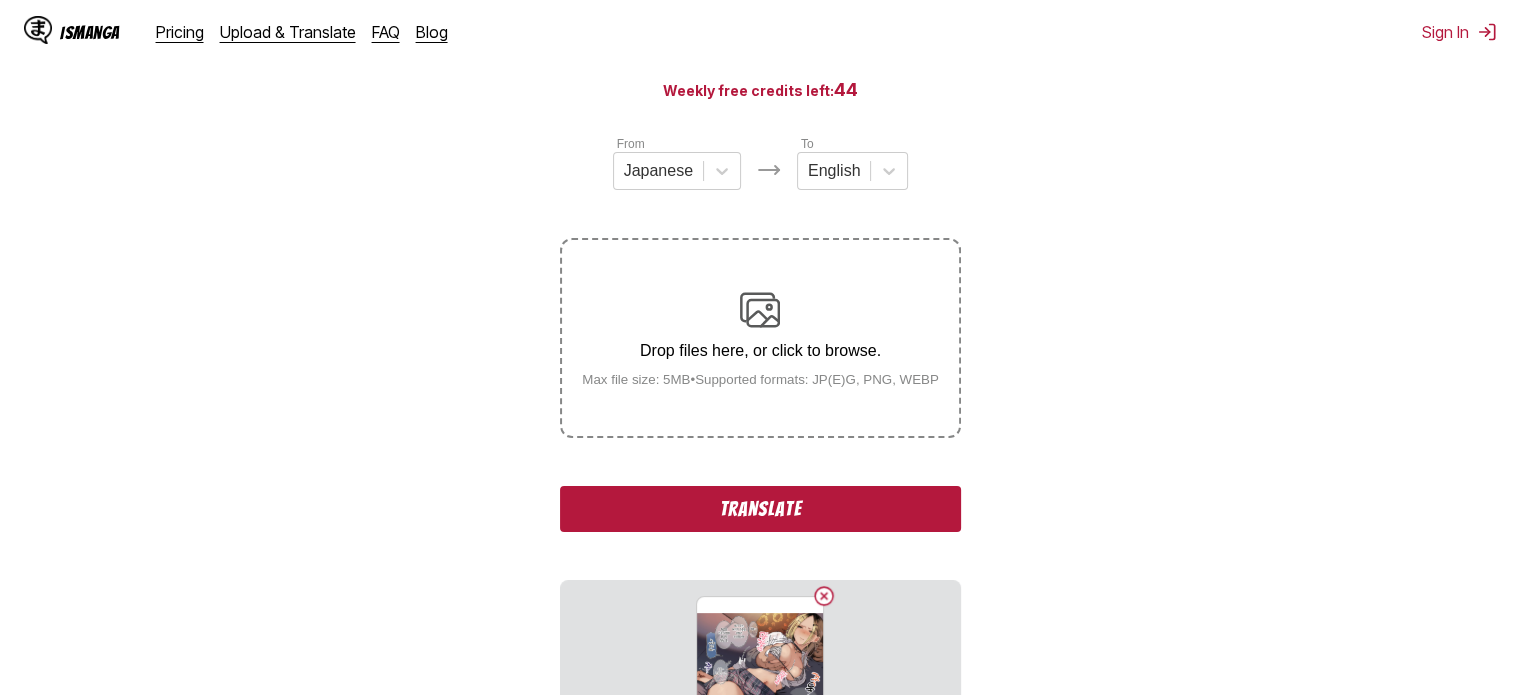 scroll, scrollTop: 215, scrollLeft: 0, axis: vertical 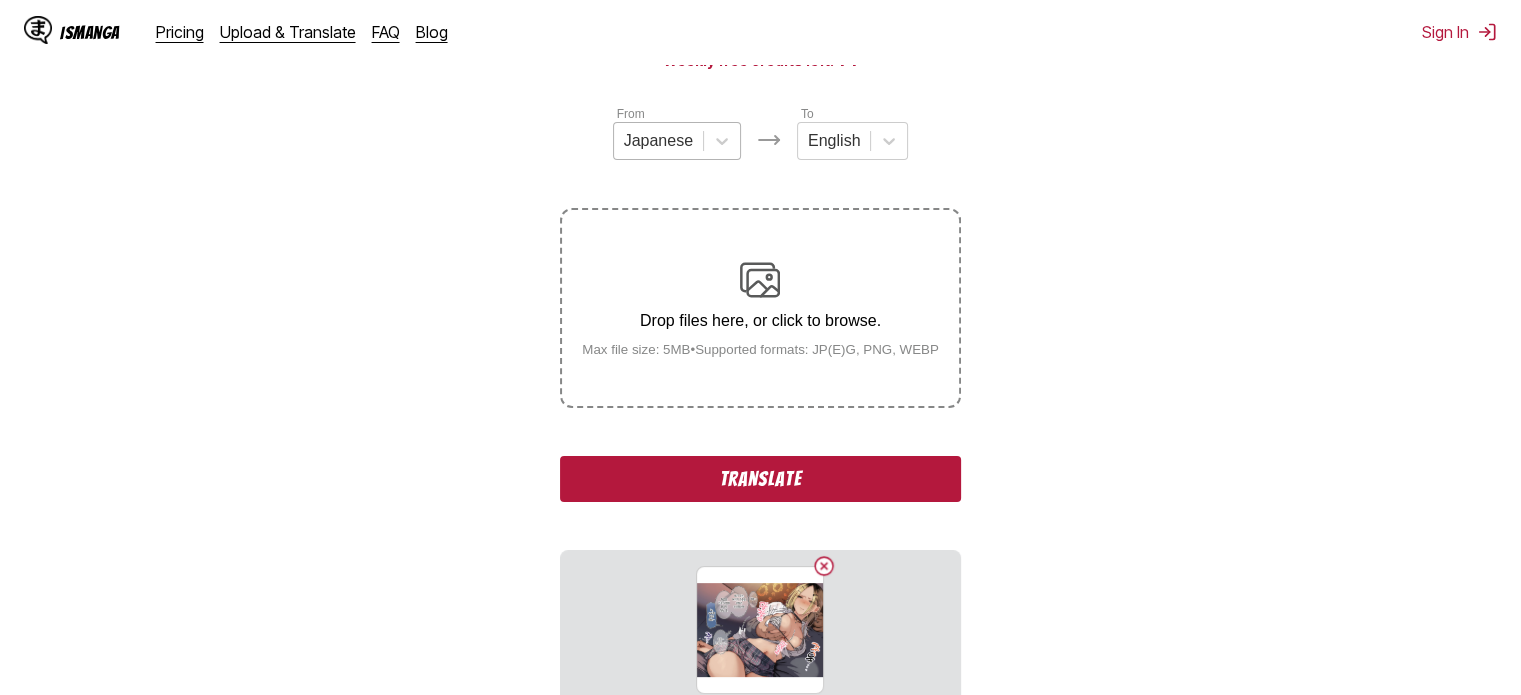 click on "Japanese" at bounding box center (658, 141) 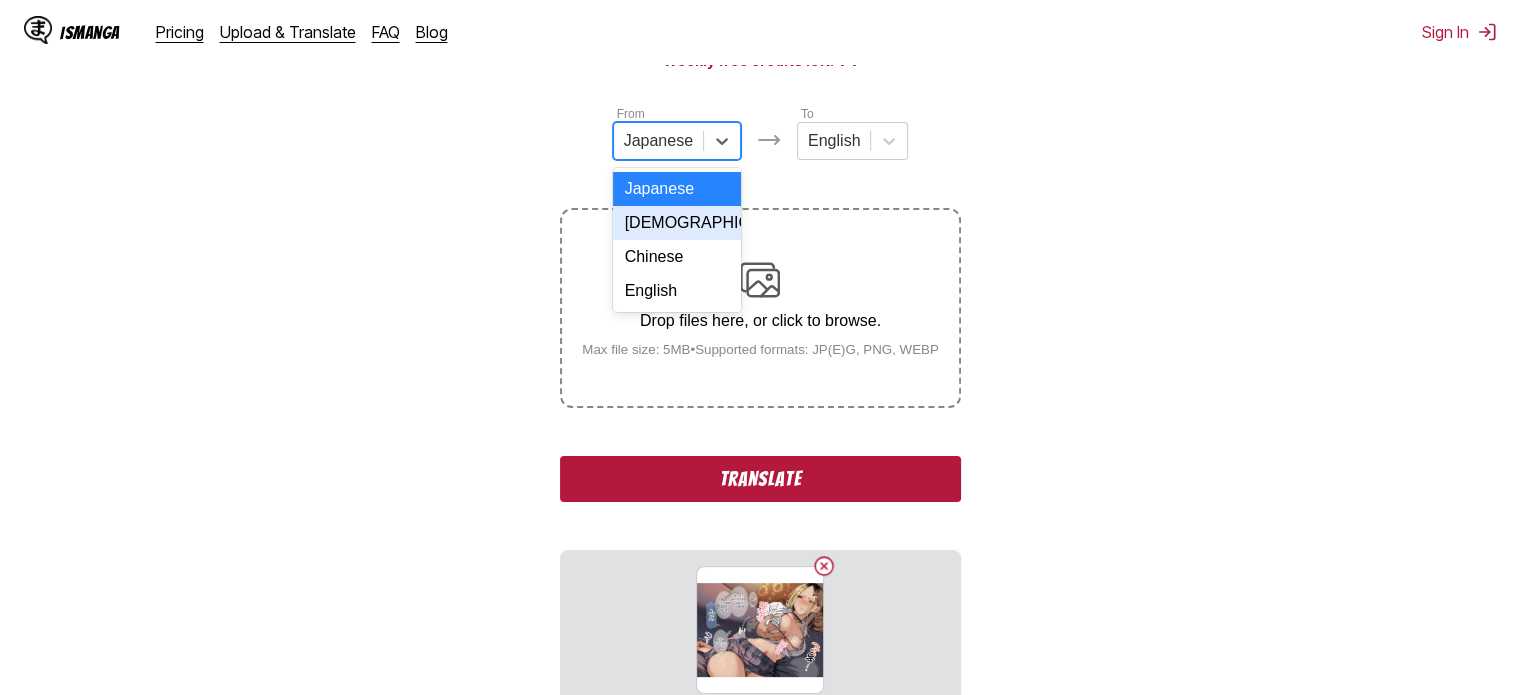 click on "[DEMOGRAPHIC_DATA]" at bounding box center [677, 223] 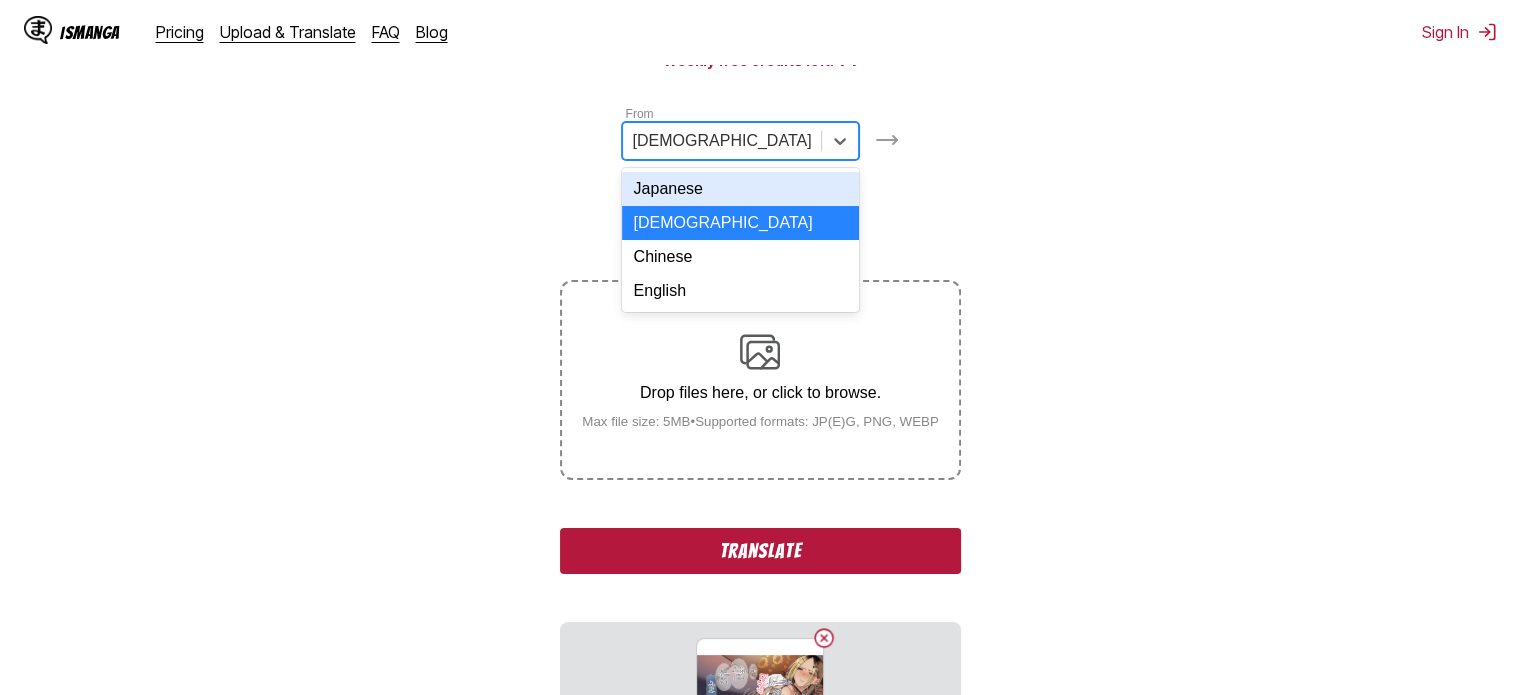 click at bounding box center [722, 141] 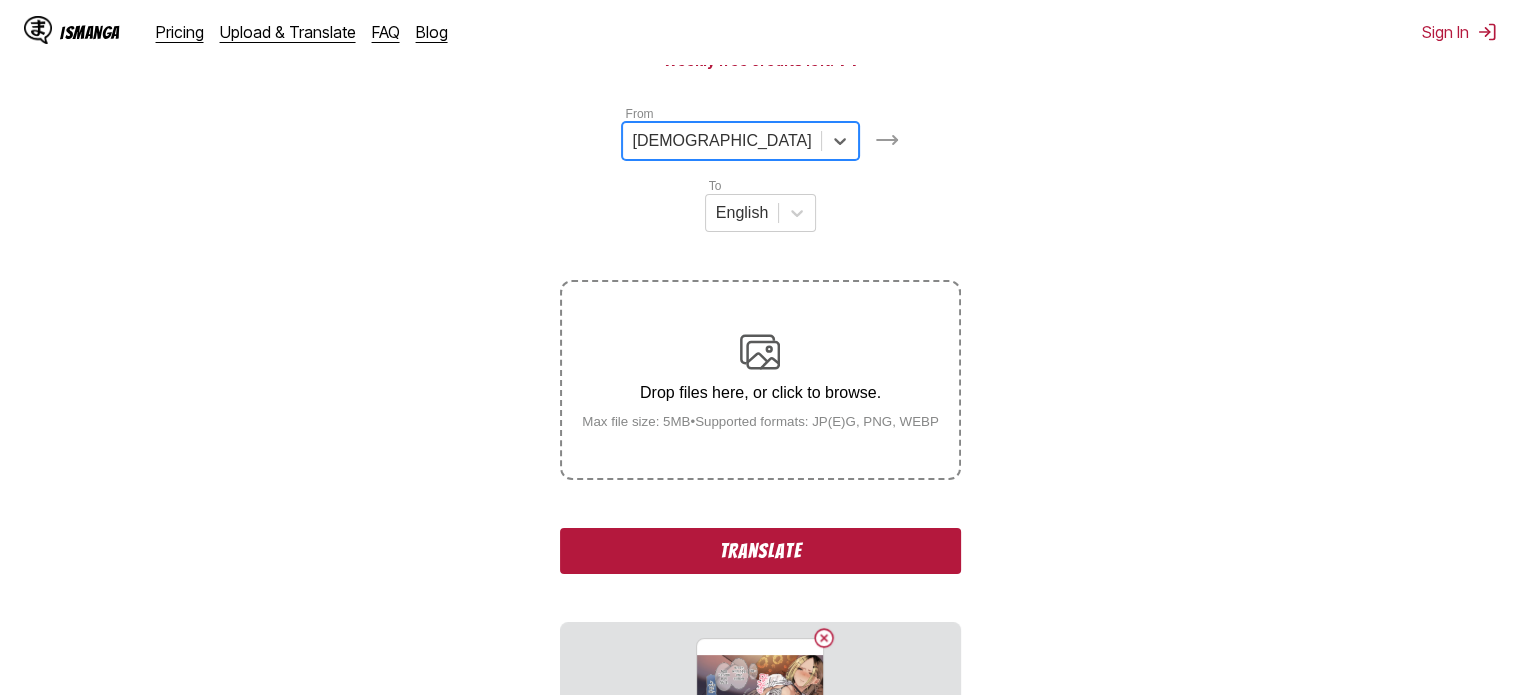 click on "[DEMOGRAPHIC_DATA]" at bounding box center (722, 141) 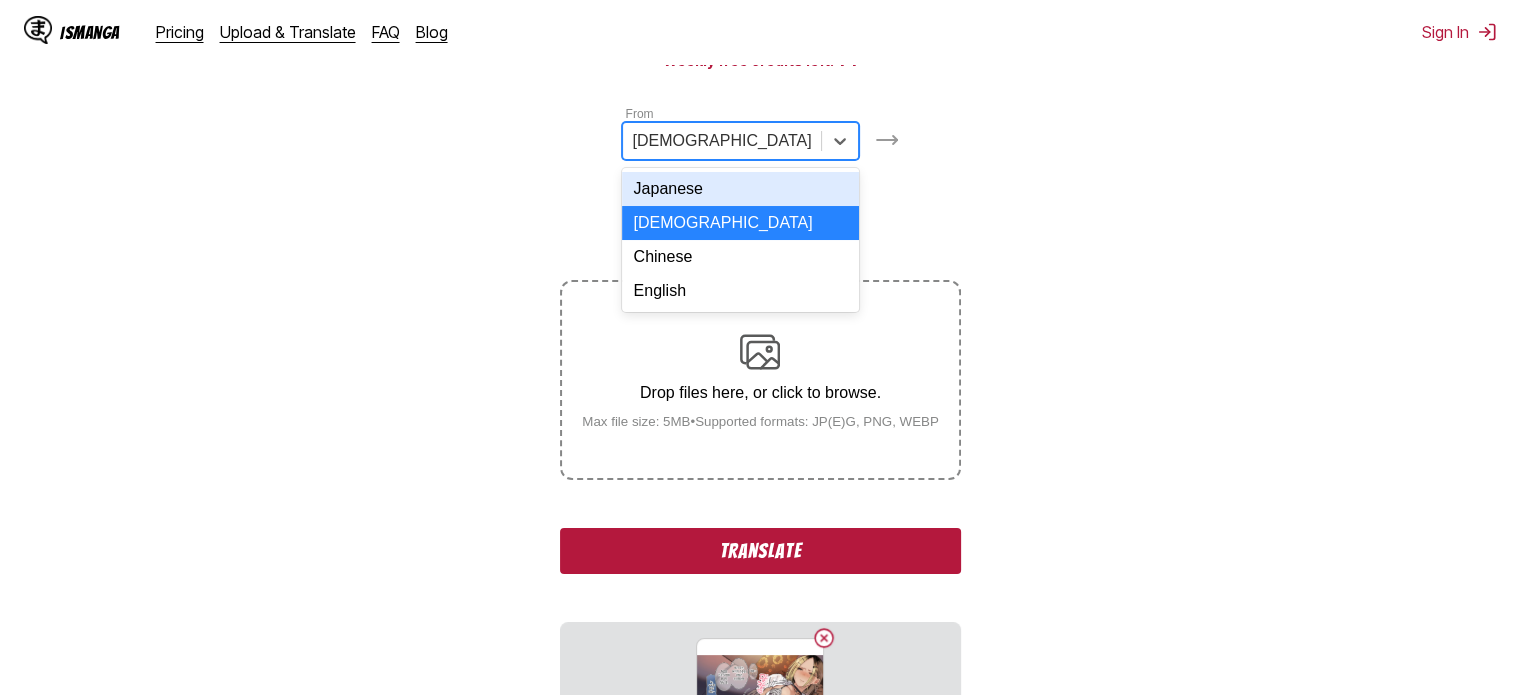 click at bounding box center [742, 213] 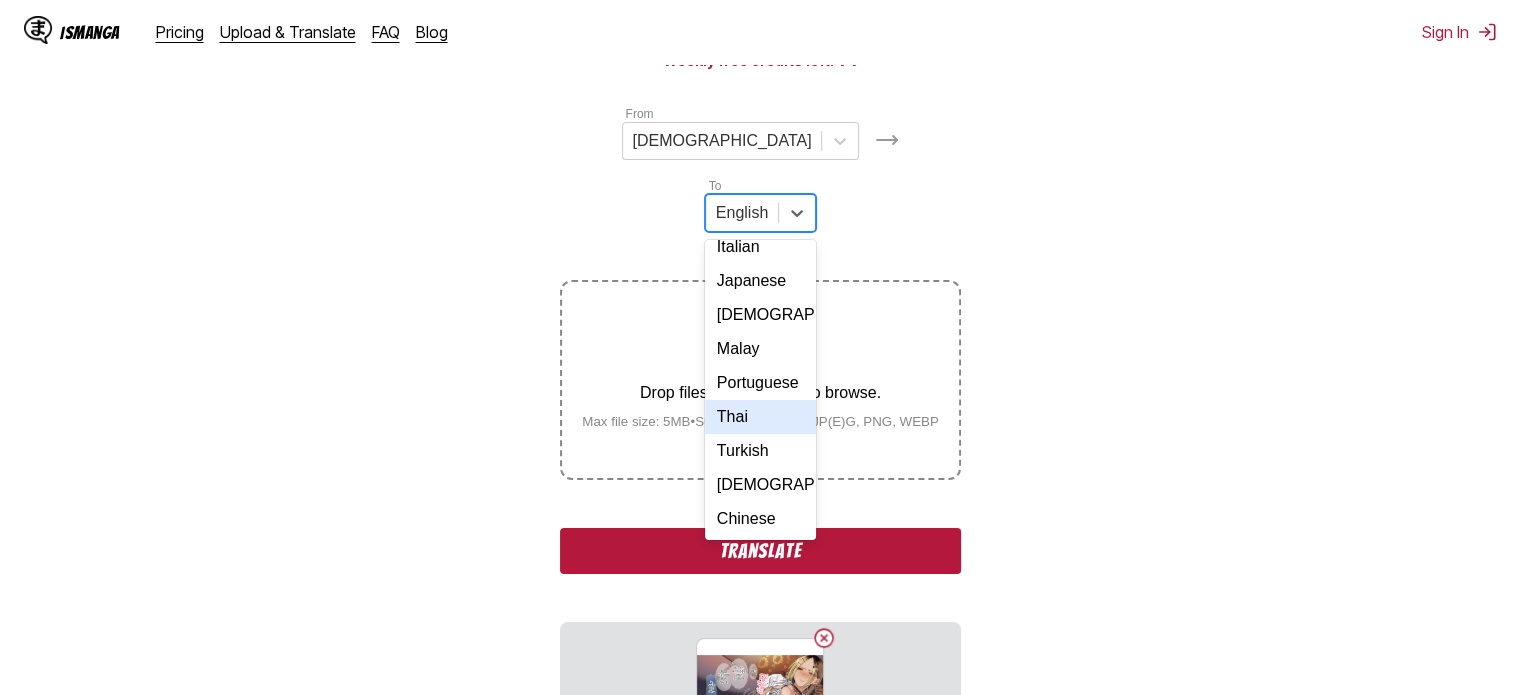 scroll, scrollTop: 249, scrollLeft: 0, axis: vertical 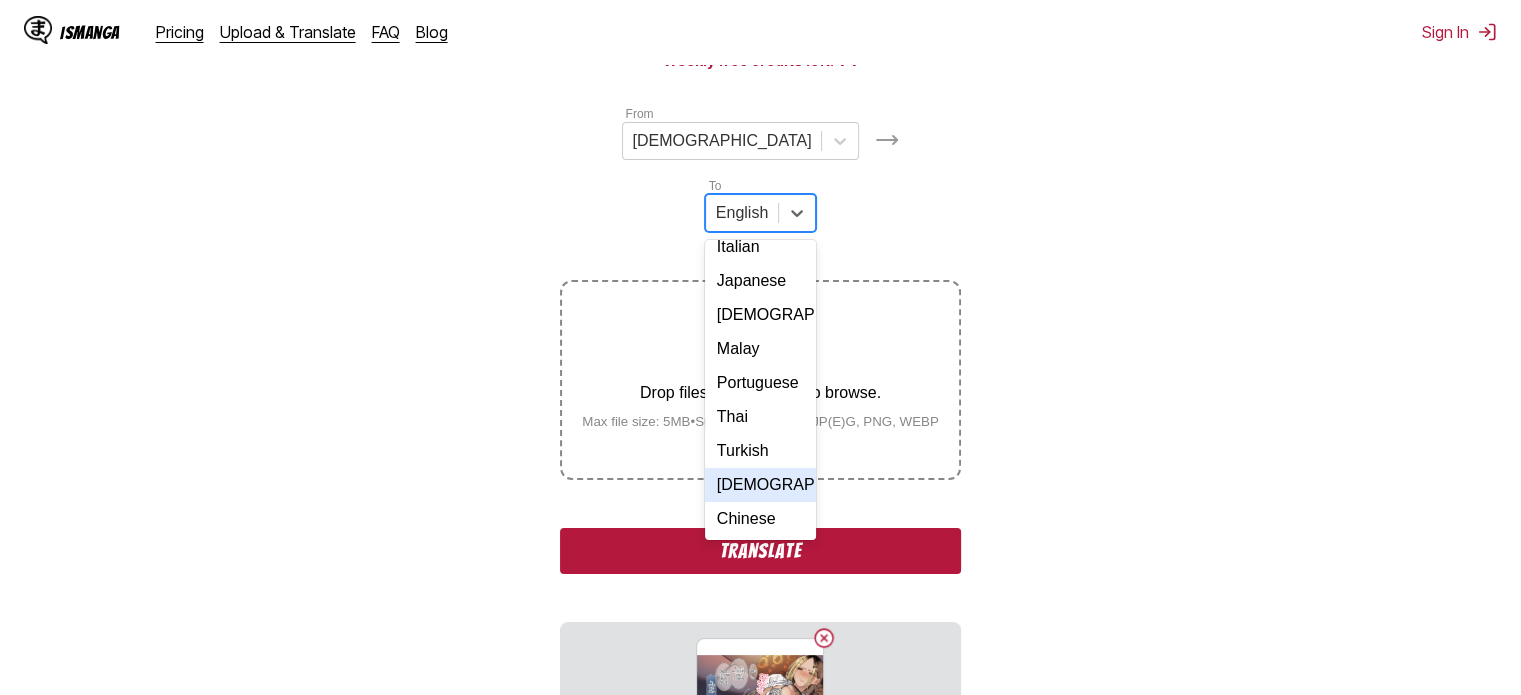 click on "[DEMOGRAPHIC_DATA]" at bounding box center (760, 485) 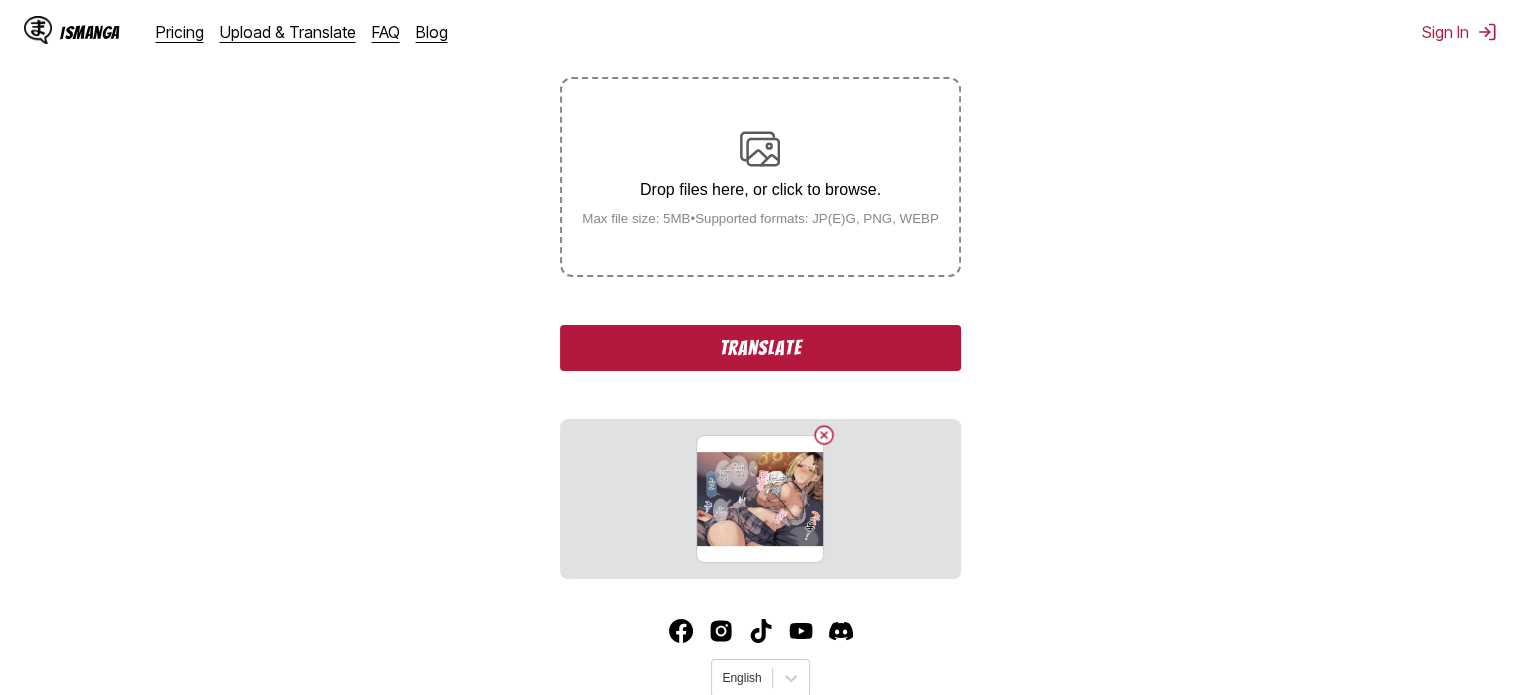 click on "Translate" at bounding box center [760, 348] 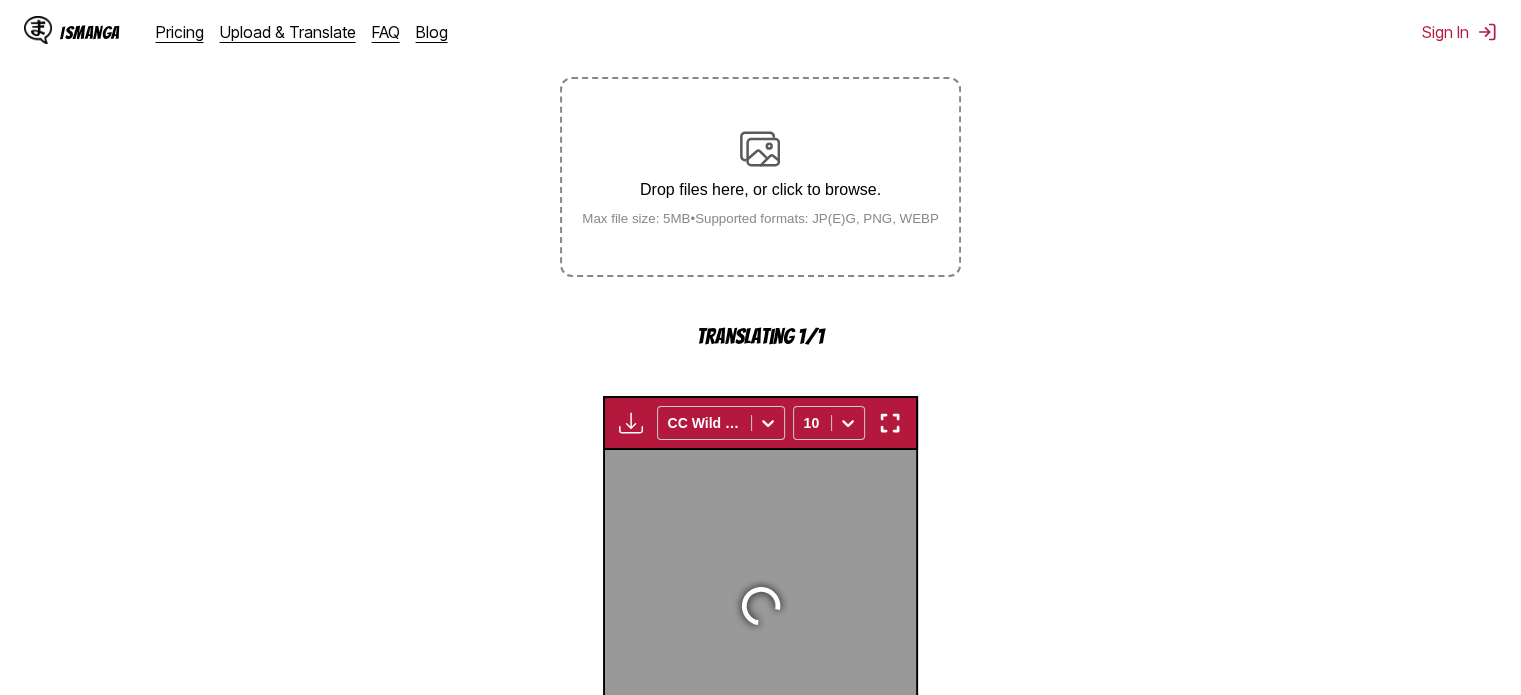 scroll, scrollTop: 585, scrollLeft: 0, axis: vertical 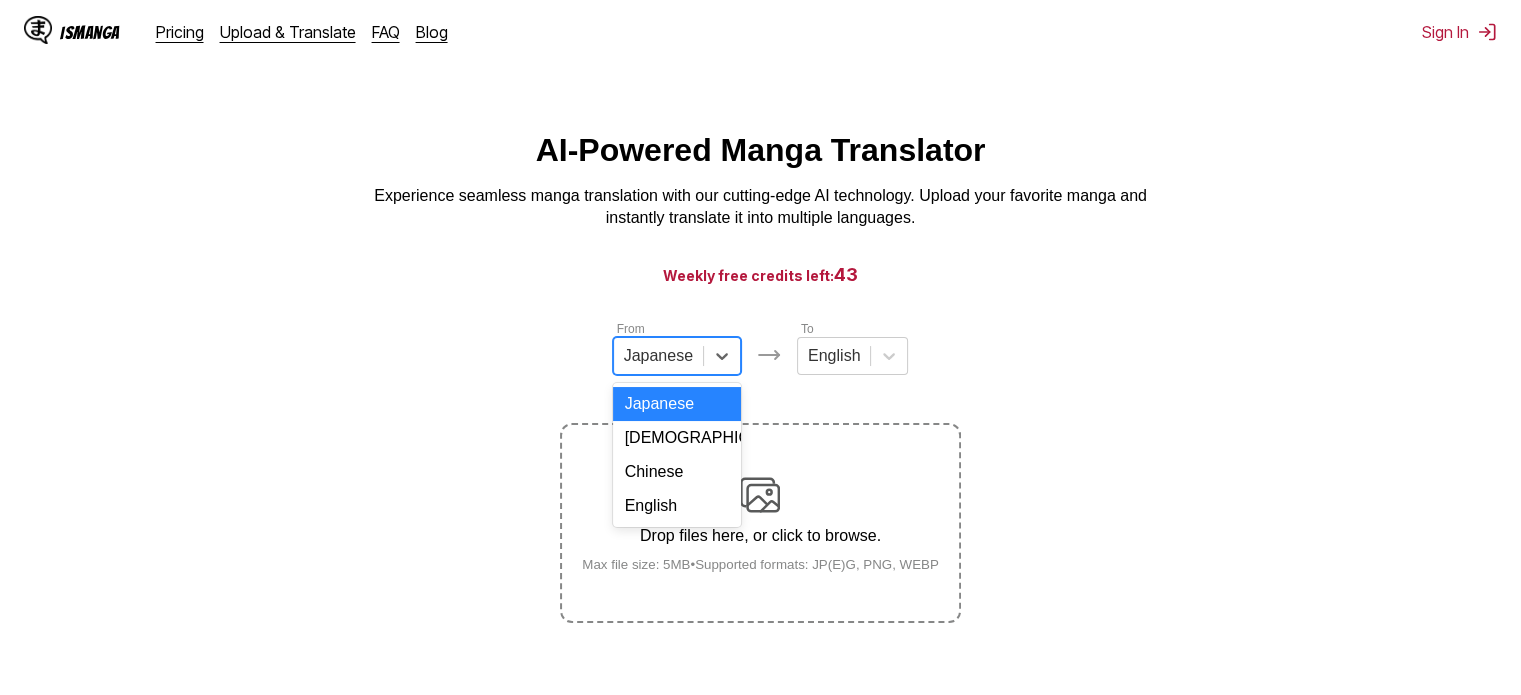 click on "Japanese" at bounding box center [677, 404] 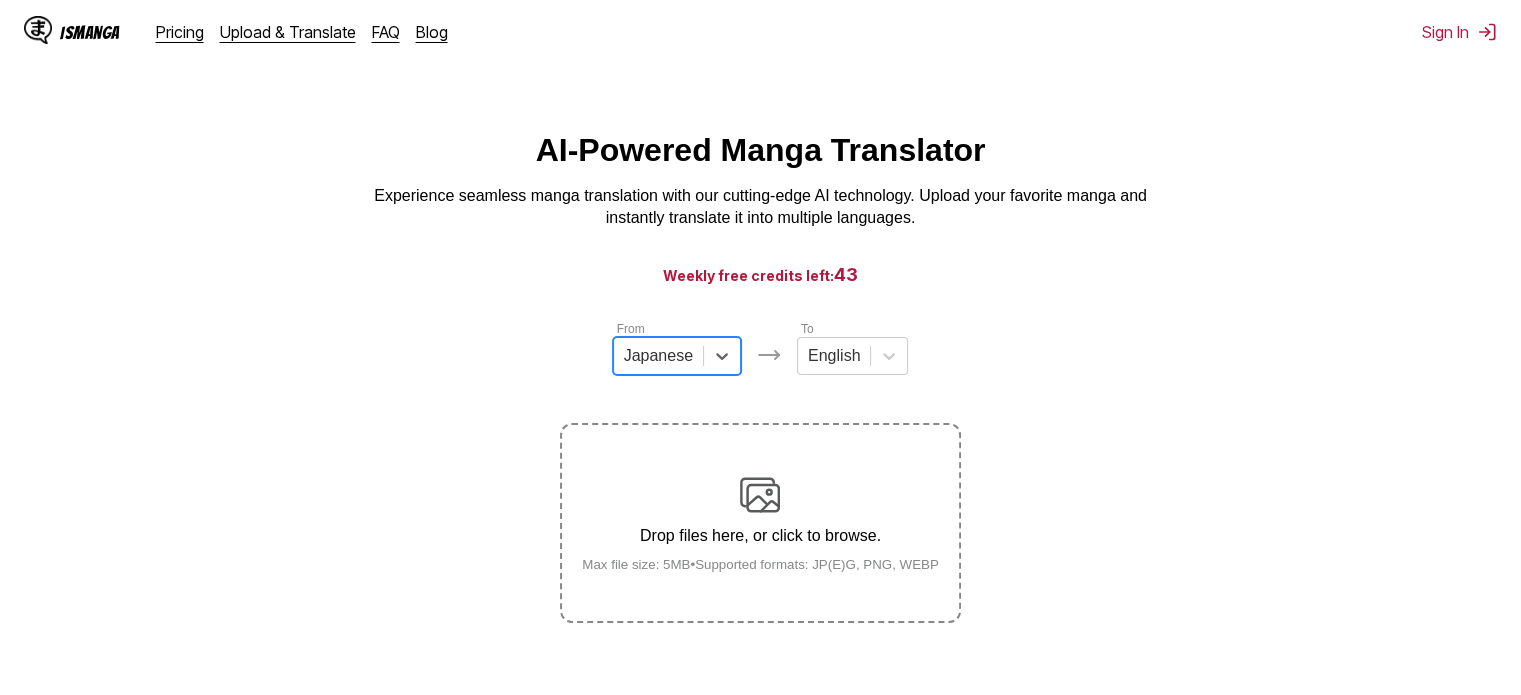 click on "Drop files here, or click to browse. Max file size: 5MB  •  Supported formats: JP(E)G, PNG, WEBP" at bounding box center [760, 523] 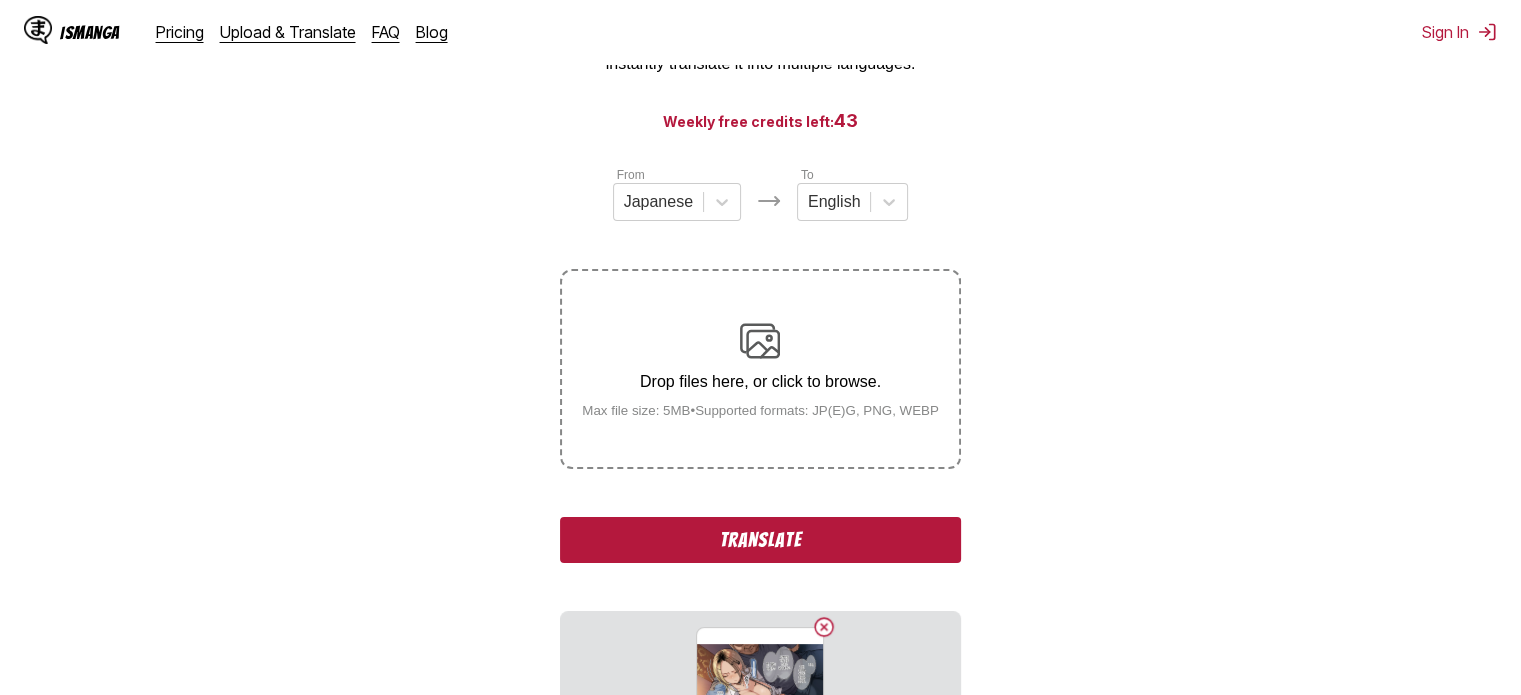 scroll, scrollTop: 348, scrollLeft: 0, axis: vertical 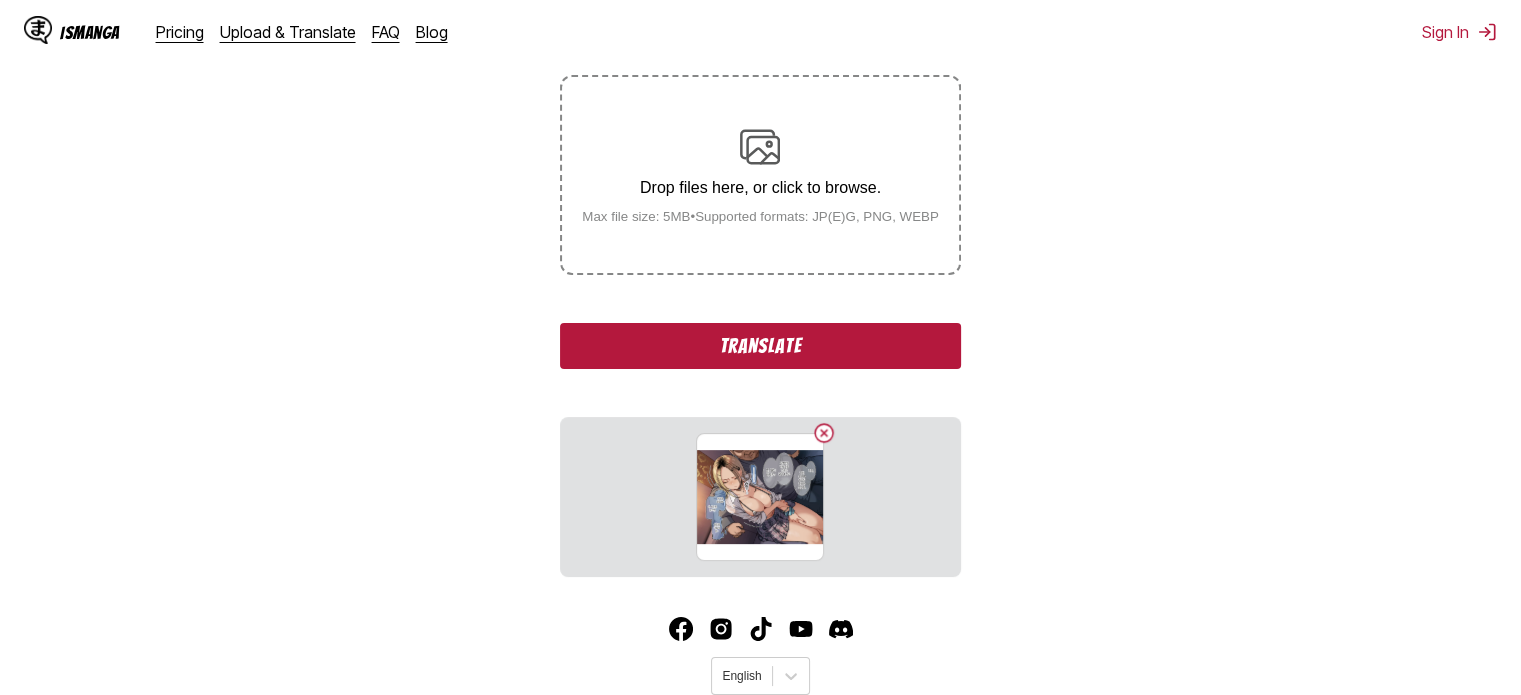 click on "Translate" at bounding box center [760, 346] 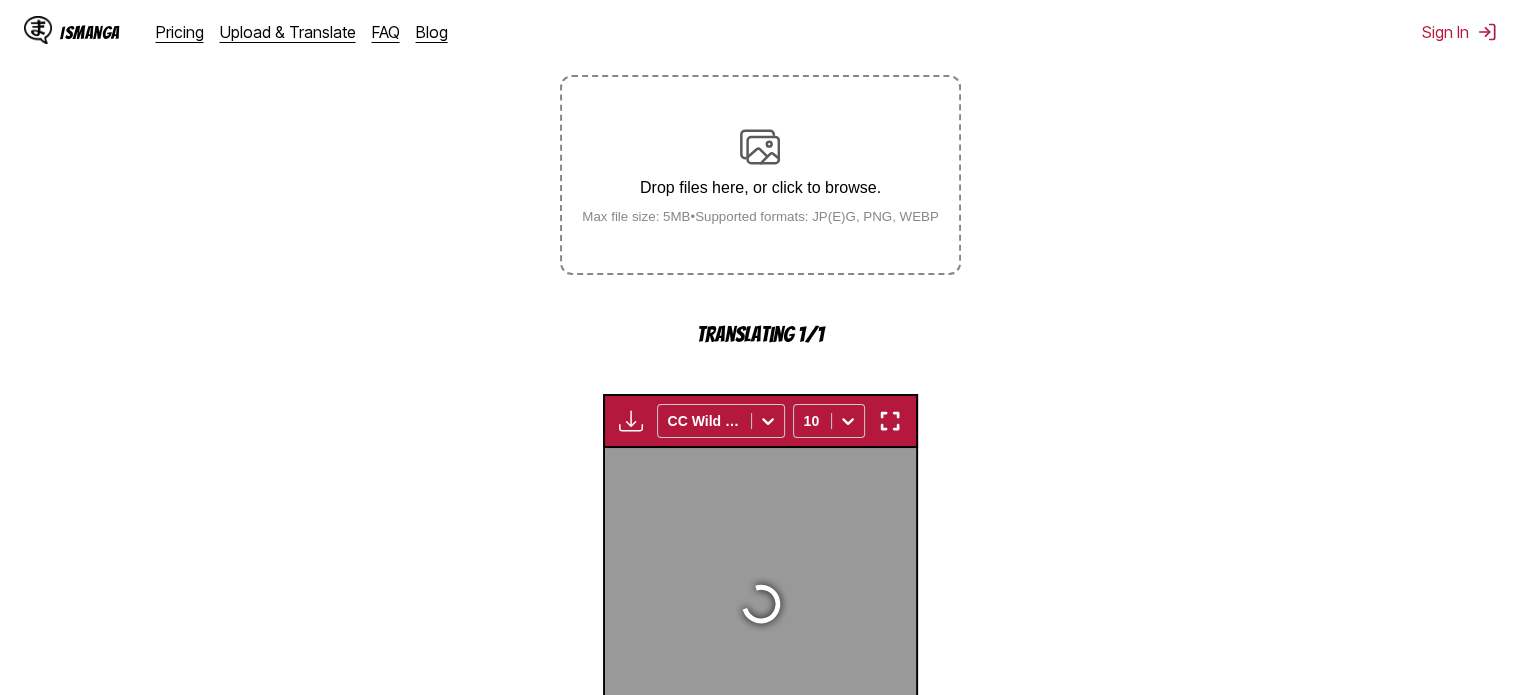 scroll, scrollTop: 614, scrollLeft: 0, axis: vertical 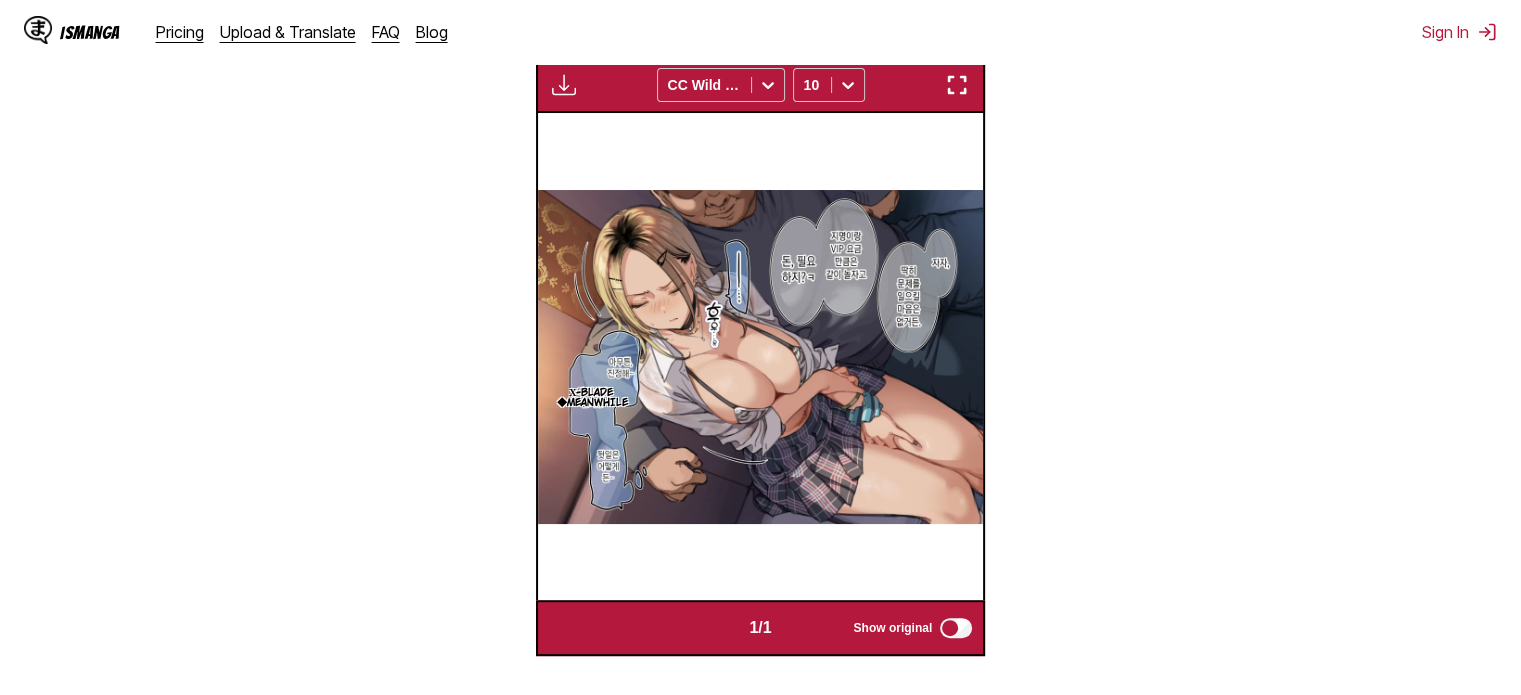 click on "χ-Blade" at bounding box center [591, 393] 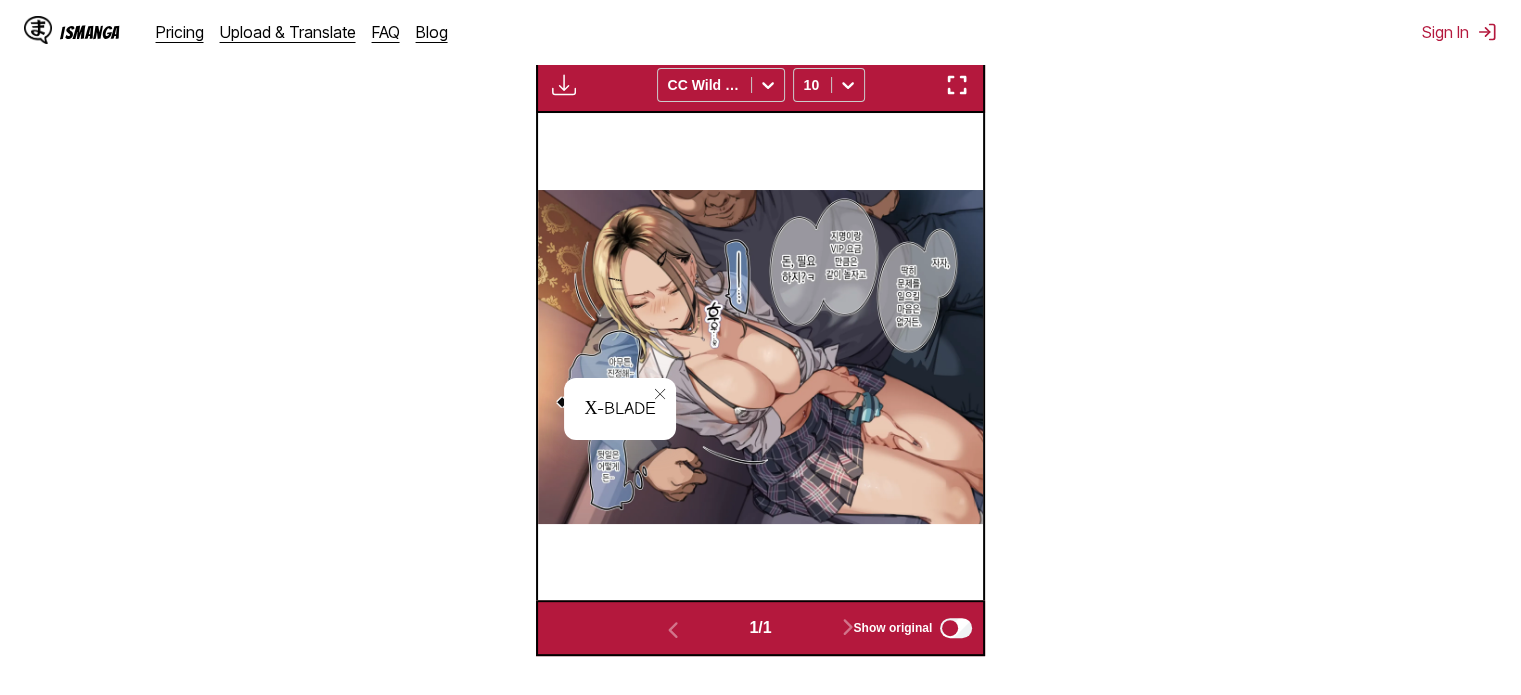 click 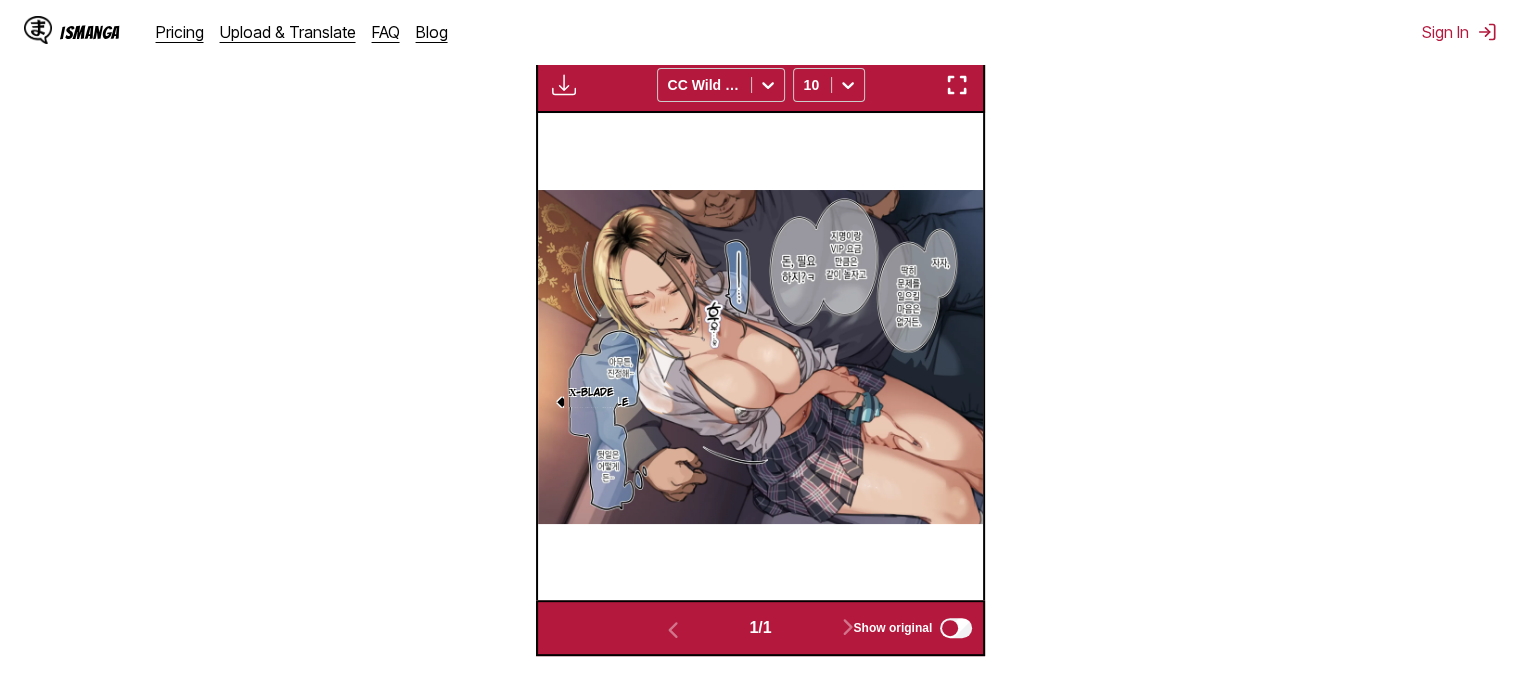 click at bounding box center (760, 357) 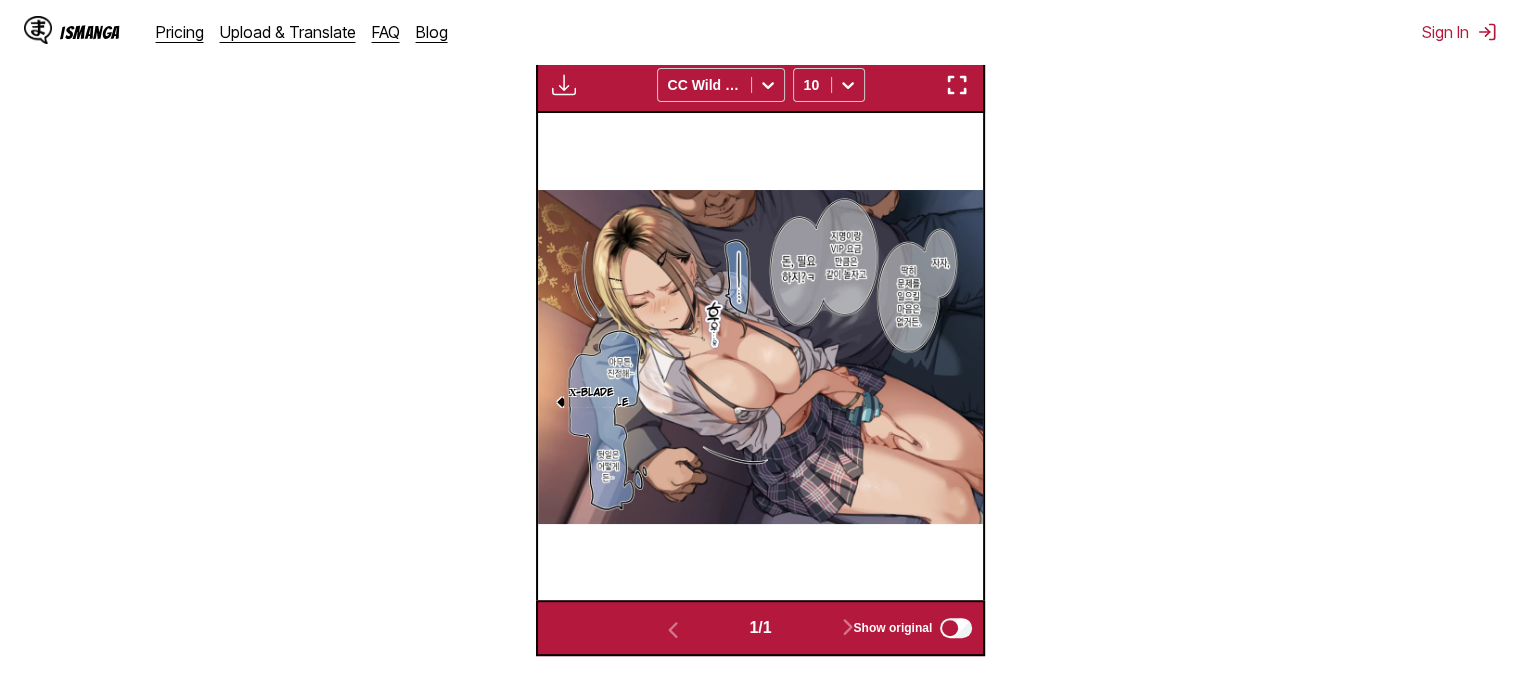 click on "IsManga" at bounding box center (90, 32) 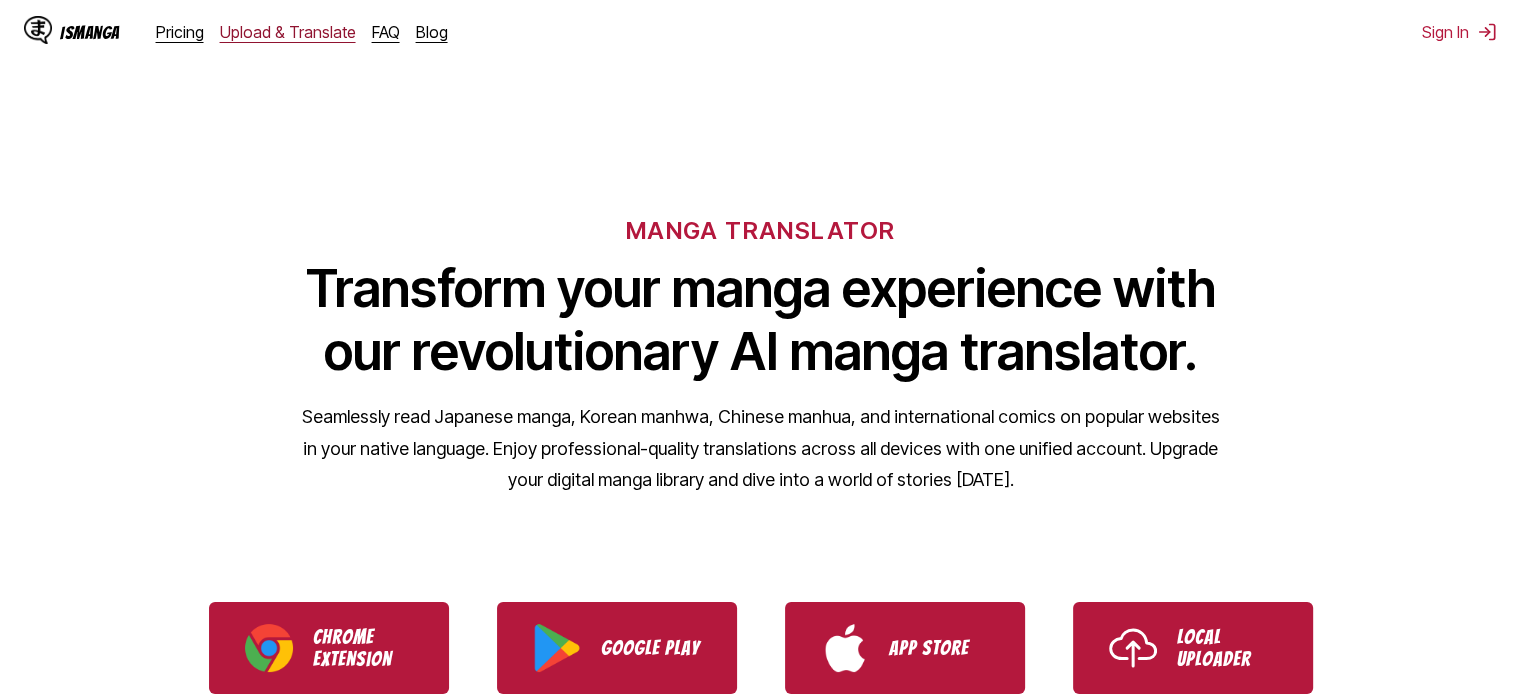 scroll, scrollTop: 0, scrollLeft: 0, axis: both 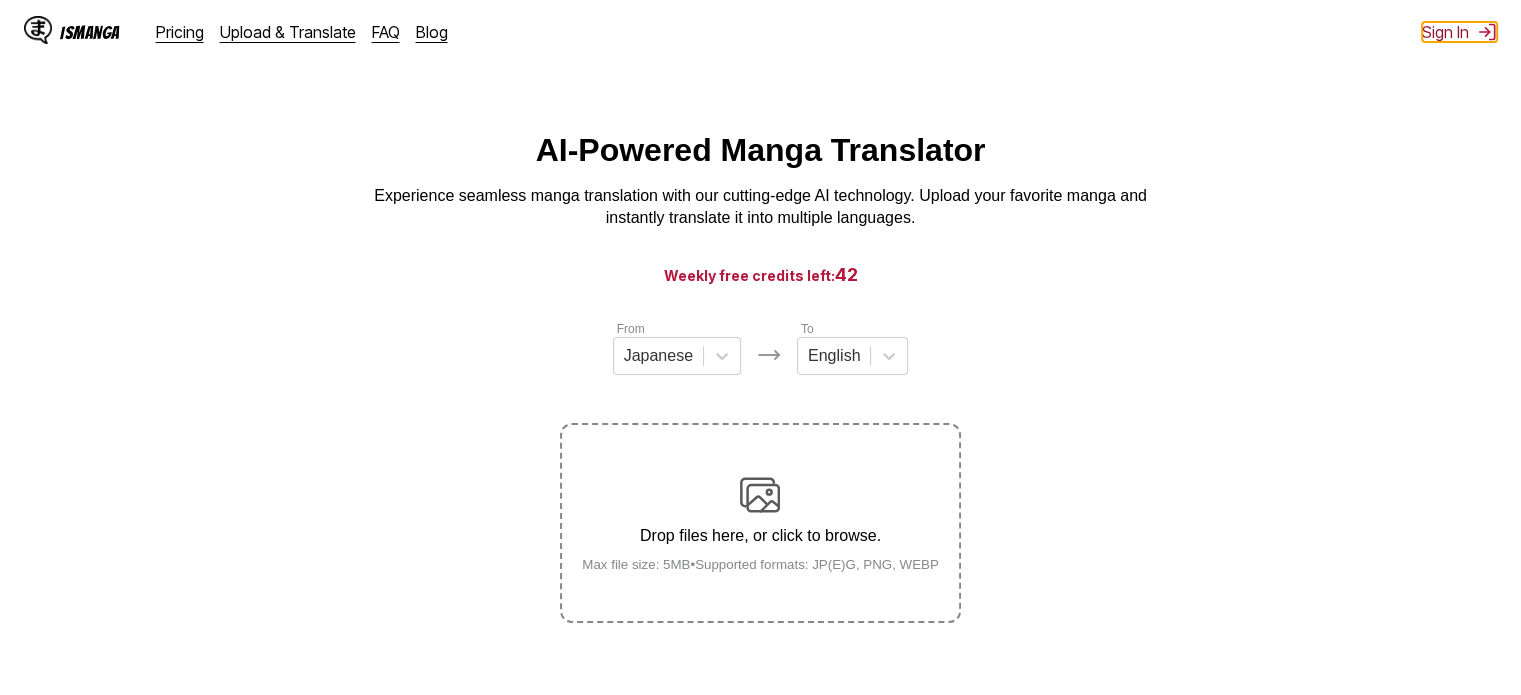 click on "Sign In" at bounding box center (1459, 32) 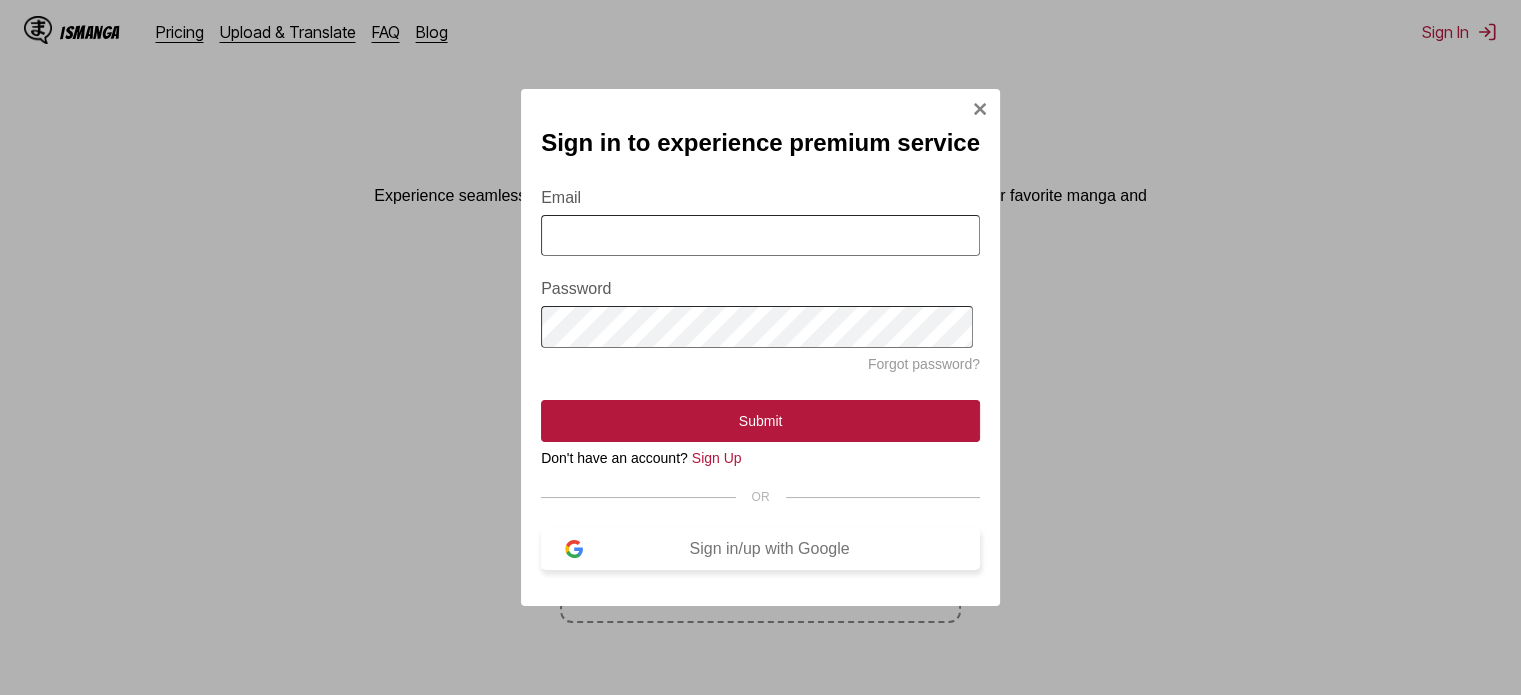 click on "Sign in/up with Google" at bounding box center (769, 549) 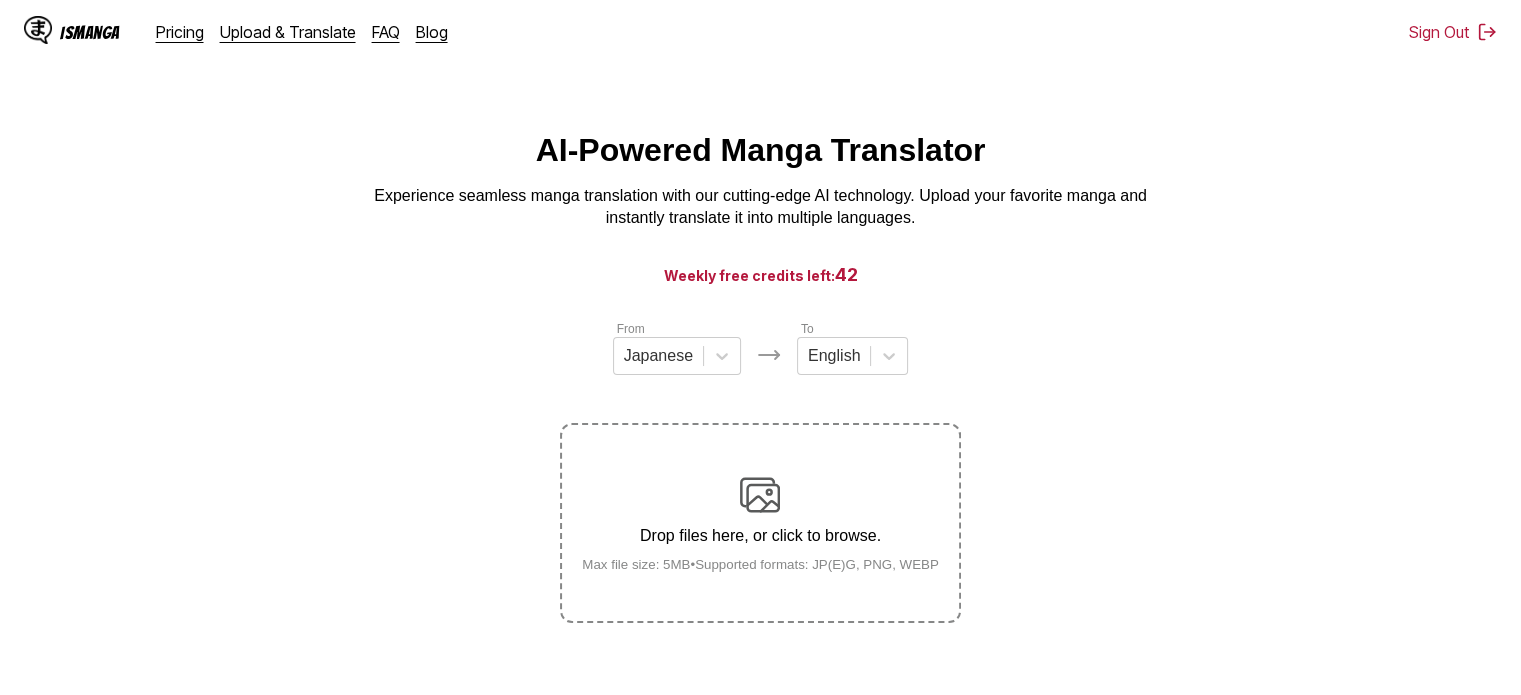 click on "Drop files here, or click to browse. Max file size: 5MB  •  Supported formats: JP(E)G, PNG, WEBP" at bounding box center (760, 523) 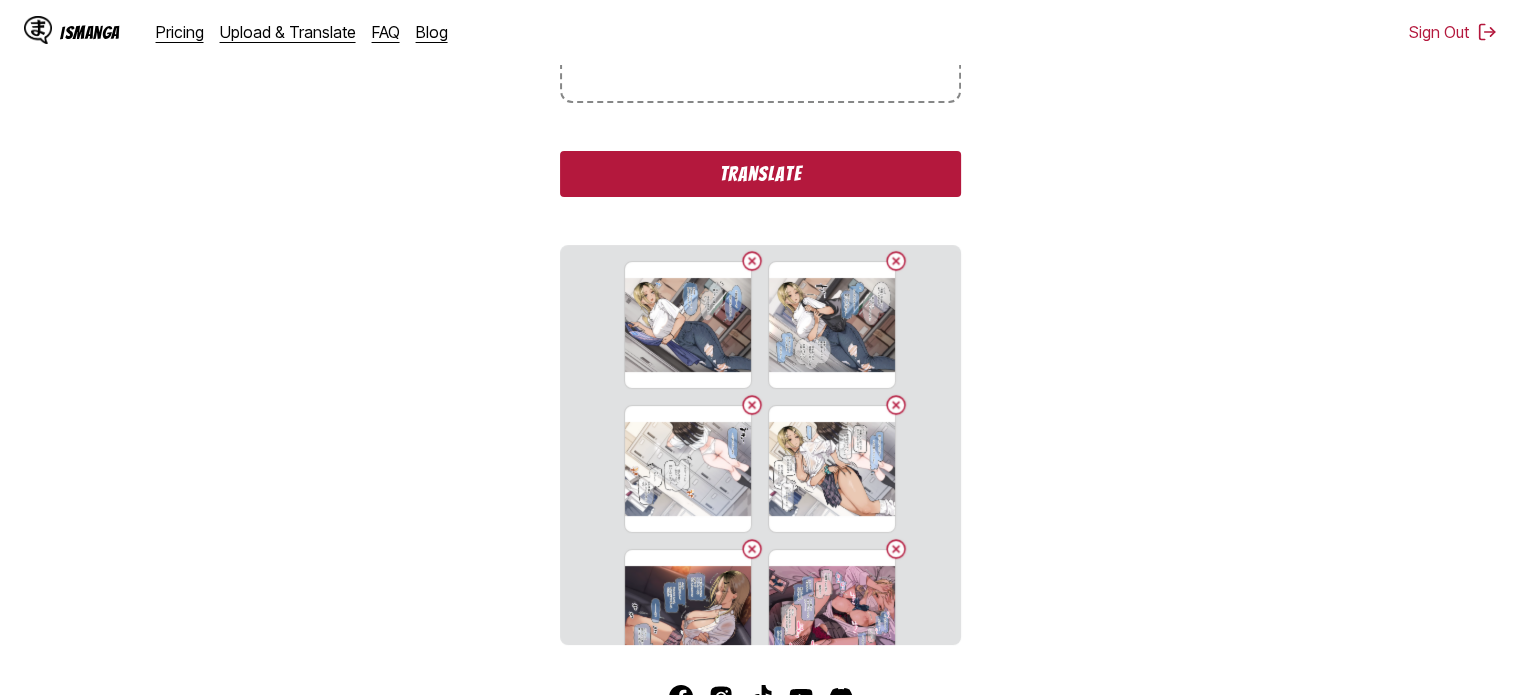 scroll, scrollTop: 658, scrollLeft: 0, axis: vertical 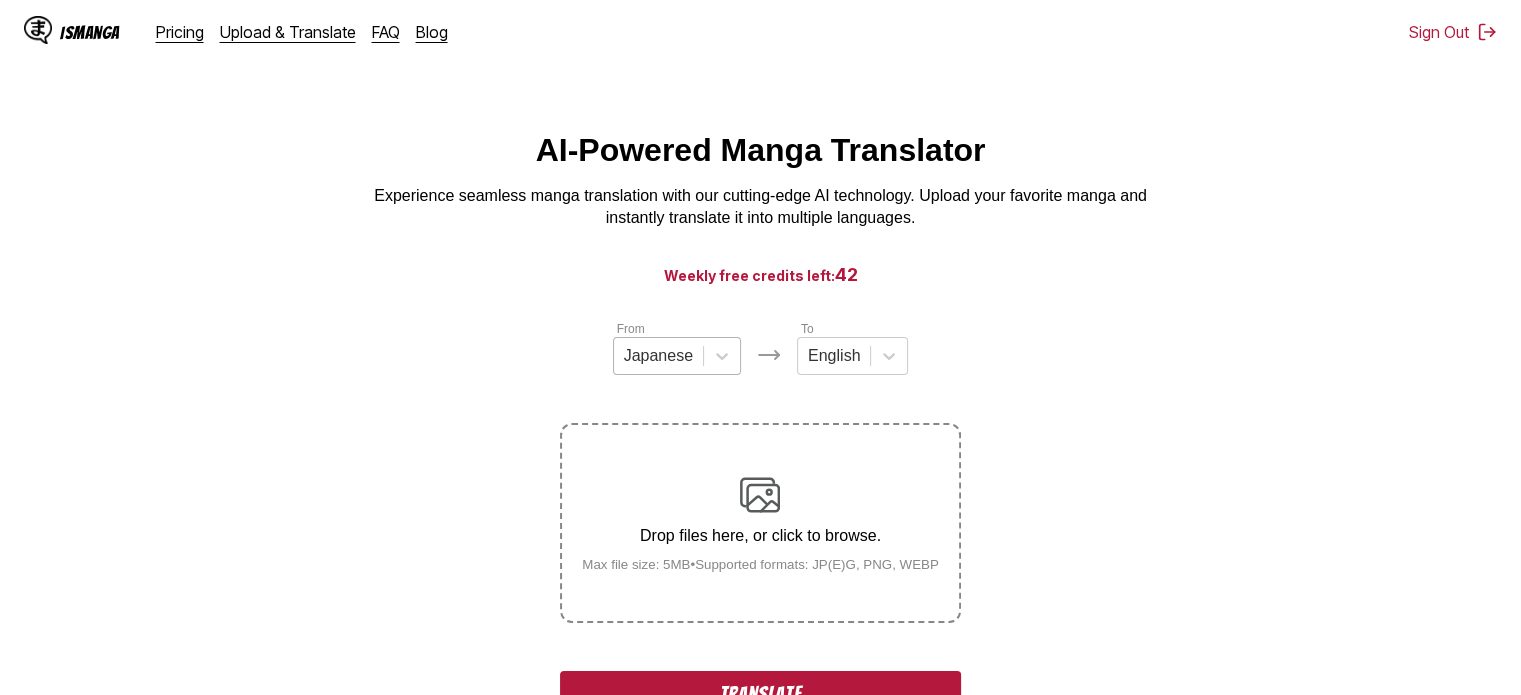 click on "Japanese" at bounding box center (658, 356) 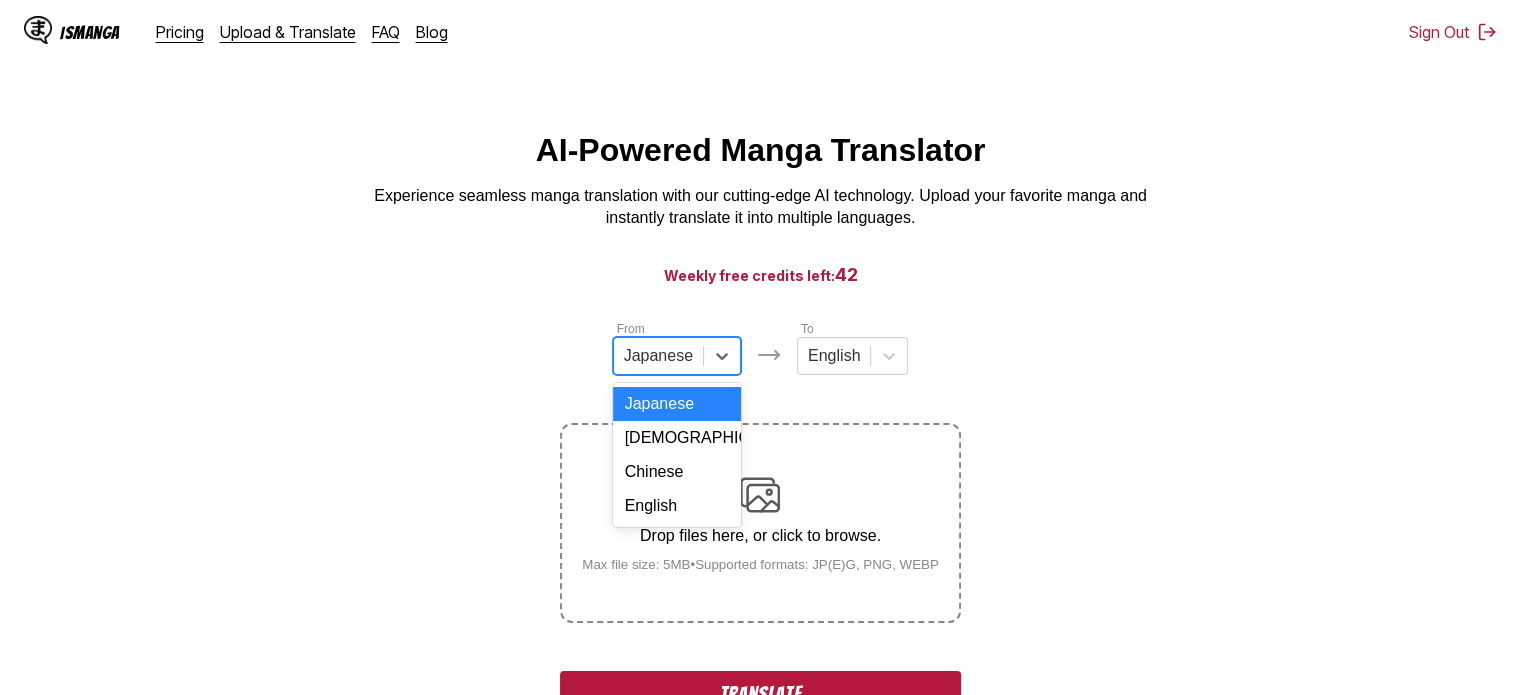 click on "Japanese" at bounding box center [677, 404] 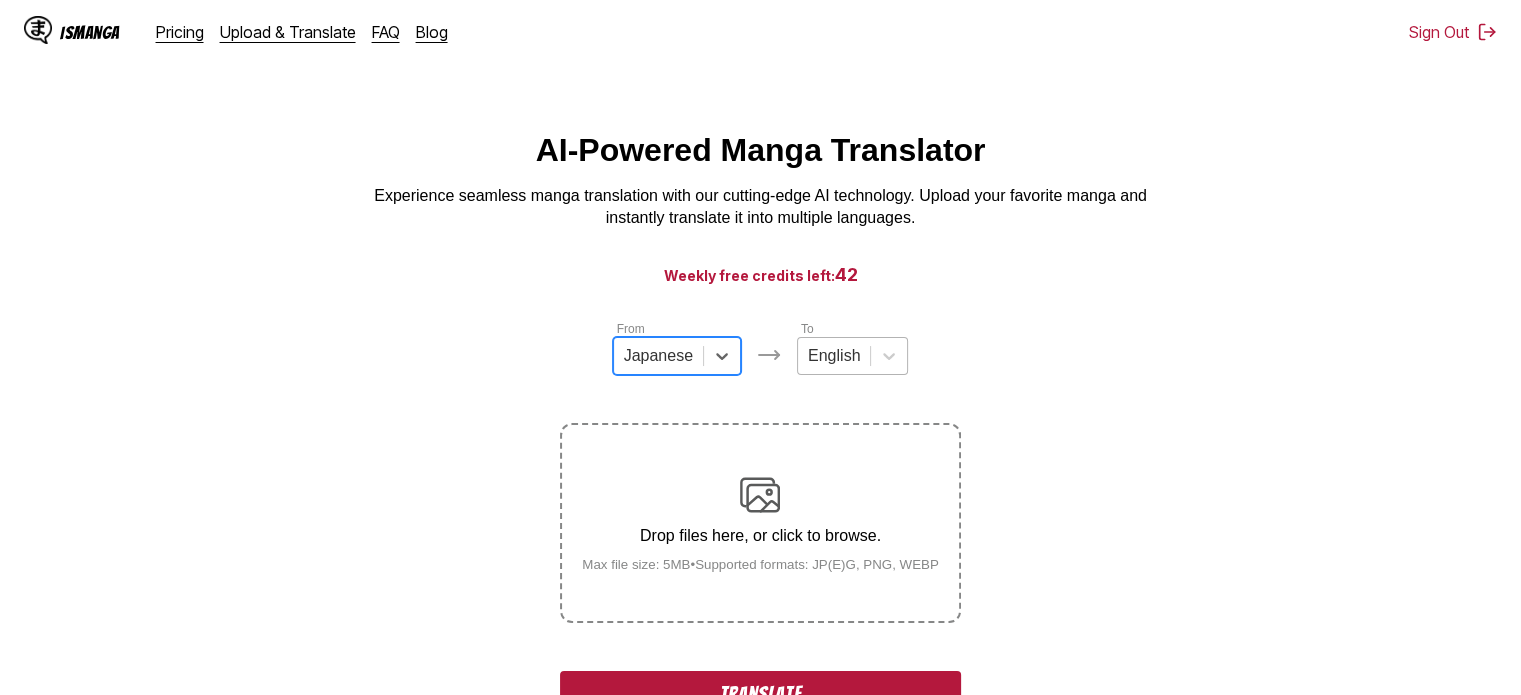 click at bounding box center (834, 356) 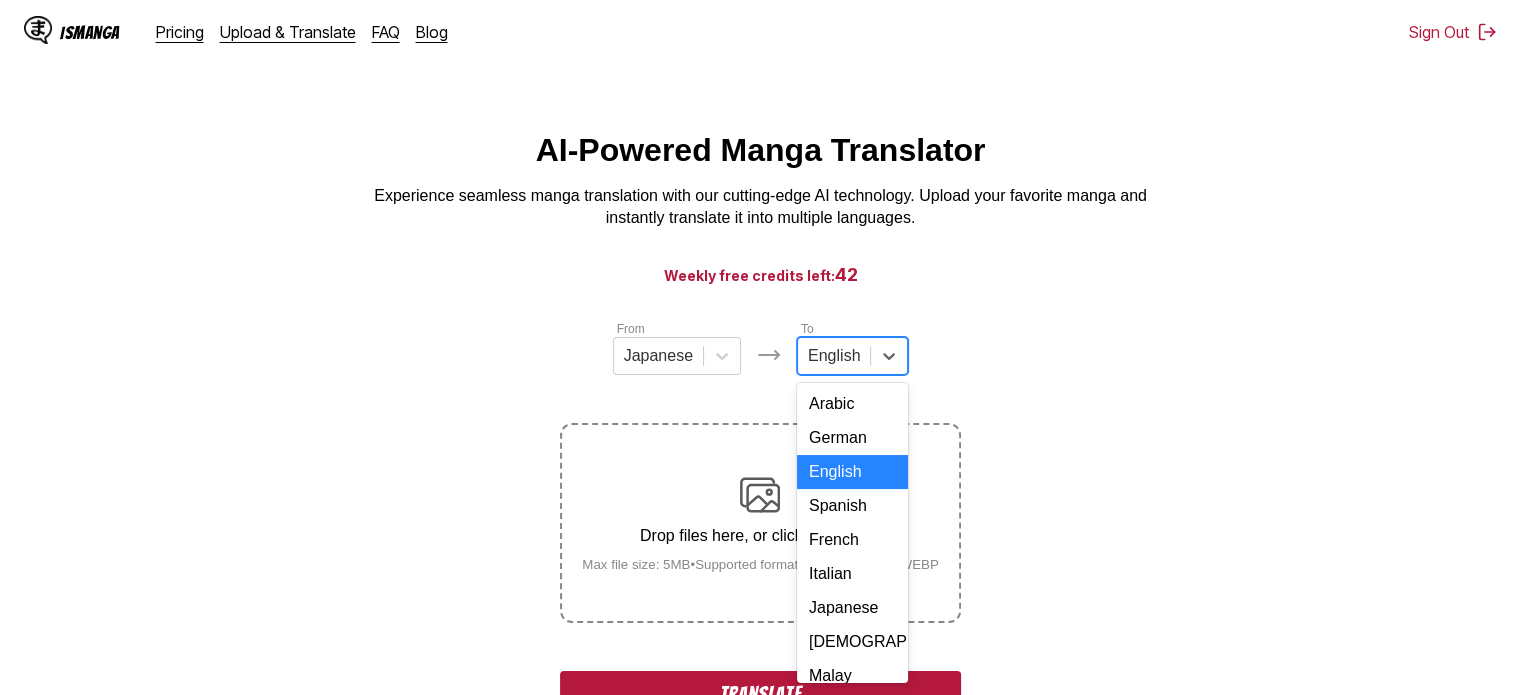 click on "English" at bounding box center [852, 472] 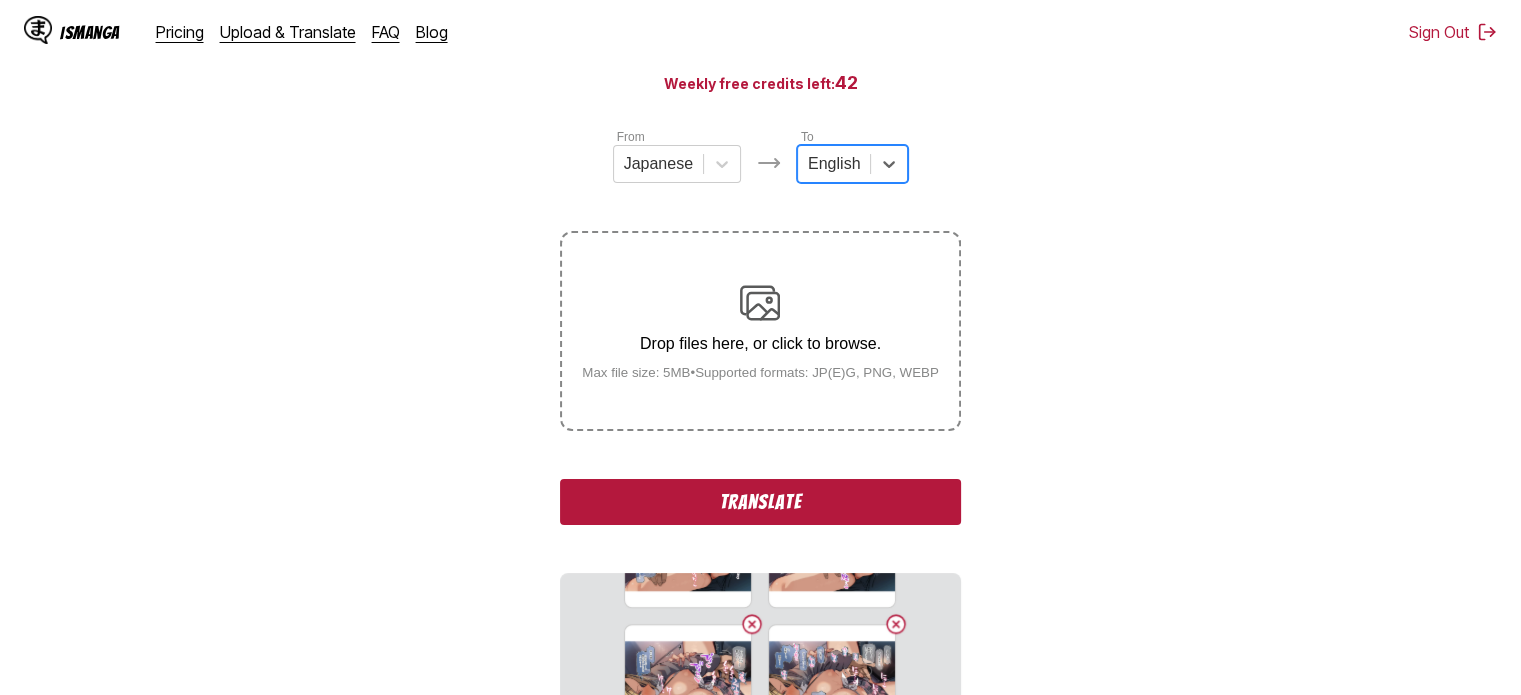 scroll, scrollTop: 191, scrollLeft: 0, axis: vertical 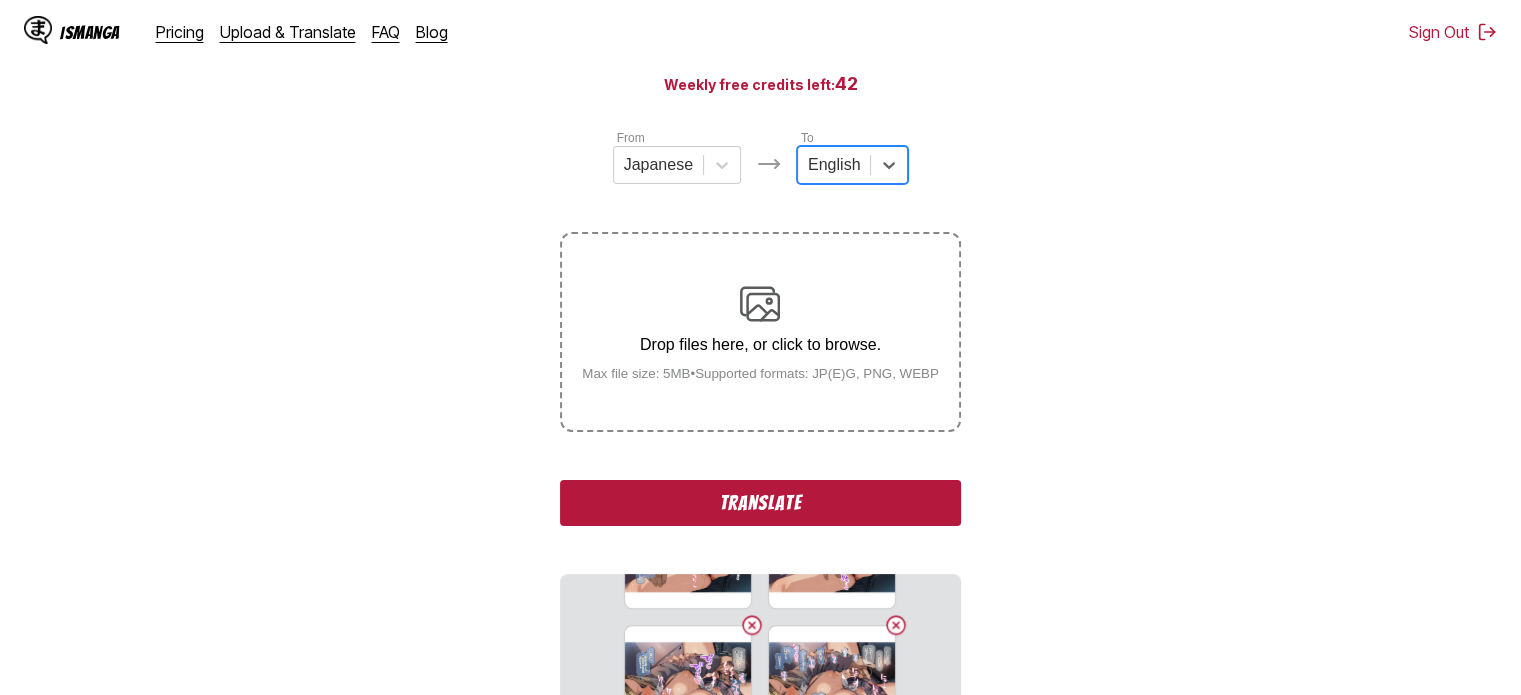 click on "English" at bounding box center [834, 165] 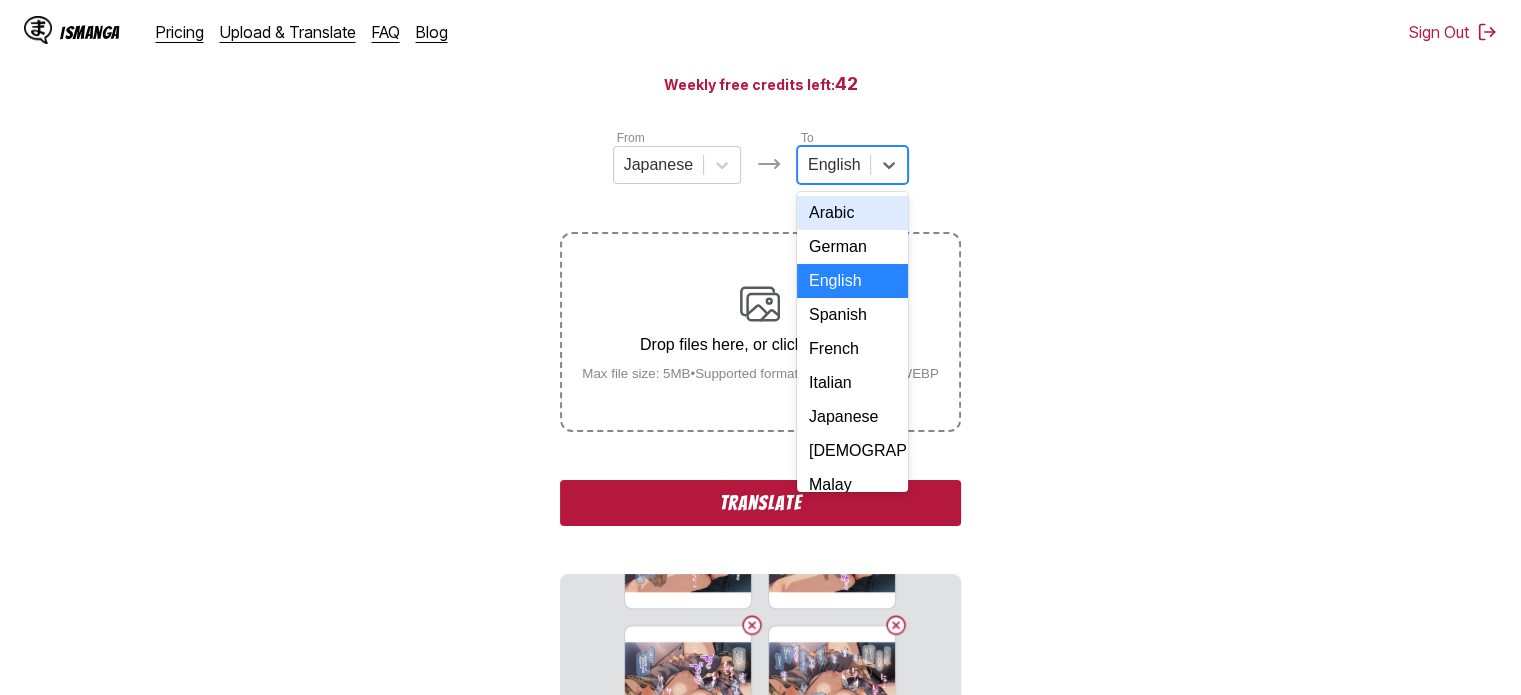click on "English" at bounding box center (834, 165) 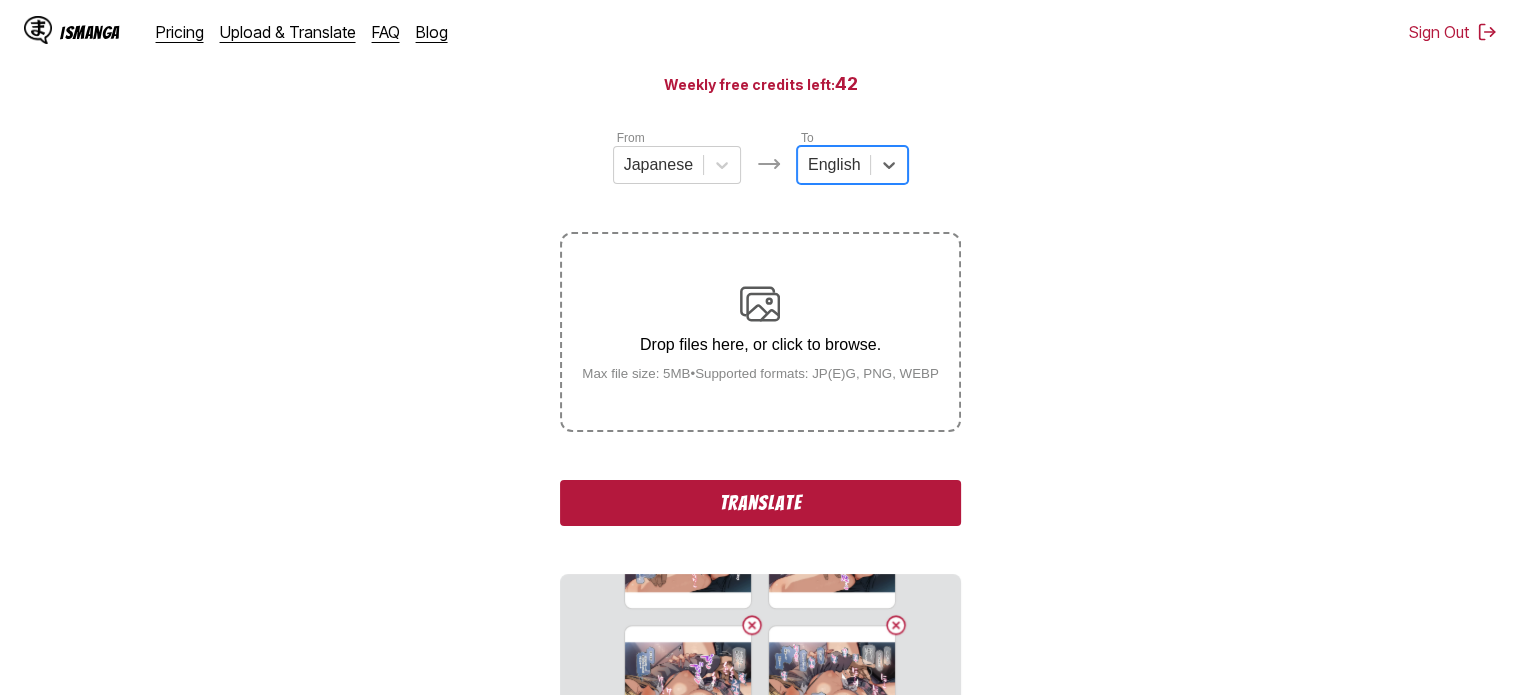click on "Translate" at bounding box center [760, 503] 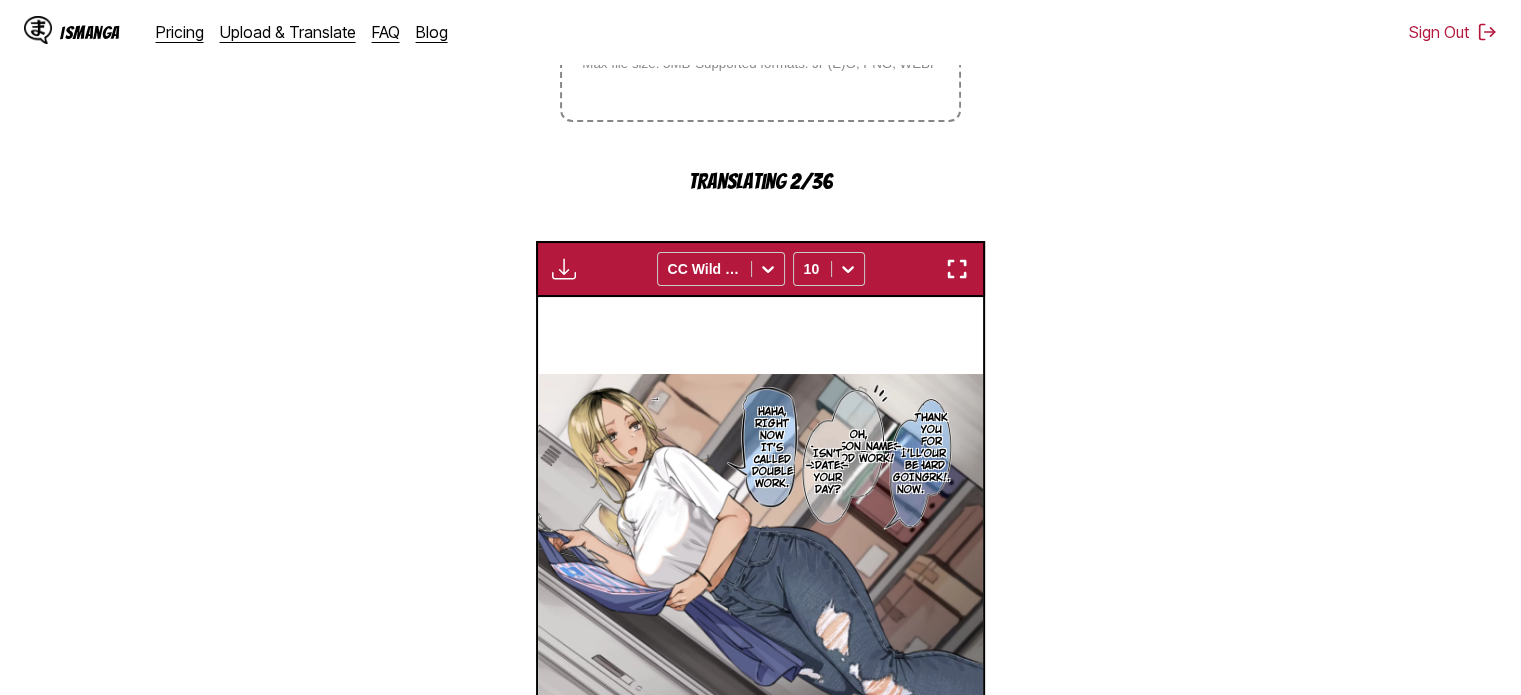 scroll, scrollTop: 620, scrollLeft: 0, axis: vertical 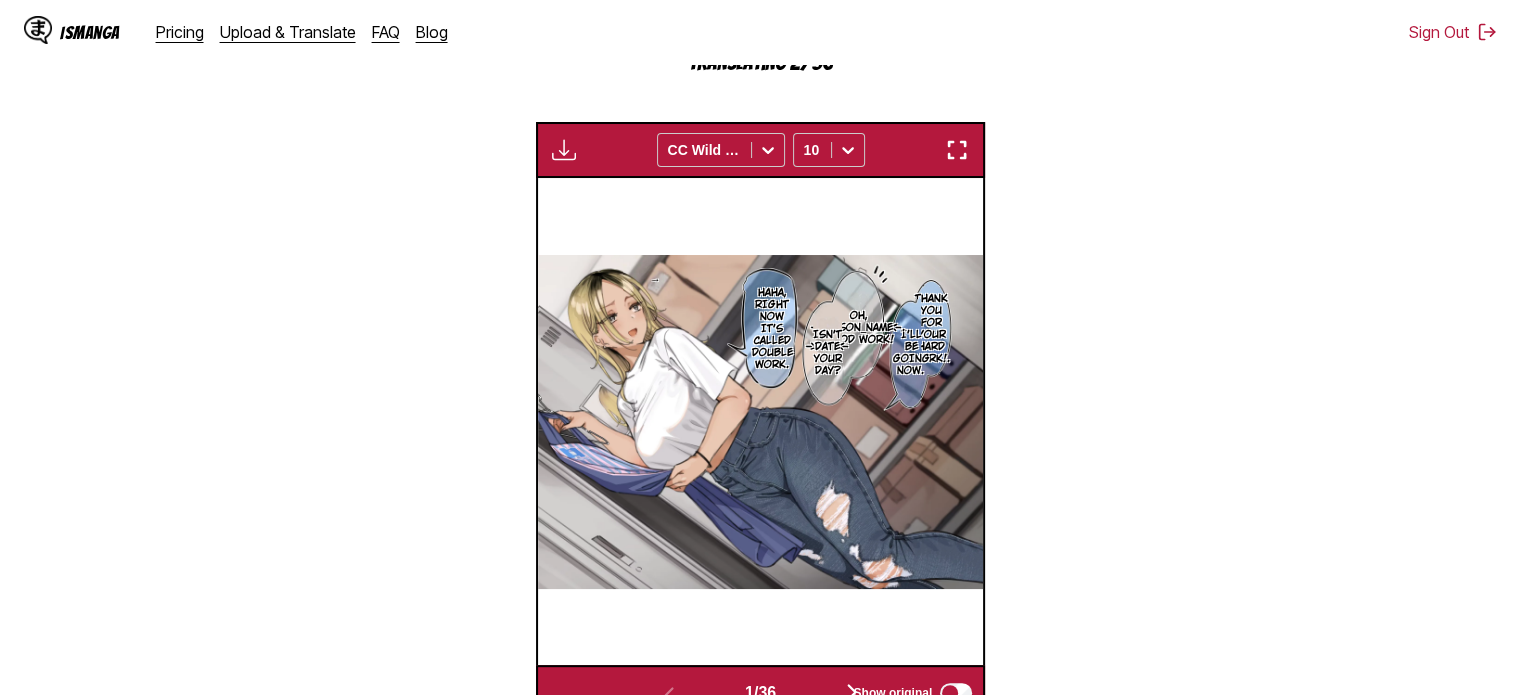 click at bounding box center [957, 150] 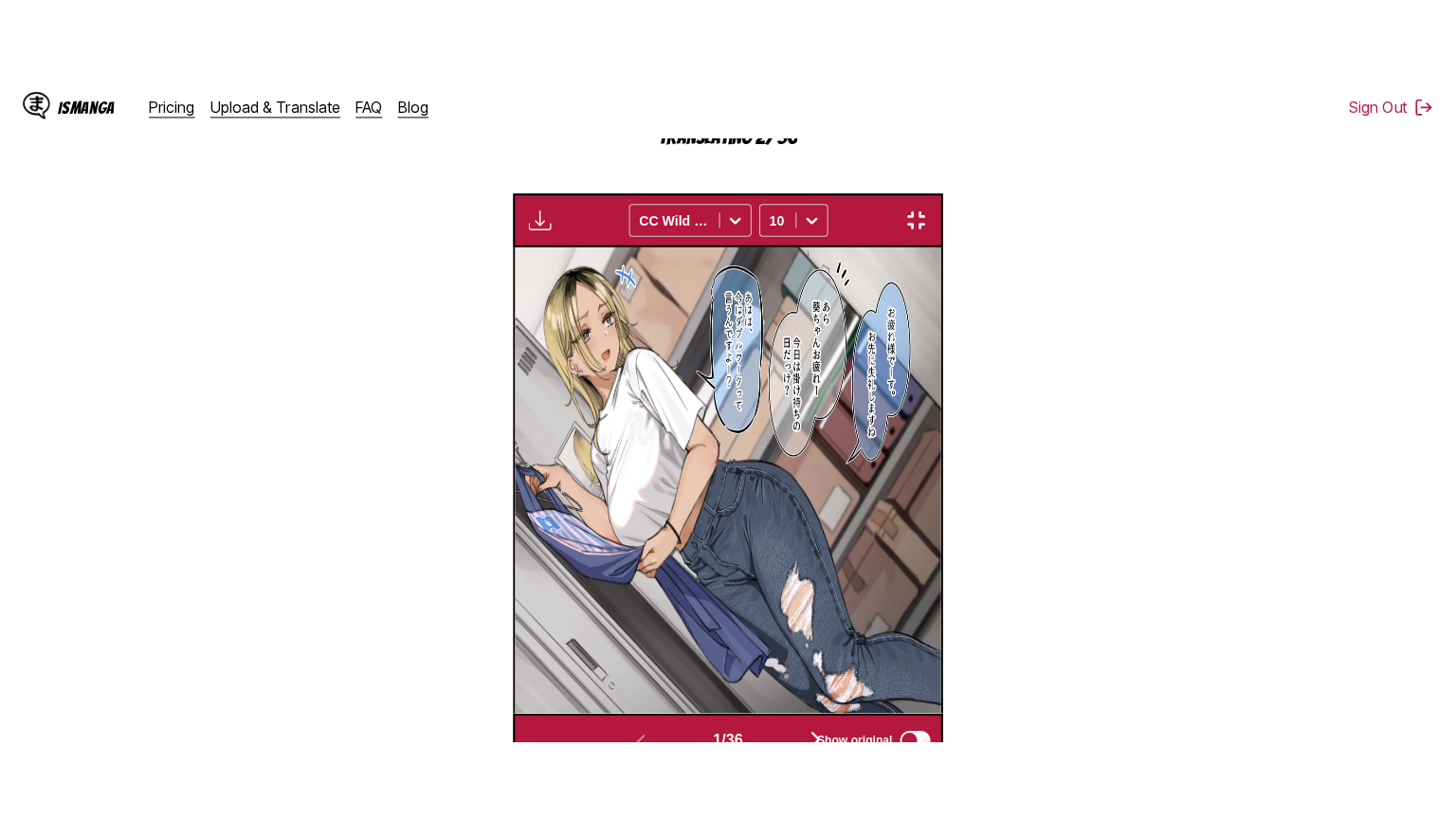scroll, scrollTop: 220, scrollLeft: 0, axis: vertical 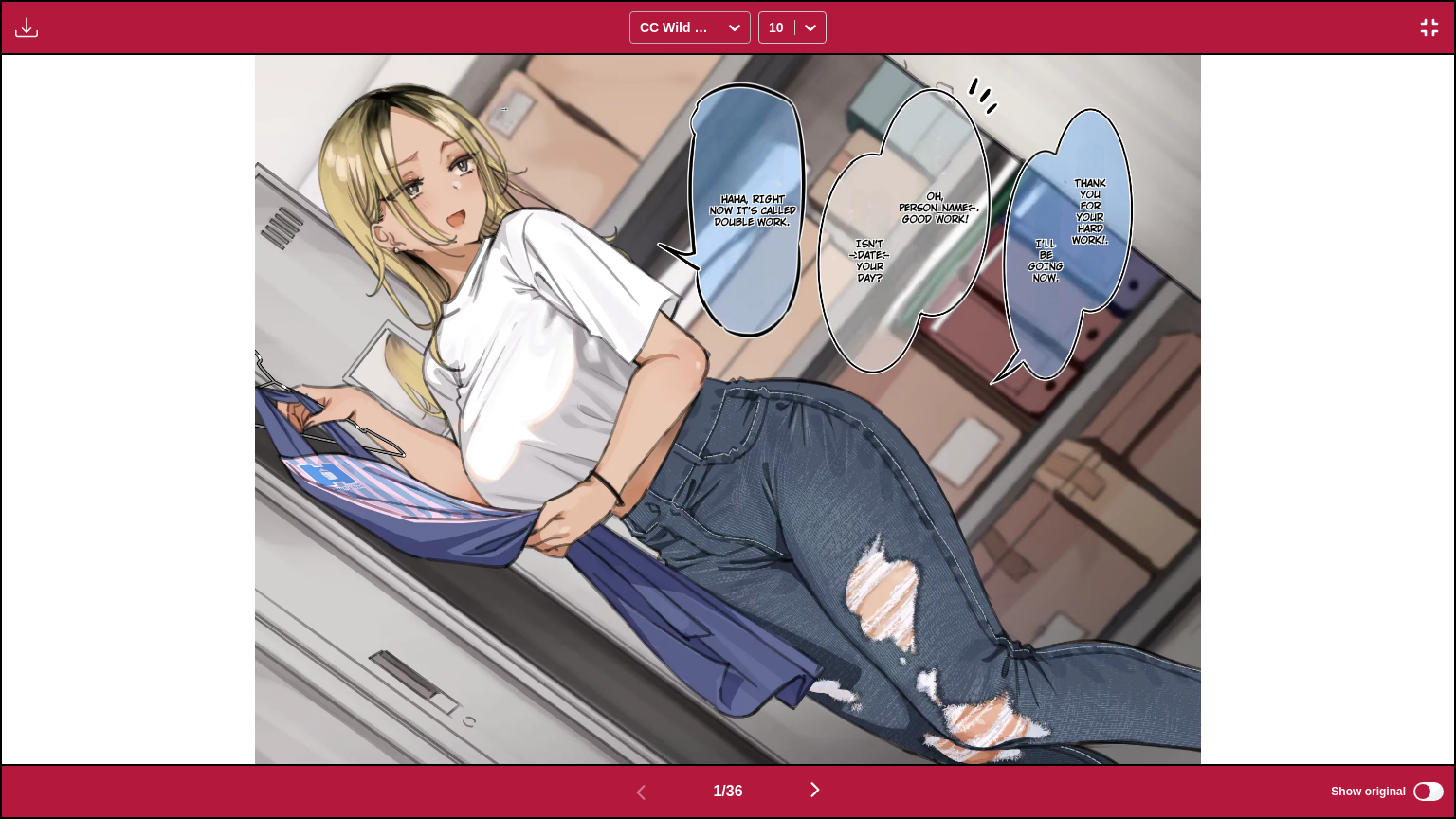 click at bounding box center [674, 27] 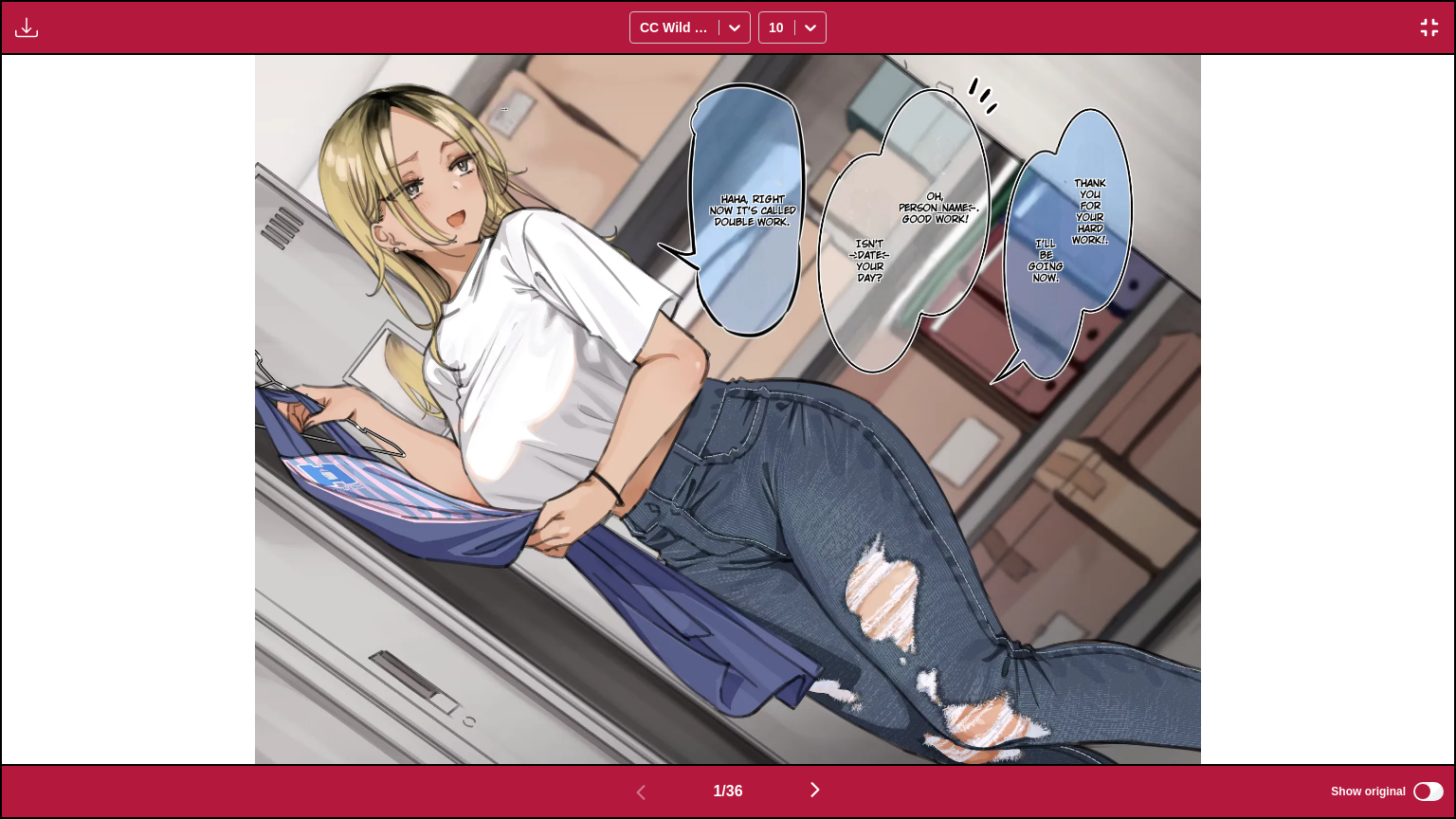 click at bounding box center [1429, 27] 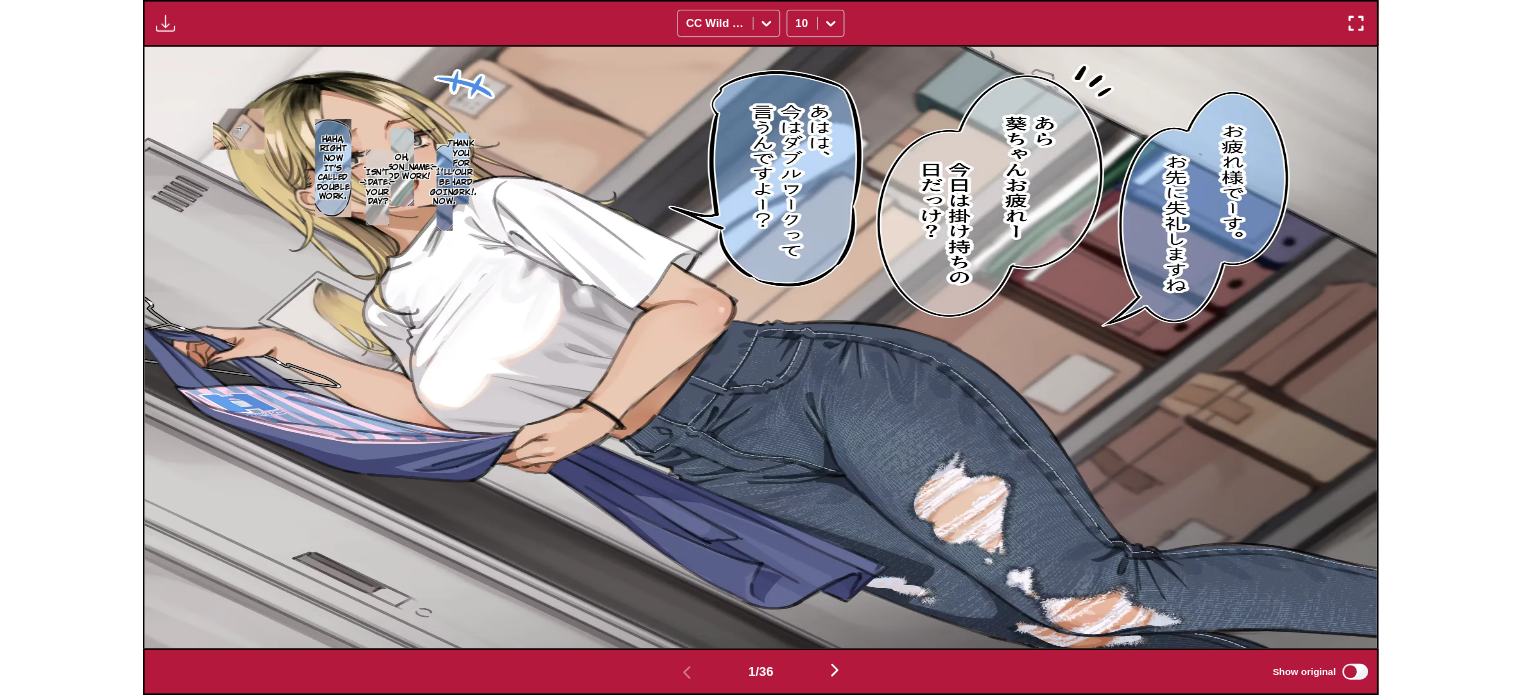 scroll, scrollTop: 593, scrollLeft: 0, axis: vertical 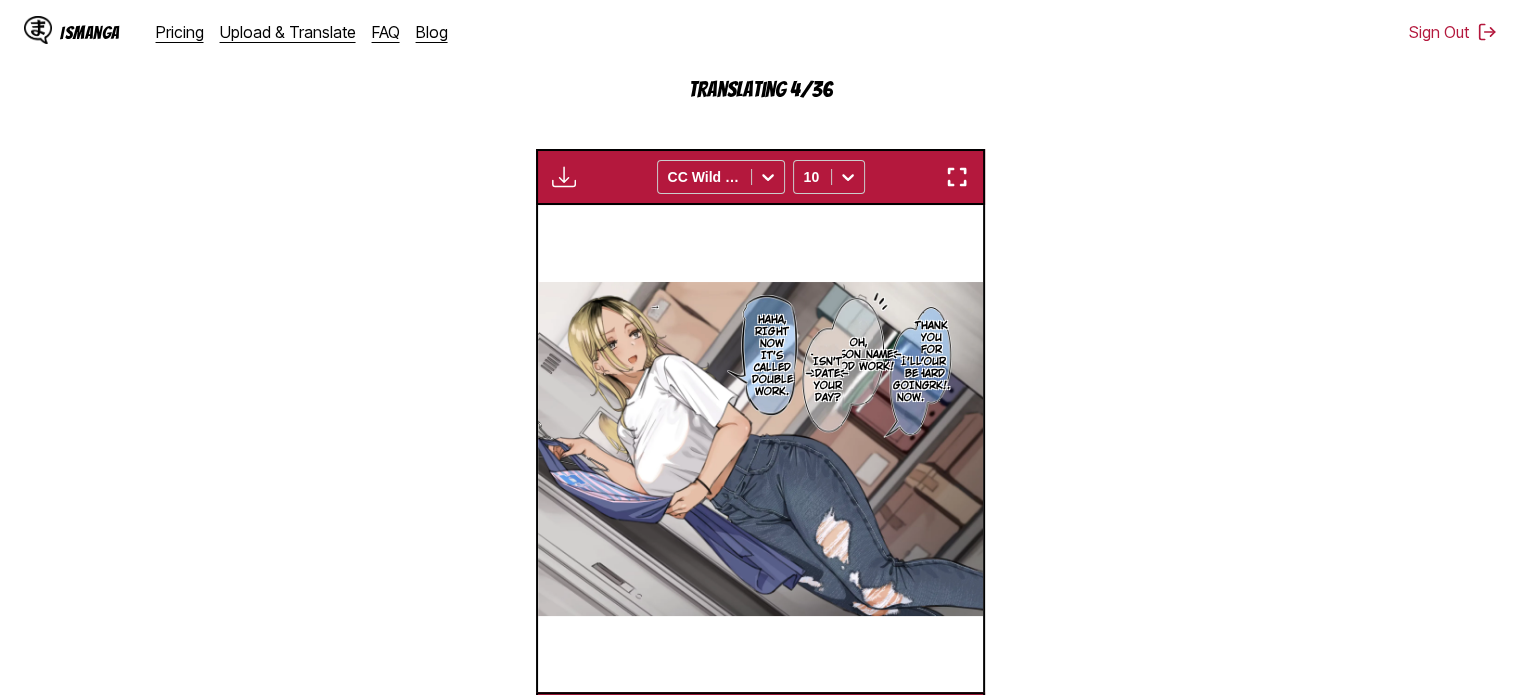 click on "Waiting for translations to be done... CC Wild Words 10" at bounding box center [760, 177] 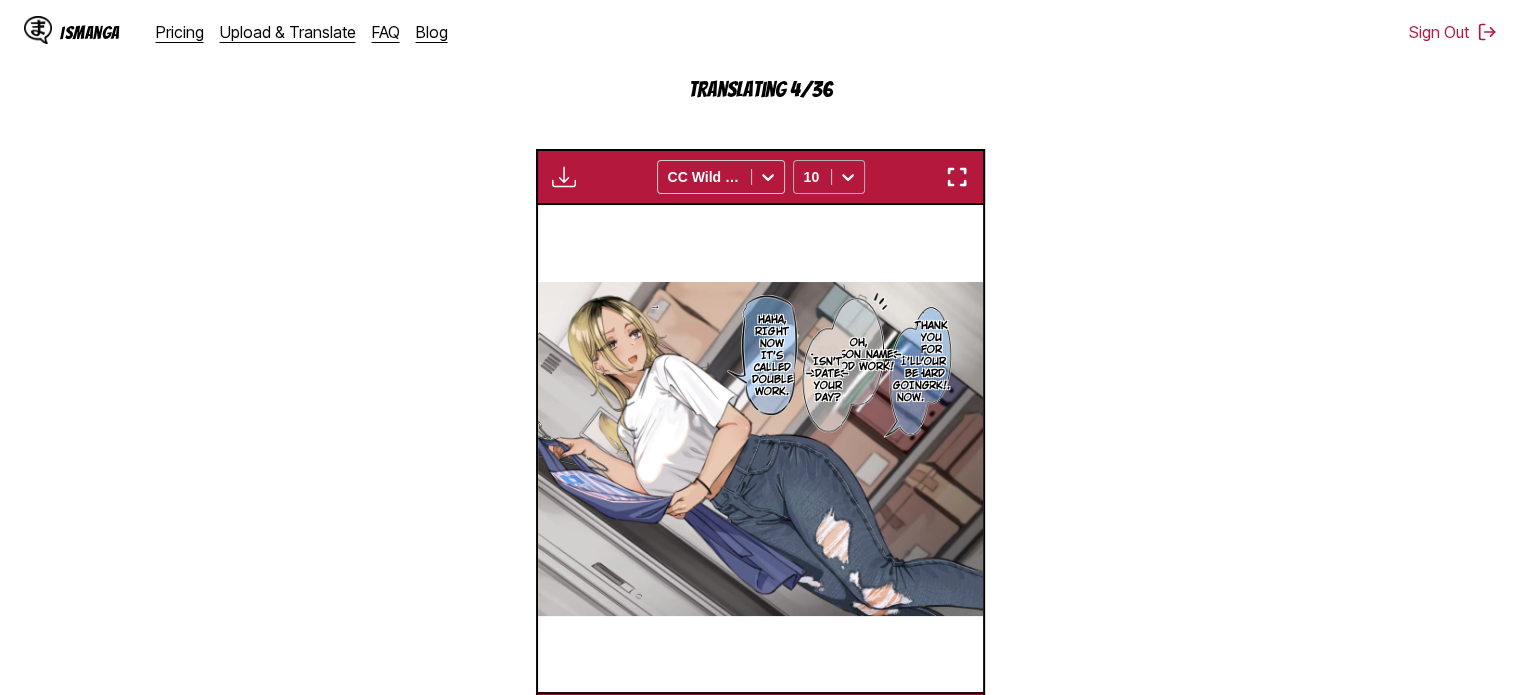 click 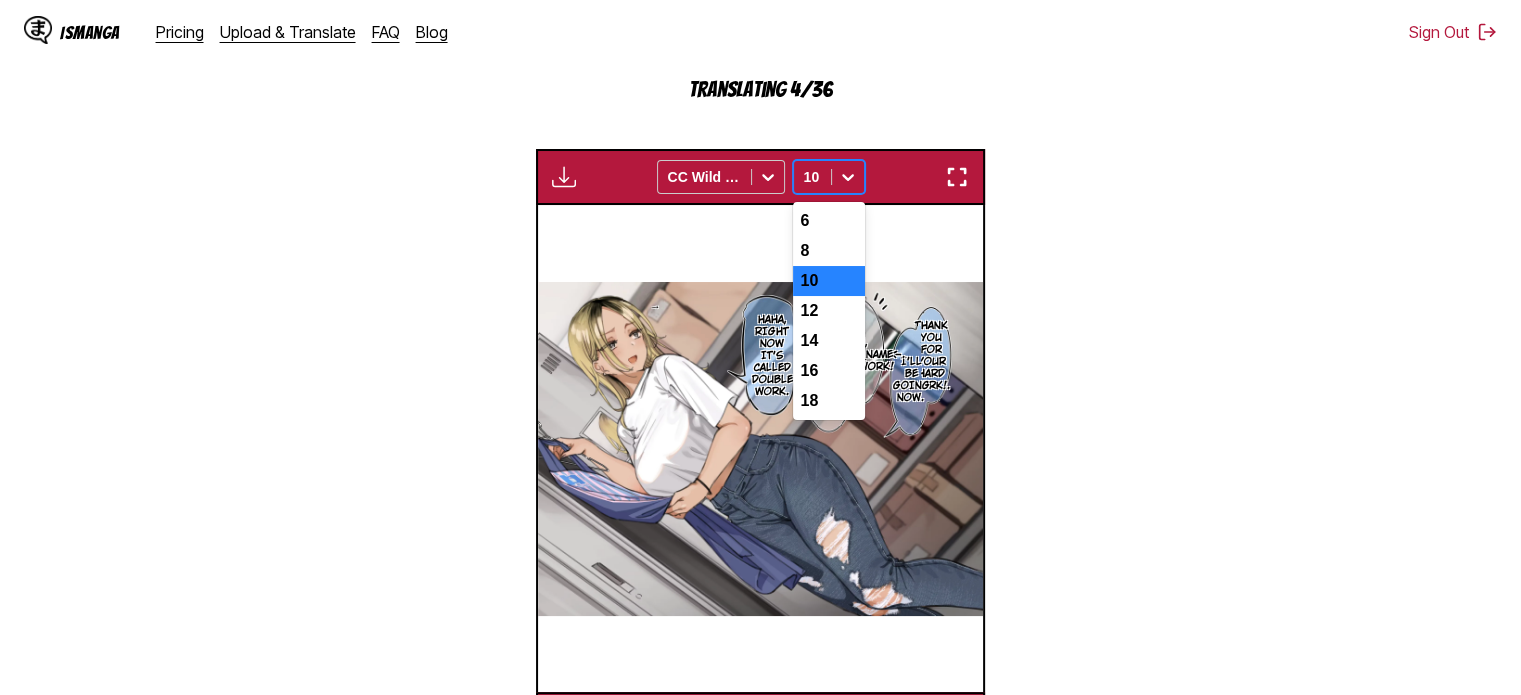 click on "8" at bounding box center [829, 251] 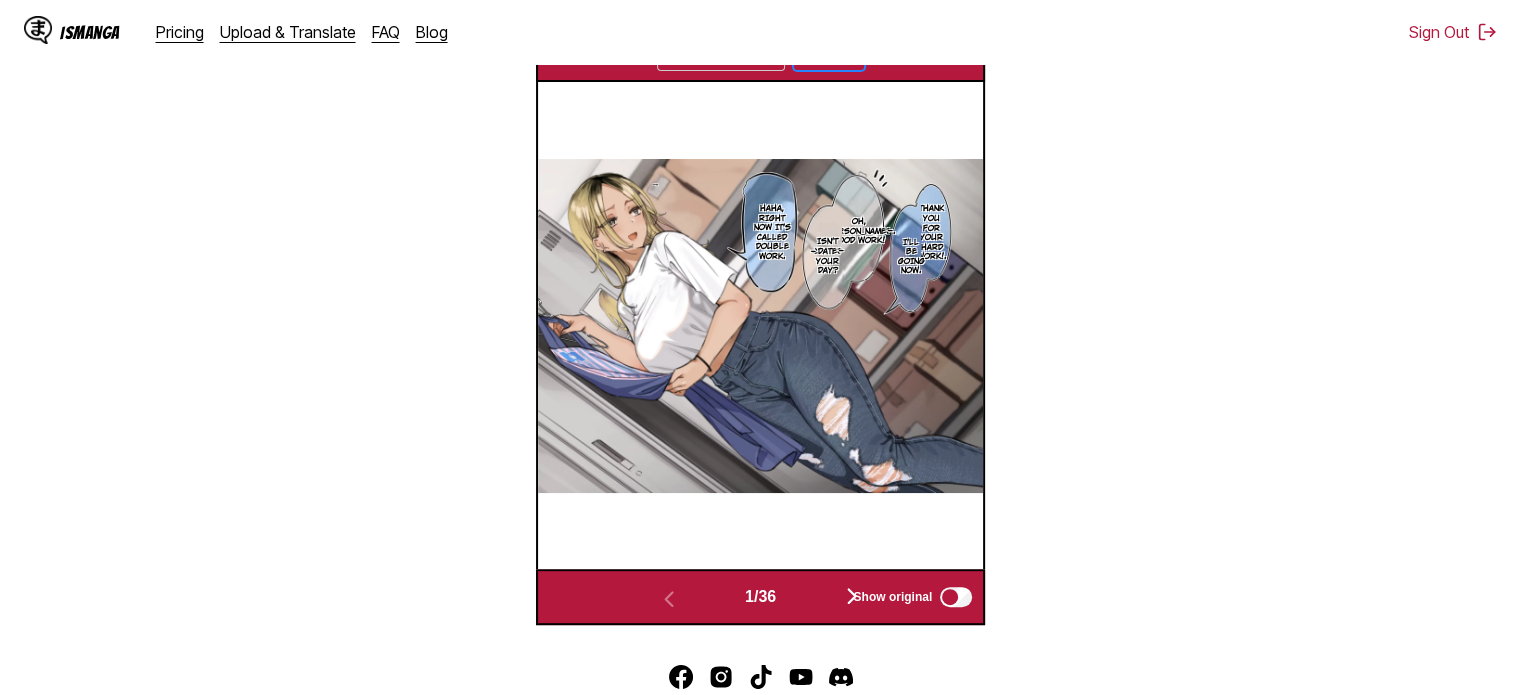 scroll, scrollTop: 593, scrollLeft: 0, axis: vertical 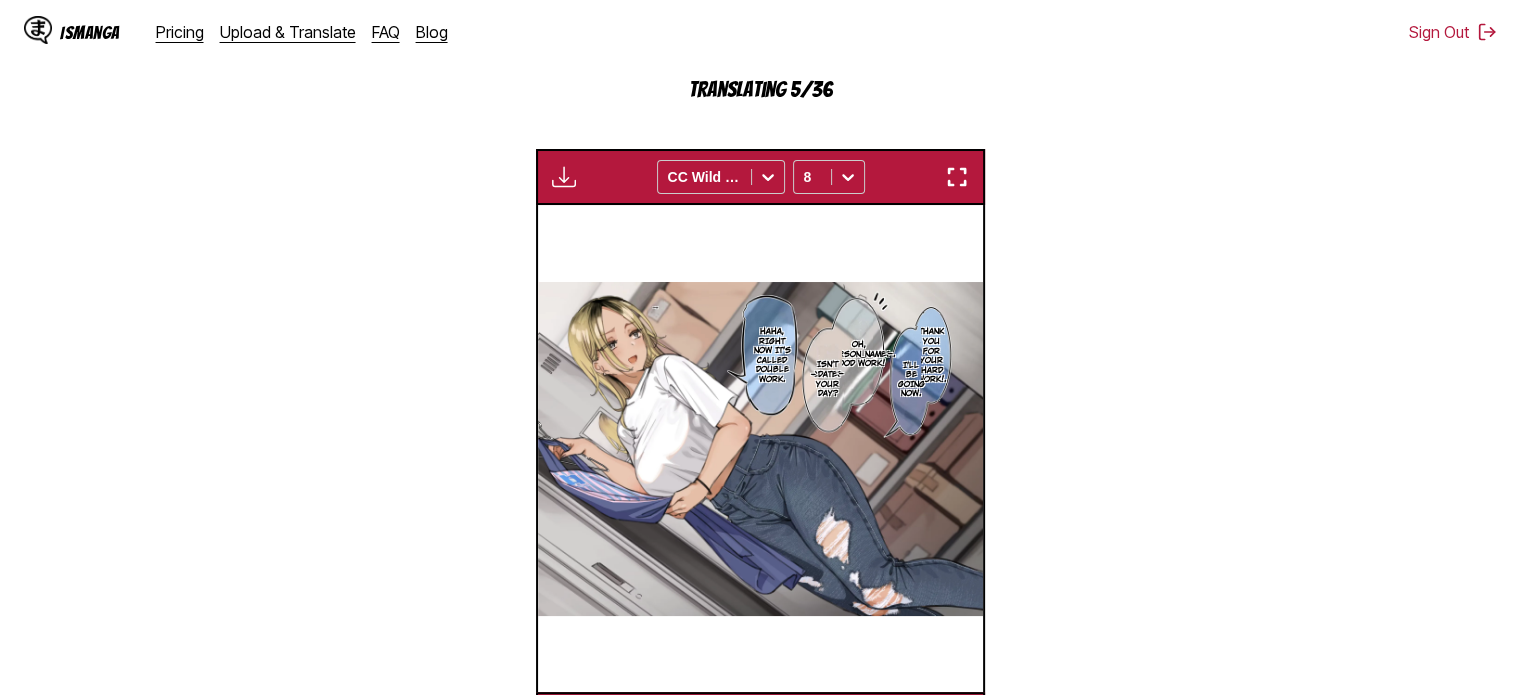 click at bounding box center (957, 177) 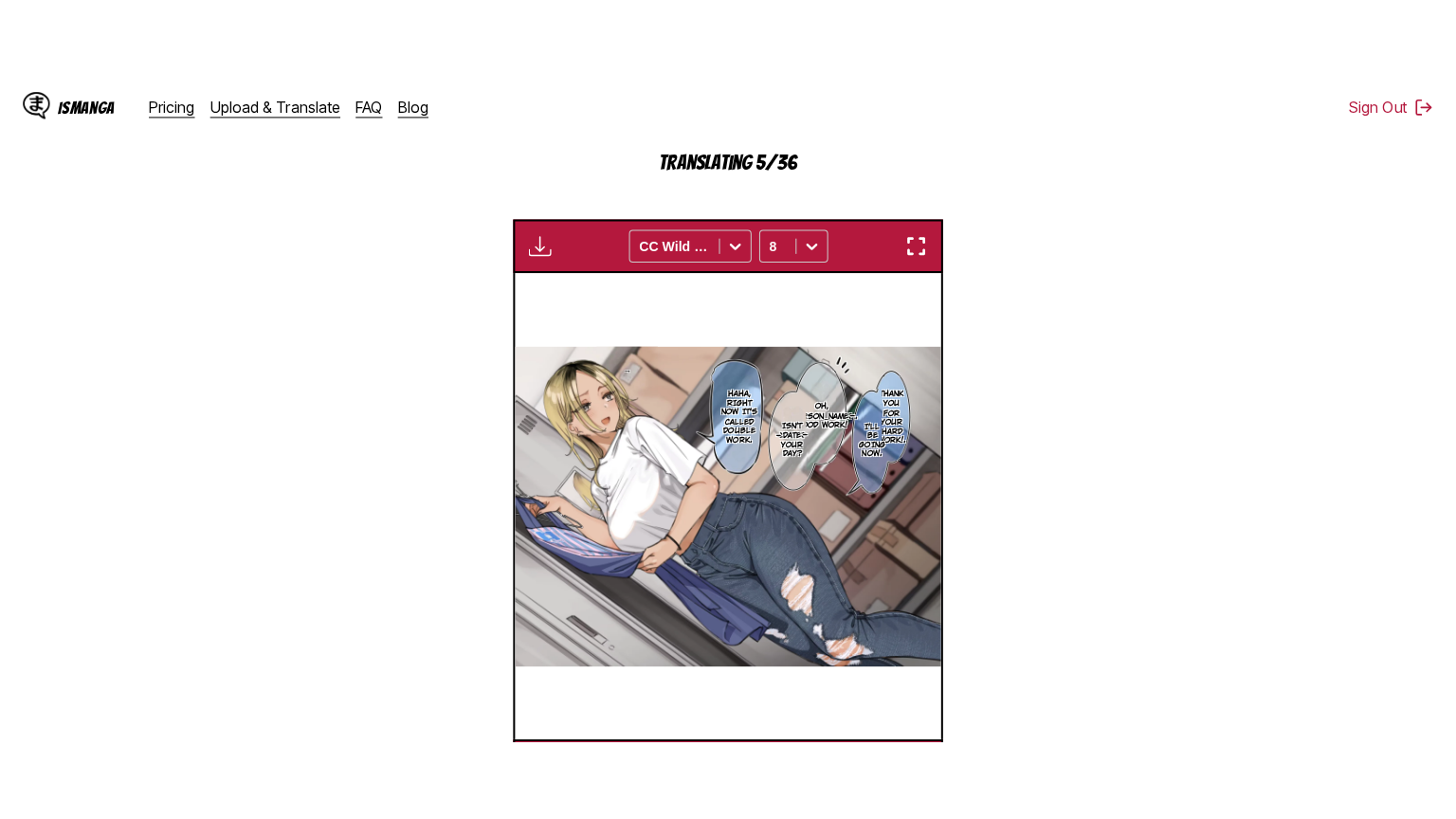 scroll, scrollTop: 220, scrollLeft: 0, axis: vertical 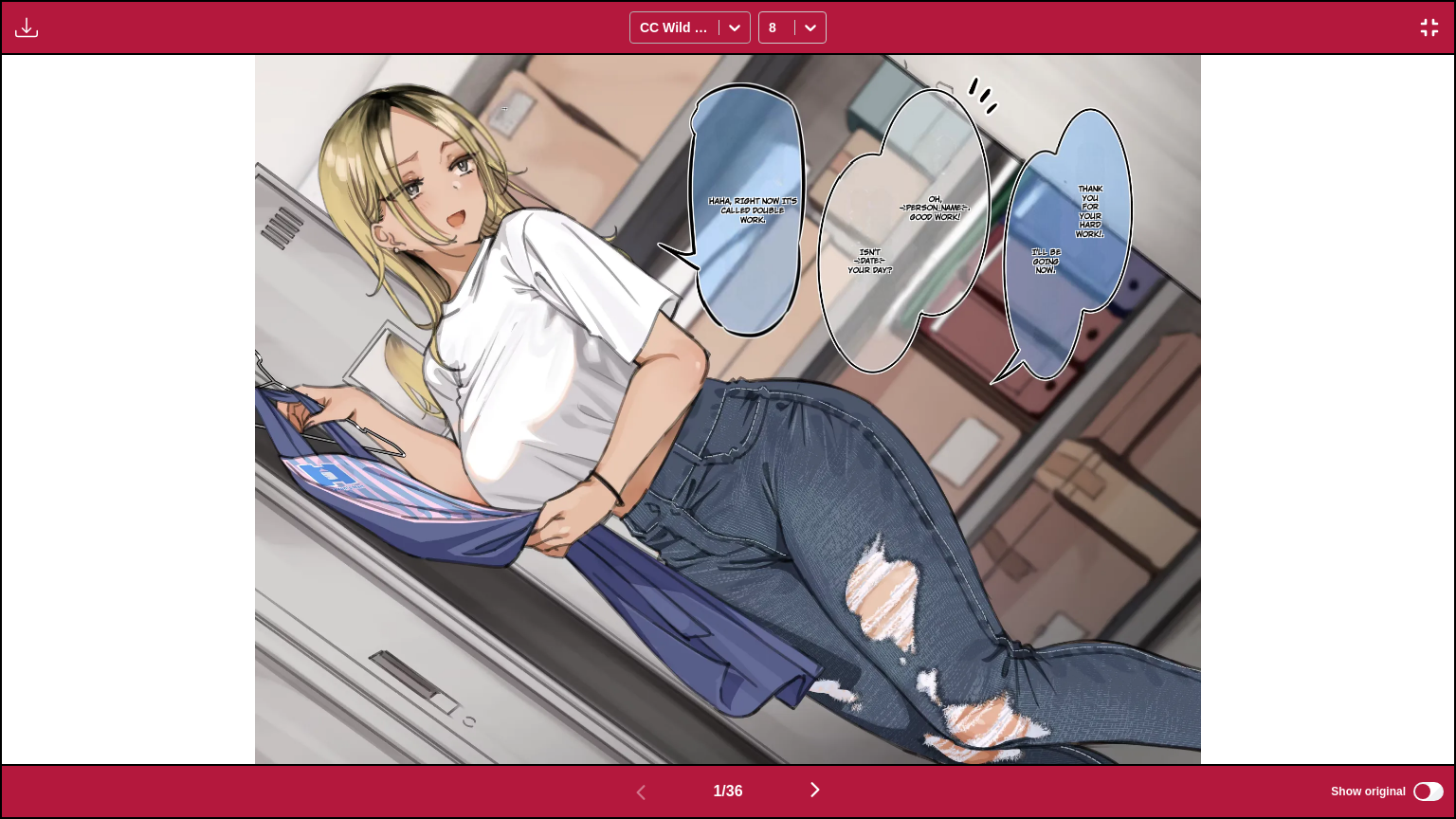 click at bounding box center (735, 27) 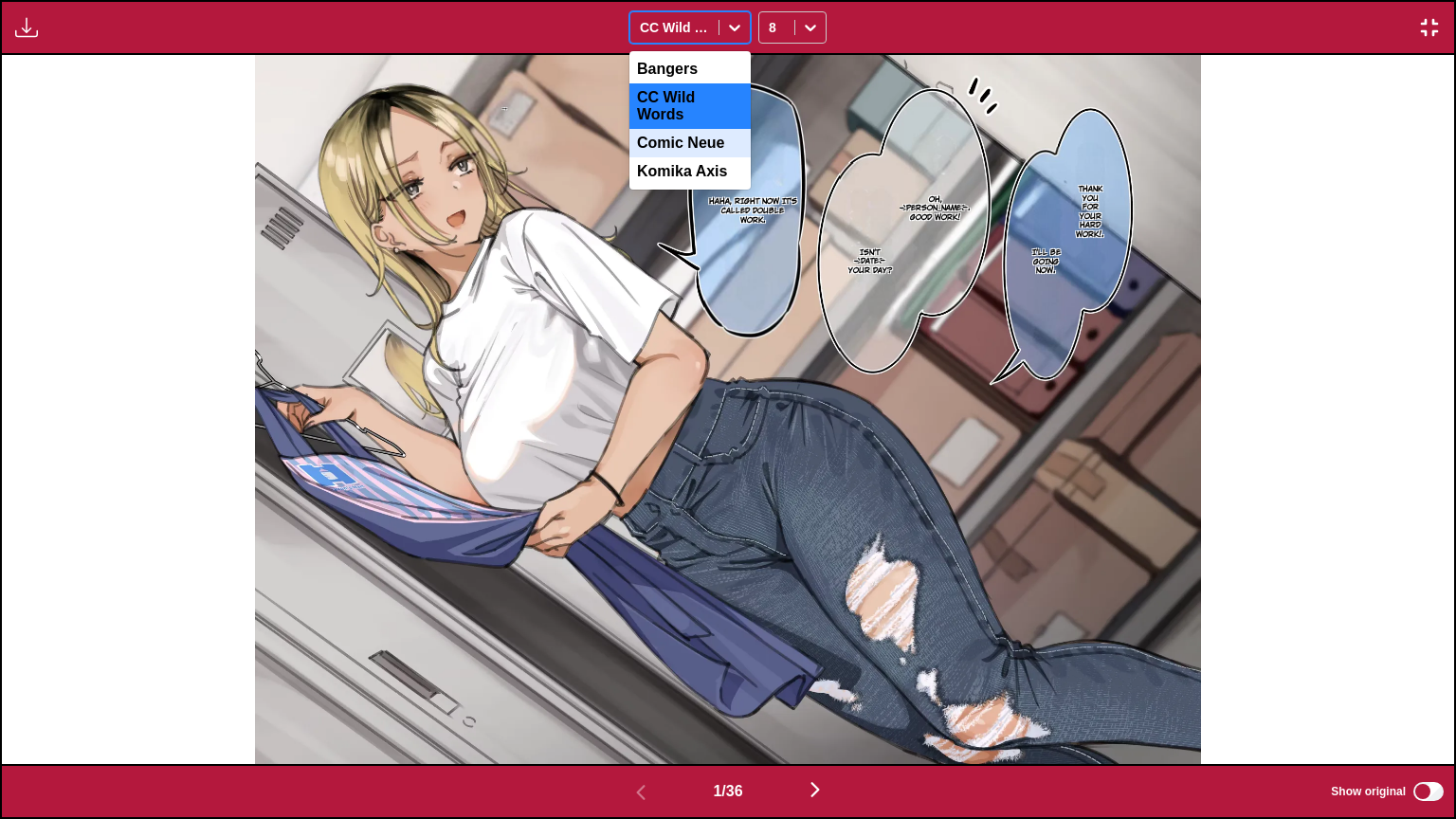 click on "Comic Neue" at bounding box center (690, 143) 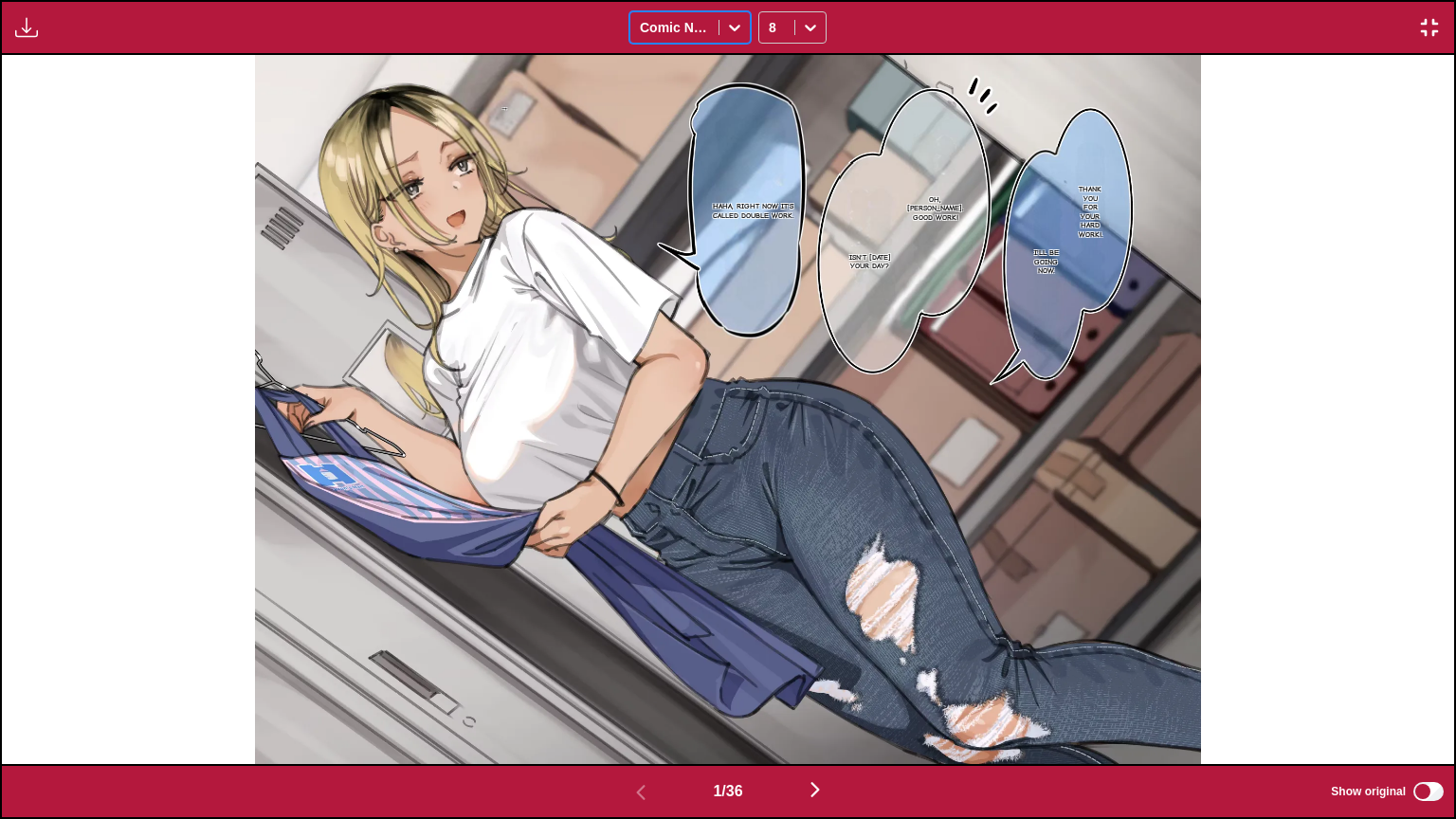 click at bounding box center (674, 27) 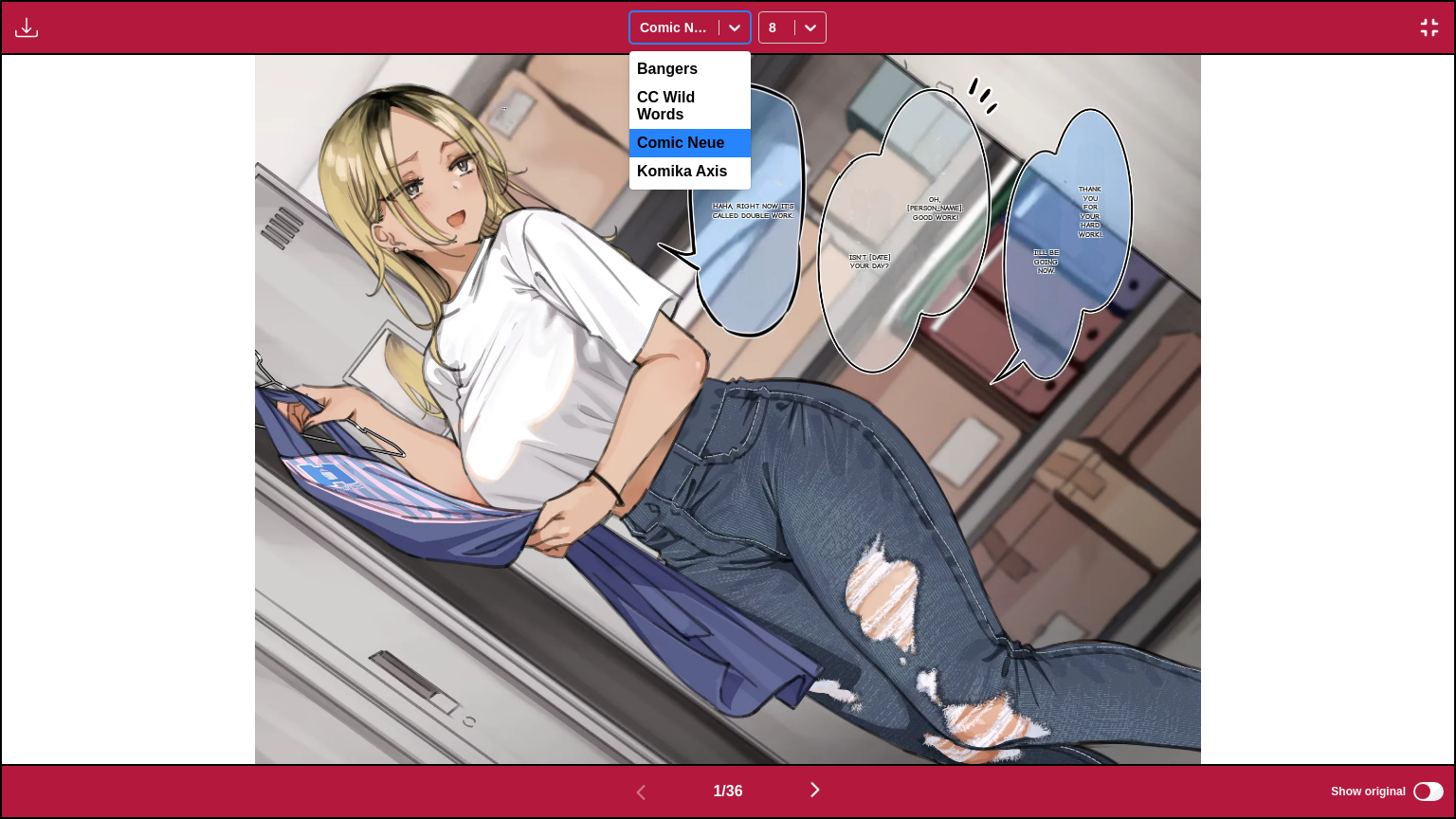 click at bounding box center [674, 27] 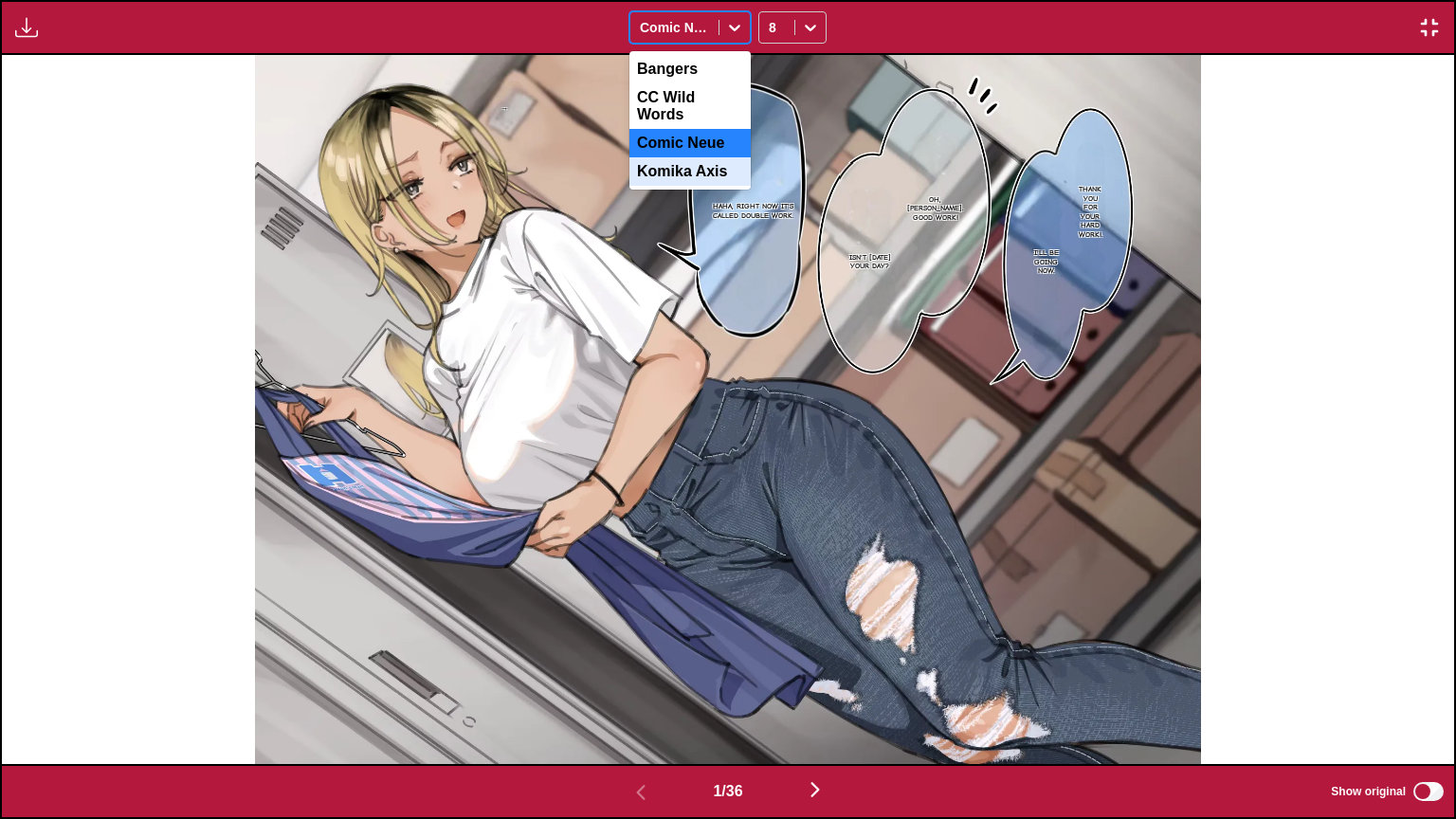 click on "Komika Axis" at bounding box center [690, 172] 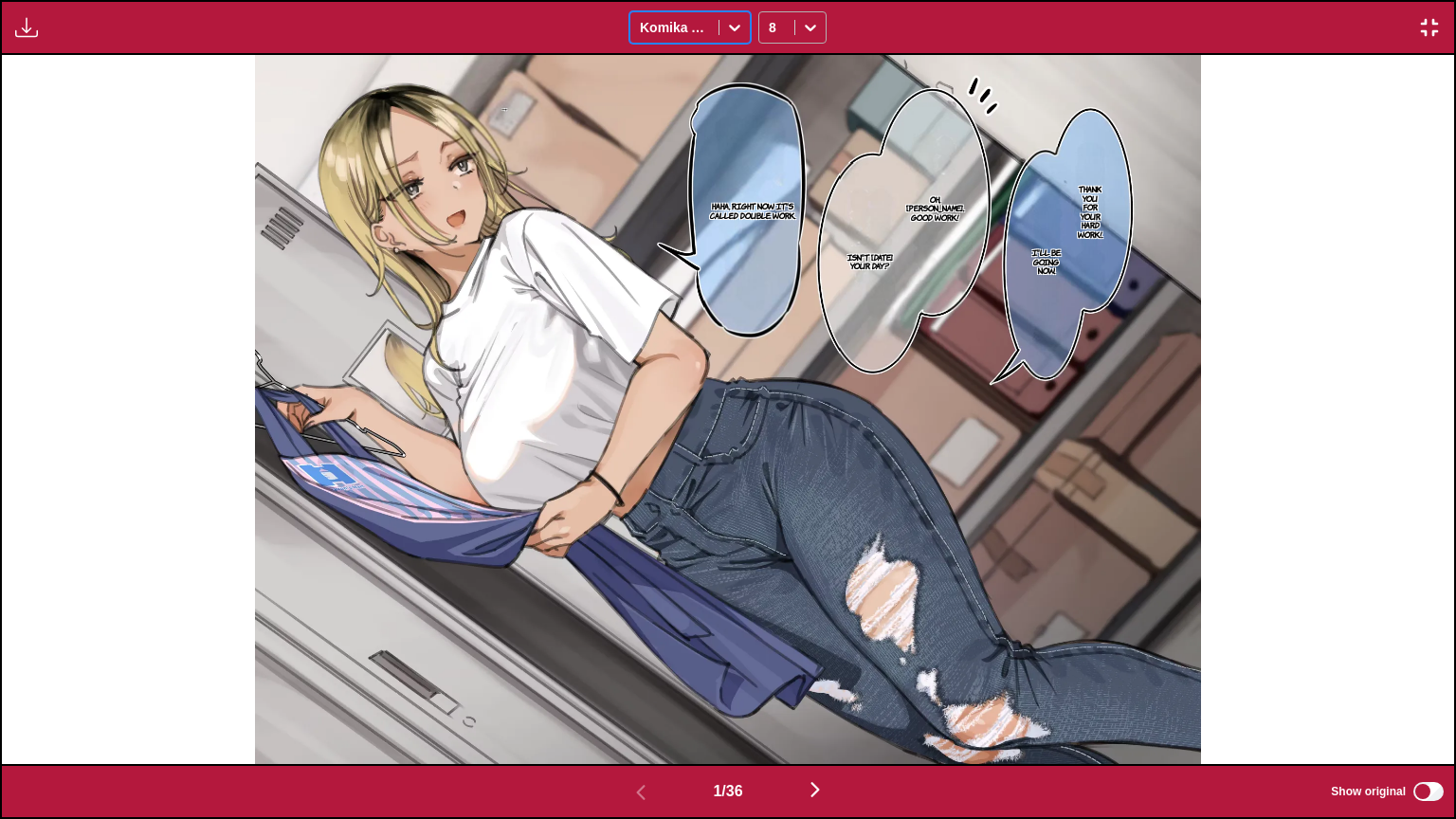 click 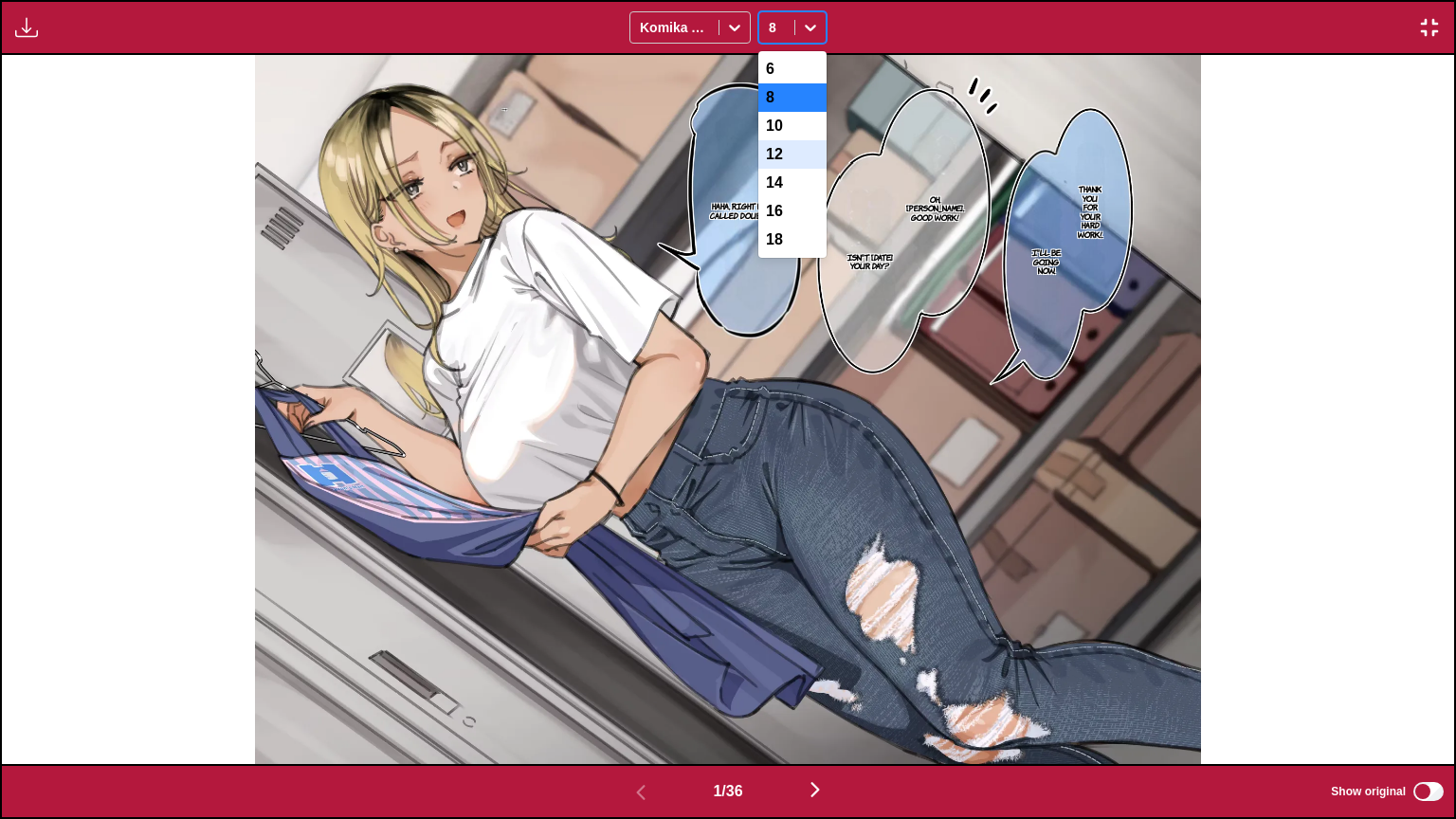 click on "12" at bounding box center (792, 155) 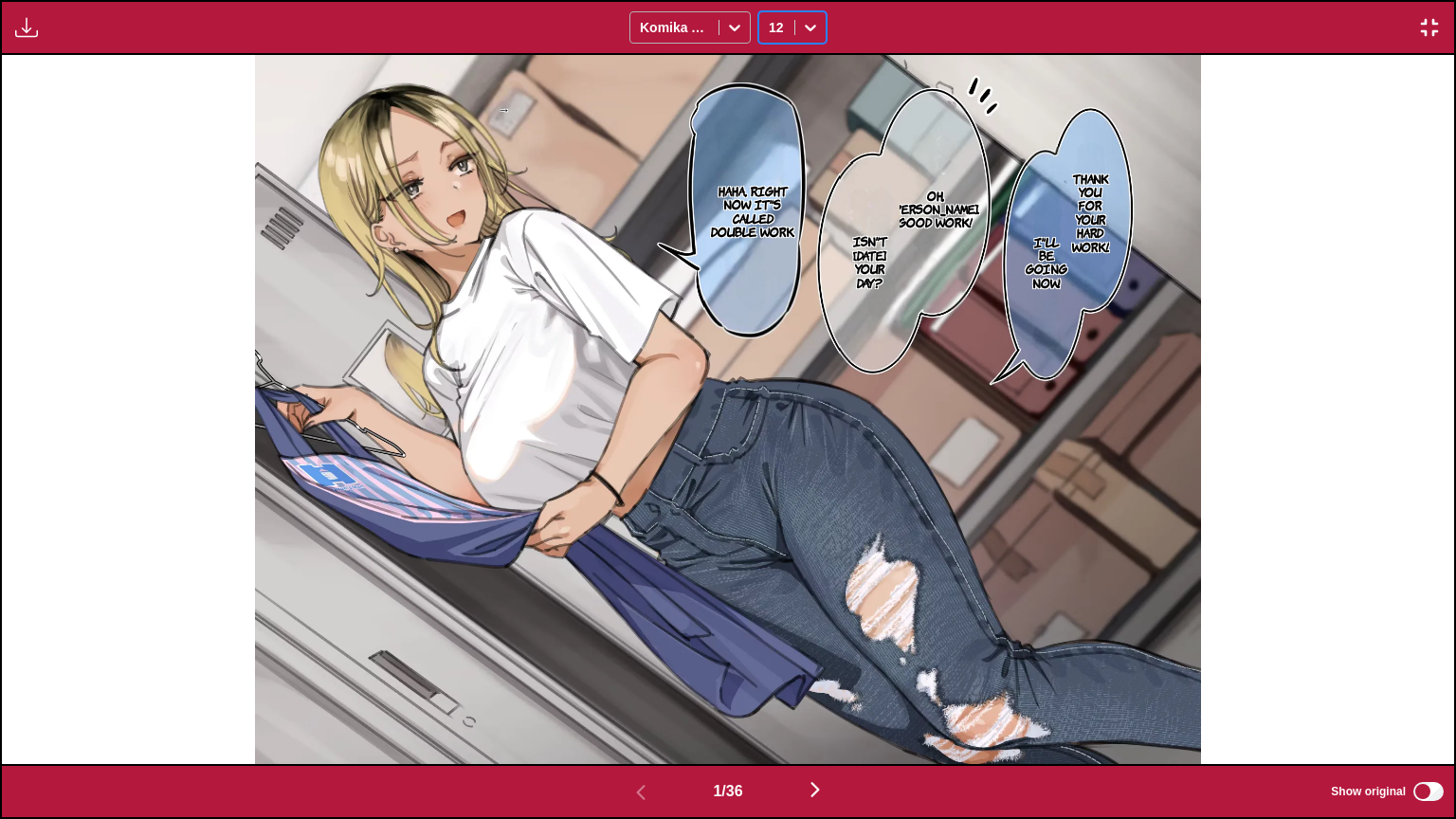 click at bounding box center [674, 27] 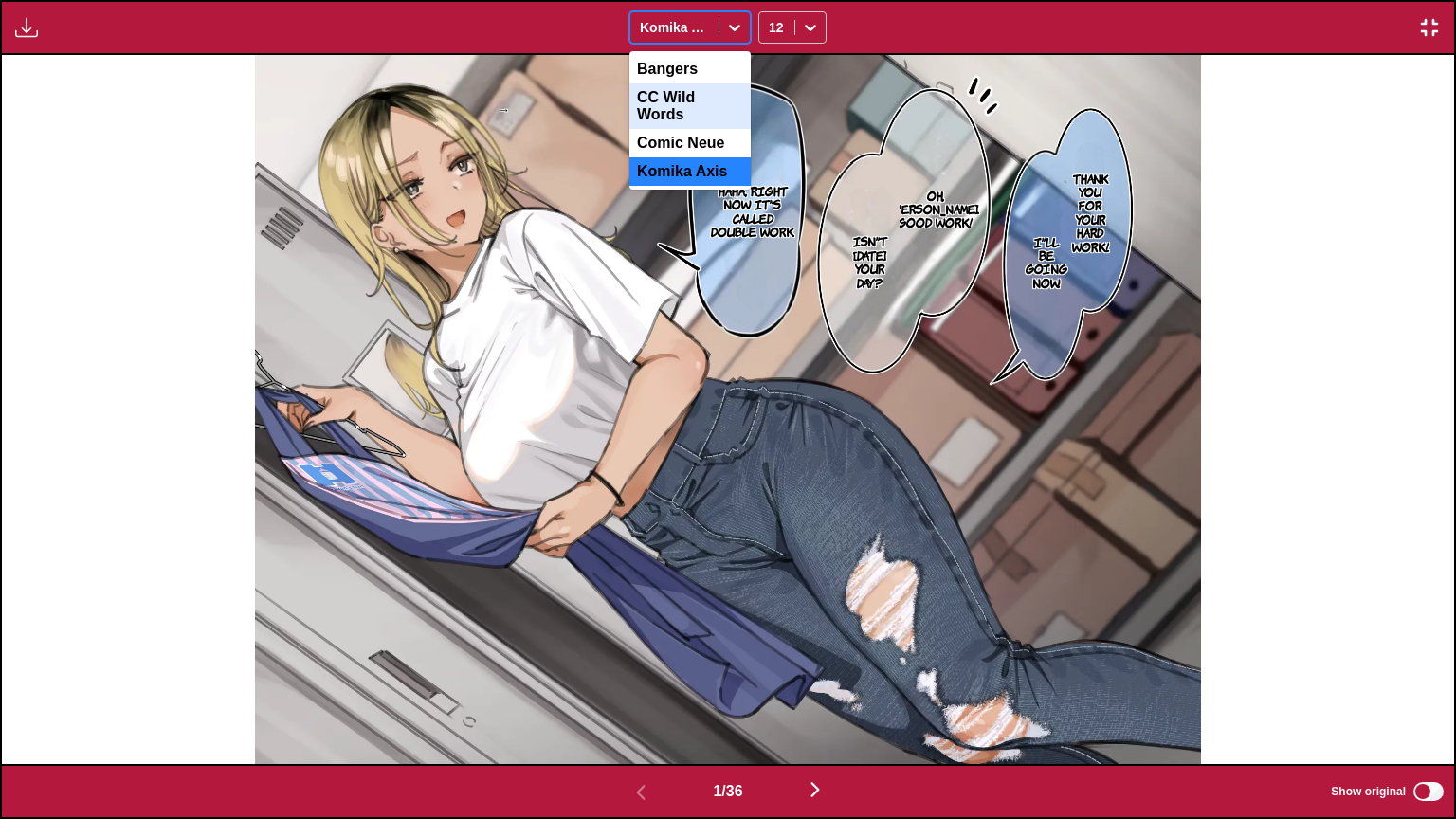 click on "CC Wild Words" at bounding box center (690, 106) 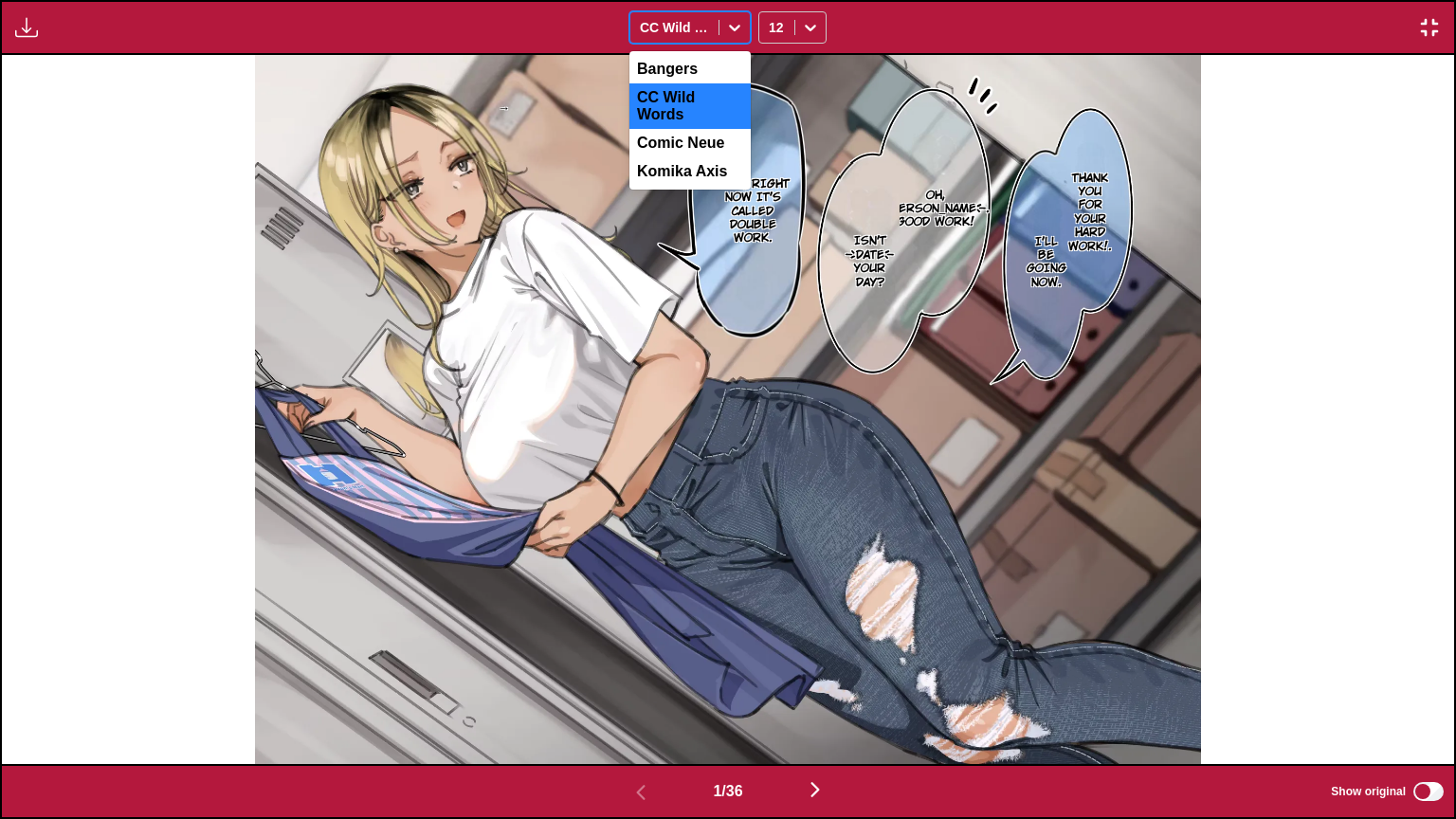 click at bounding box center [674, 27] 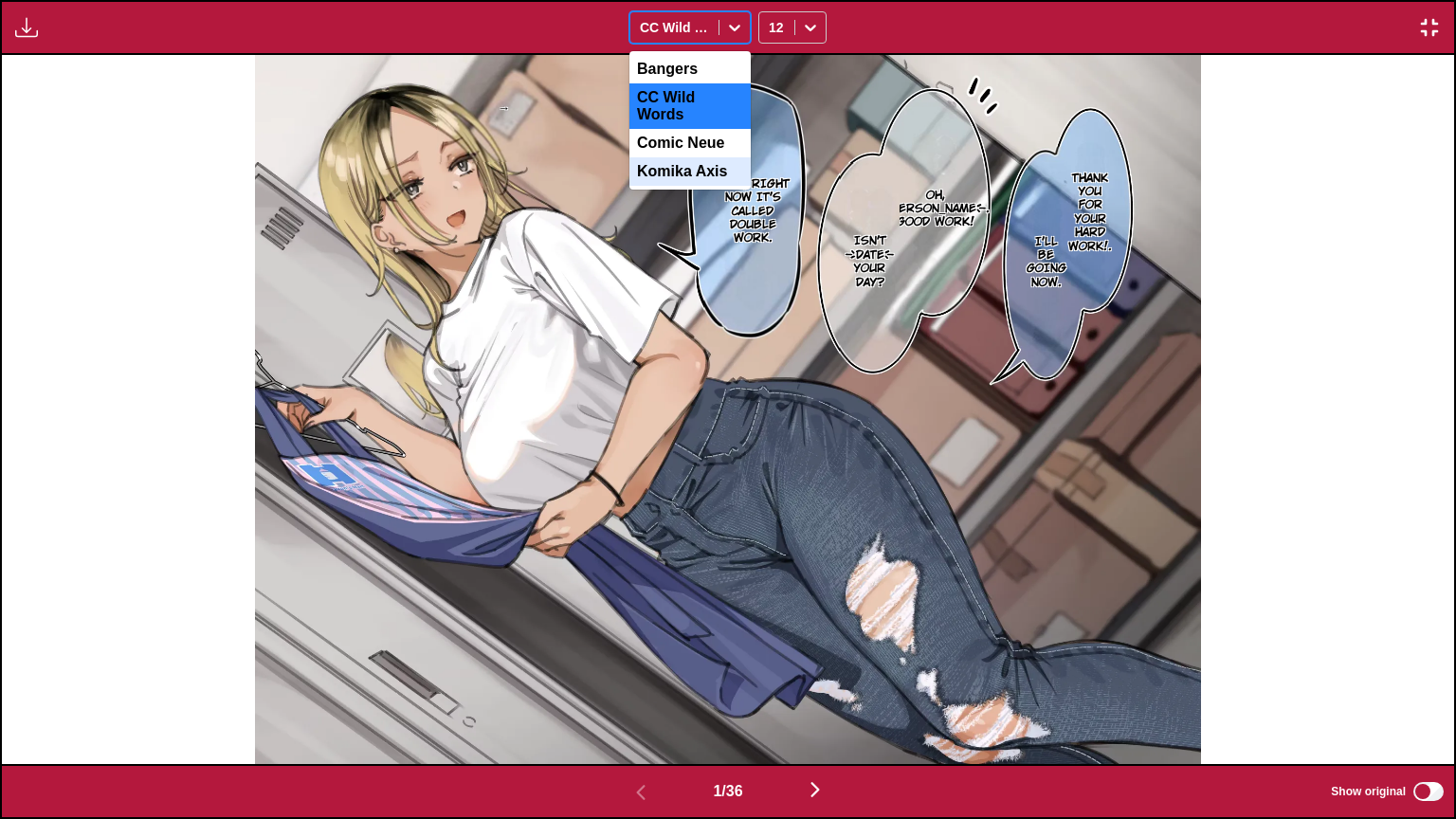 click on "Komika Axis" at bounding box center (690, 172) 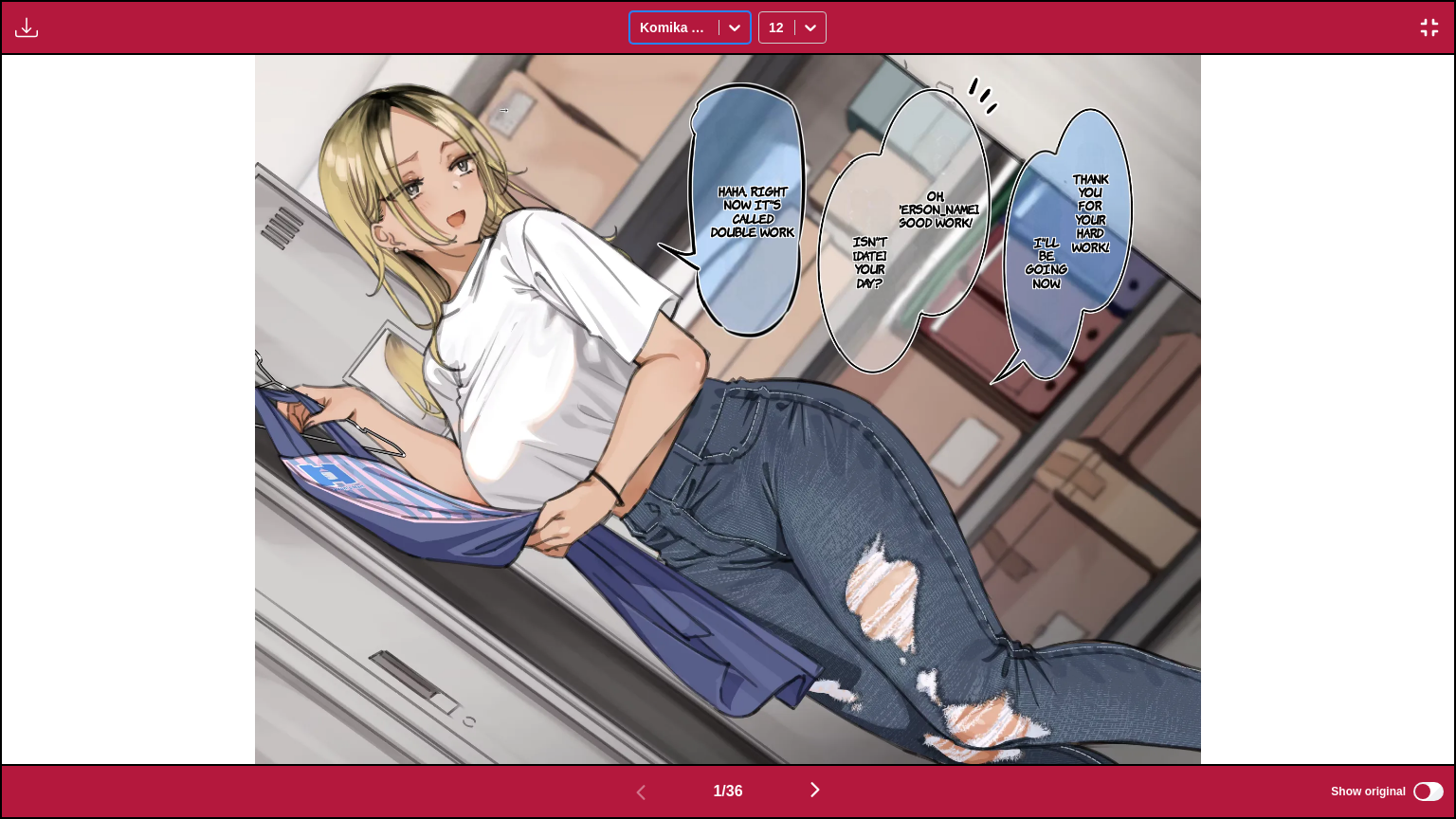 click at bounding box center (674, 27) 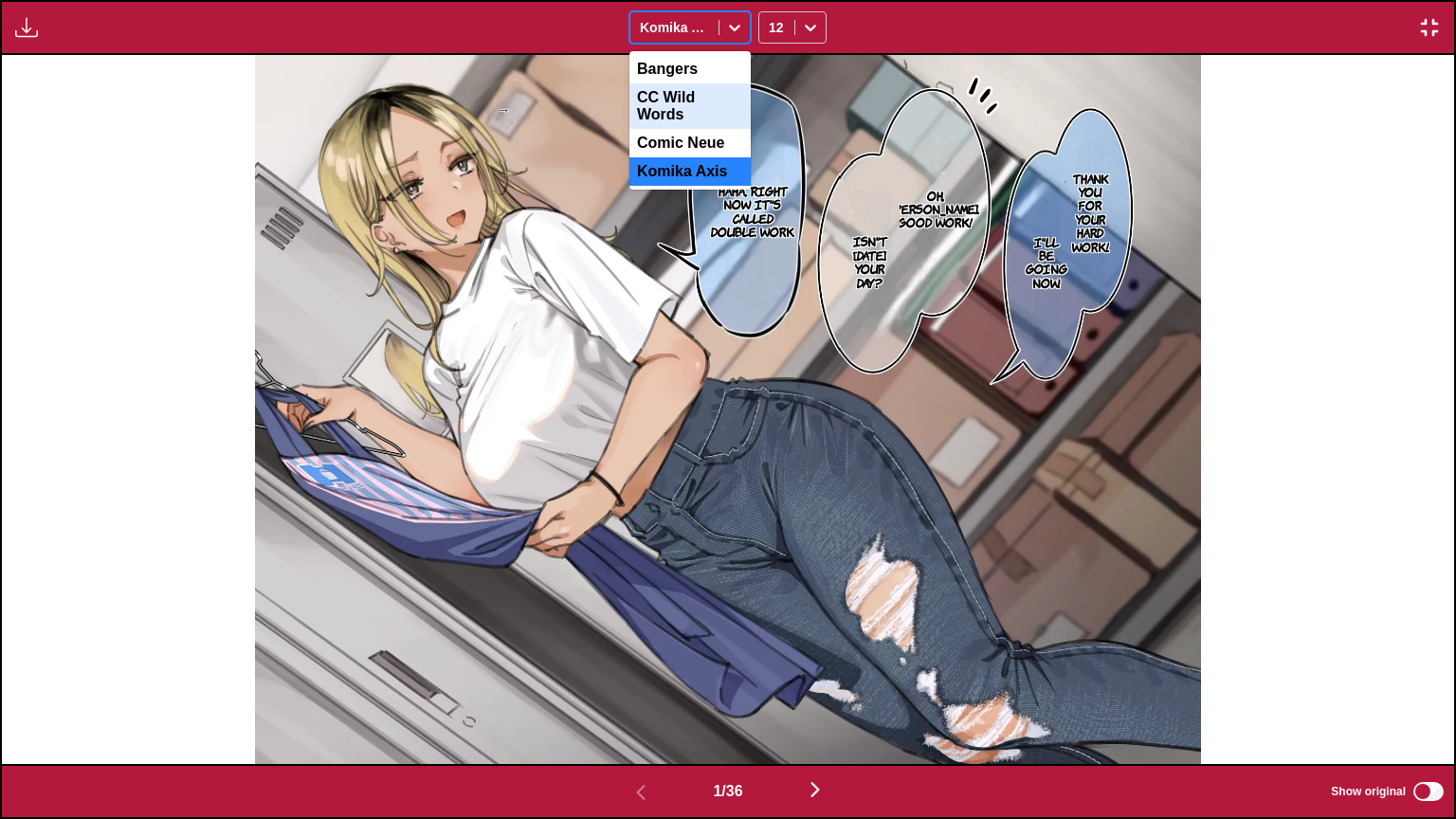 click on "CC Wild Words" at bounding box center [690, 106] 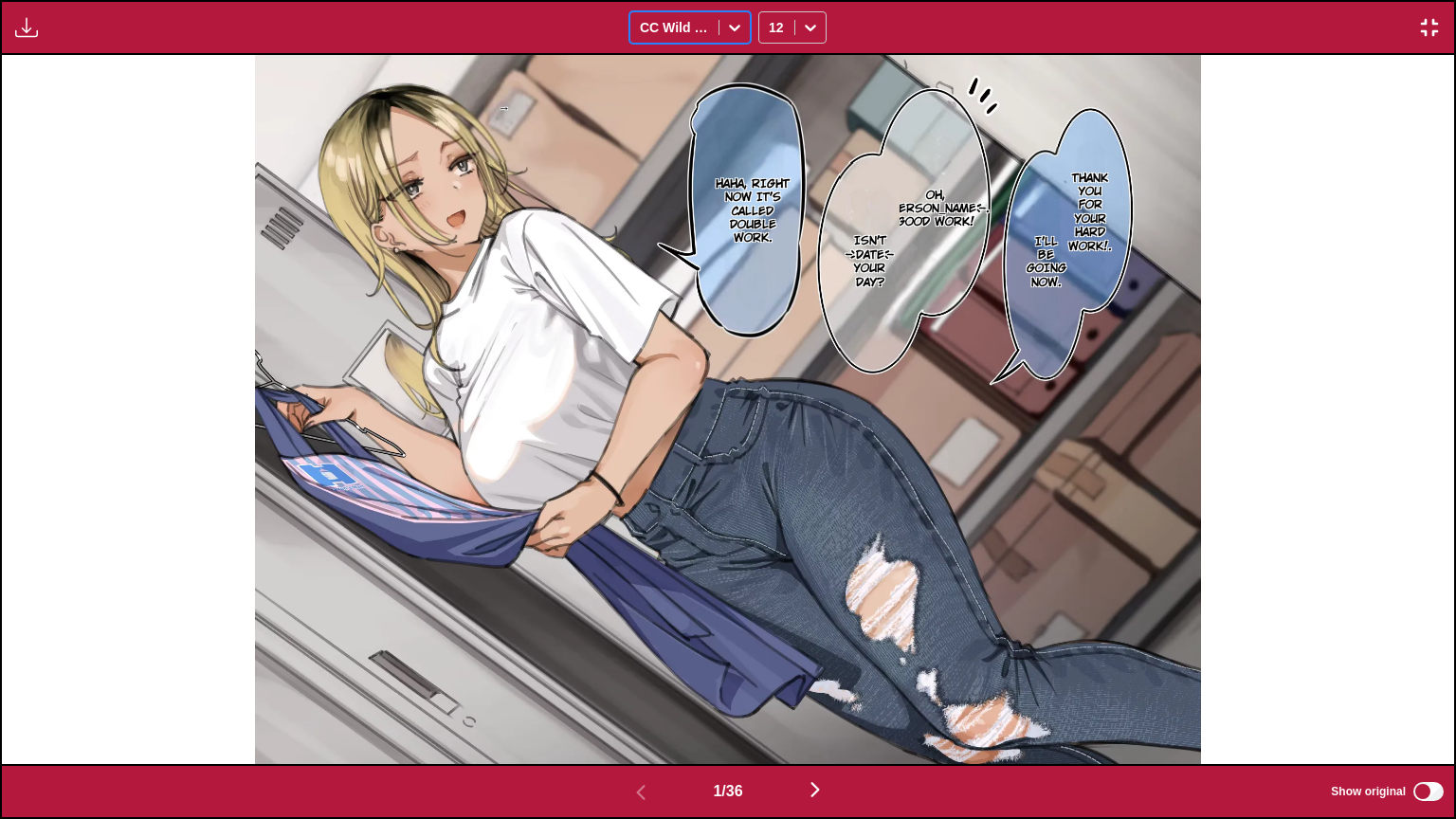 click at bounding box center (674, 27) 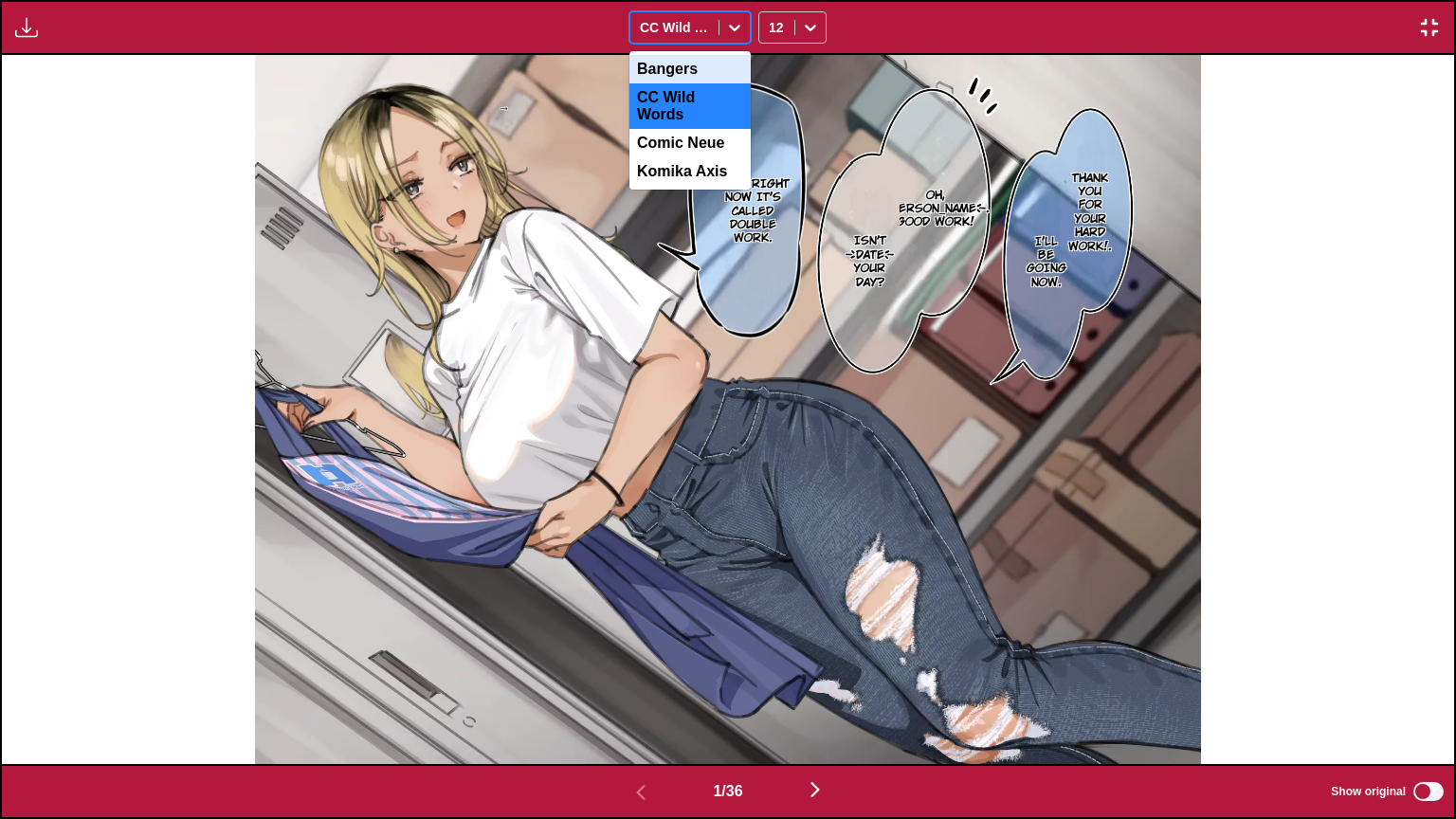 click on "Bangers" at bounding box center (690, 69) 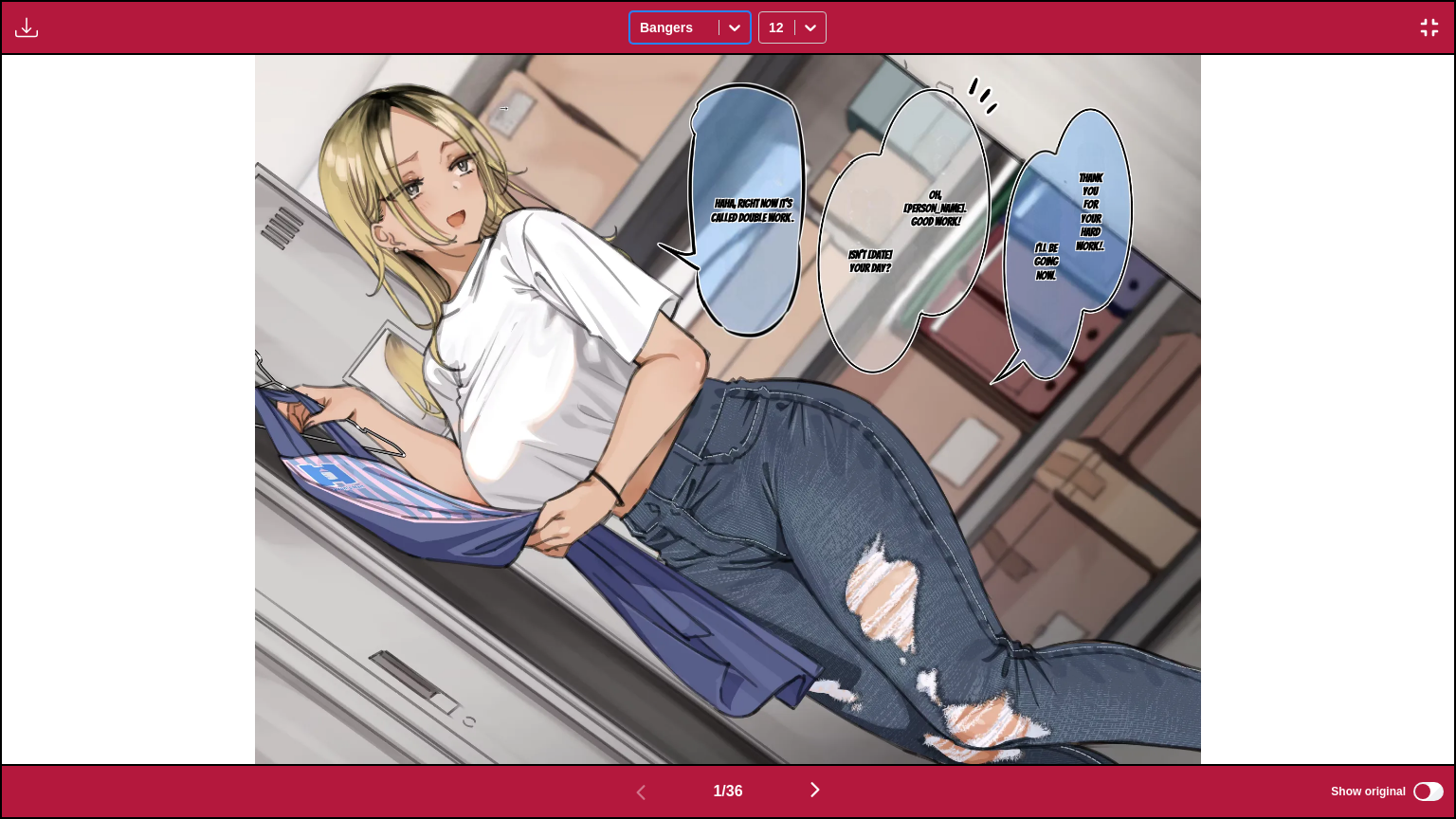 click at bounding box center [674, 27] 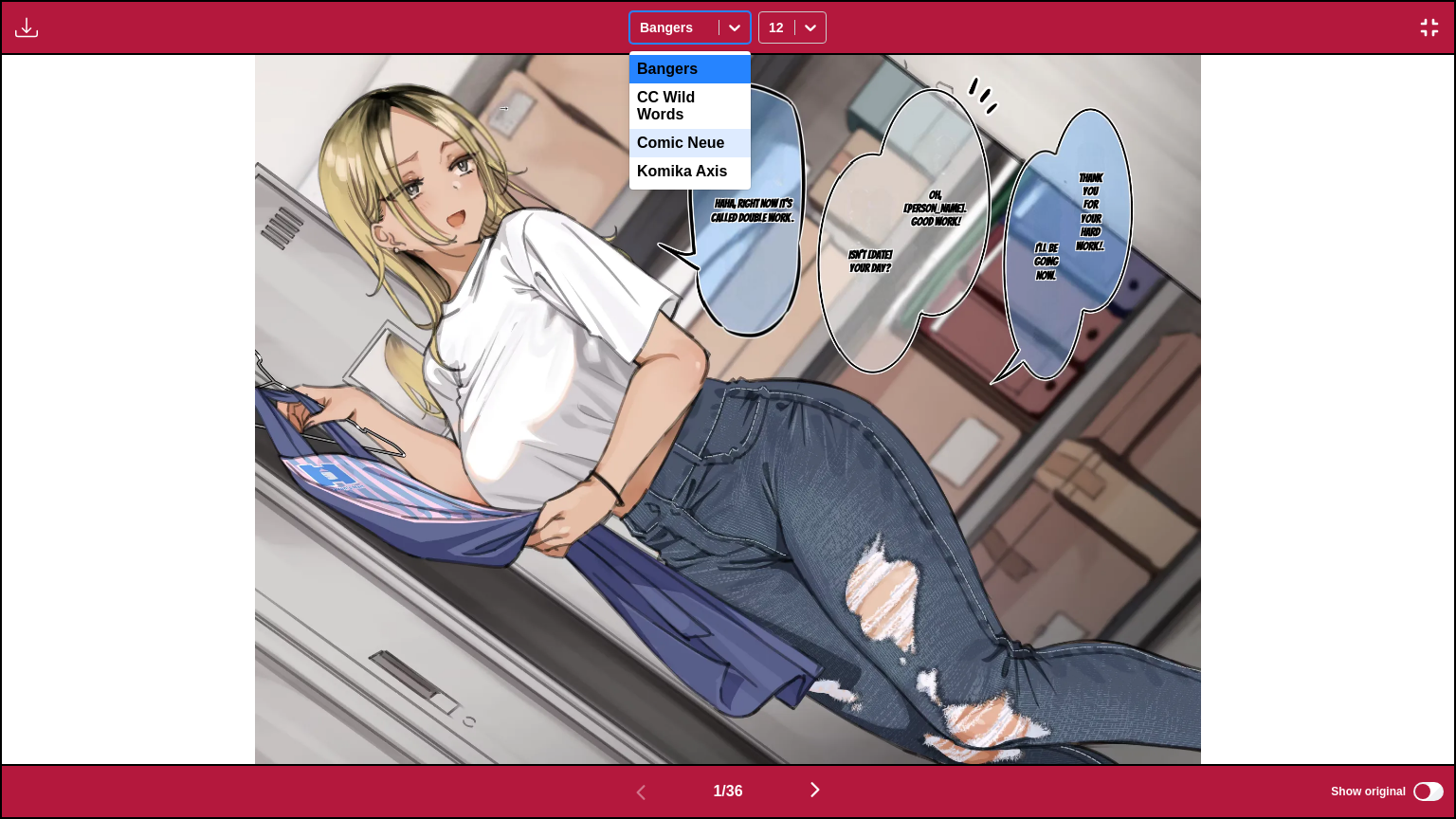 click on "Comic Neue" at bounding box center (690, 143) 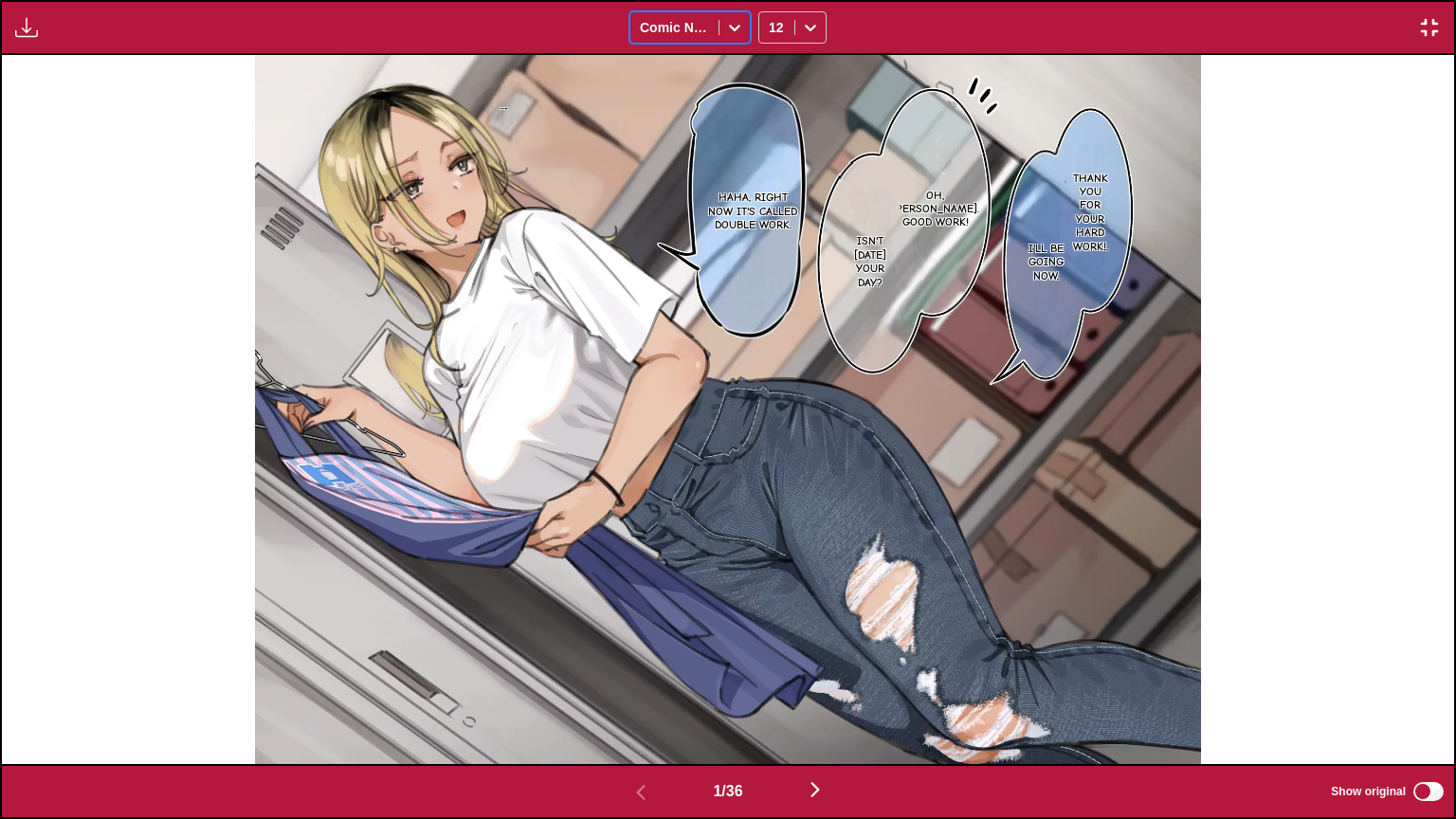 click at bounding box center [674, 27] 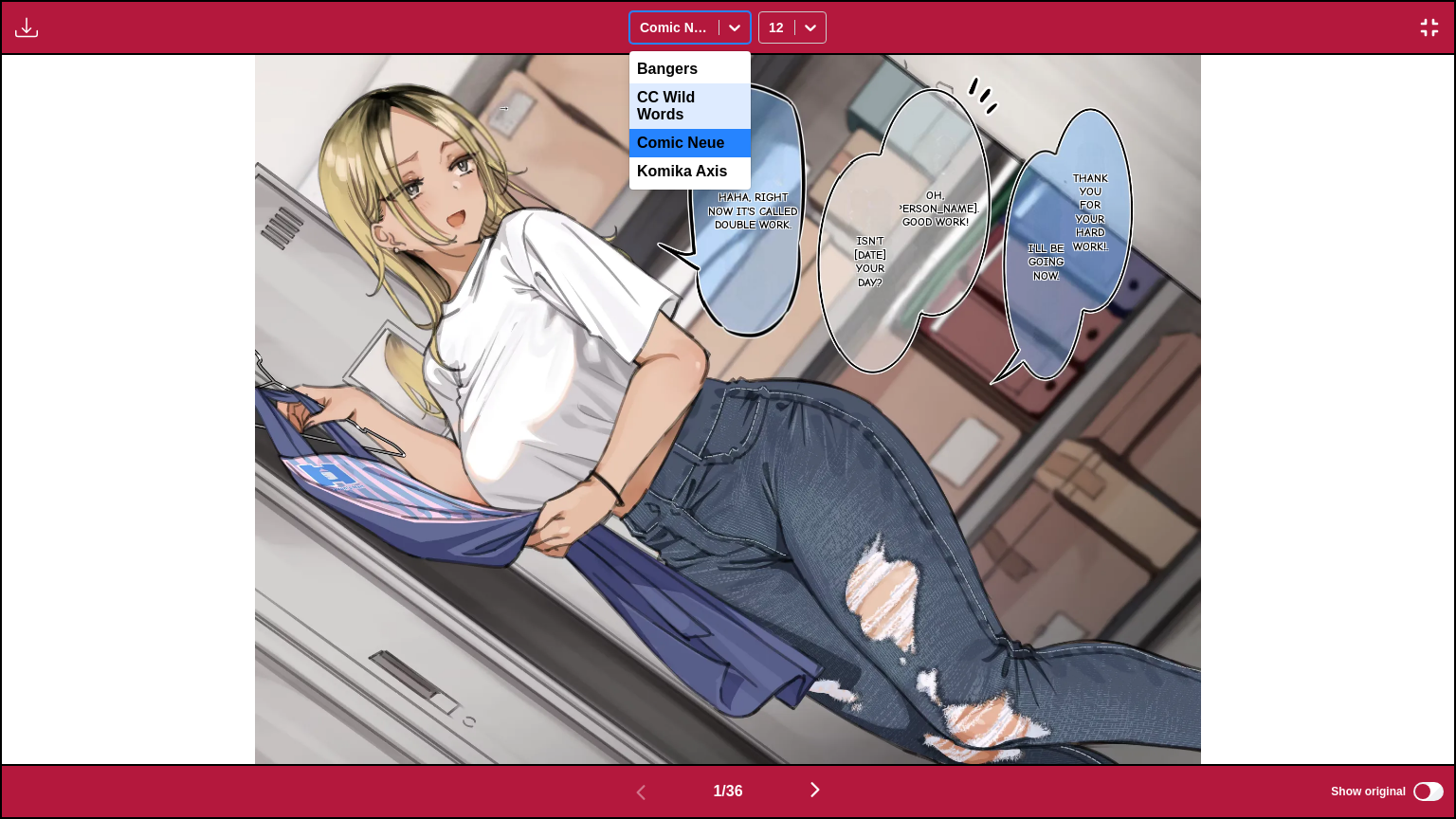 click on "CC Wild Words" at bounding box center [690, 106] 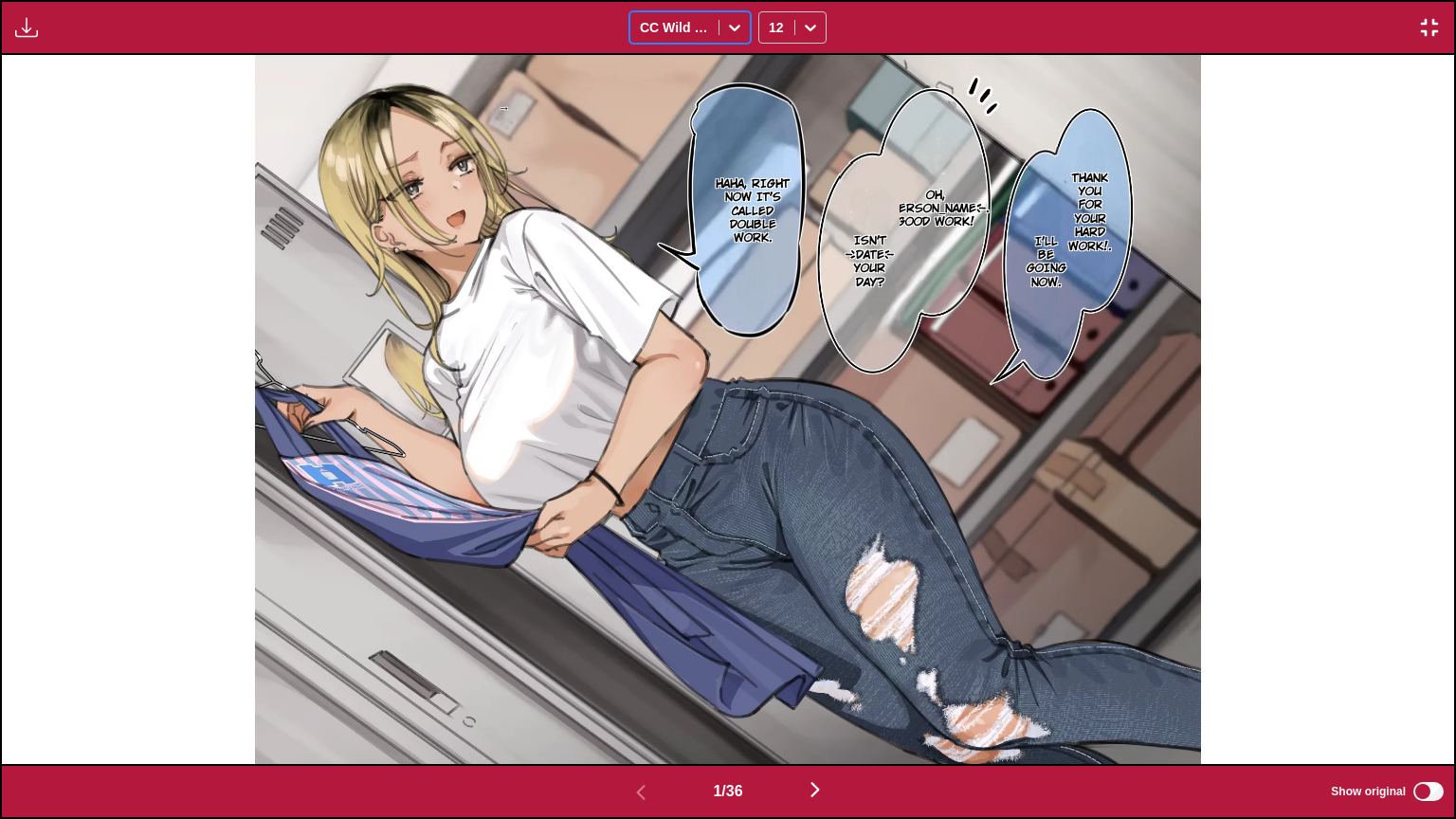 click at bounding box center (674, 27) 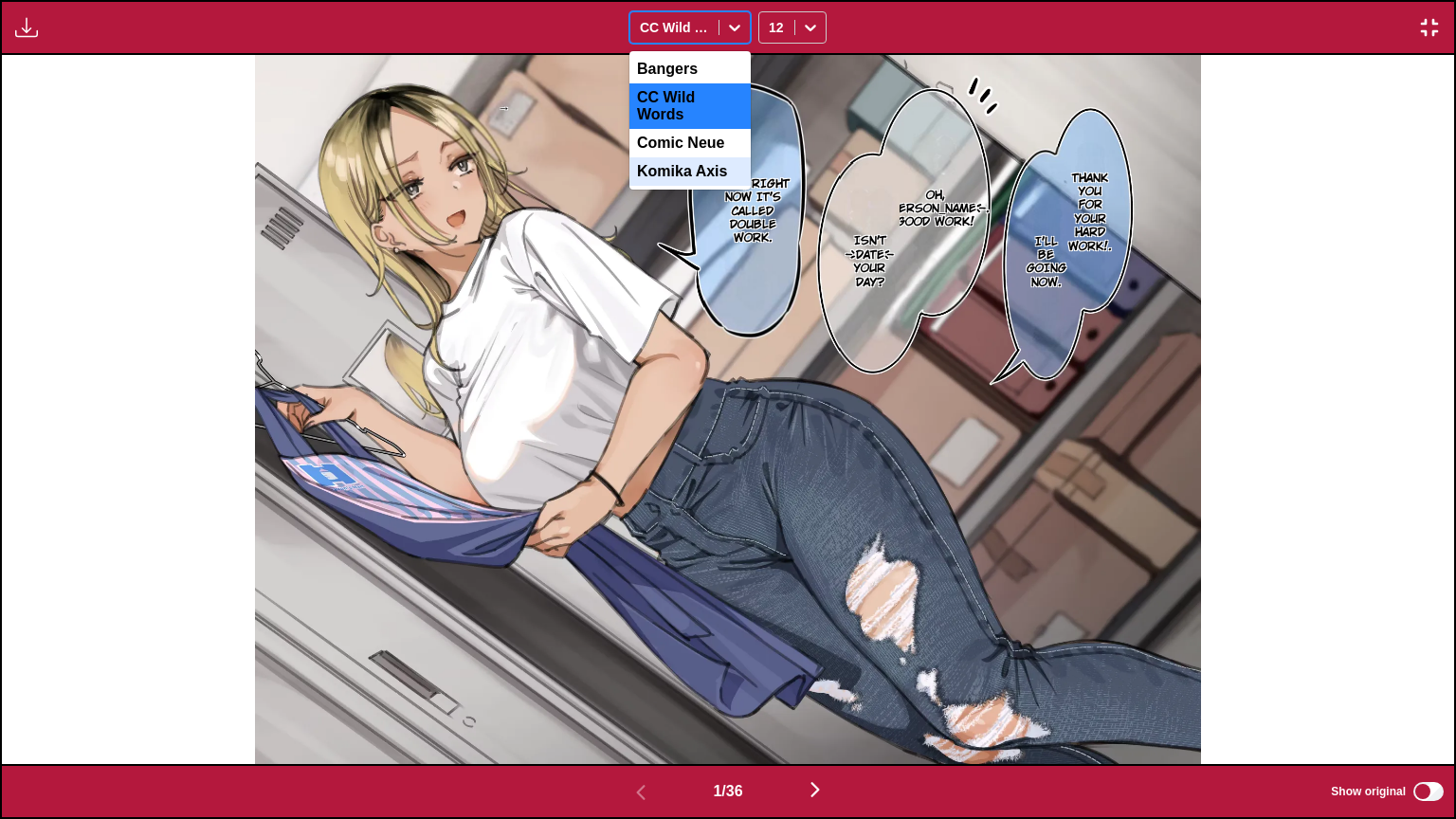 click on "Komika Axis" at bounding box center (690, 172) 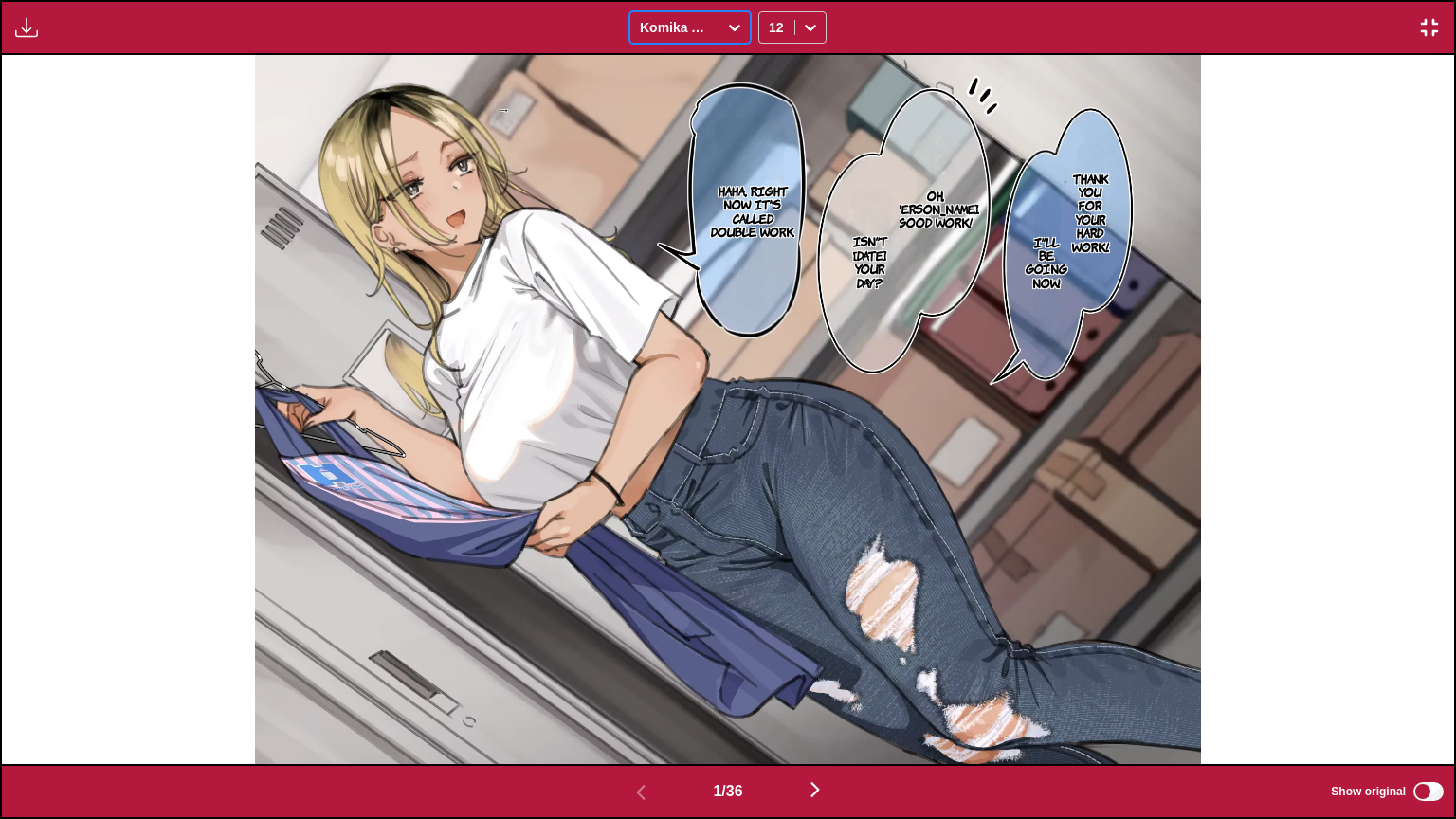 click on "Komika Axis" at bounding box center (674, 27) 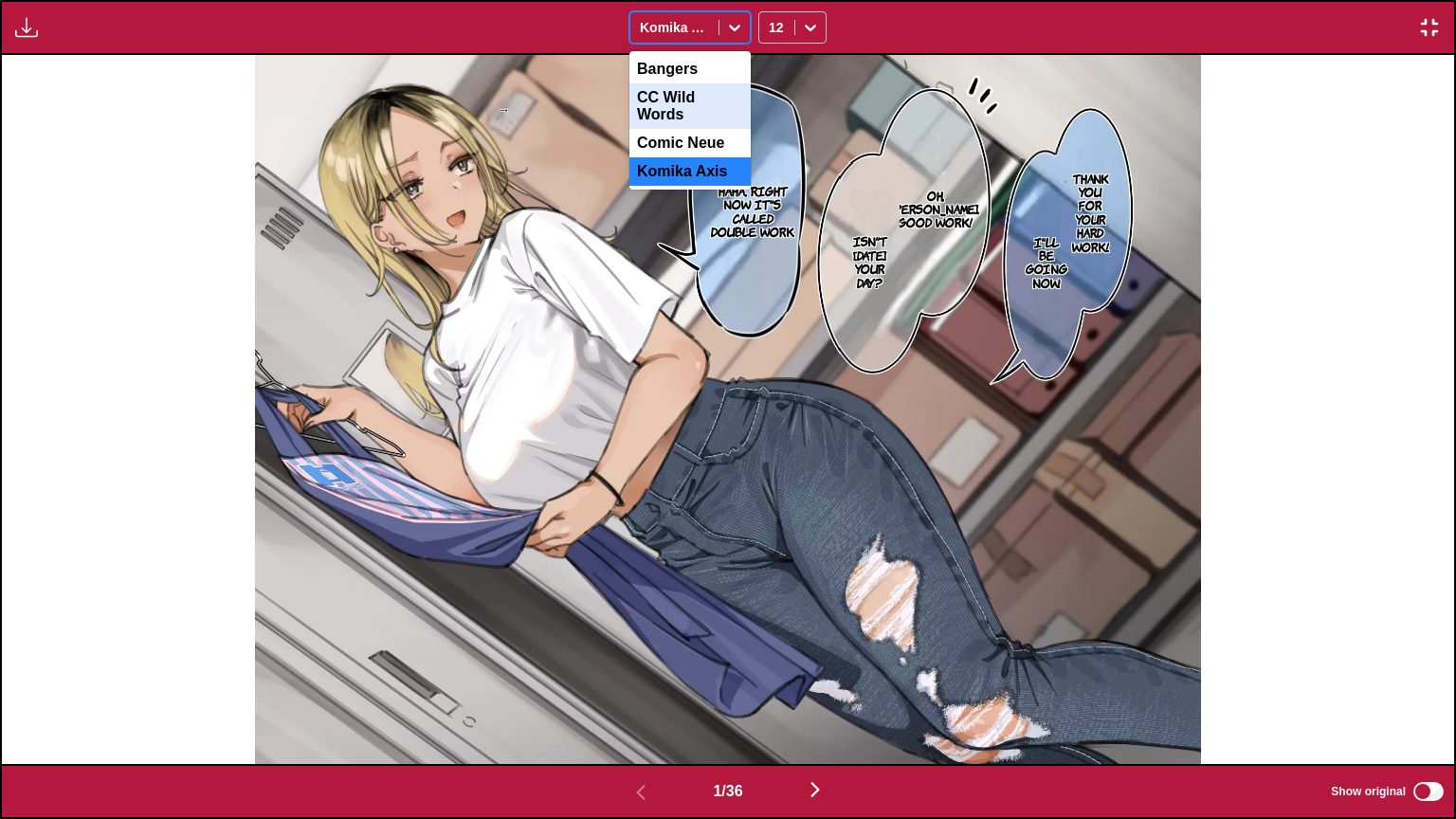 click on "CC Wild Words" at bounding box center (690, 106) 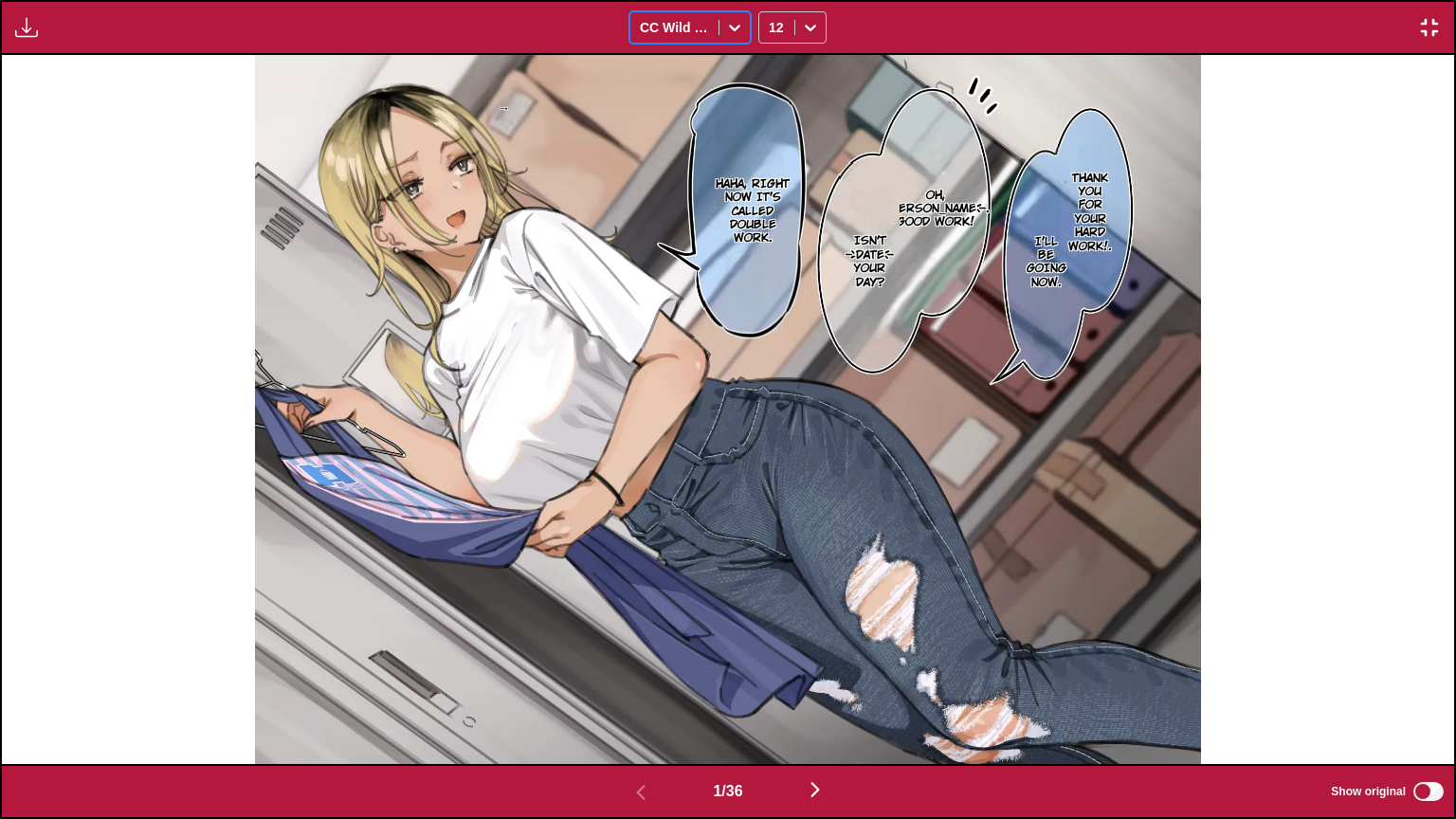 click at bounding box center [674, 27] 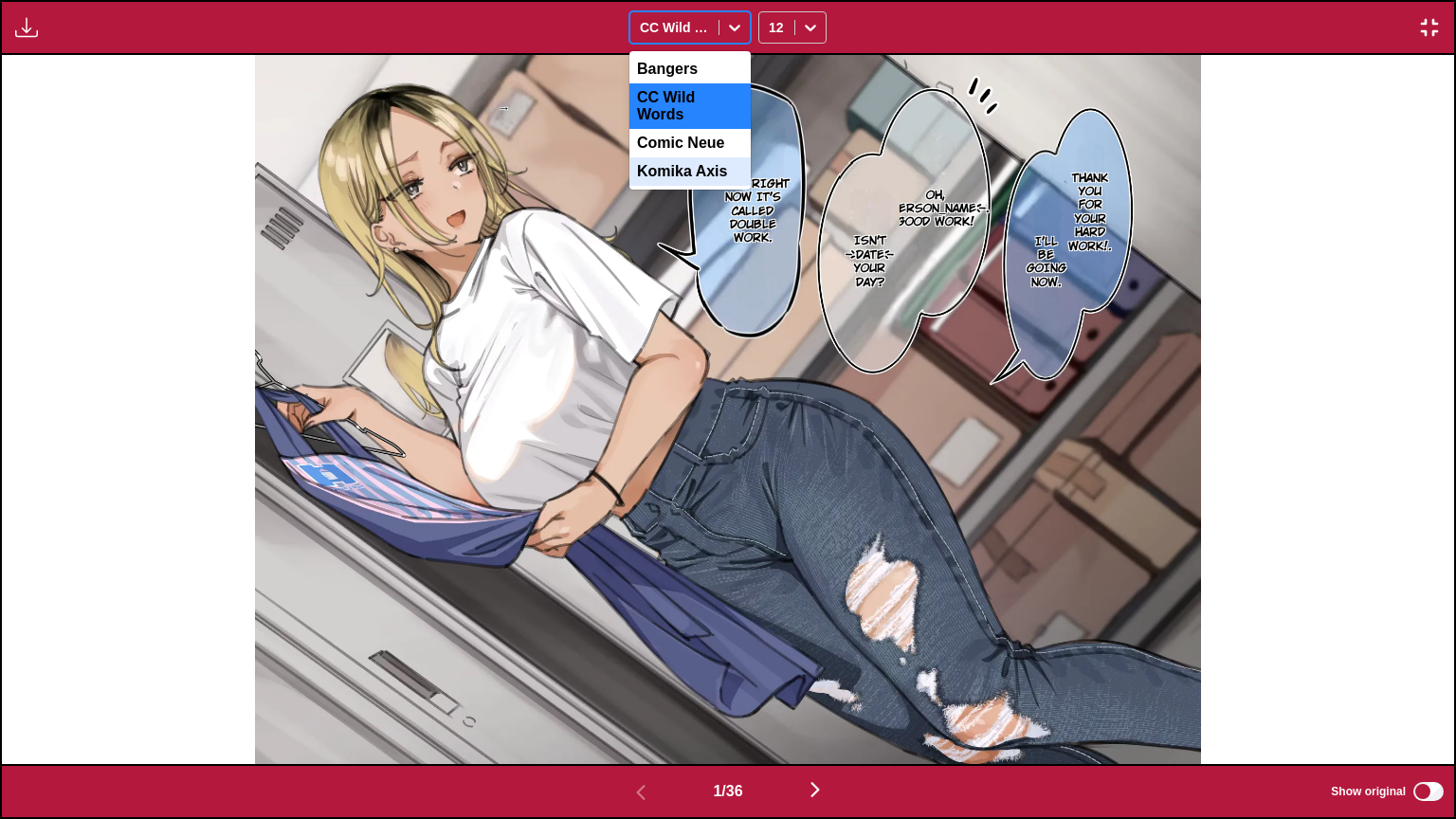 click on "Komika Axis" at bounding box center (690, 172) 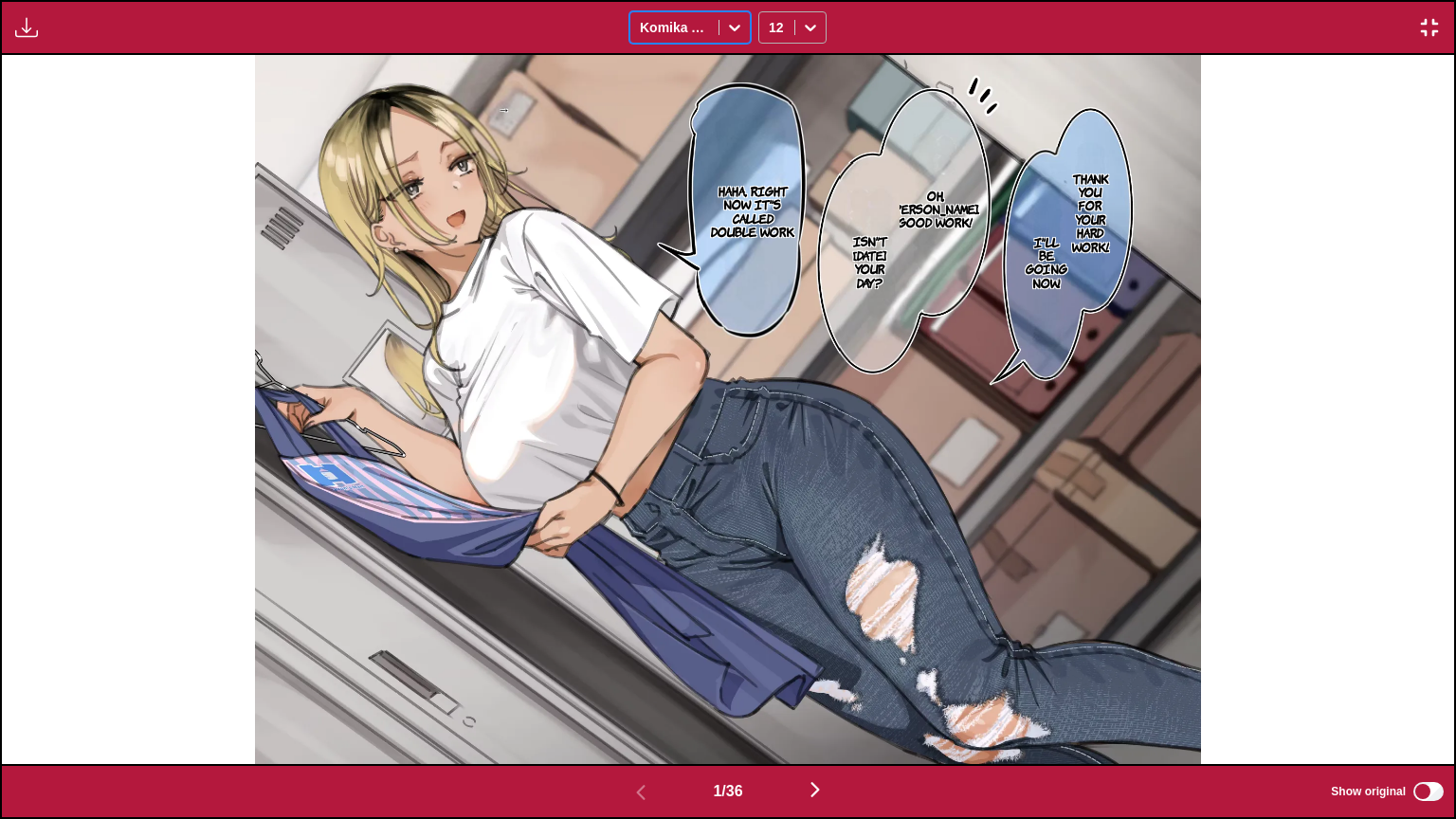 click on "12" at bounding box center (776, 27) 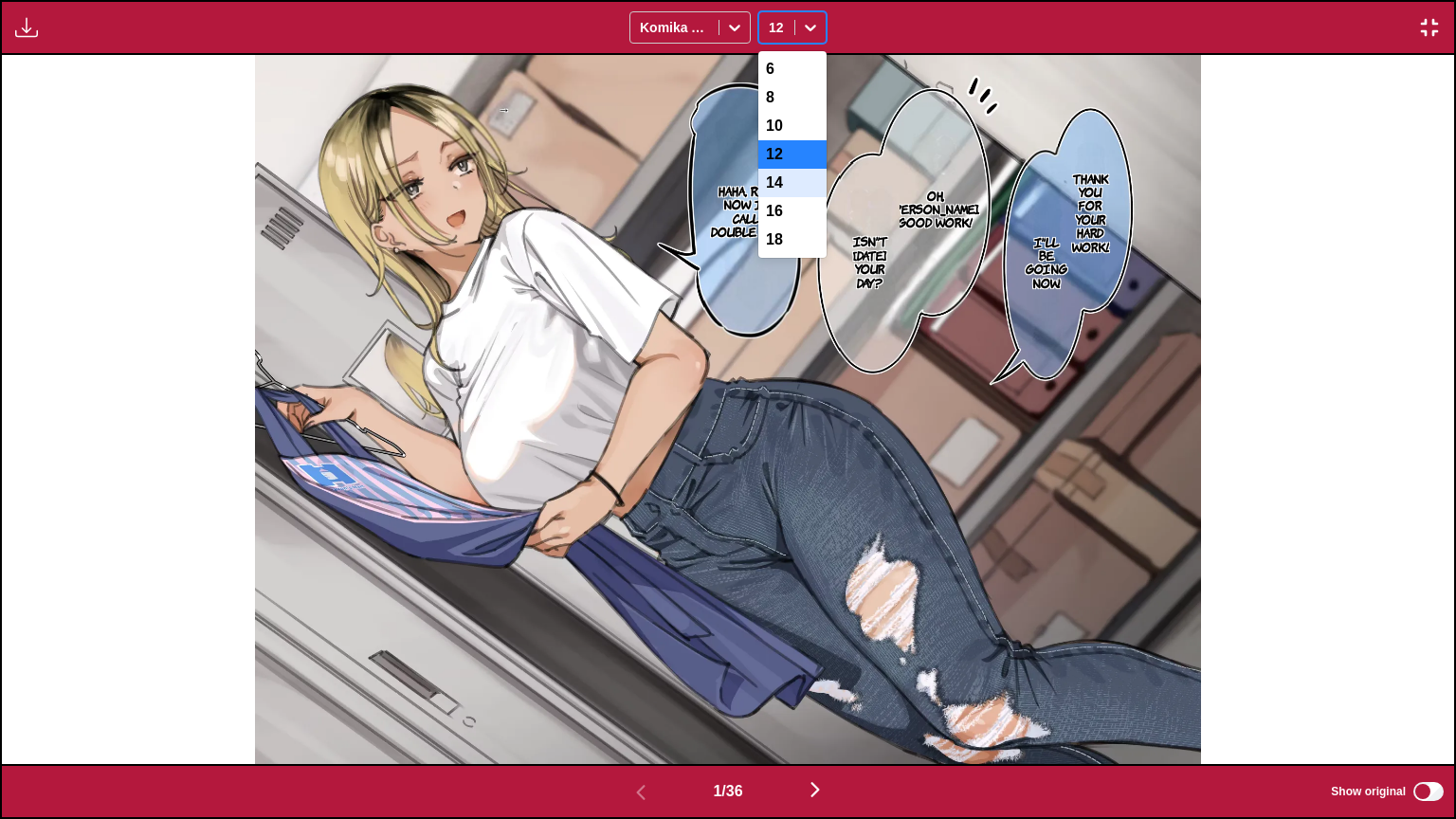 click on "14" at bounding box center (792, 183) 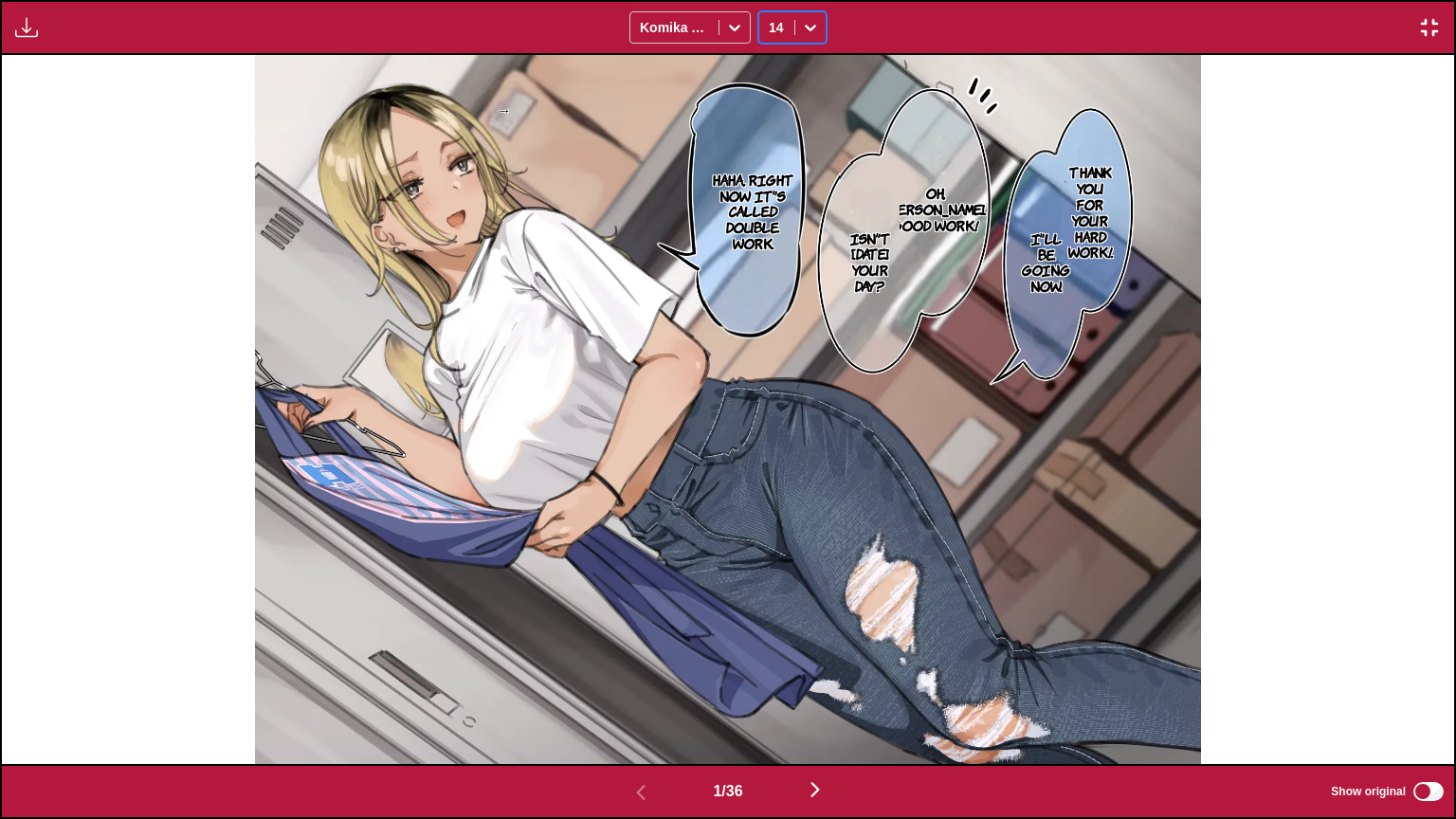 click on "14" at bounding box center (776, 27) 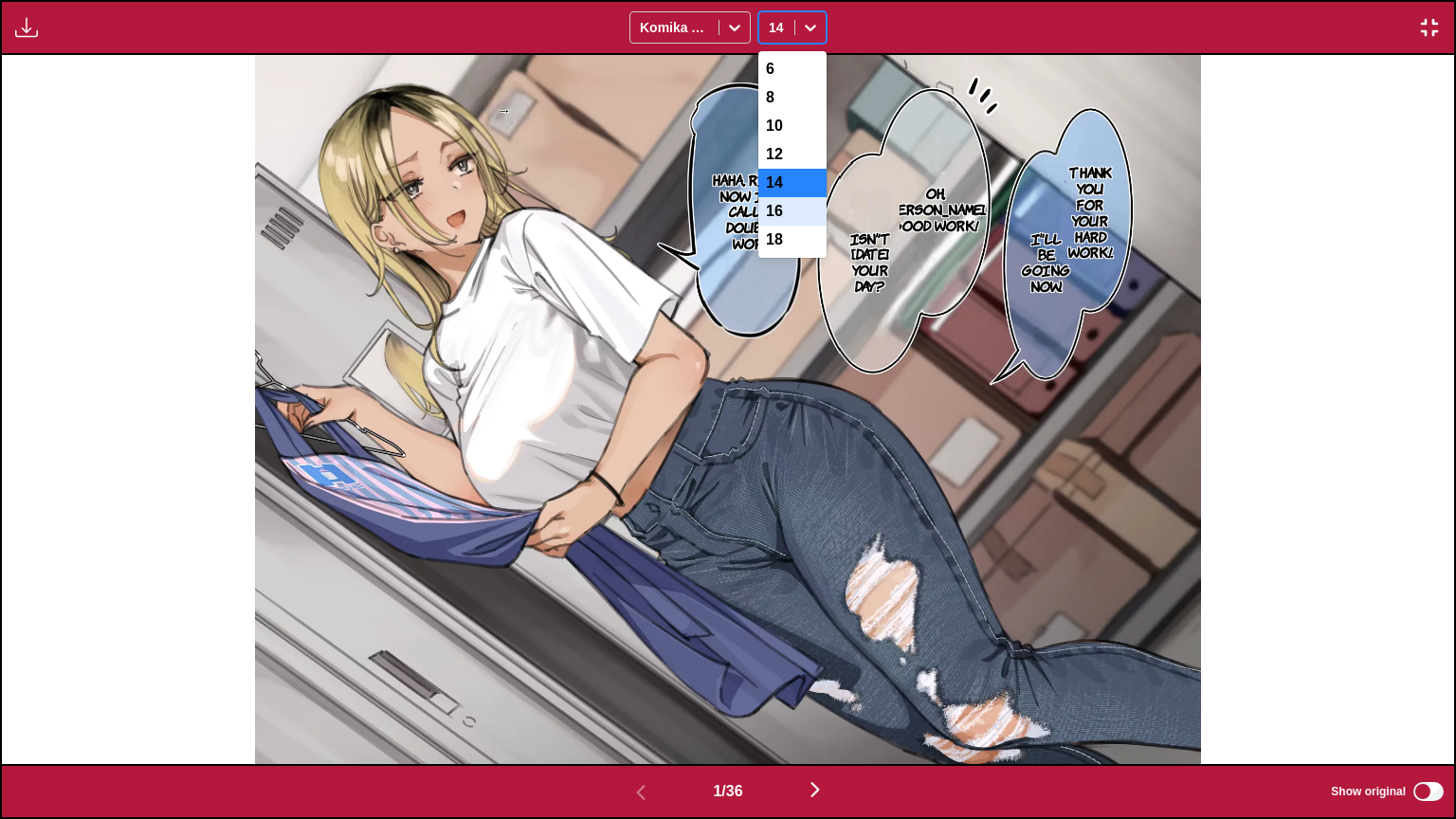 click on "16" at bounding box center (792, 211) 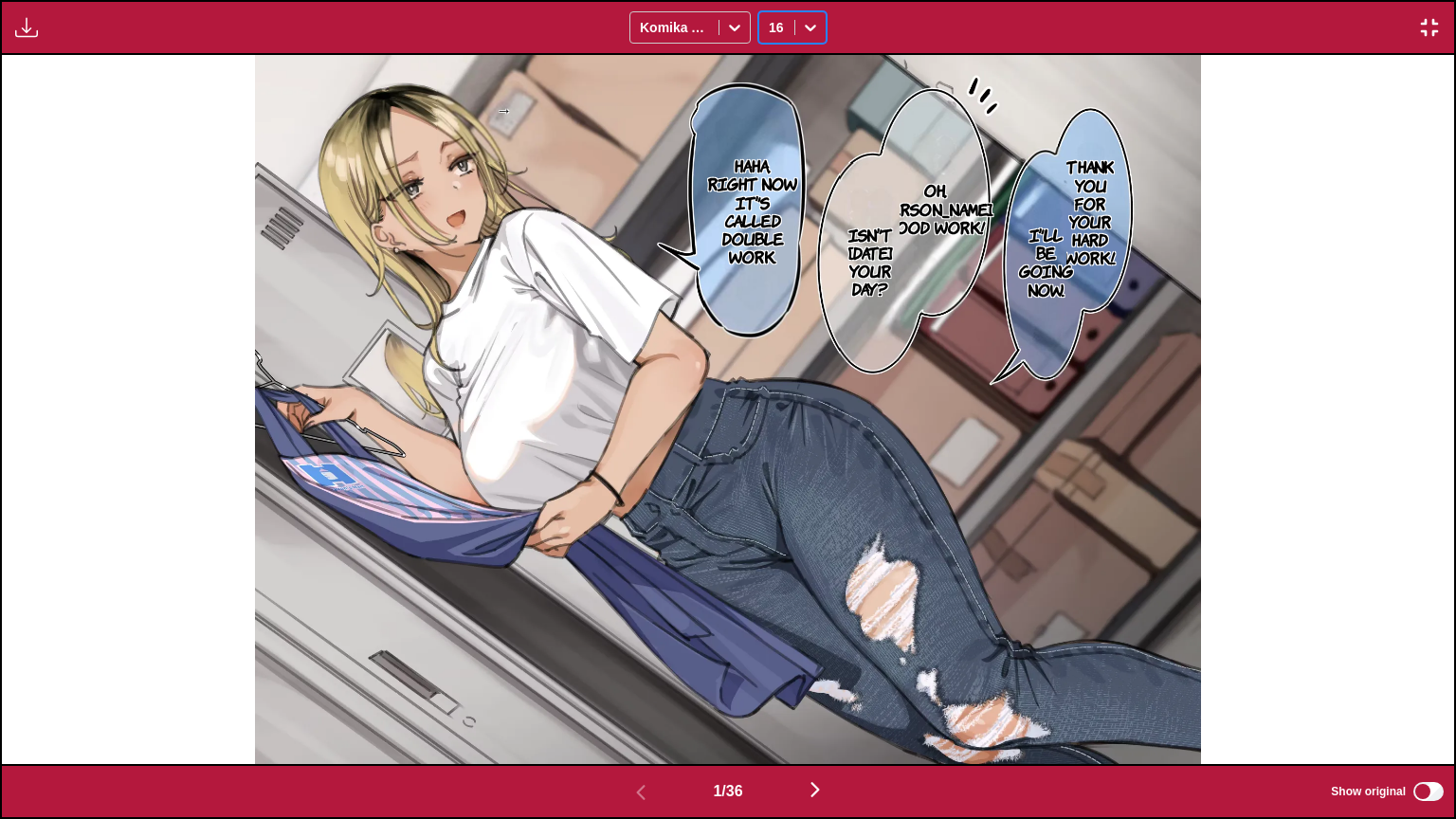 click at bounding box center [815, 790] 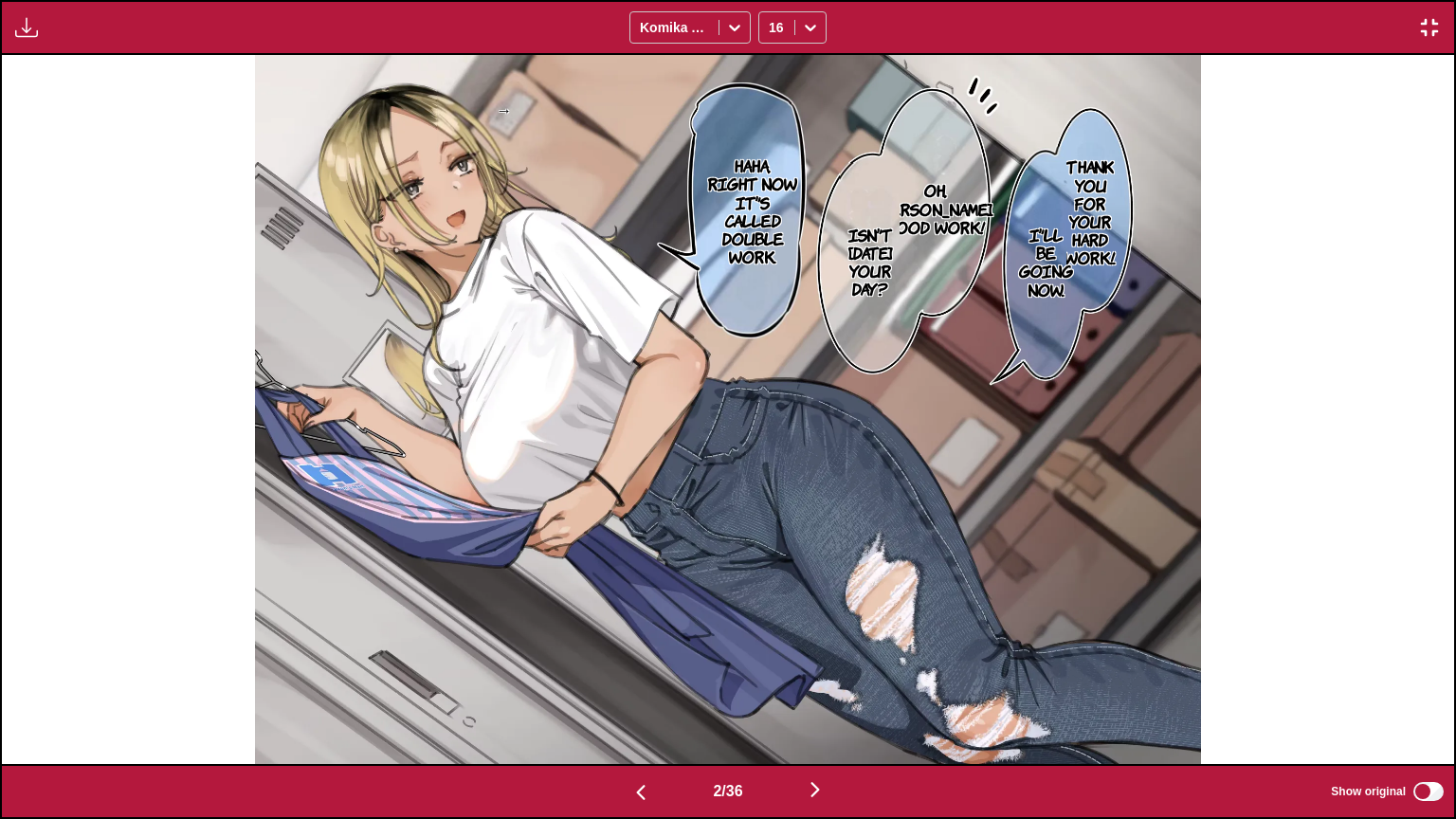 scroll, scrollTop: 0, scrollLeft: 1452, axis: horizontal 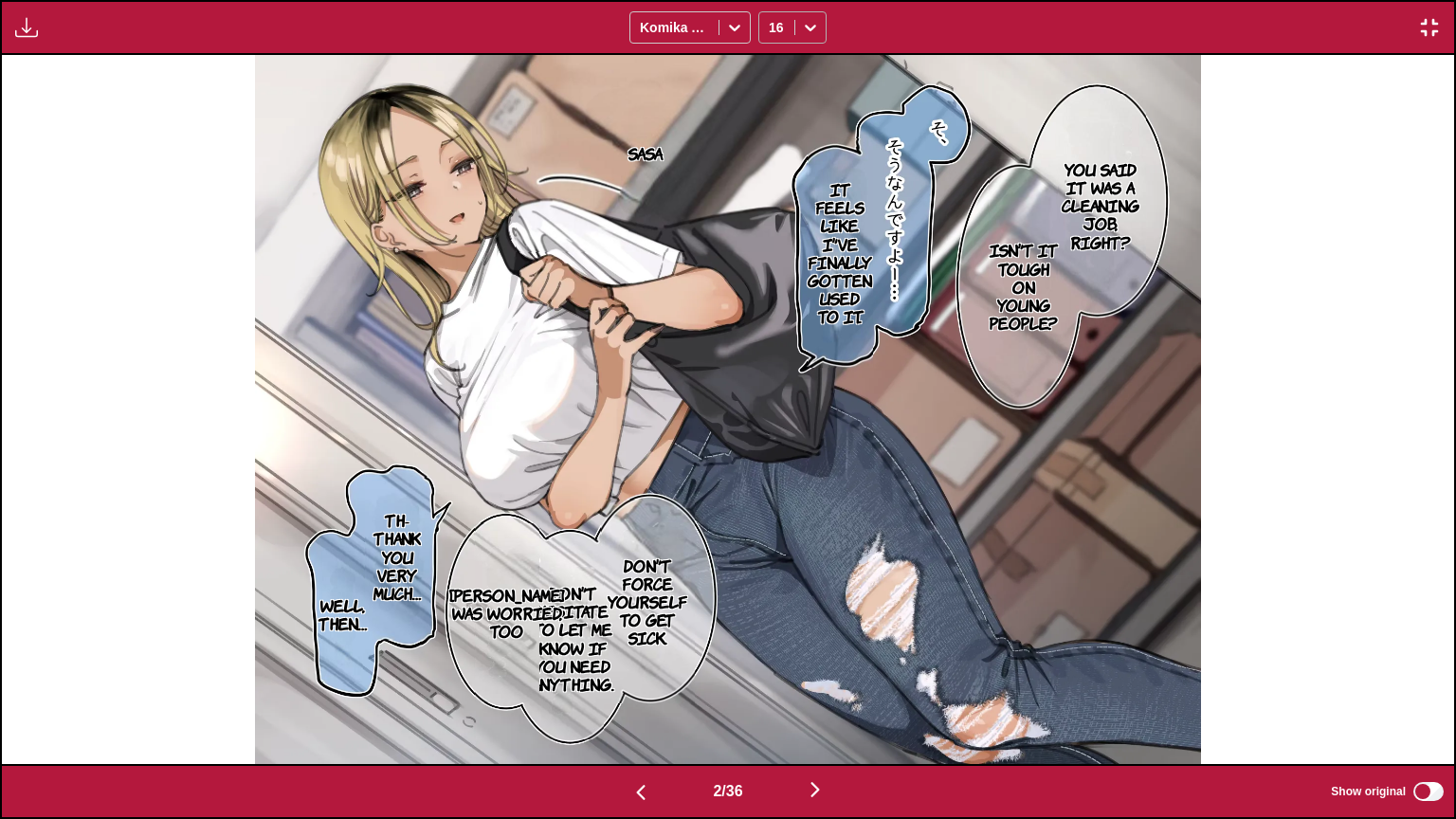 click at bounding box center [776, 27] 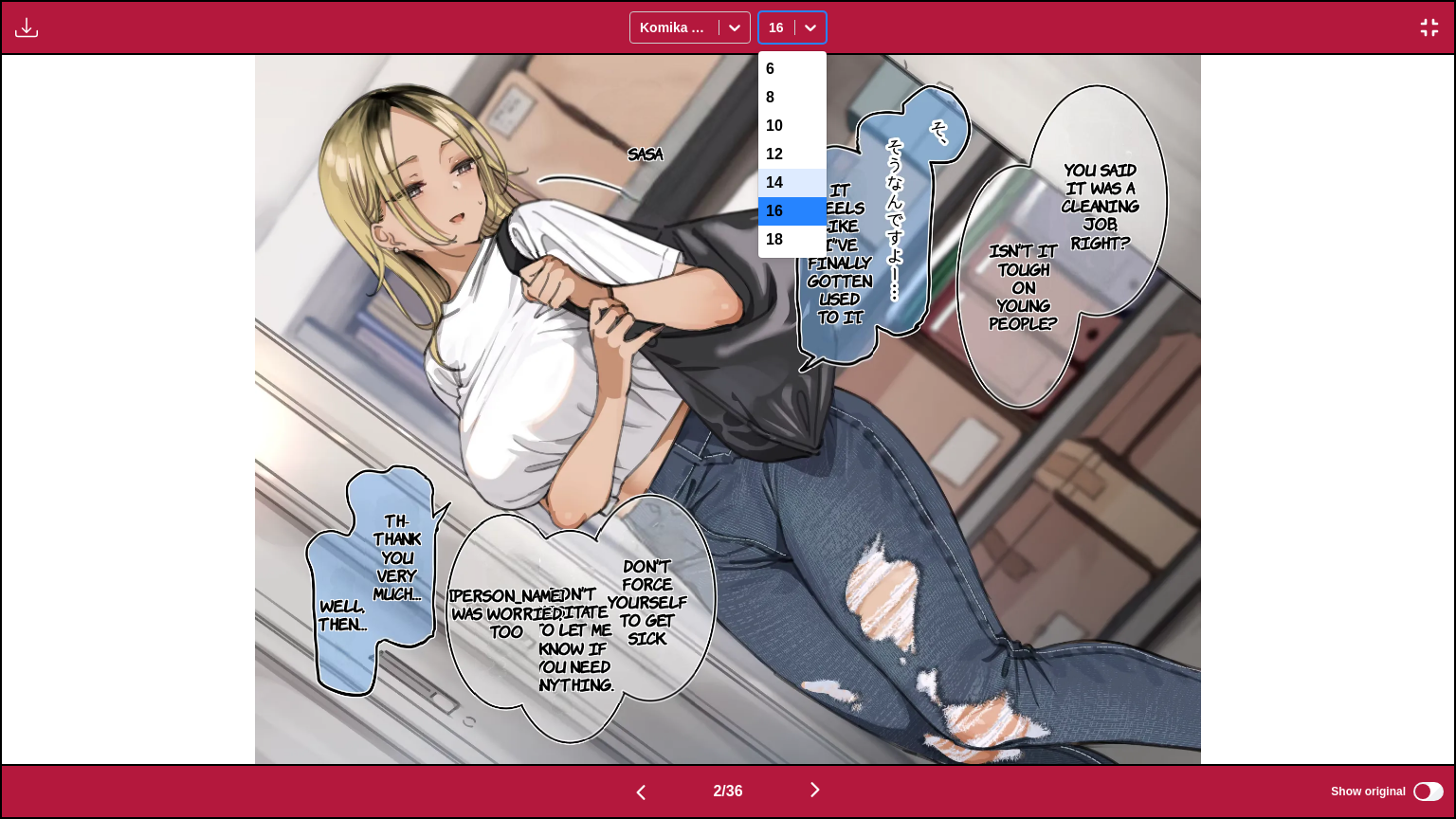 click on "14" at bounding box center [792, 183] 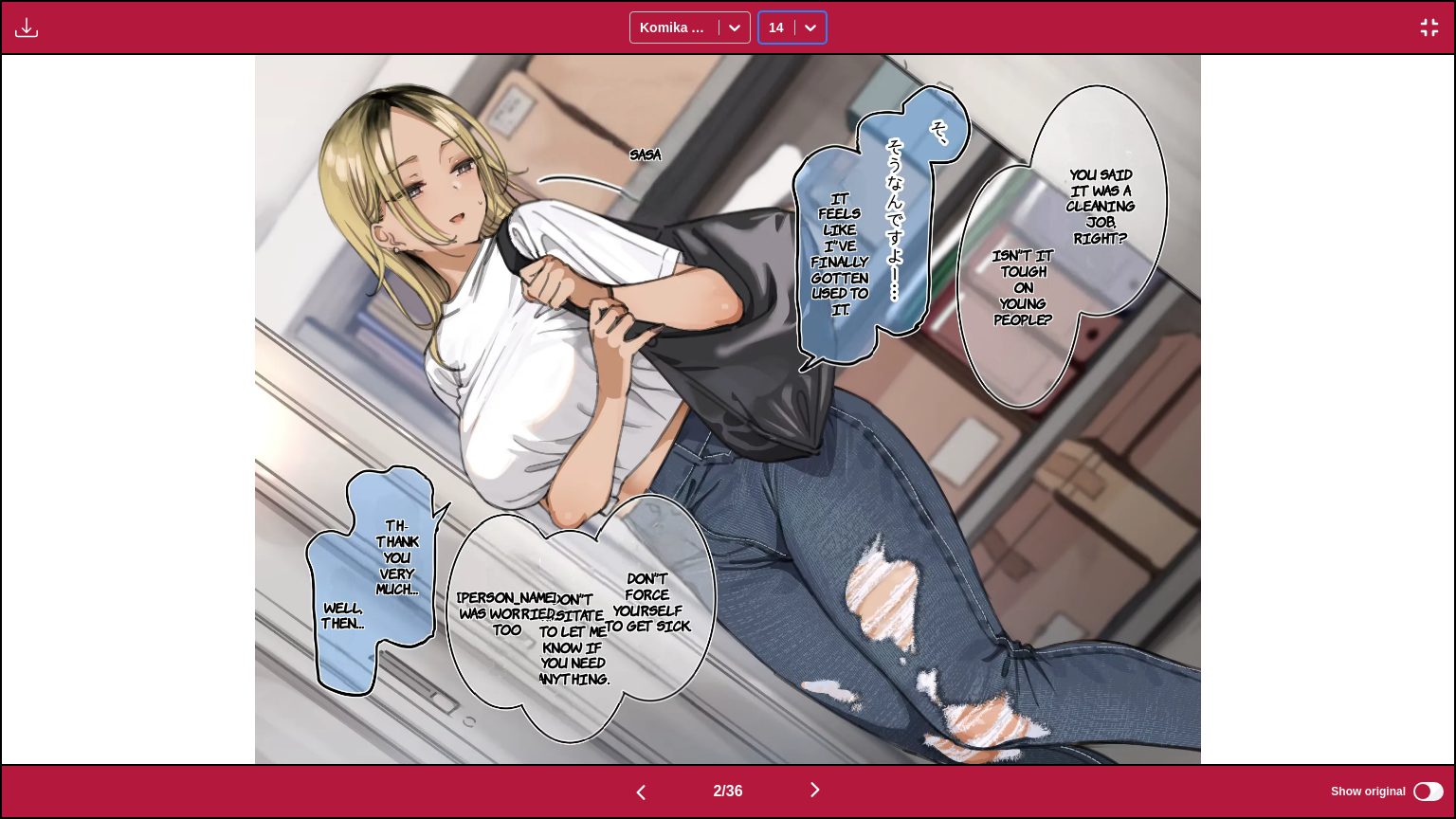 click at bounding box center [641, 792] 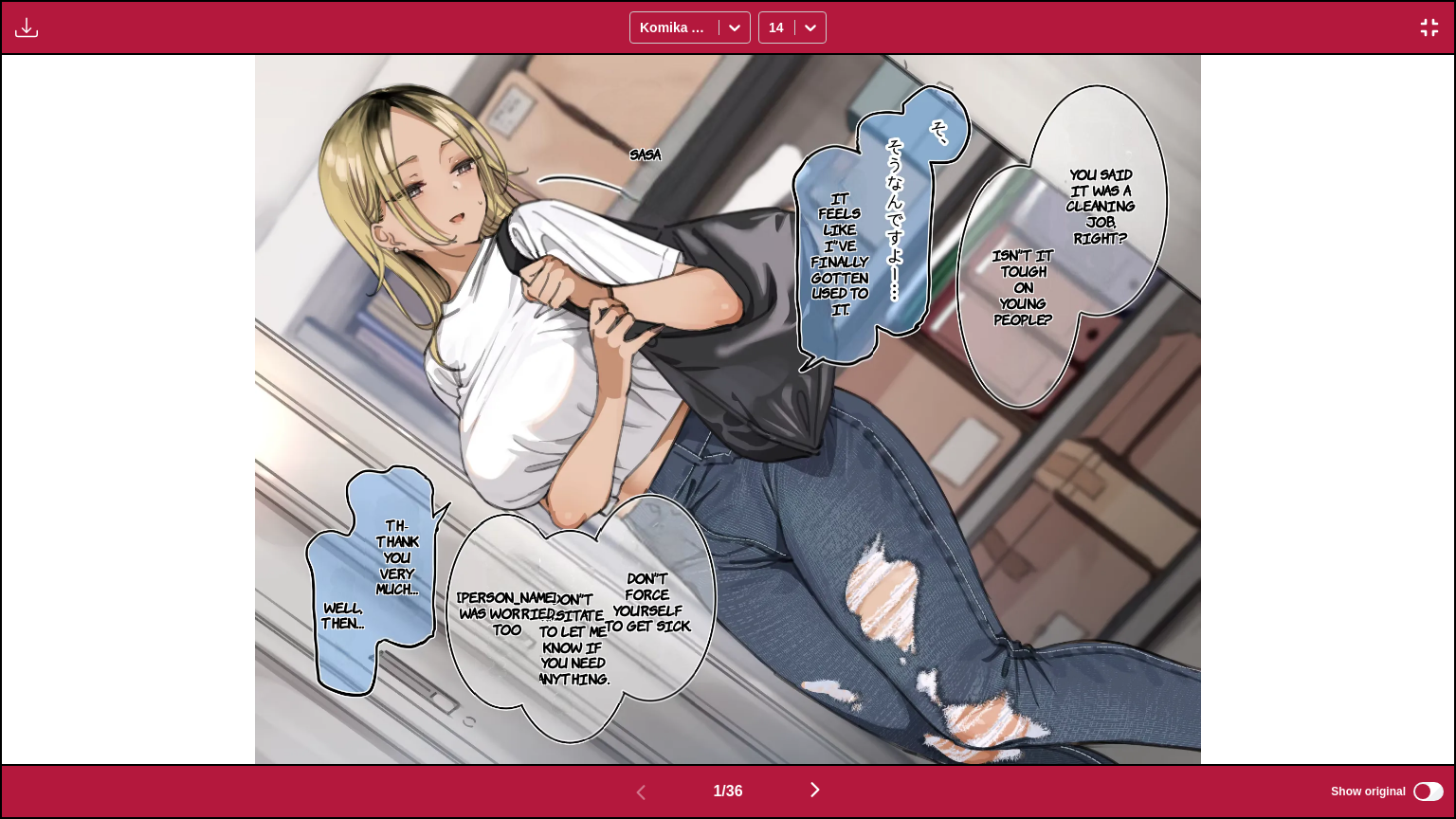 scroll, scrollTop: 0, scrollLeft: 0, axis: both 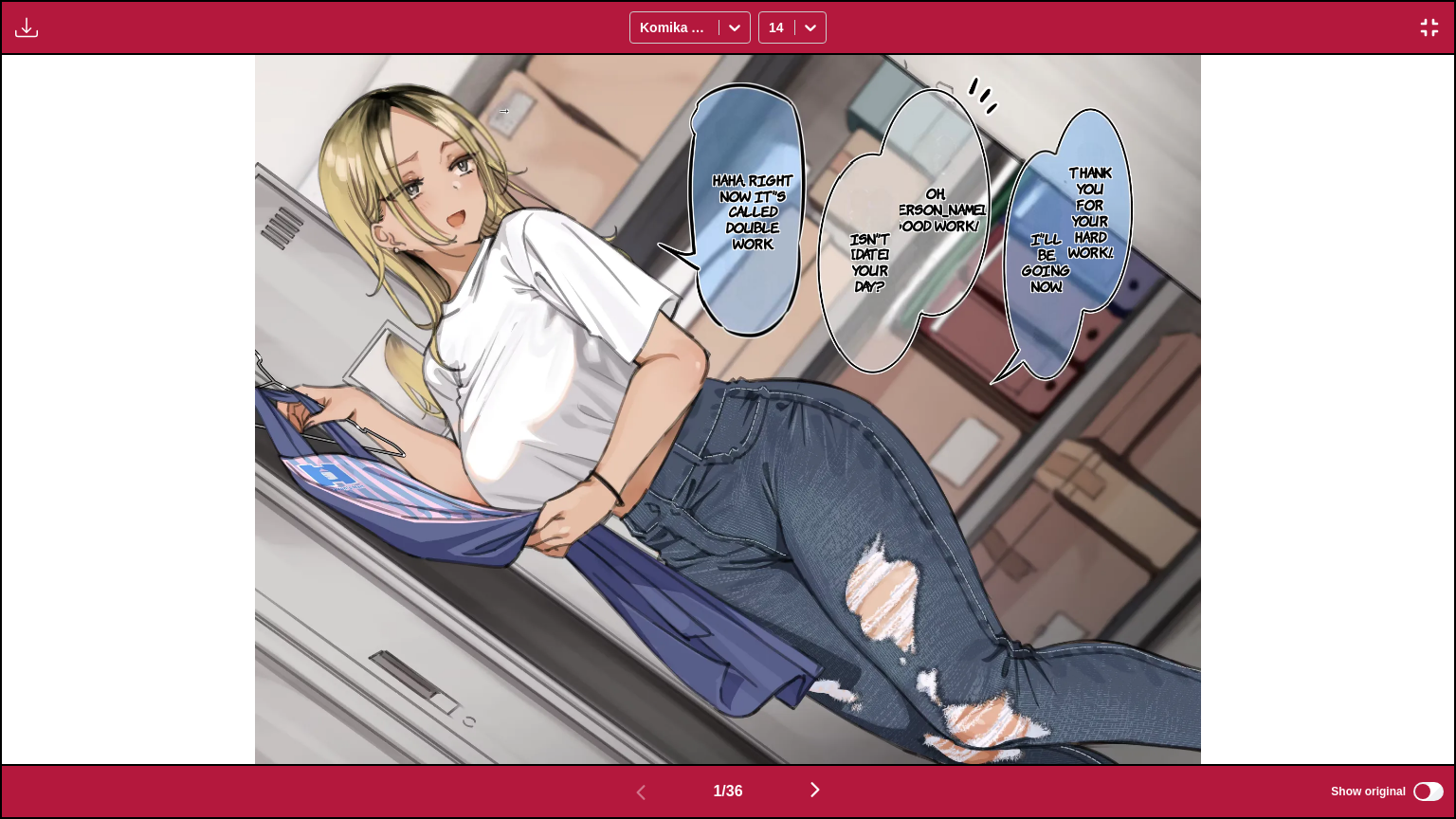 click at bounding box center [815, 790] 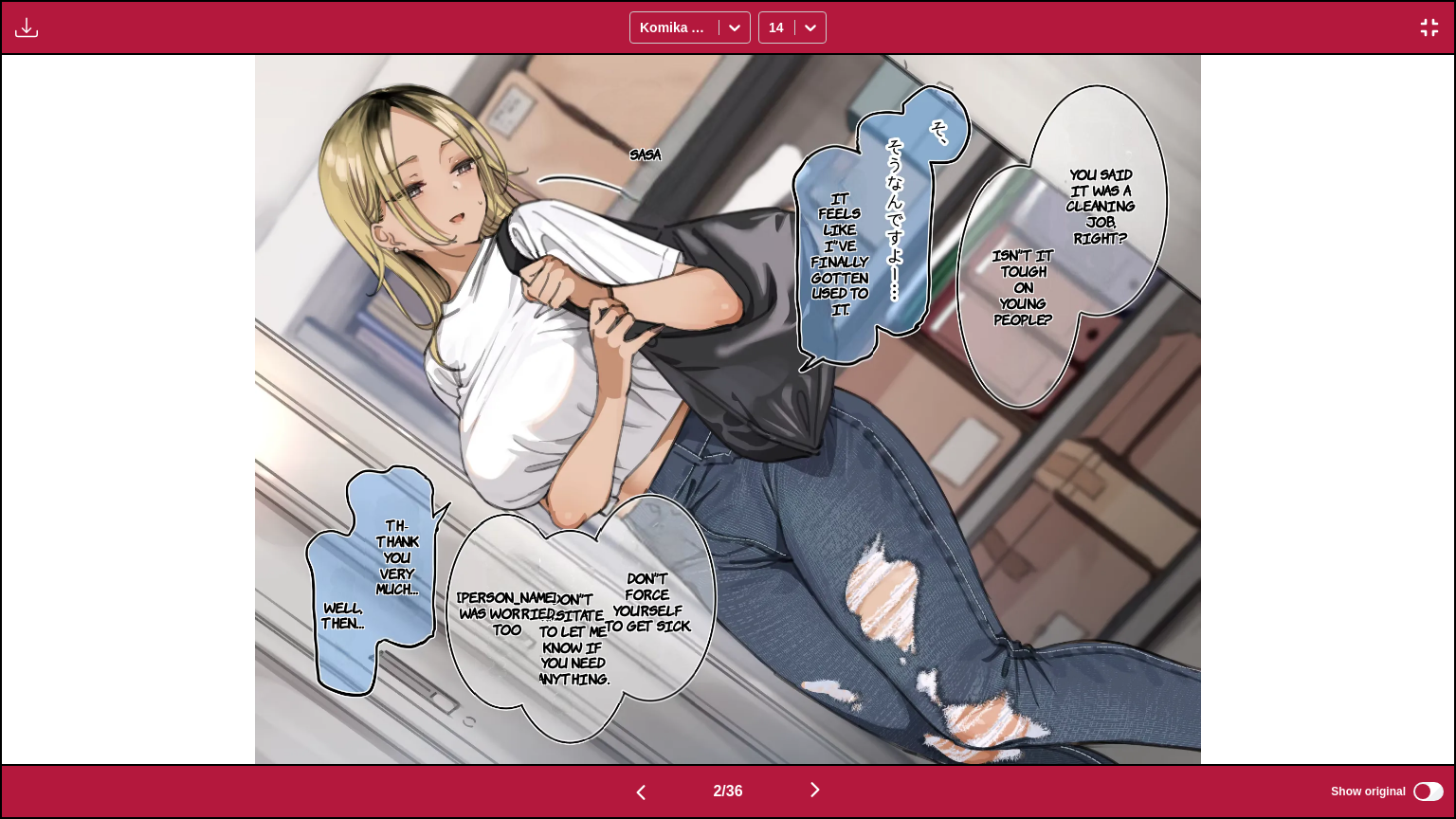 click at bounding box center (815, 790) 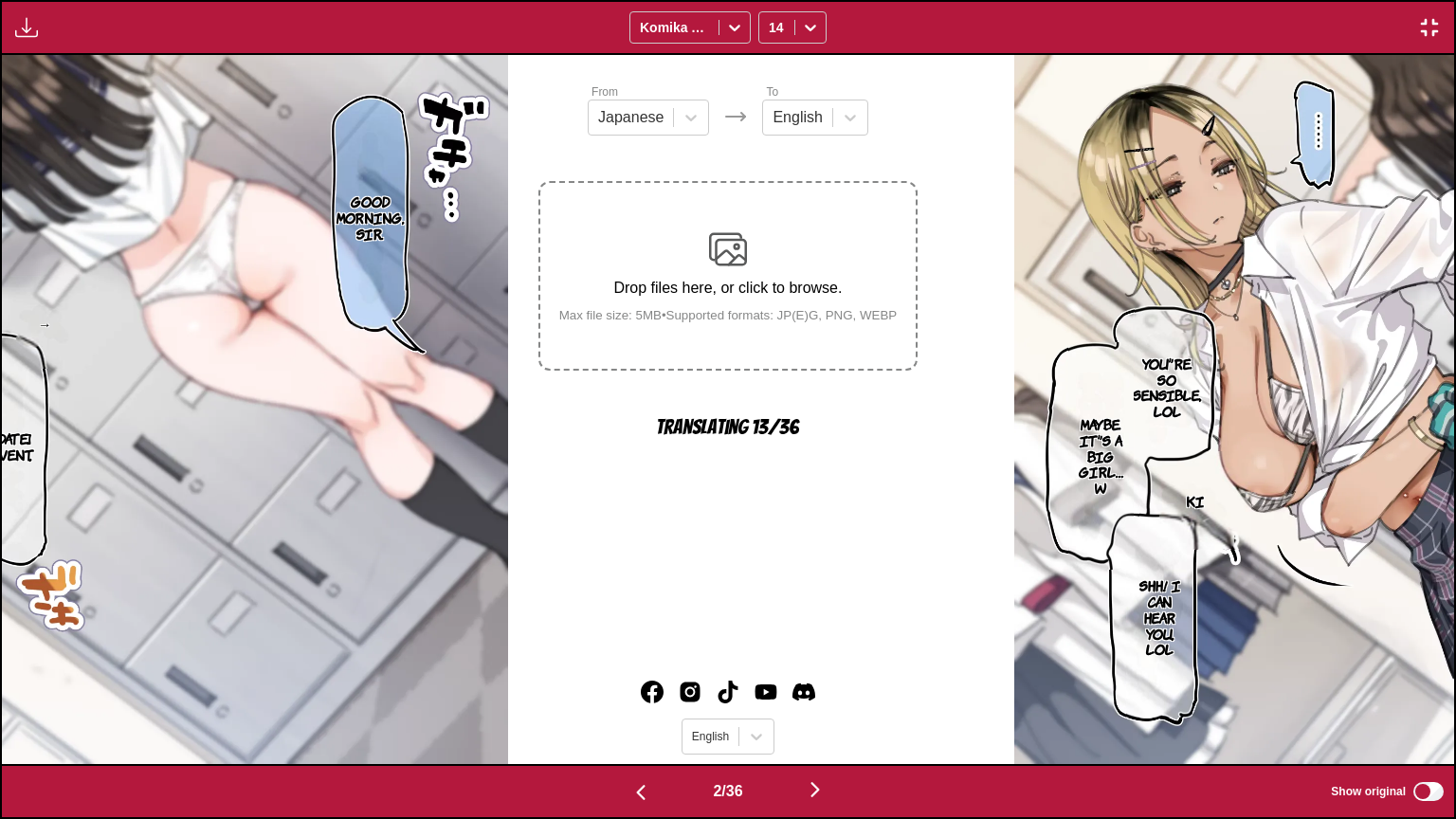 click at bounding box center (815, 790) 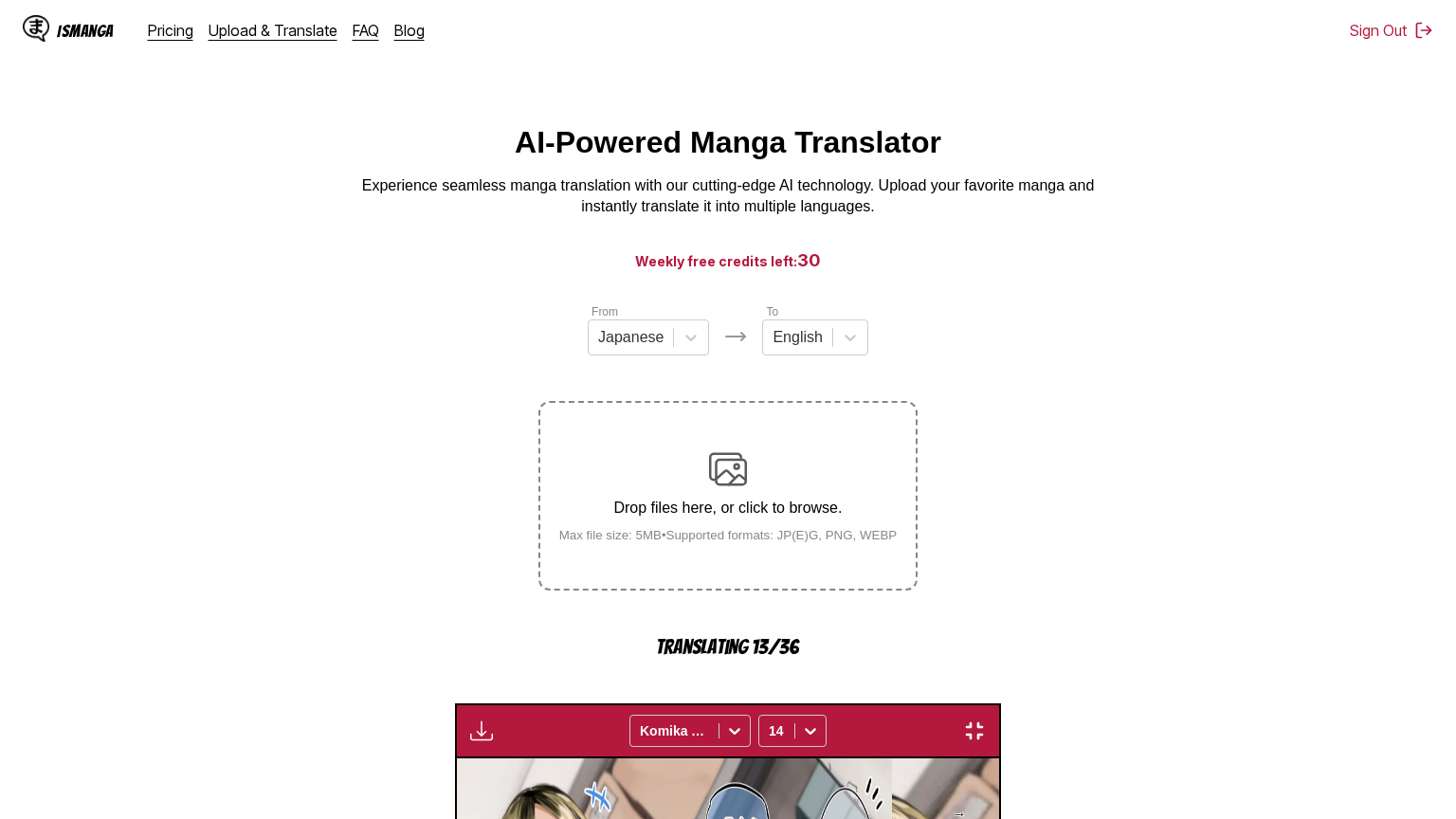 scroll, scrollTop: 220, scrollLeft: 0, axis: vertical 